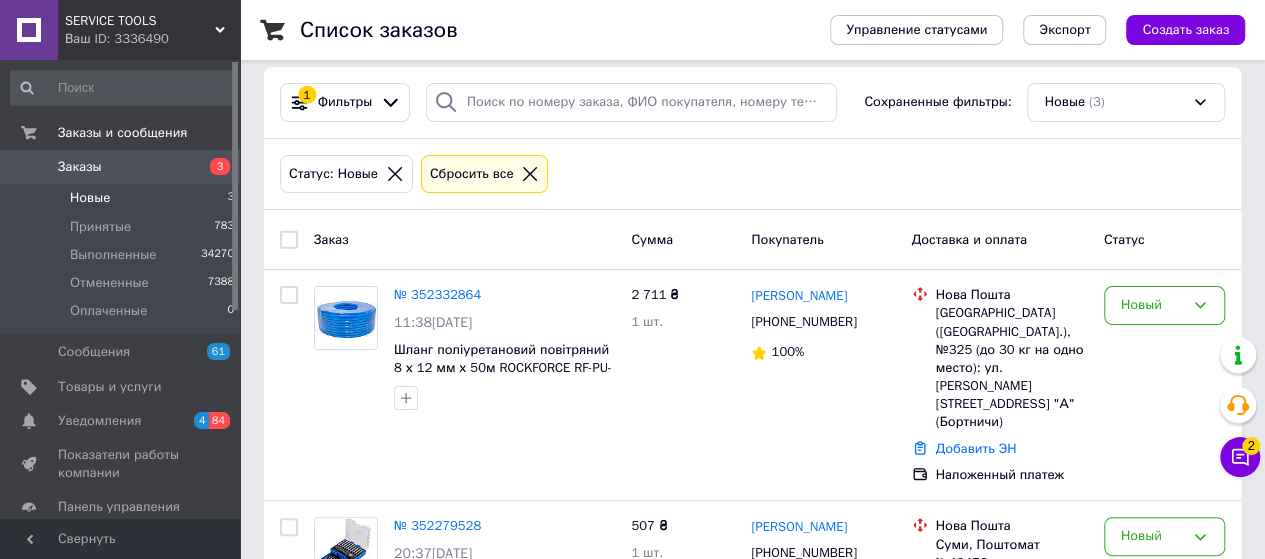 scroll, scrollTop: 10, scrollLeft: 0, axis: vertical 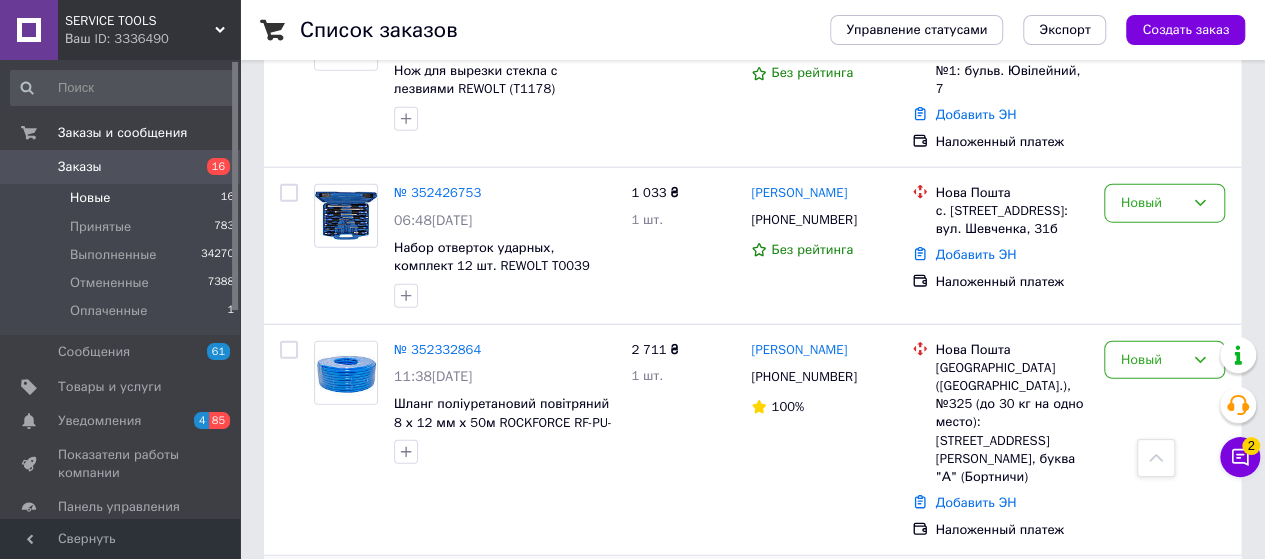 click on "№ 352279528" at bounding box center (437, 580) 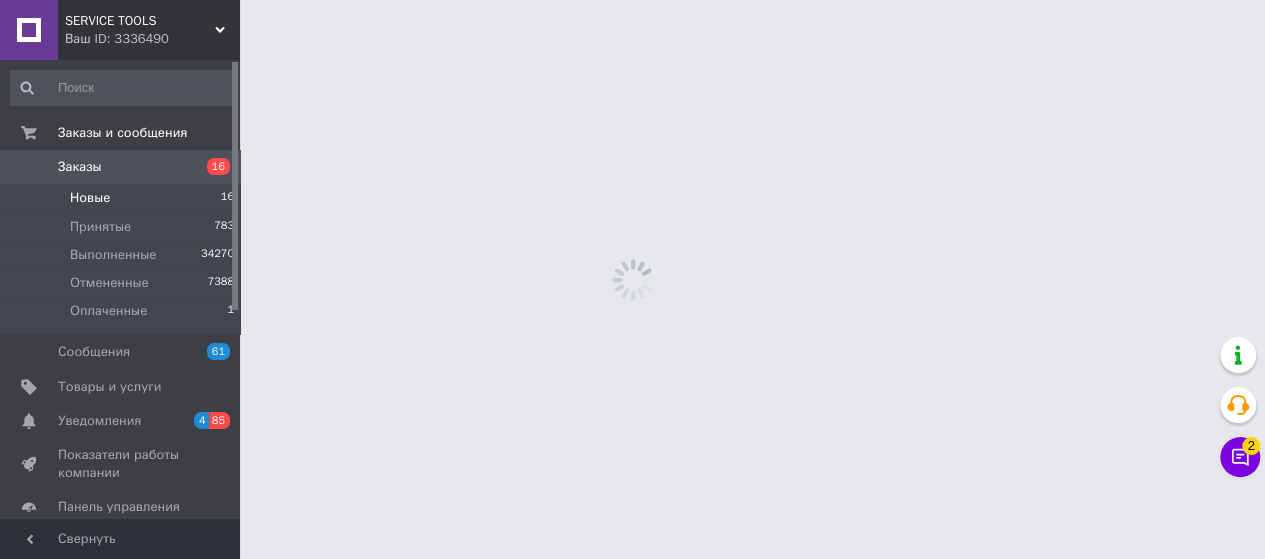 scroll, scrollTop: 0, scrollLeft: 0, axis: both 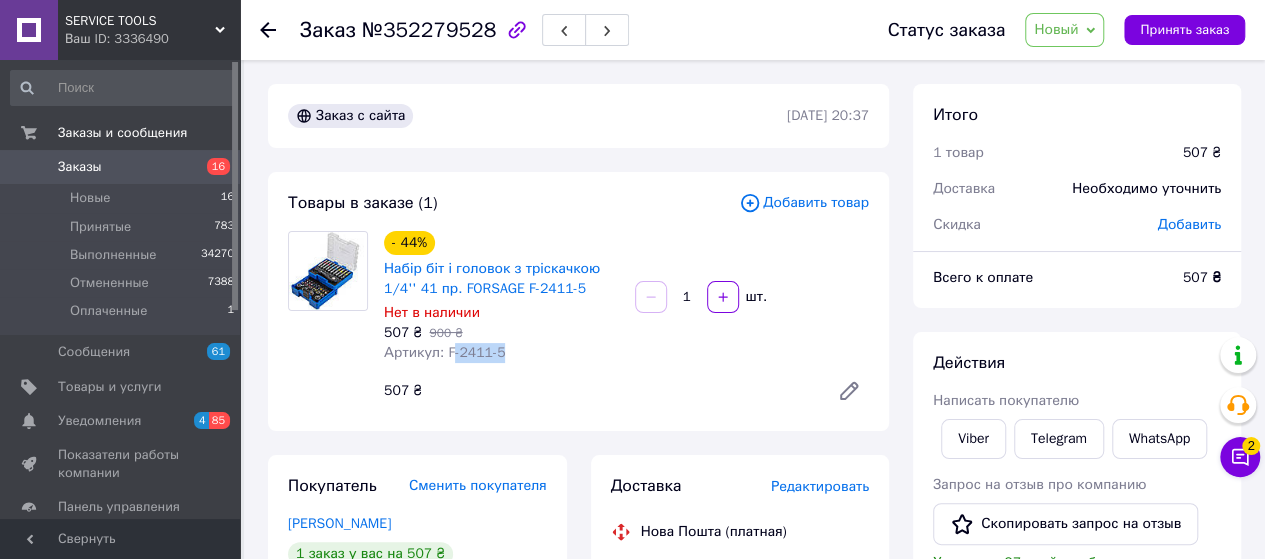 drag, startPoint x: 472, startPoint y: 354, endPoint x: 425, endPoint y: 387, distance: 57.428215 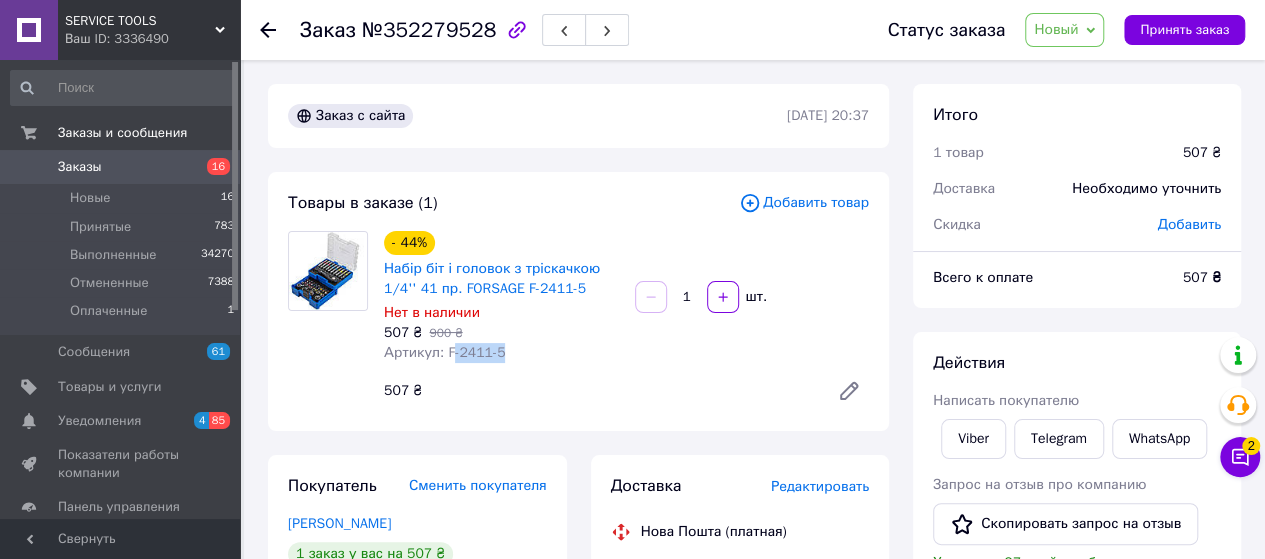 click on "Артикул: F-2411-5" at bounding box center (501, 353) 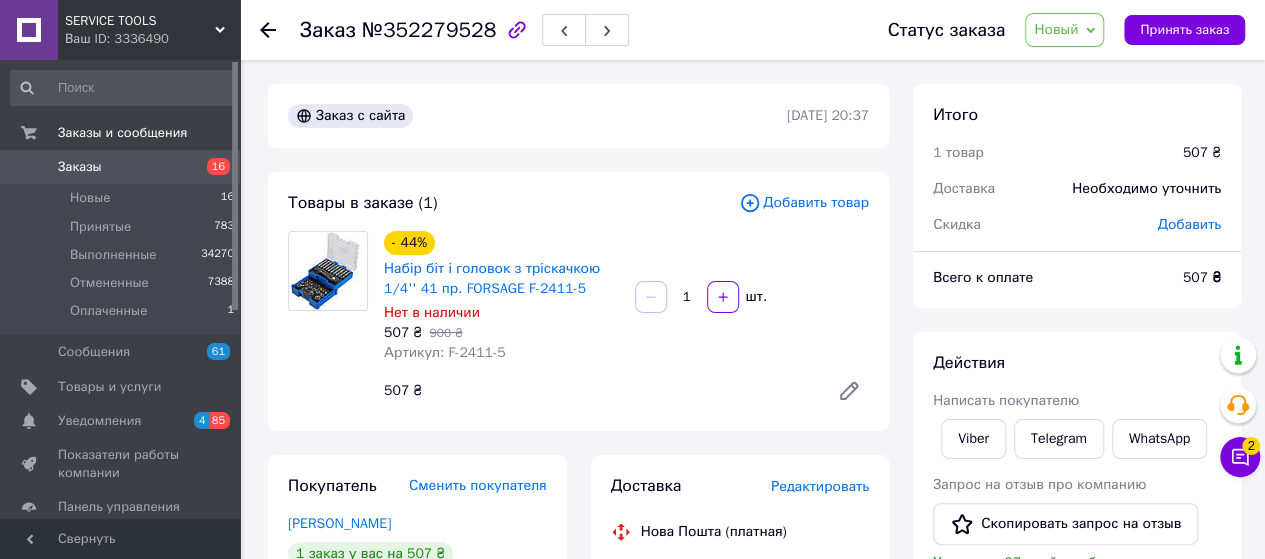 drag, startPoint x: 370, startPoint y: 352, endPoint x: 458, endPoint y: 351, distance: 88.005684 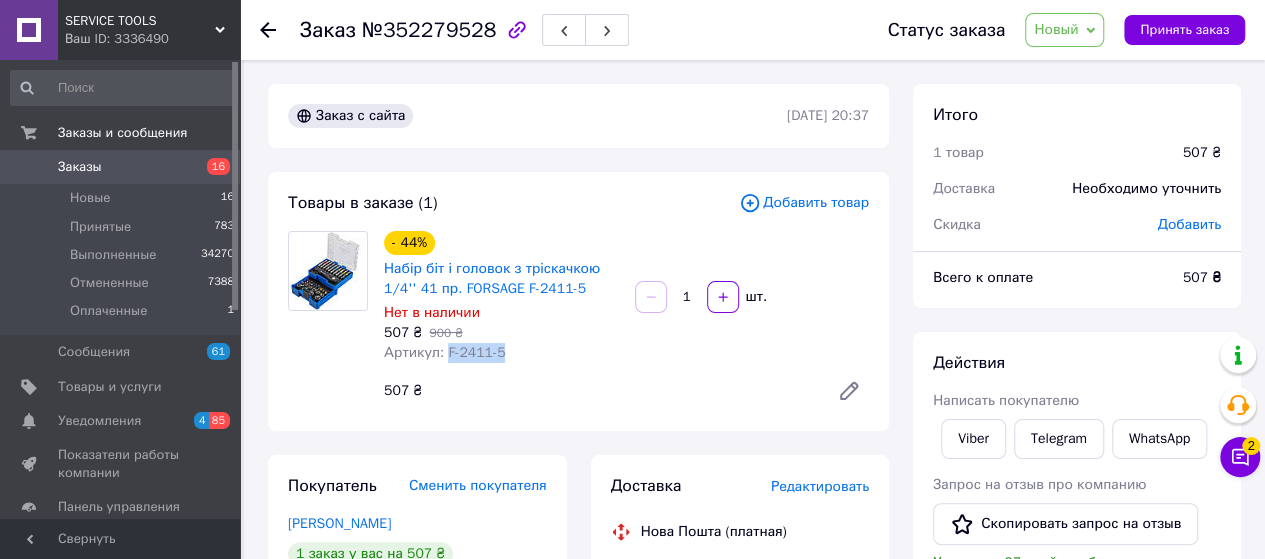 drag, startPoint x: 444, startPoint y: 352, endPoint x: 524, endPoint y: 352, distance: 80 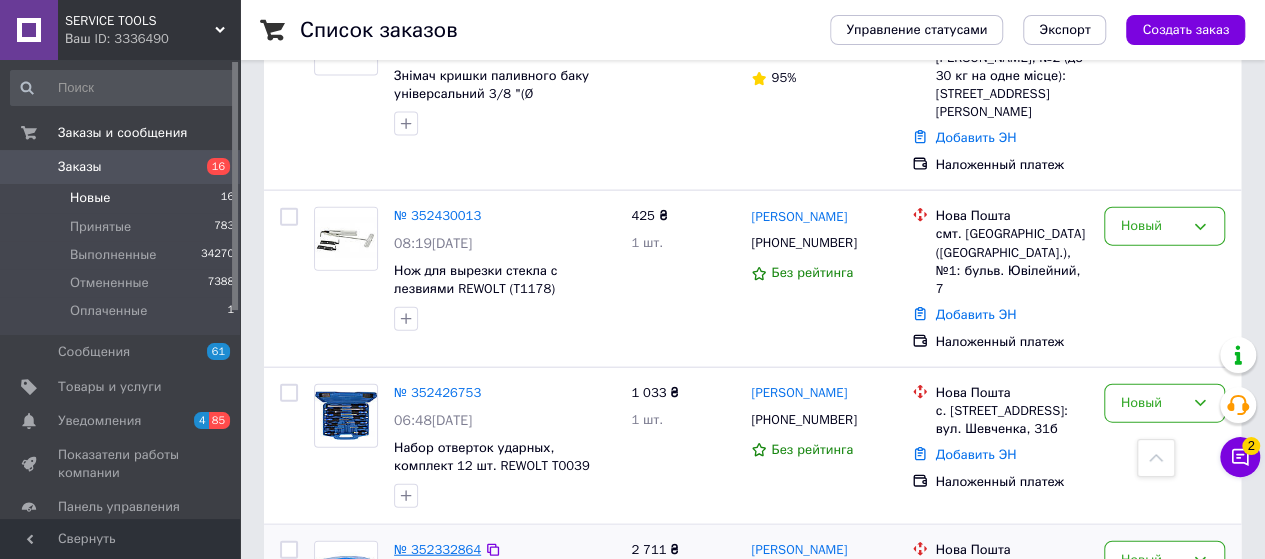 click on "№ 352332864" at bounding box center [437, 549] 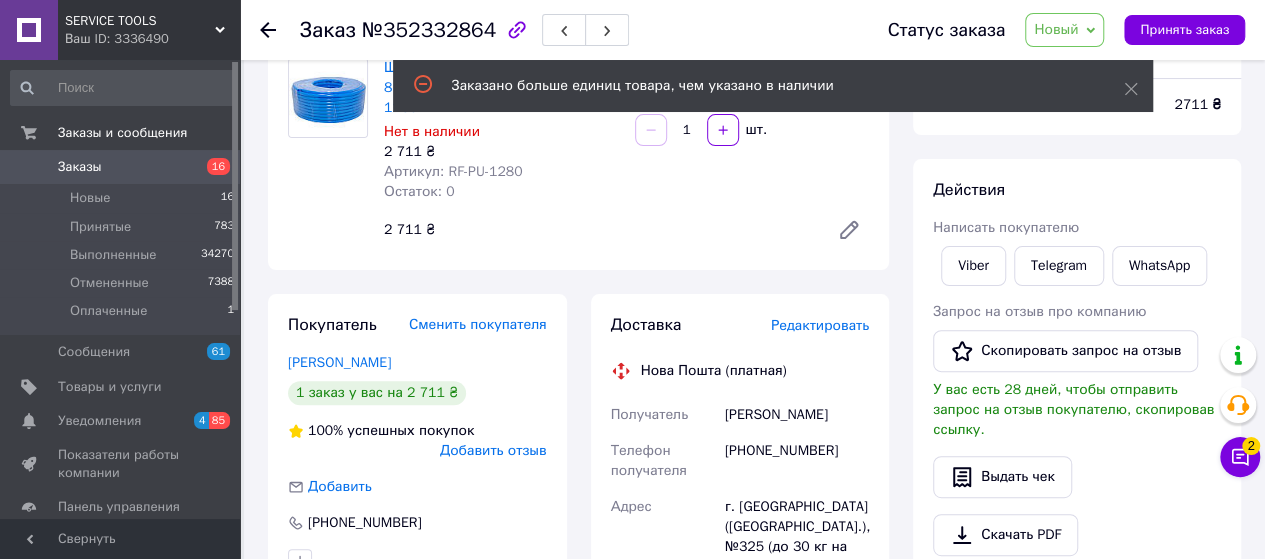 scroll, scrollTop: 0, scrollLeft: 0, axis: both 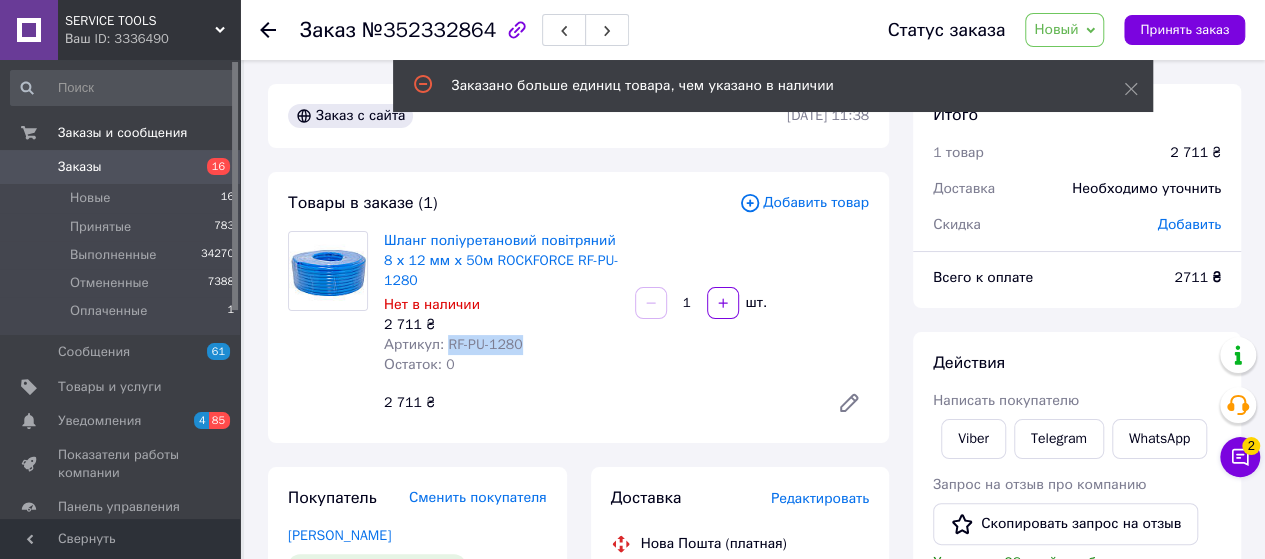 drag, startPoint x: 486, startPoint y: 345, endPoint x: 446, endPoint y: 347, distance: 40.04997 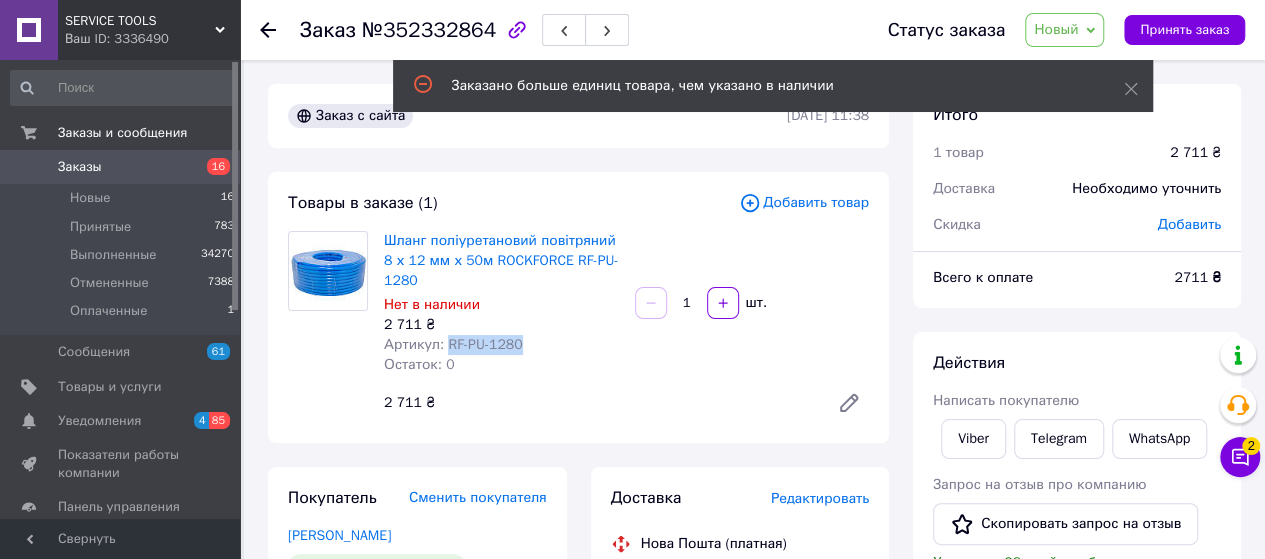 click on "Артикул: RF-PU-1280" at bounding box center [501, 345] 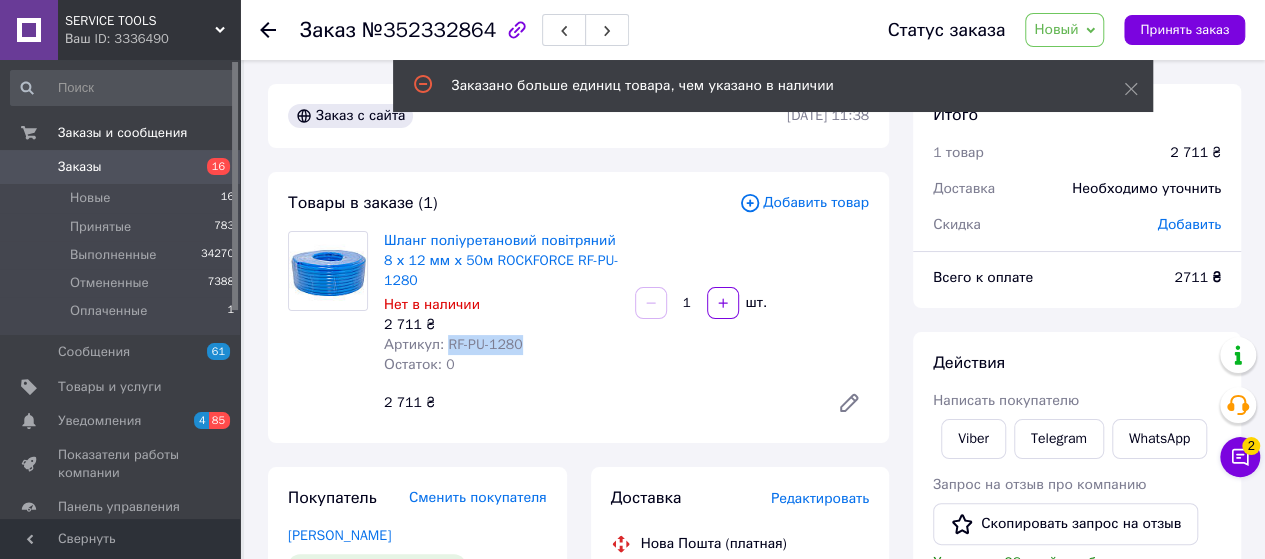 copy on "RF-PU-1280" 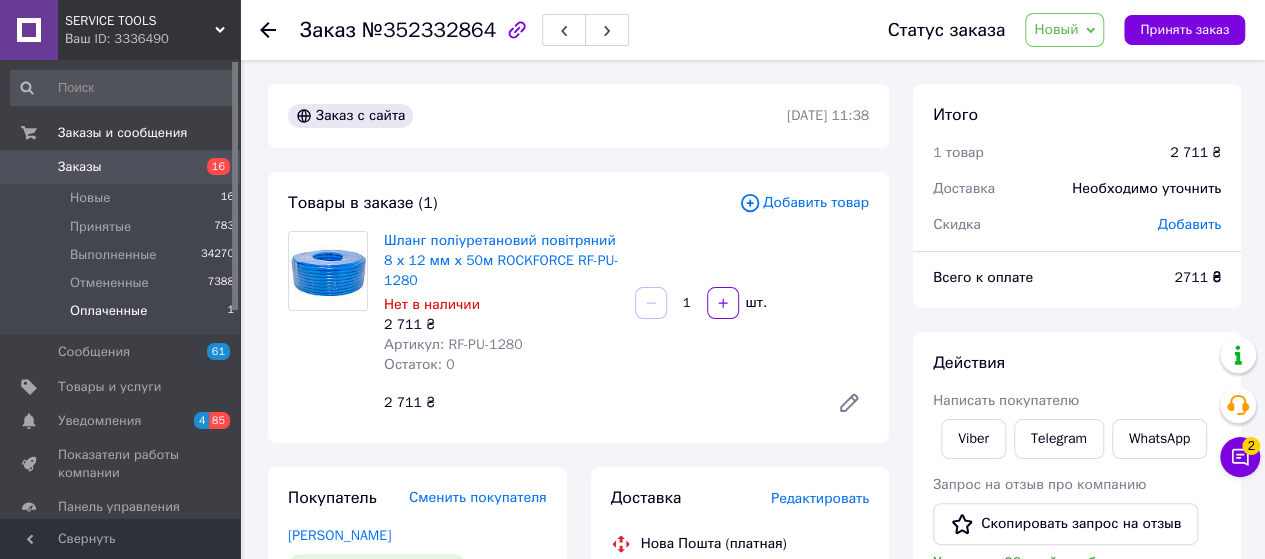 click on "Оплаченные" at bounding box center (108, 311) 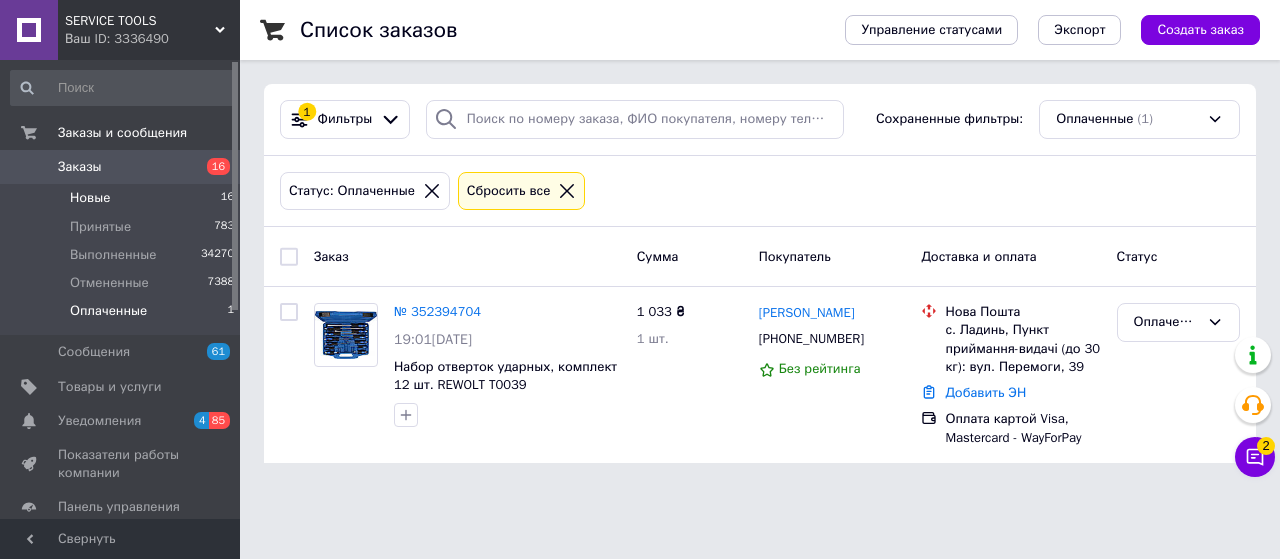 click on "Новые" at bounding box center (90, 198) 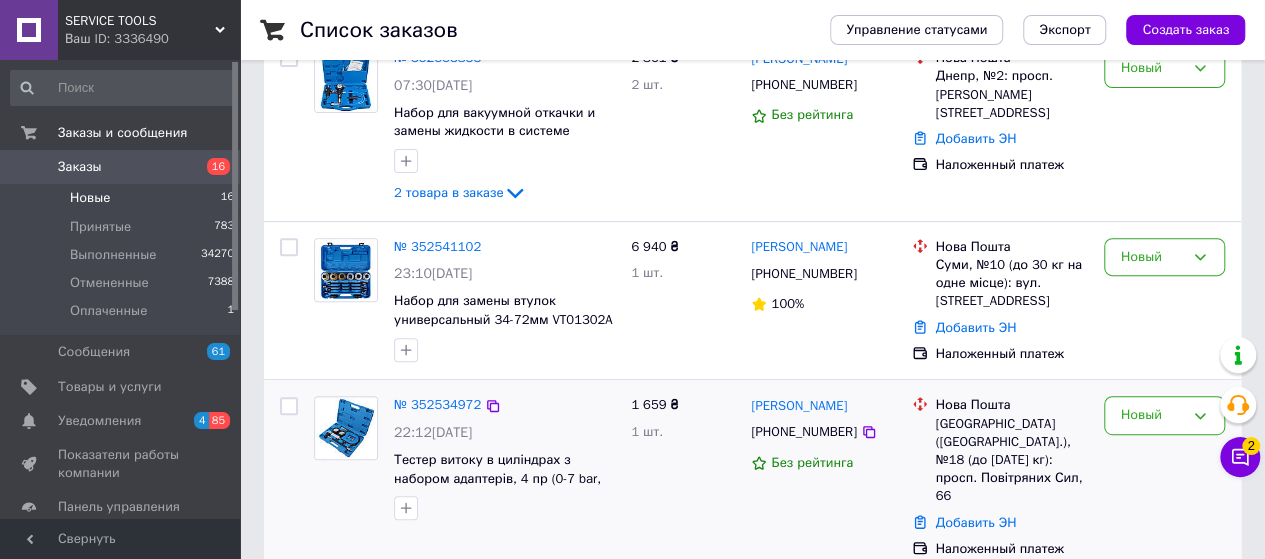 scroll, scrollTop: 266, scrollLeft: 0, axis: vertical 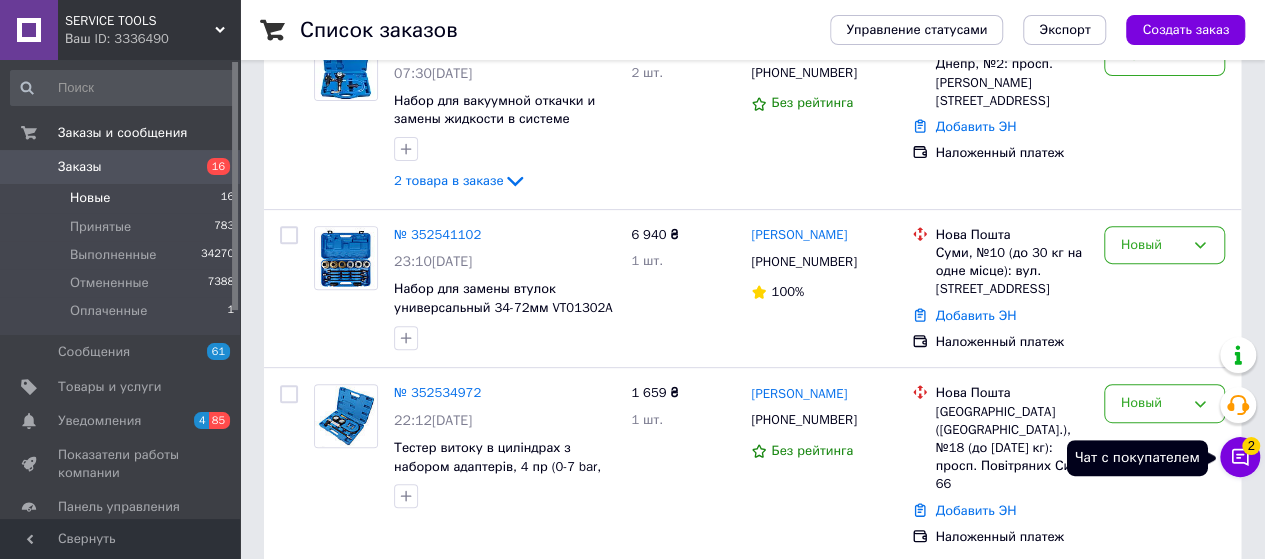 click 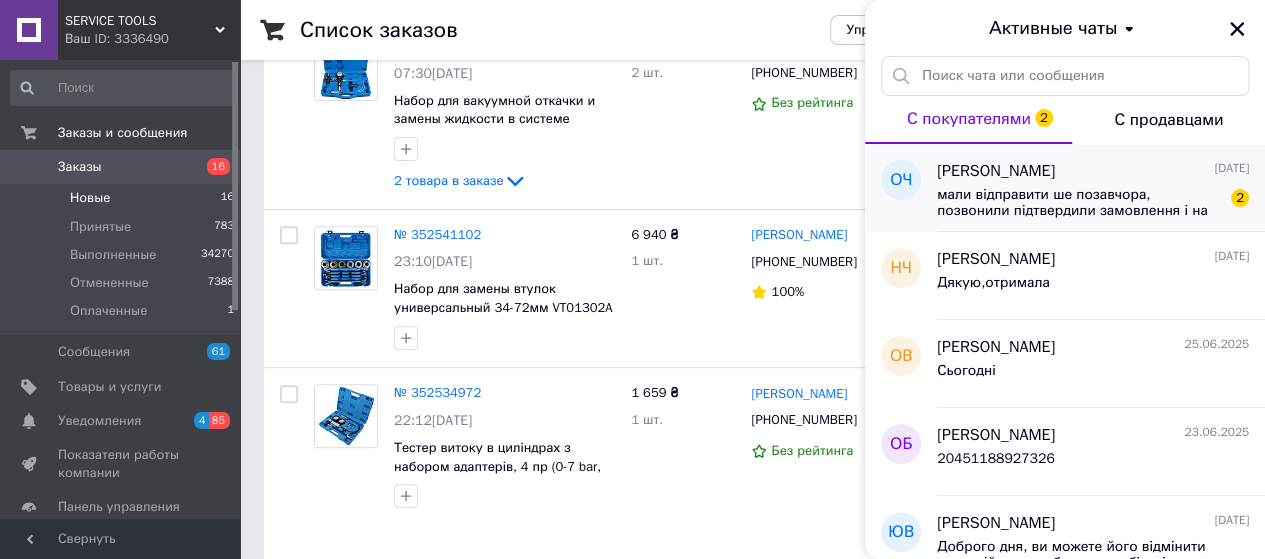 click on "мали відправити ше позавчора, позвонили підтвердили замовлення і на цьому я так понімаю все стало, казали шо в той день відправите. Як це розуміти, можна було попередити" at bounding box center [1079, 203] 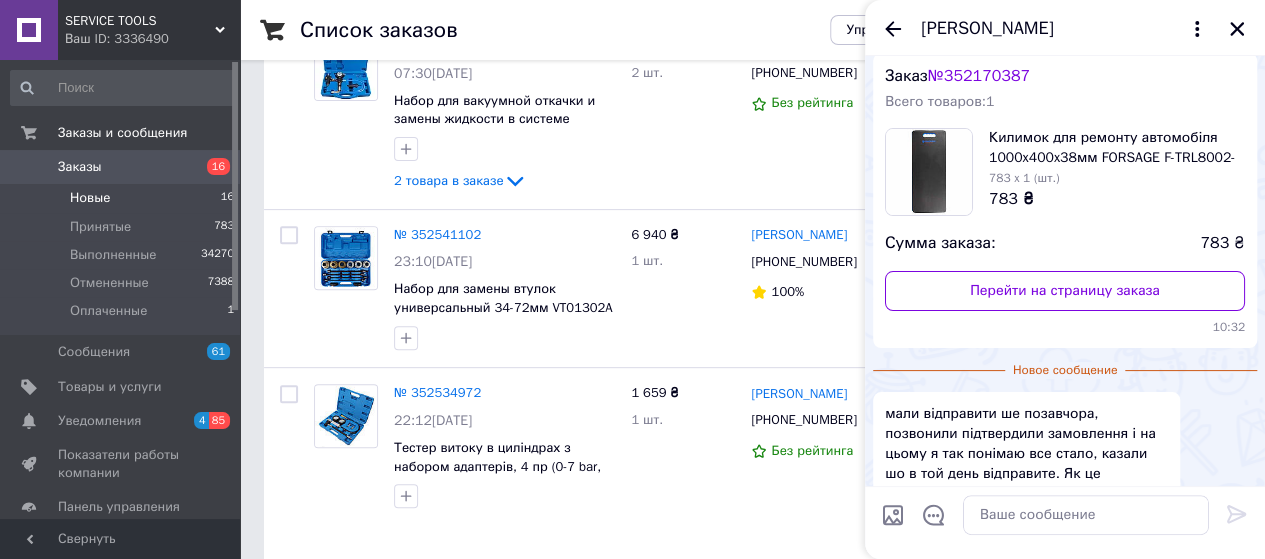 scroll, scrollTop: 54, scrollLeft: 0, axis: vertical 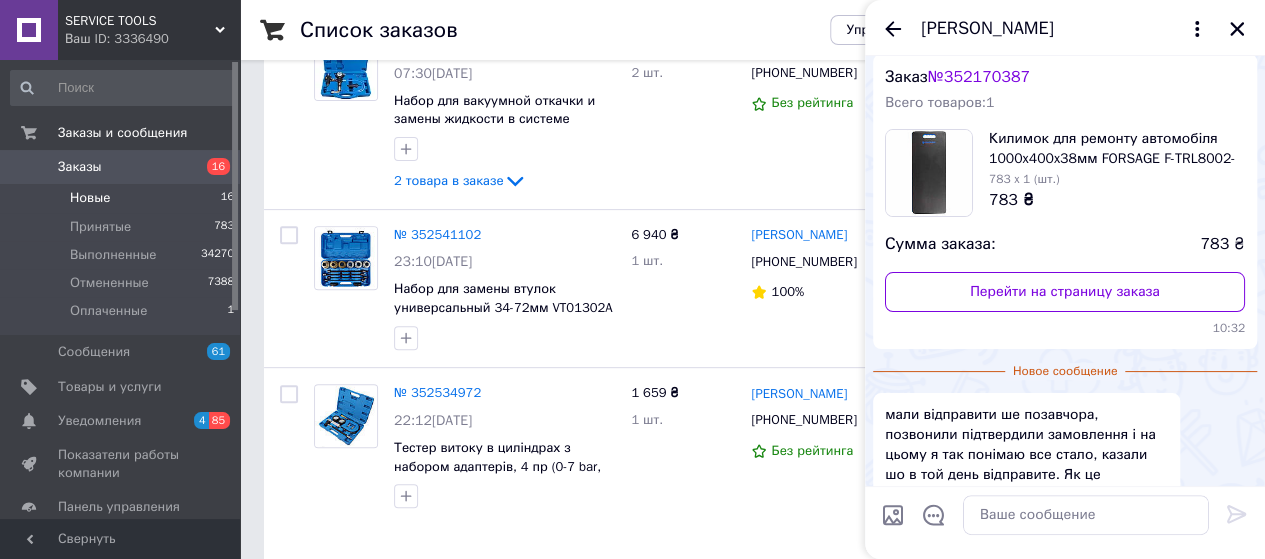 click on "№ 352170387" at bounding box center [979, 77] 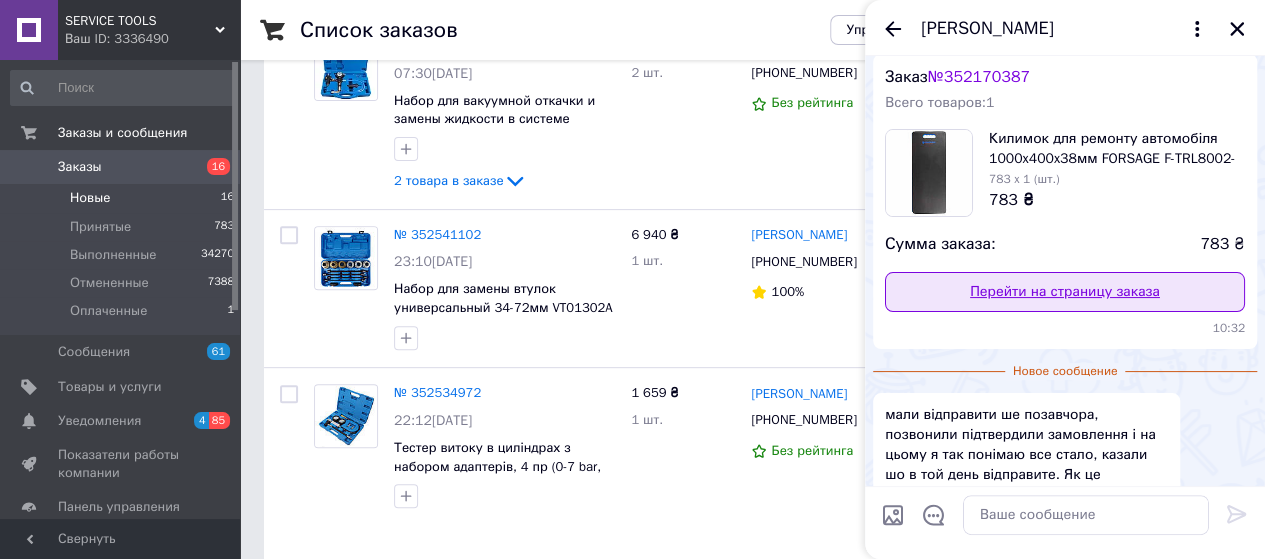 click on "Перейти на страницу заказа" at bounding box center (1065, 292) 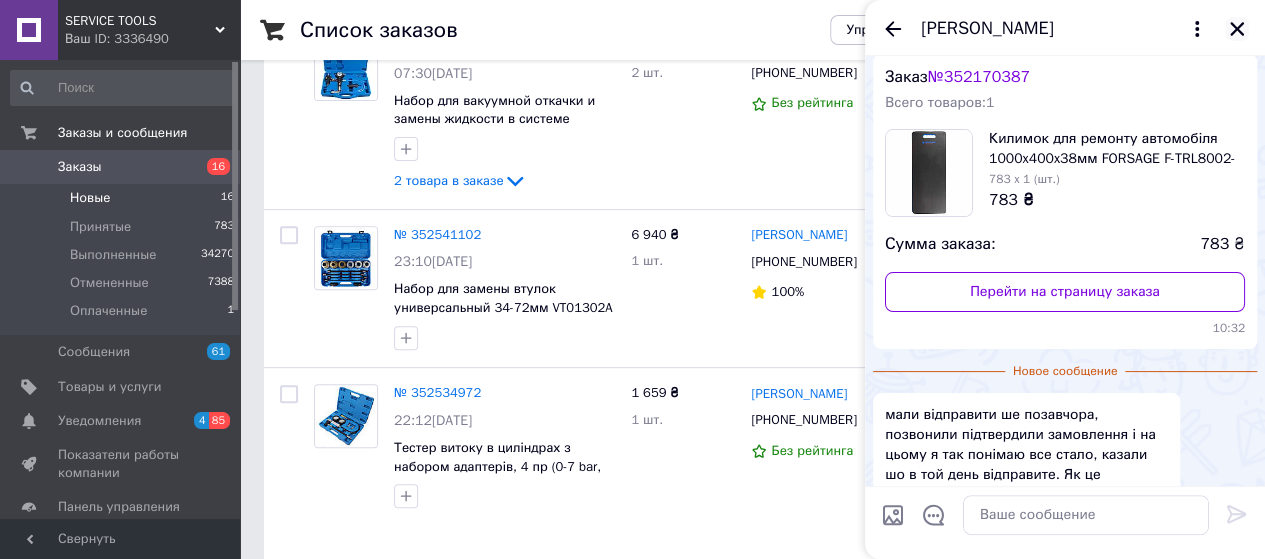 click 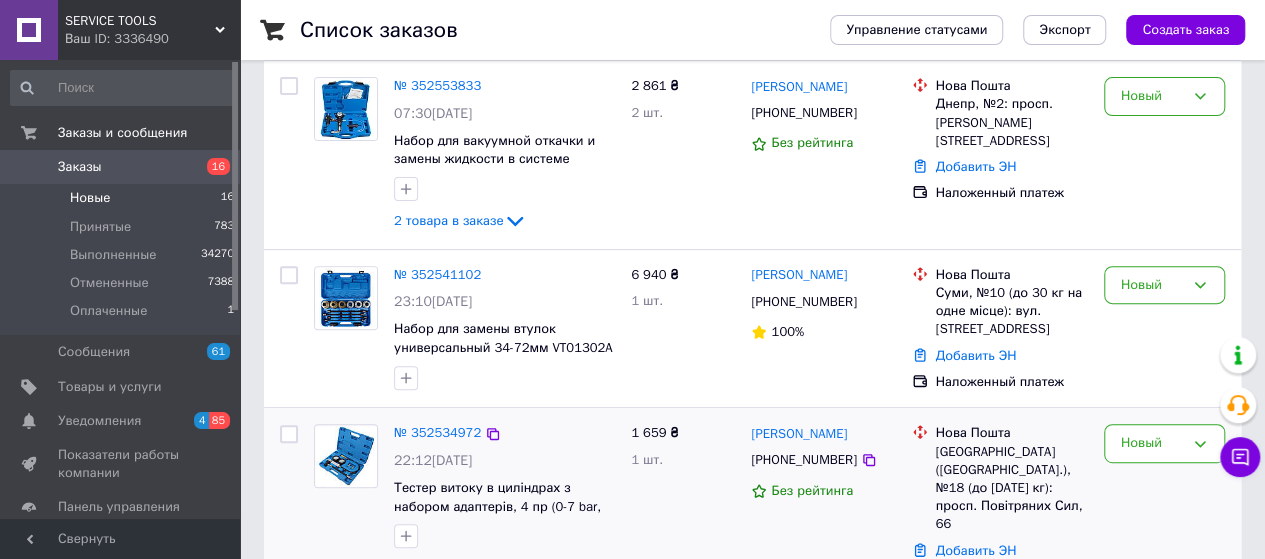 scroll, scrollTop: 266, scrollLeft: 0, axis: vertical 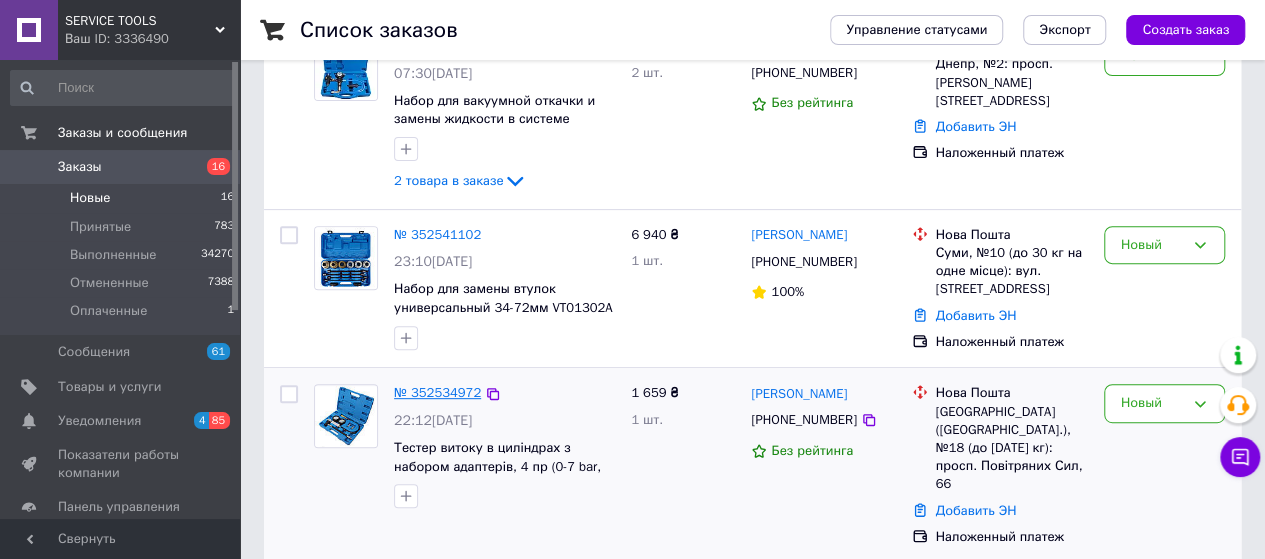 click on "№ 352534972" at bounding box center (437, 392) 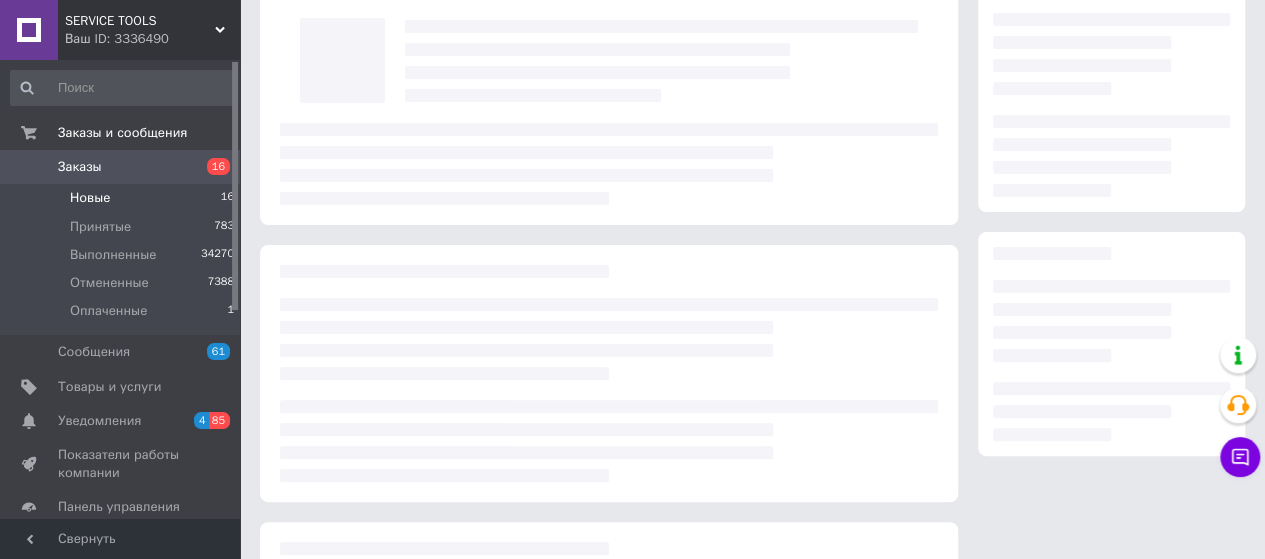 scroll, scrollTop: 0, scrollLeft: 0, axis: both 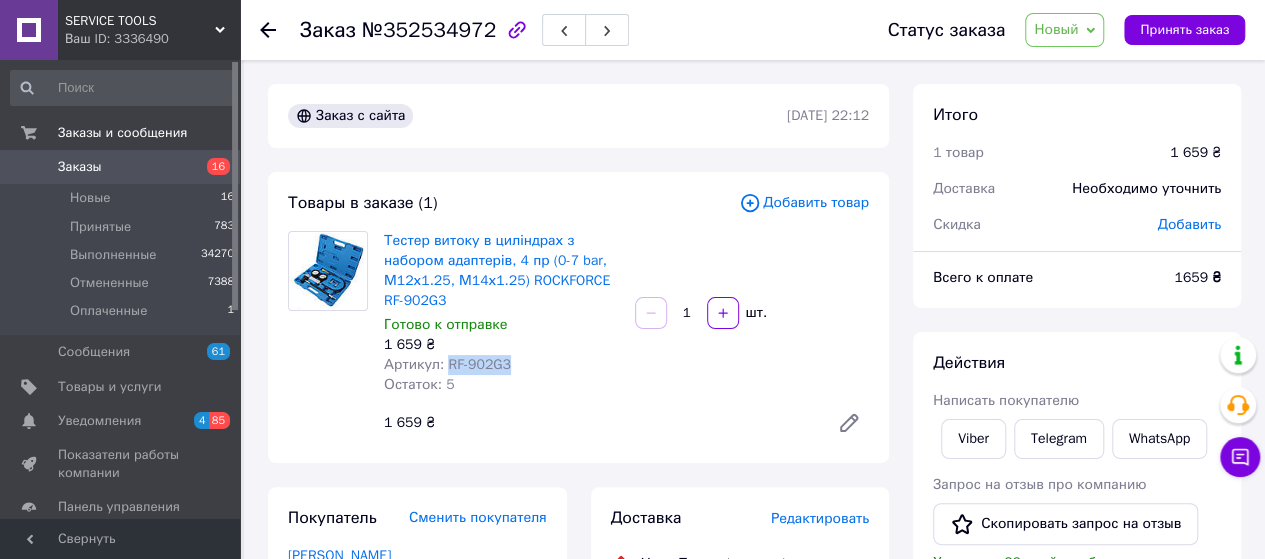 drag, startPoint x: 482, startPoint y: 367, endPoint x: 442, endPoint y: 371, distance: 40.1995 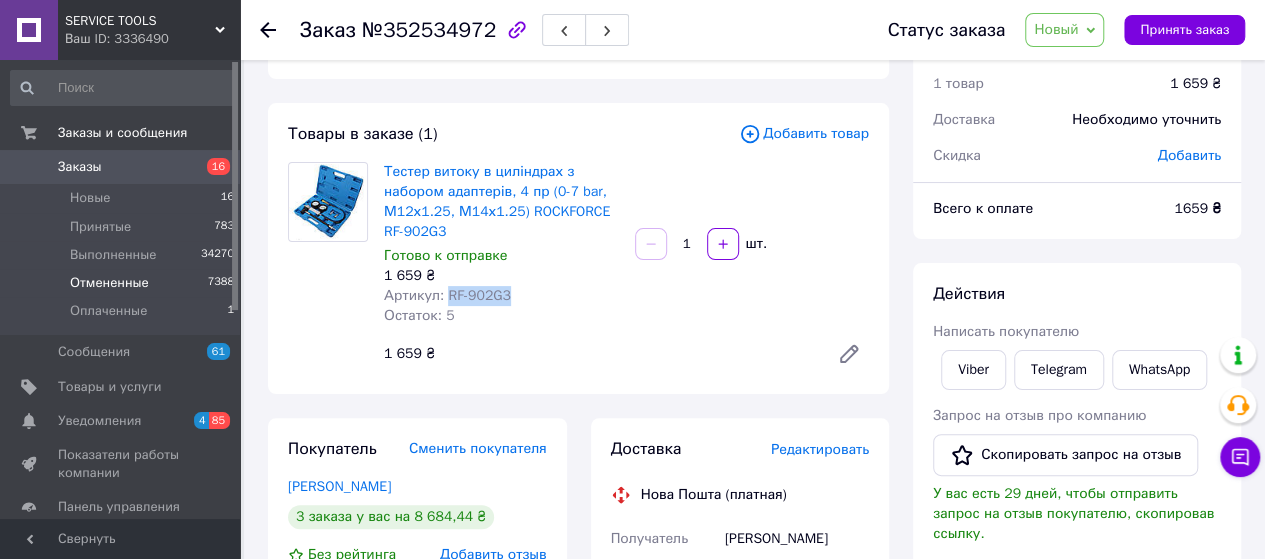 scroll, scrollTop: 133, scrollLeft: 0, axis: vertical 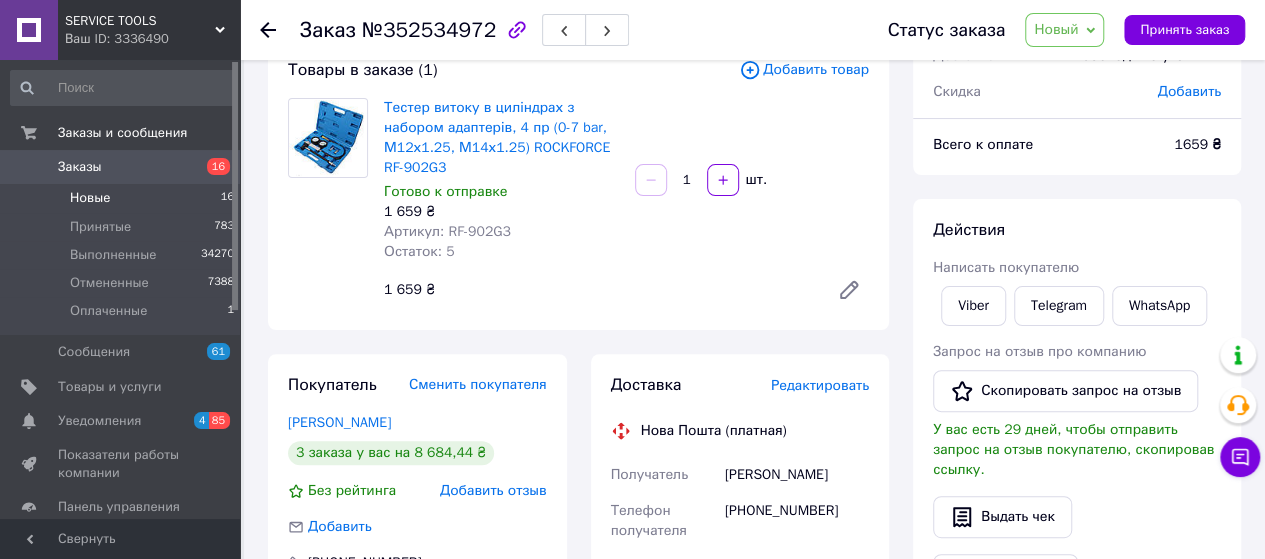 click on "Новые" at bounding box center (90, 198) 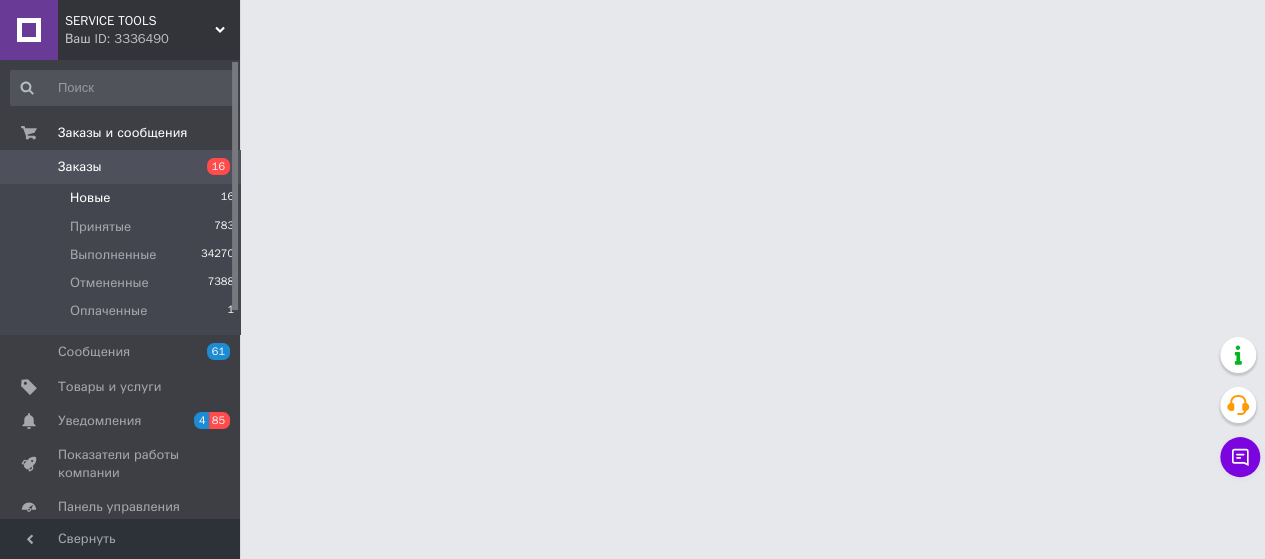 scroll, scrollTop: 0, scrollLeft: 0, axis: both 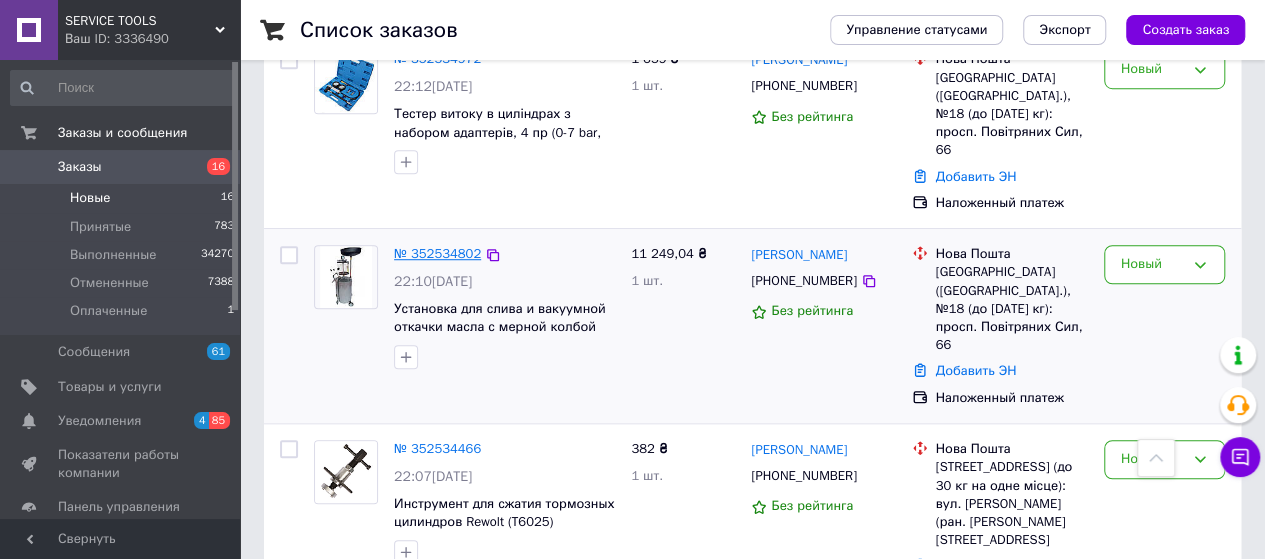 click on "№ 352534802" at bounding box center [437, 253] 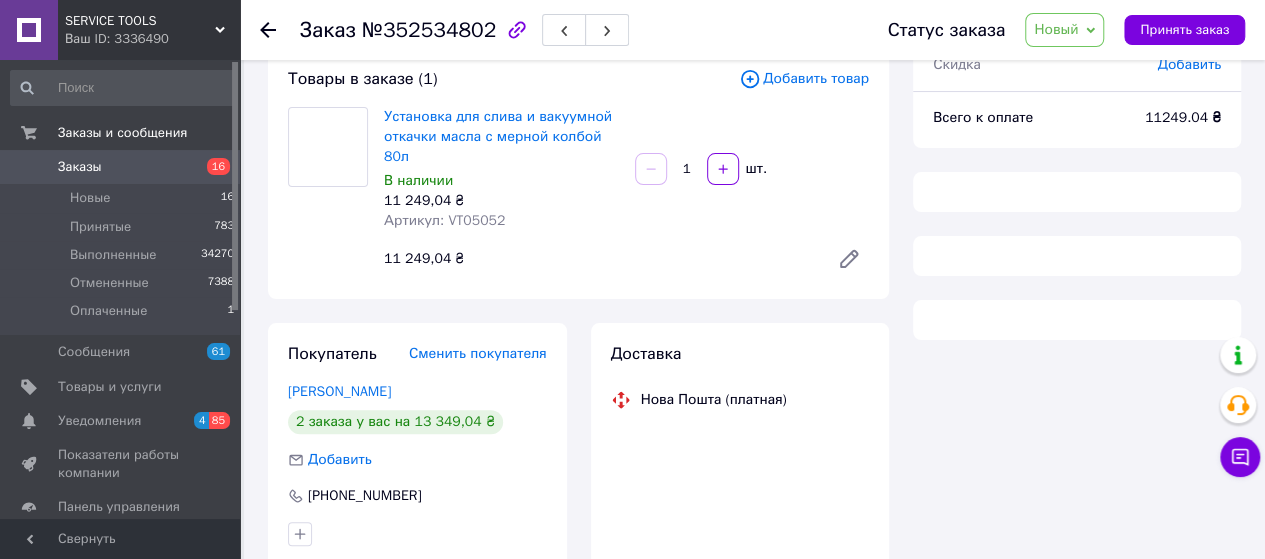 scroll, scrollTop: 0, scrollLeft: 0, axis: both 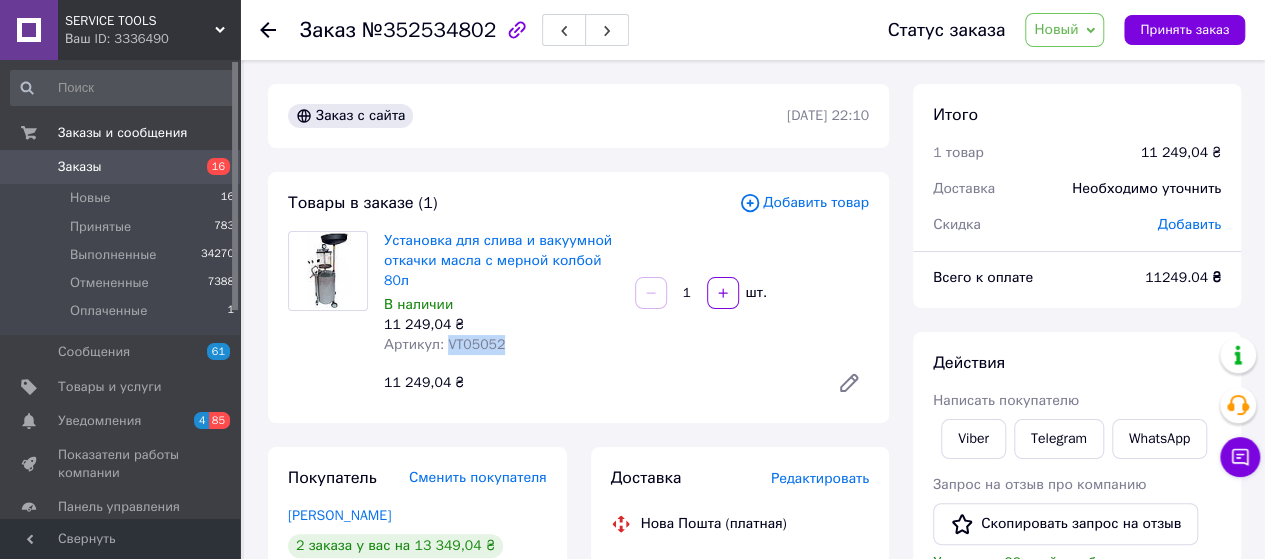drag, startPoint x: 517, startPoint y: 326, endPoint x: 444, endPoint y: 325, distance: 73.00685 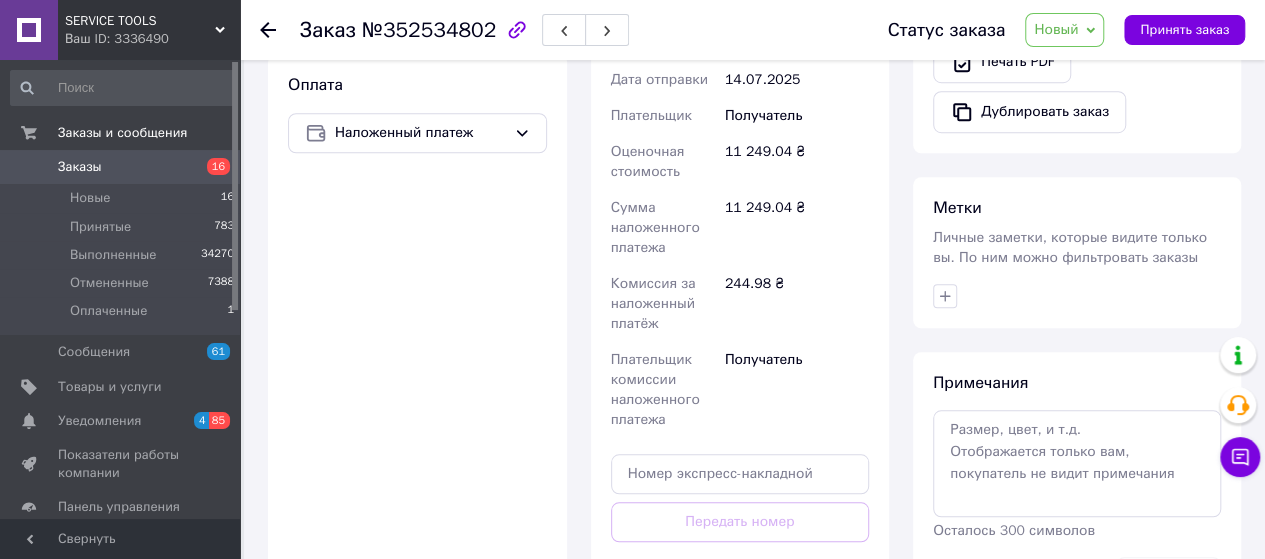 scroll, scrollTop: 866, scrollLeft: 0, axis: vertical 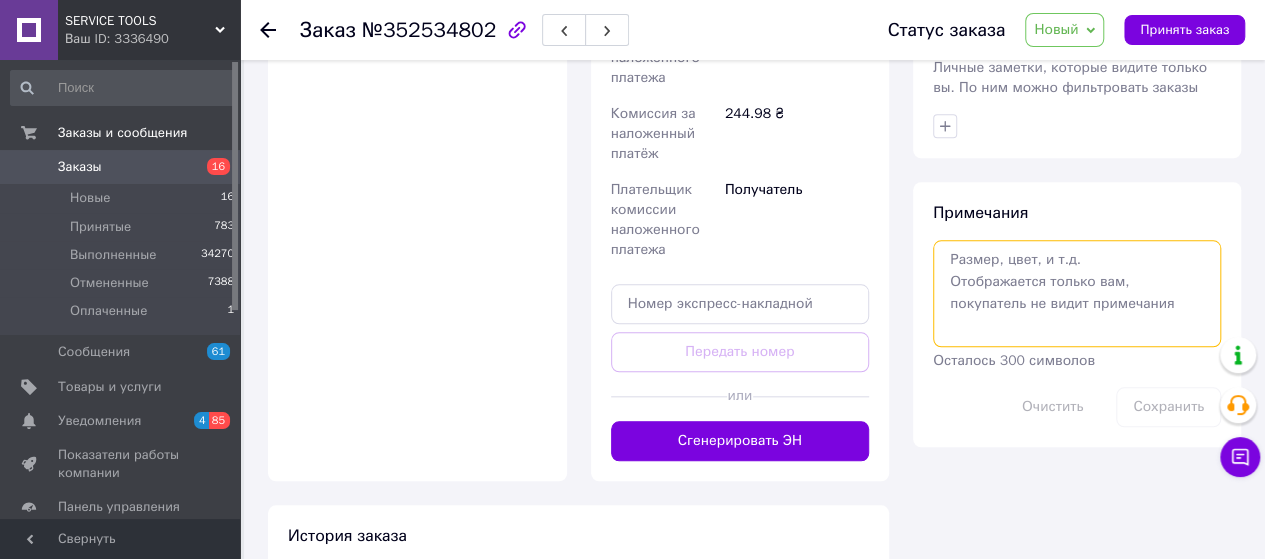 click at bounding box center [1077, 293] 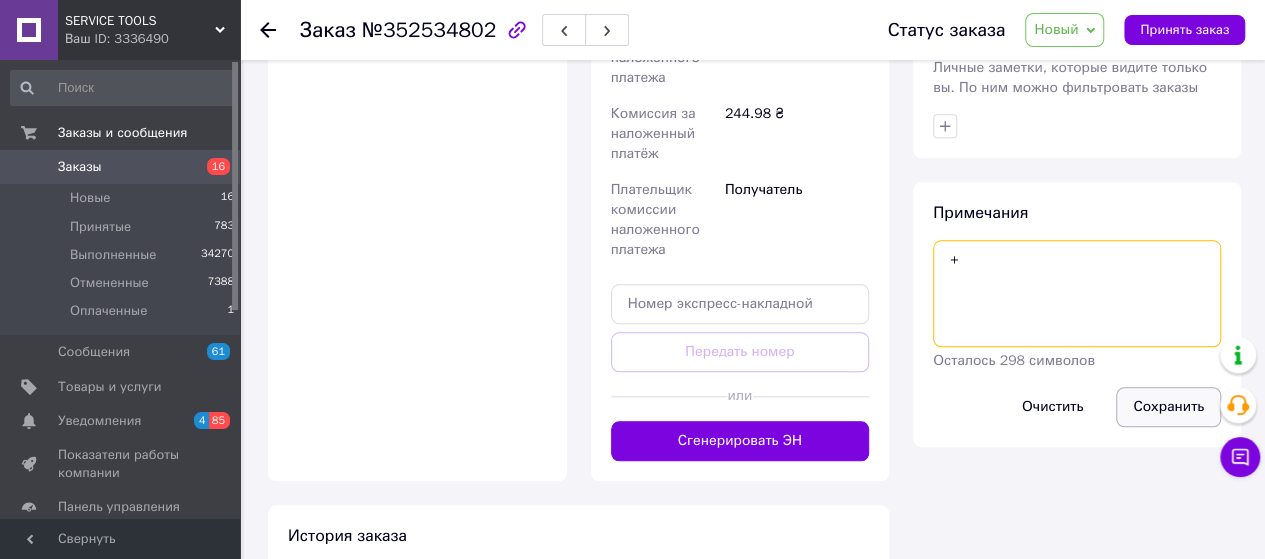 type on "+" 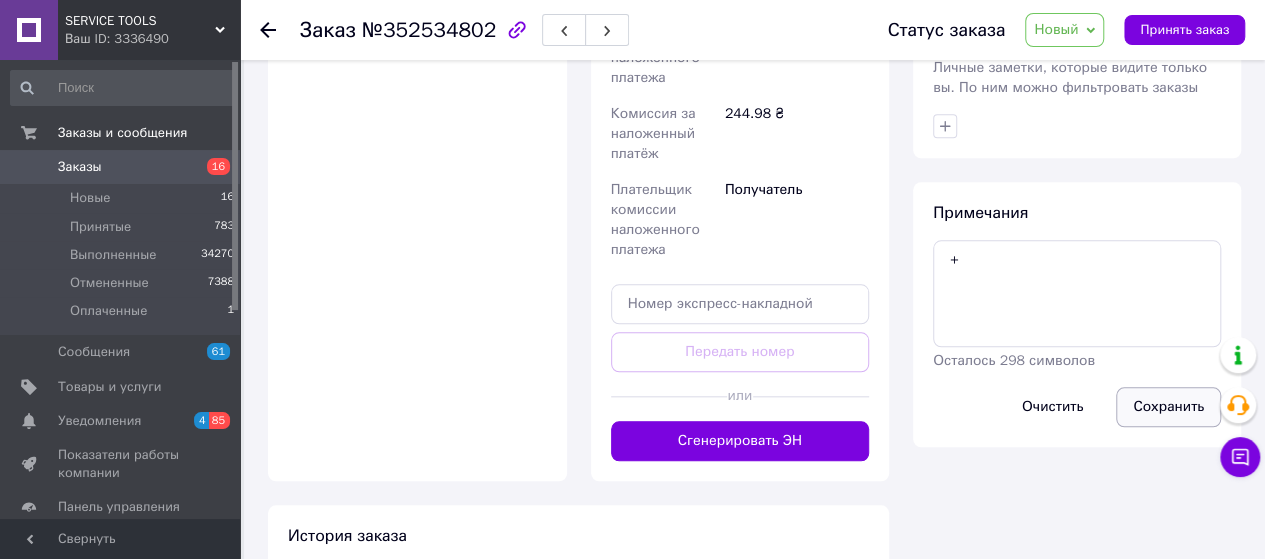 click on "Сохранить" at bounding box center [1168, 407] 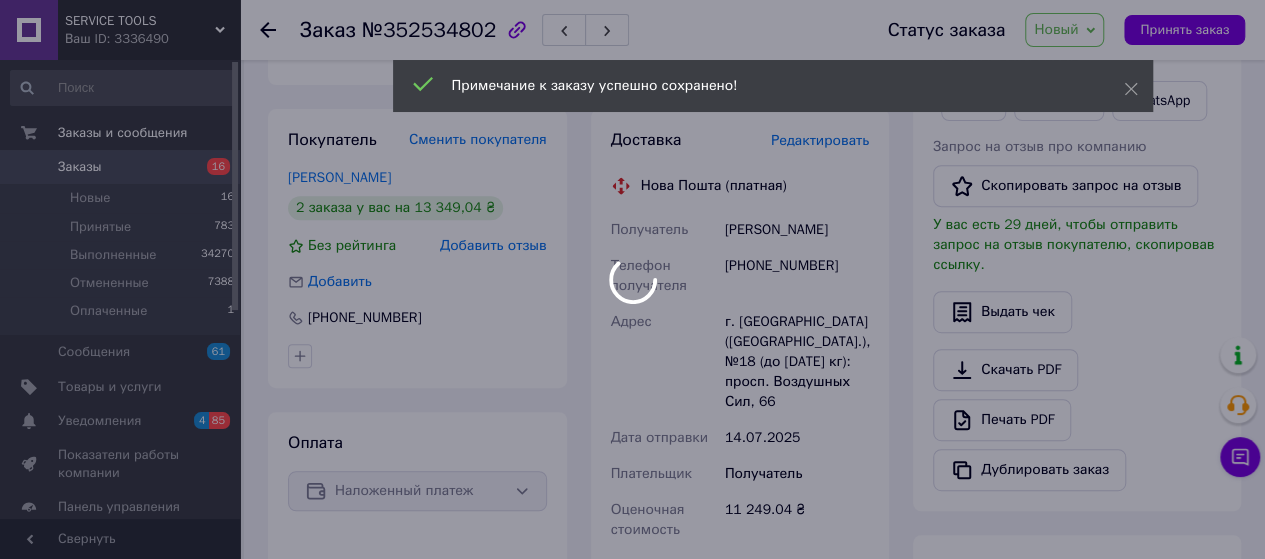 scroll, scrollTop: 266, scrollLeft: 0, axis: vertical 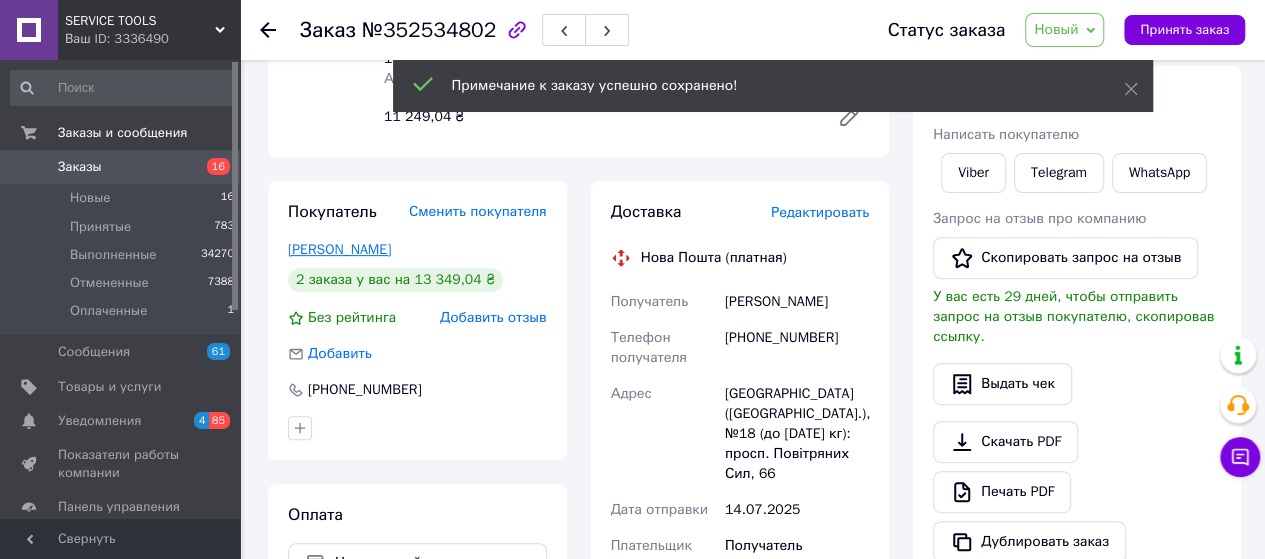 click on "[PERSON_NAME]" at bounding box center (339, 249) 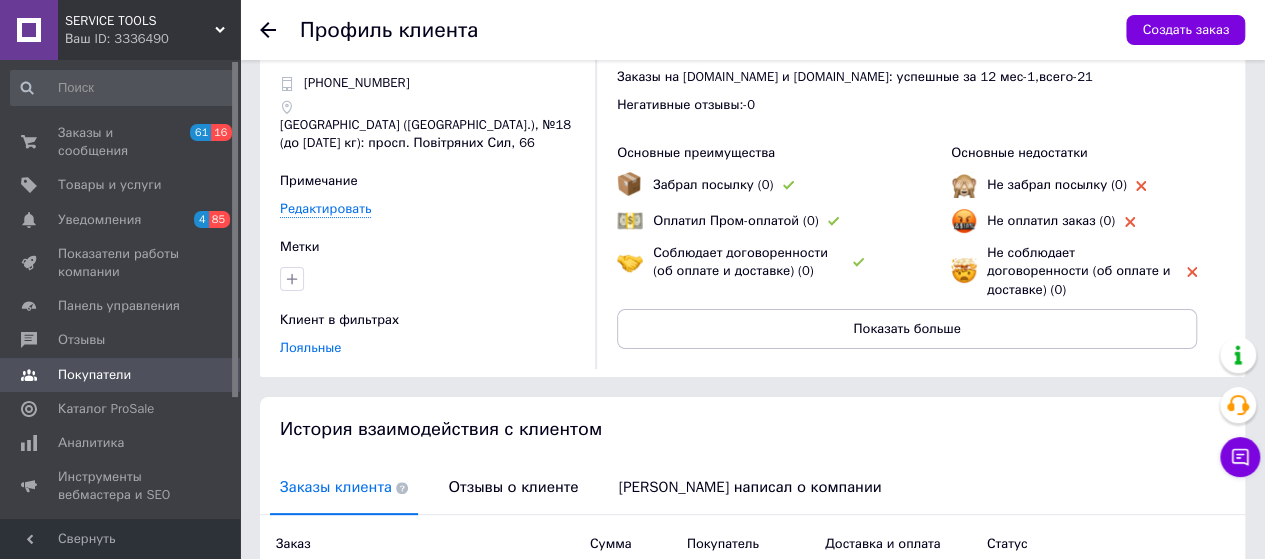 scroll, scrollTop: 0, scrollLeft: 0, axis: both 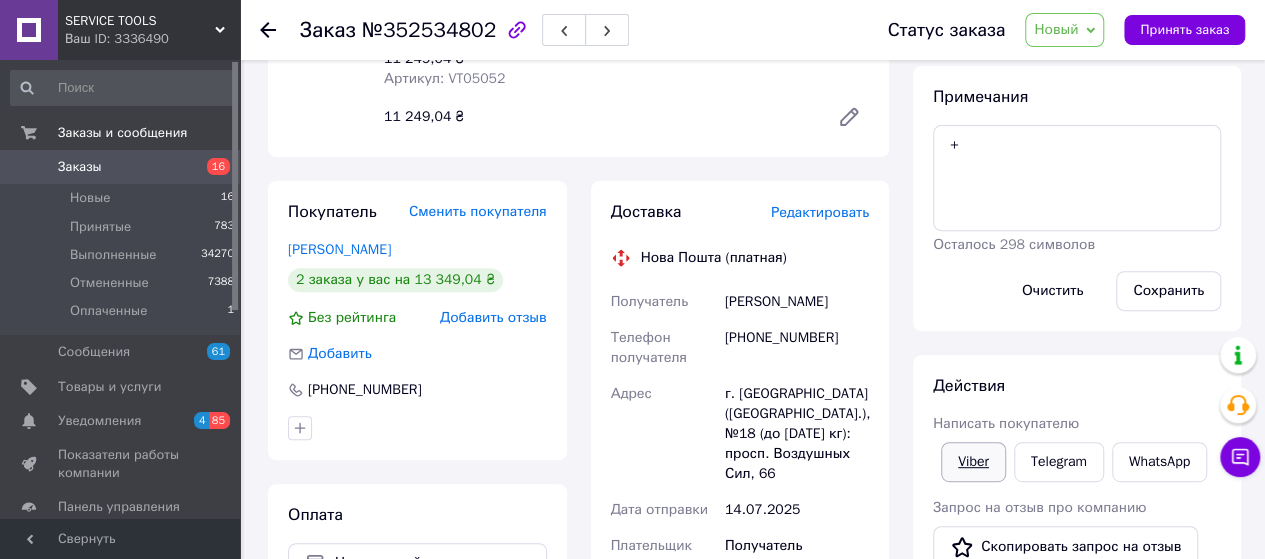 click on "Viber" at bounding box center [973, 462] 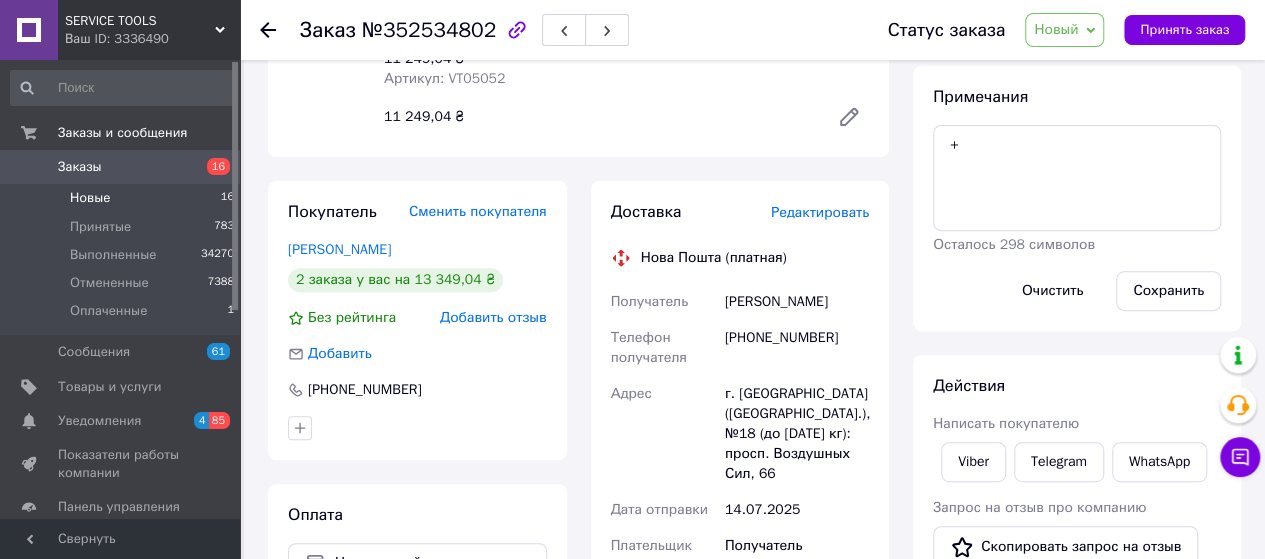 click on "Новые" at bounding box center (90, 198) 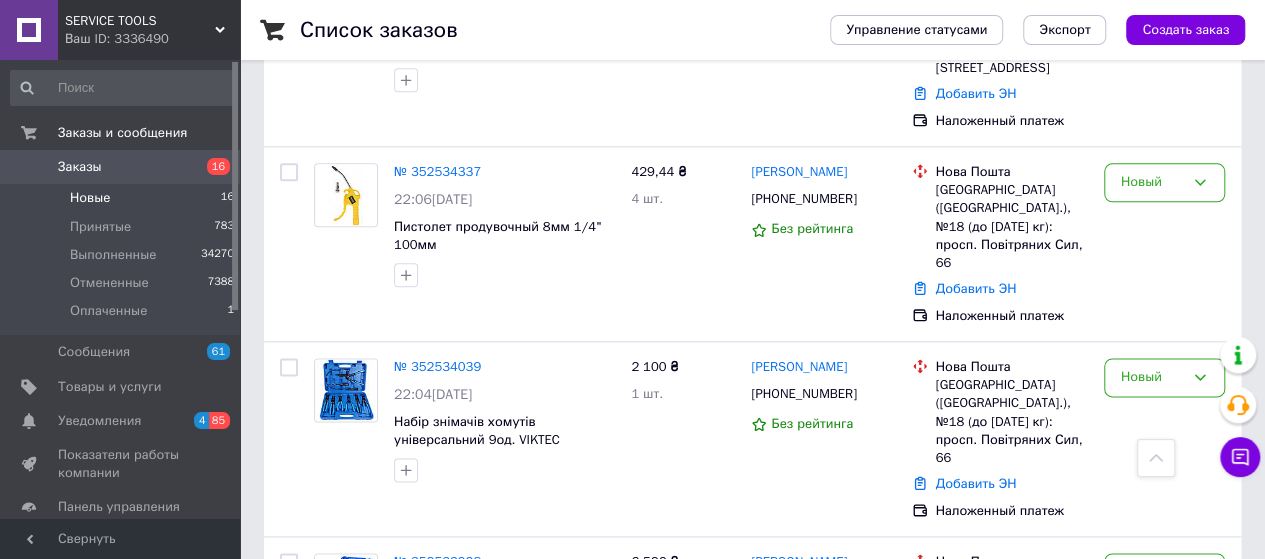 scroll, scrollTop: 1133, scrollLeft: 0, axis: vertical 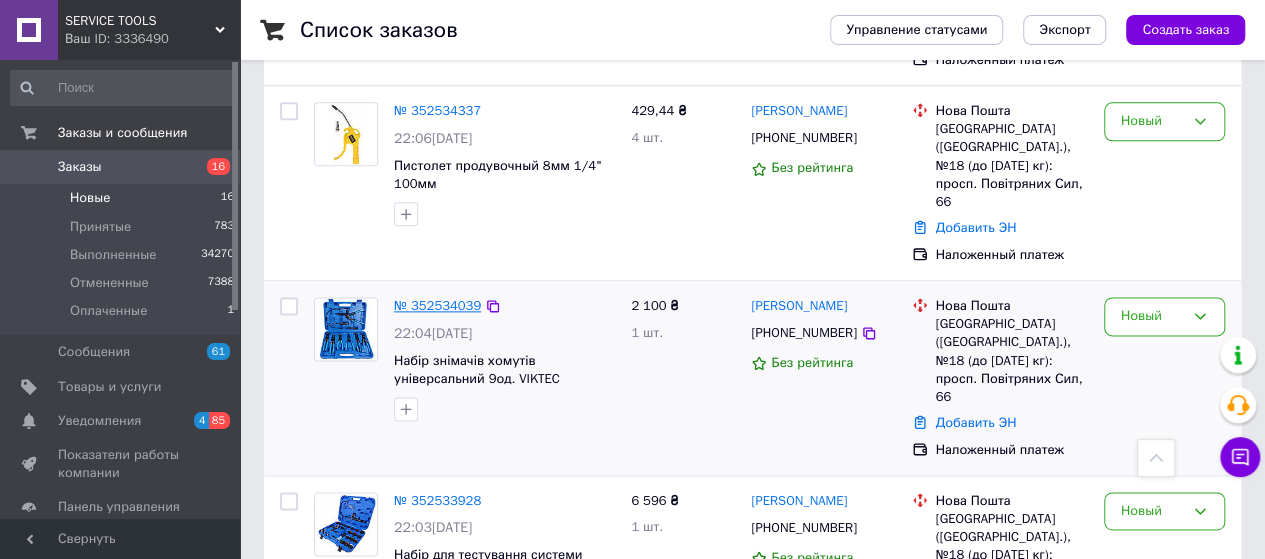 click on "№ 352534039" at bounding box center [437, 305] 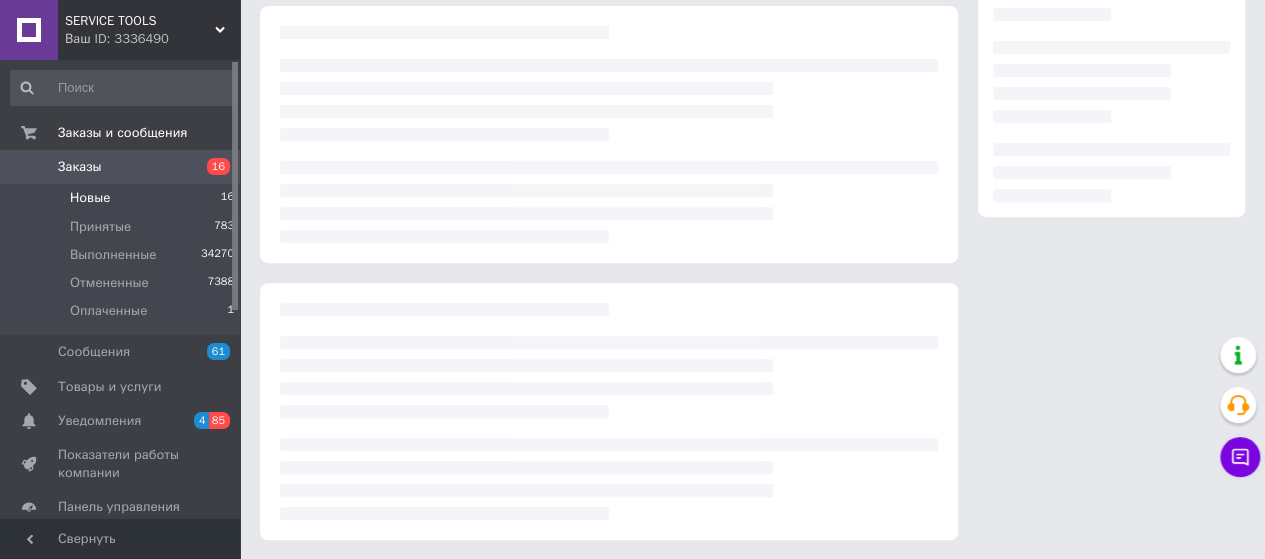 scroll, scrollTop: 0, scrollLeft: 0, axis: both 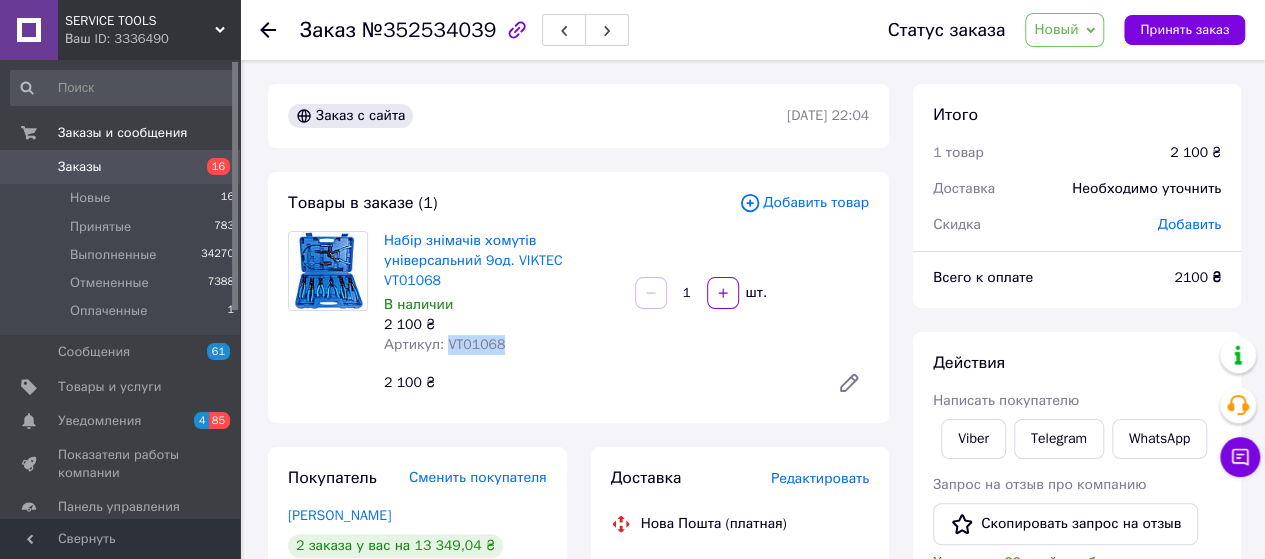 drag, startPoint x: 516, startPoint y: 323, endPoint x: 442, endPoint y: 331, distance: 74.431175 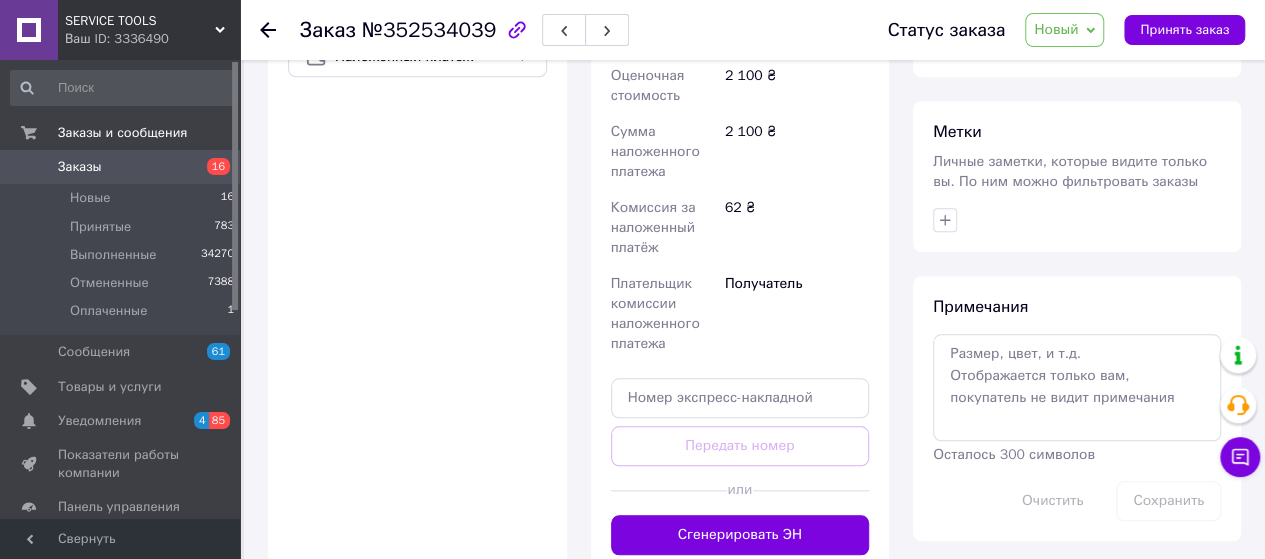 scroll, scrollTop: 913, scrollLeft: 0, axis: vertical 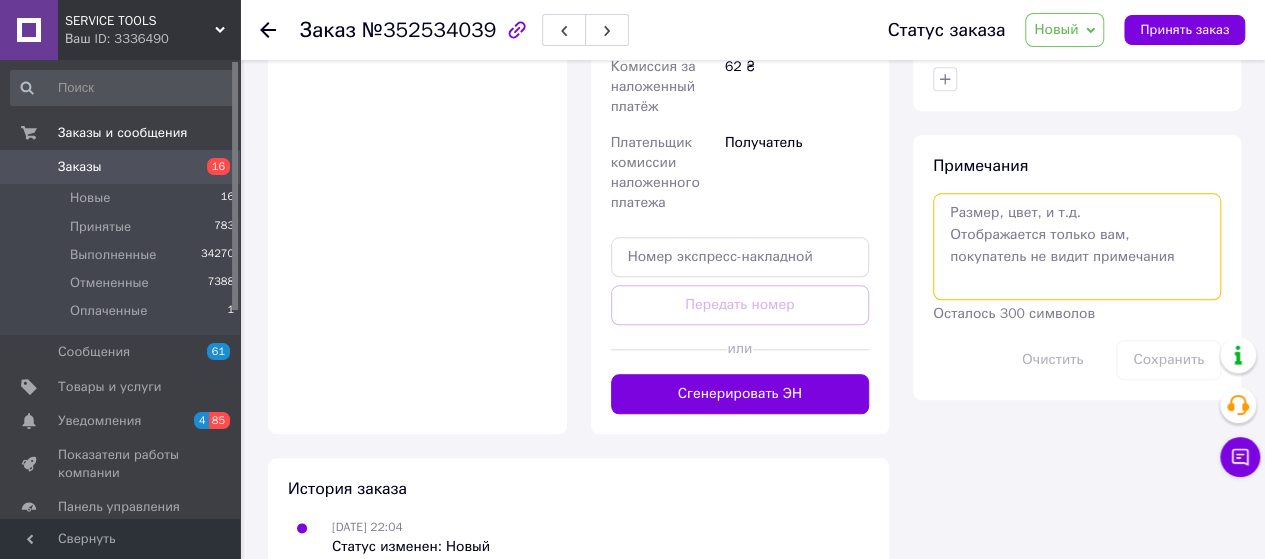 click at bounding box center (1077, 246) 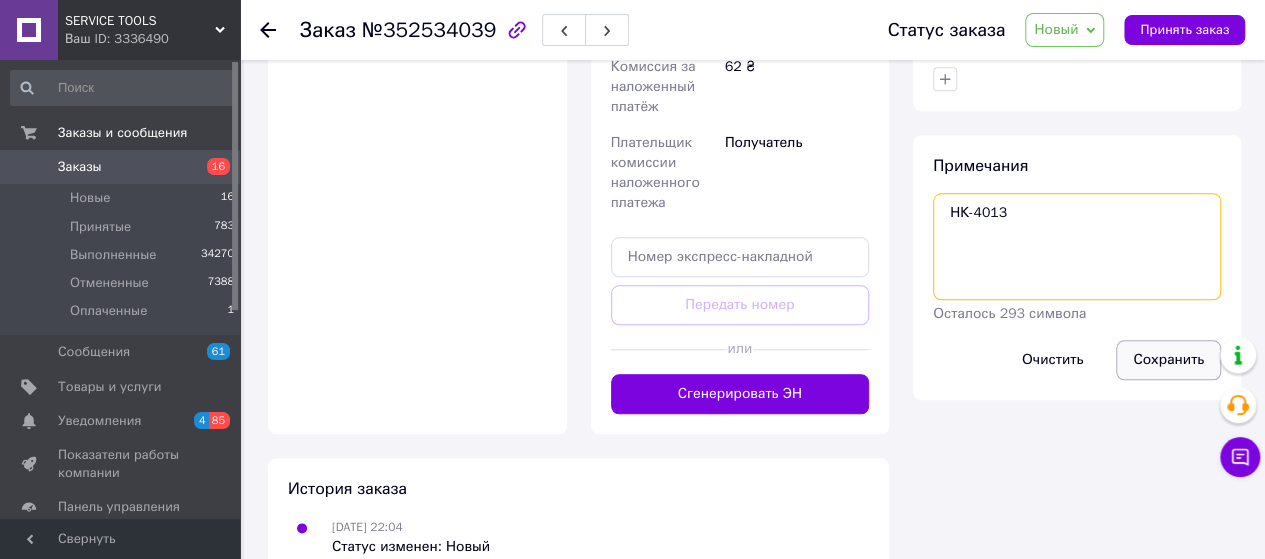 type on "НК-4013" 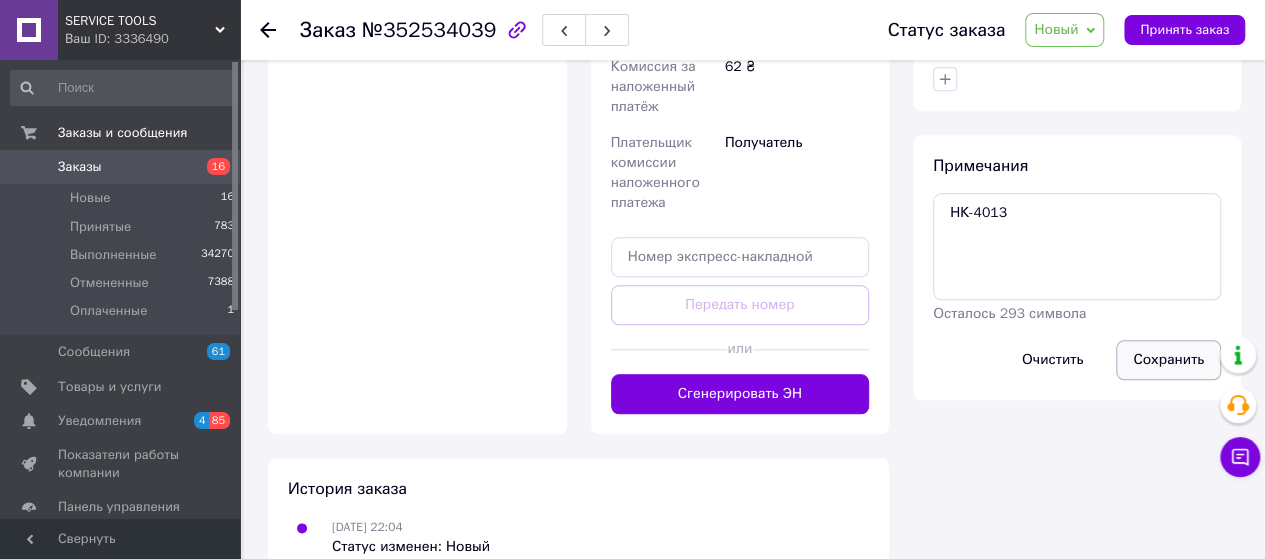 click on "Сохранить" at bounding box center [1168, 360] 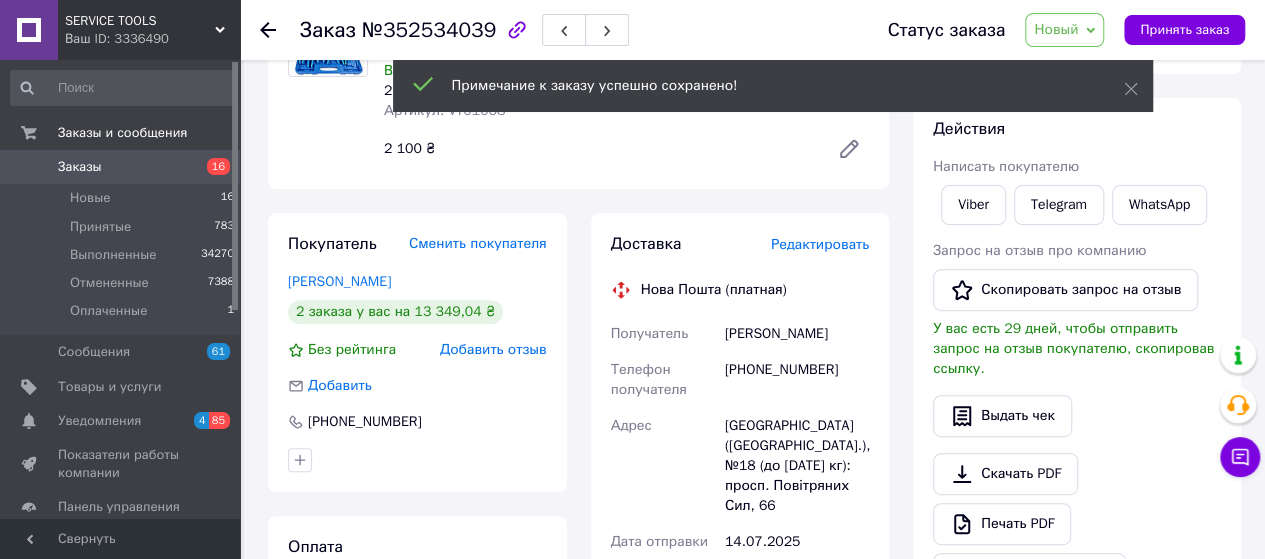 scroll, scrollTop: 0, scrollLeft: 0, axis: both 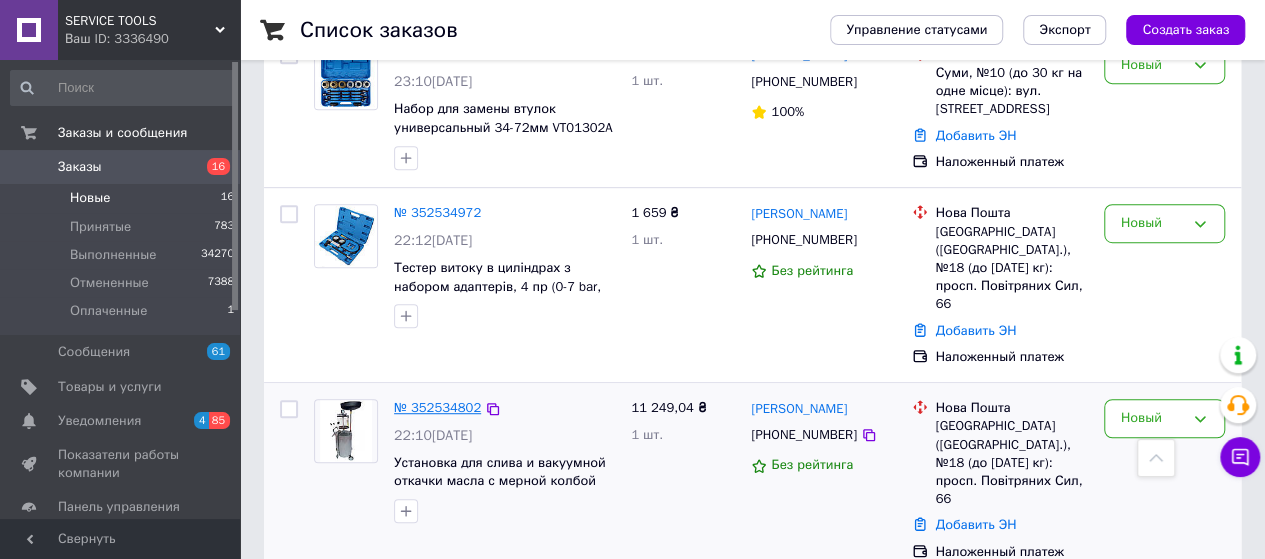 click on "№ 352534802" at bounding box center (437, 407) 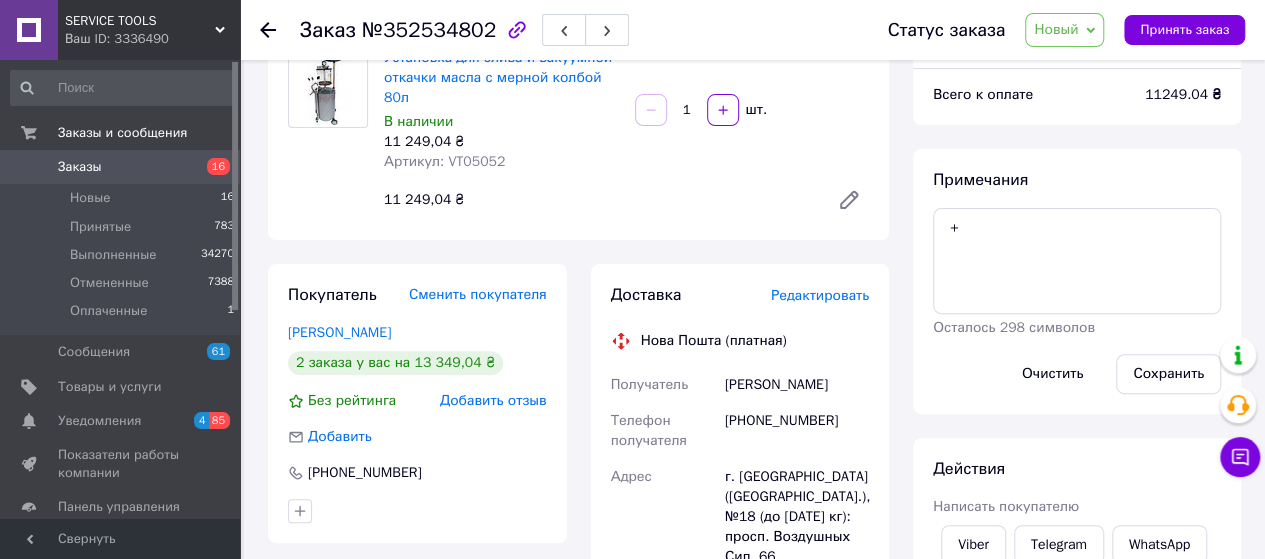scroll, scrollTop: 266, scrollLeft: 0, axis: vertical 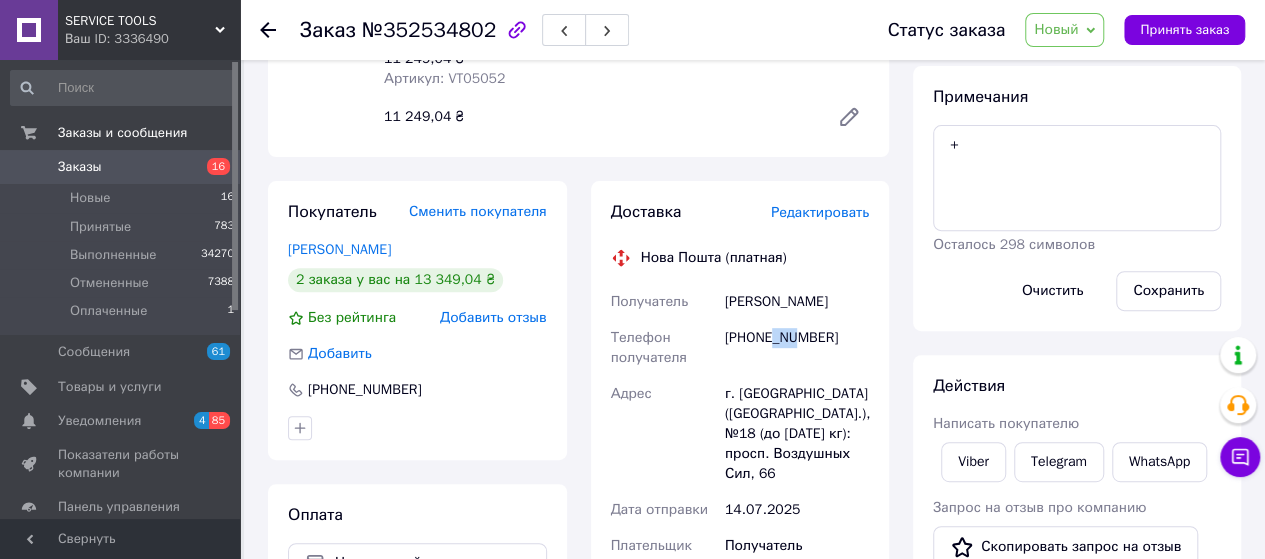 drag, startPoint x: 770, startPoint y: 315, endPoint x: 792, endPoint y: 317, distance: 22.090721 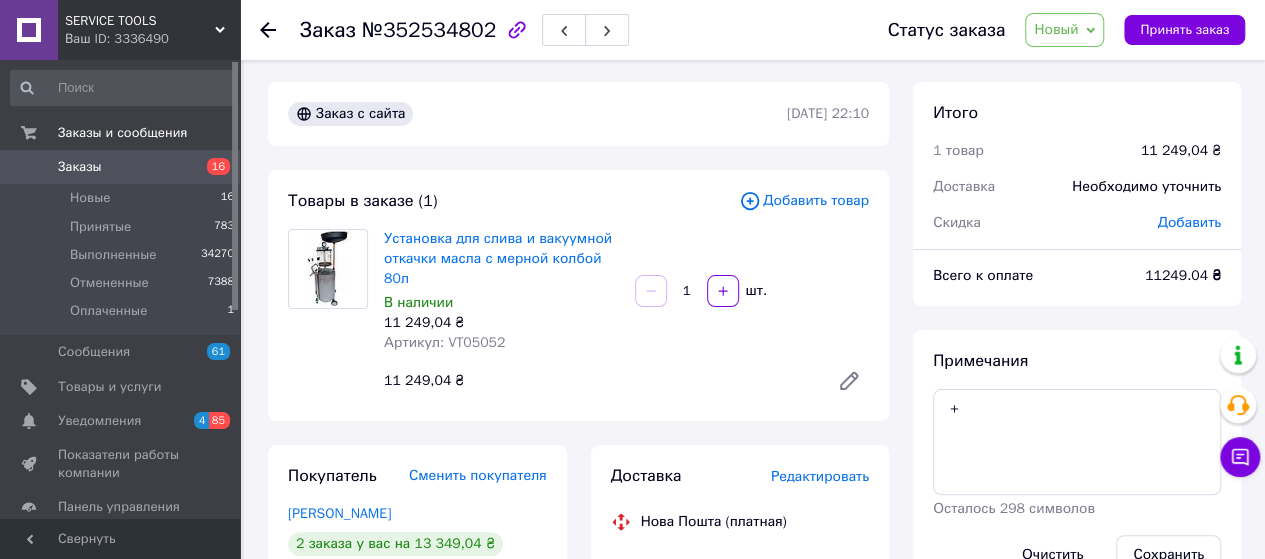 scroll, scrollTop: 0, scrollLeft: 0, axis: both 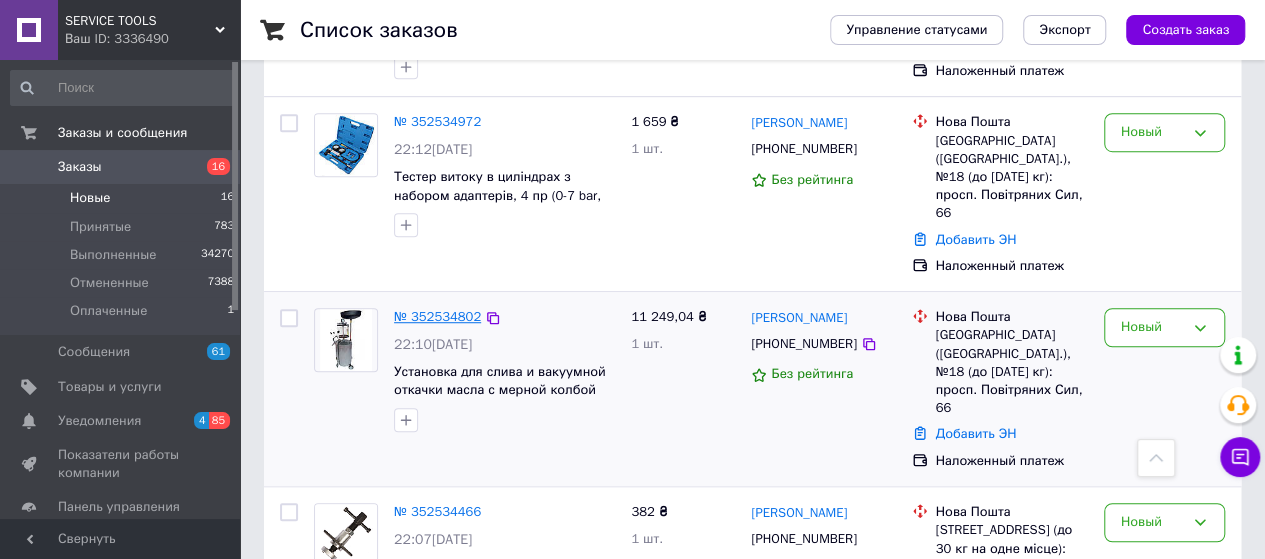click on "№ 352534802" at bounding box center [437, 316] 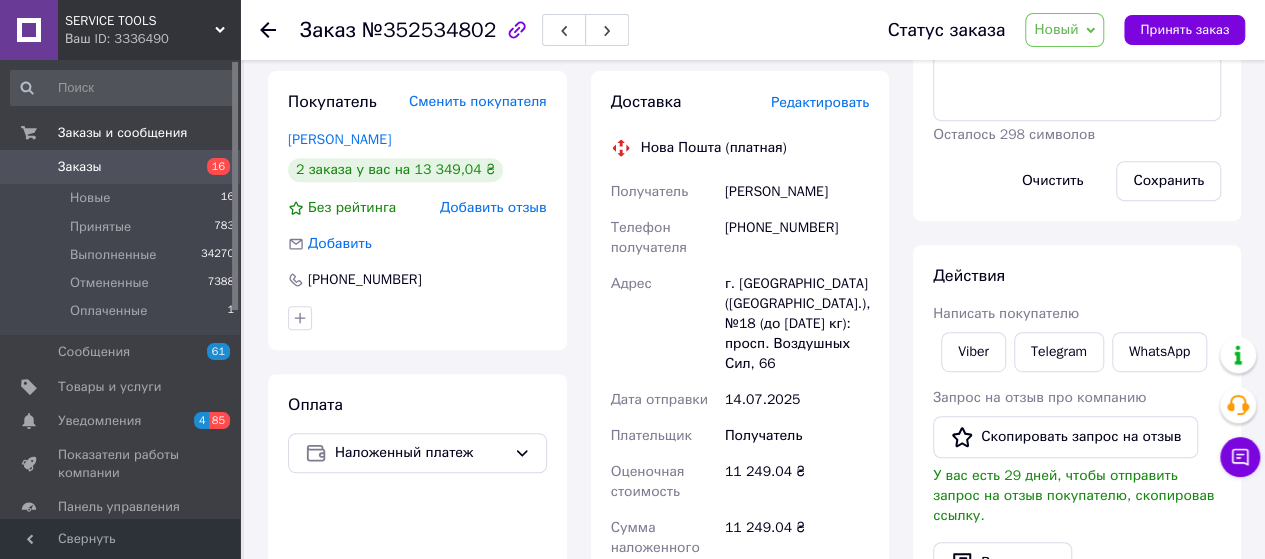 scroll, scrollTop: 400, scrollLeft: 0, axis: vertical 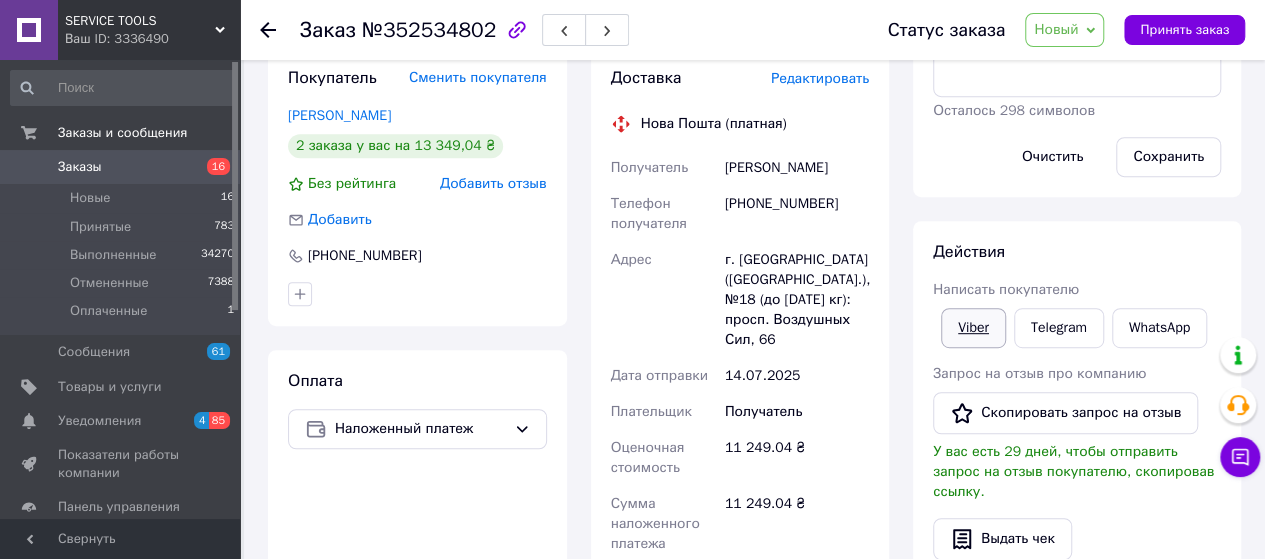 click on "Viber" at bounding box center [973, 328] 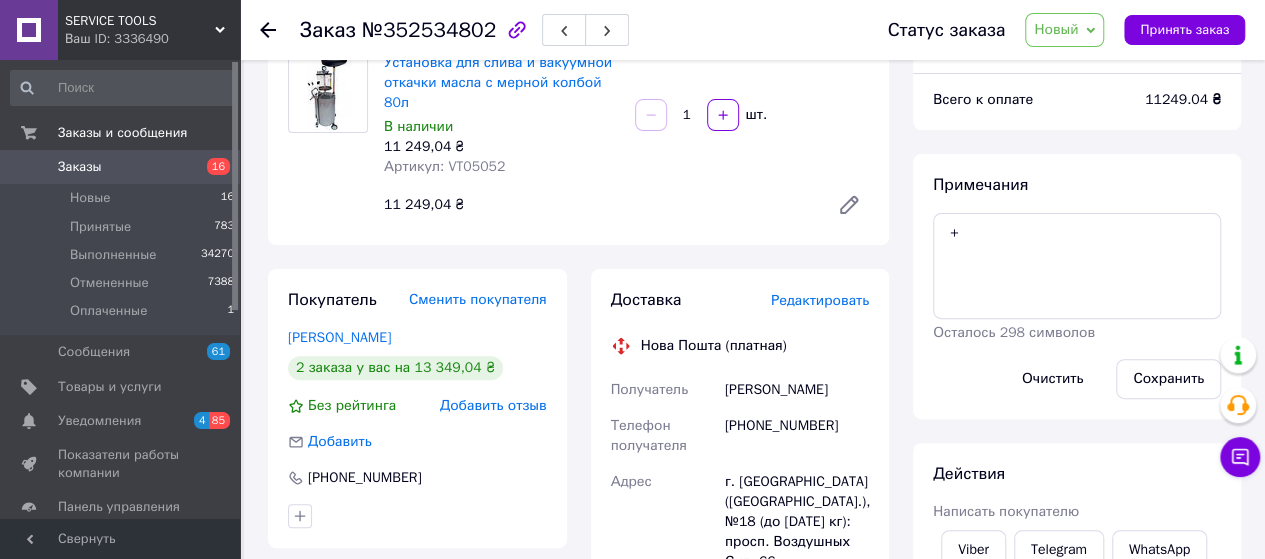 scroll, scrollTop: 66, scrollLeft: 0, axis: vertical 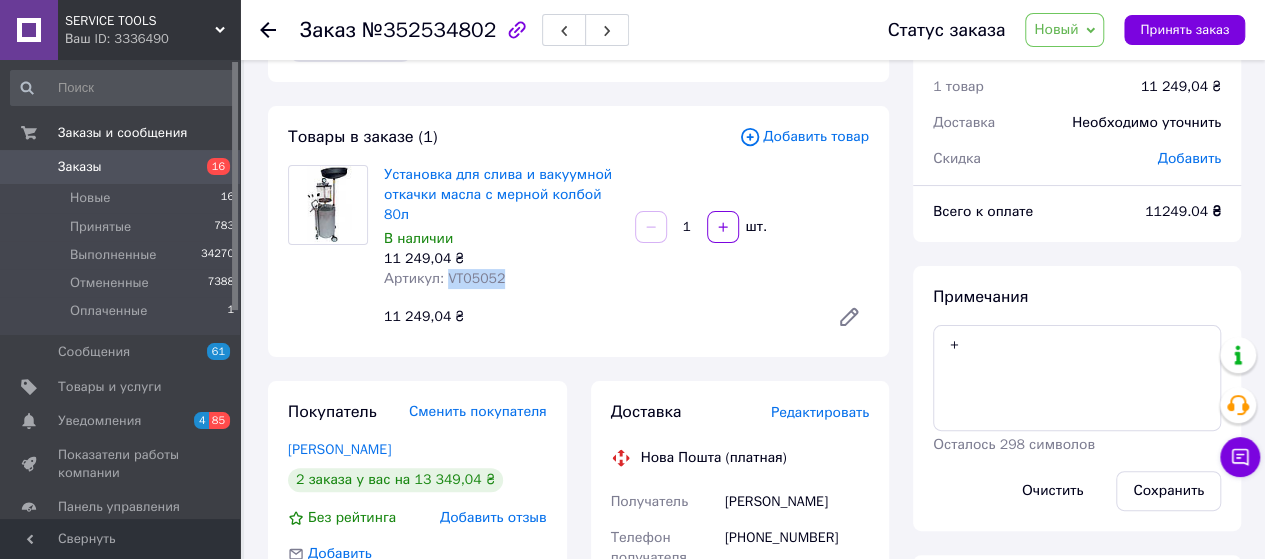 click on "Артикул: VT05052" at bounding box center (501, 279) 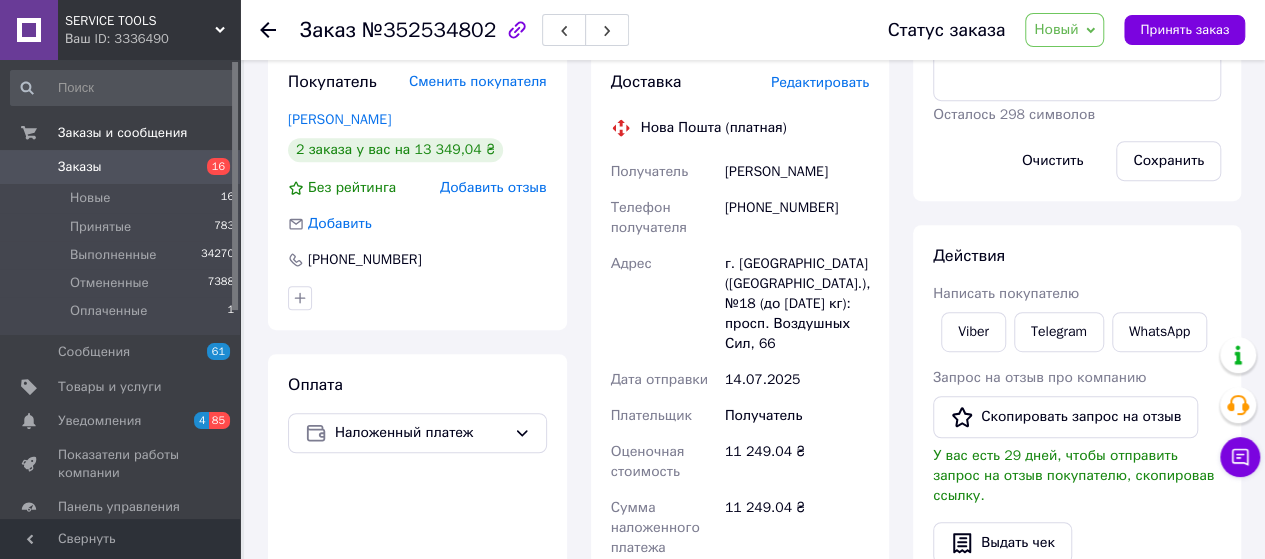 scroll, scrollTop: 333, scrollLeft: 0, axis: vertical 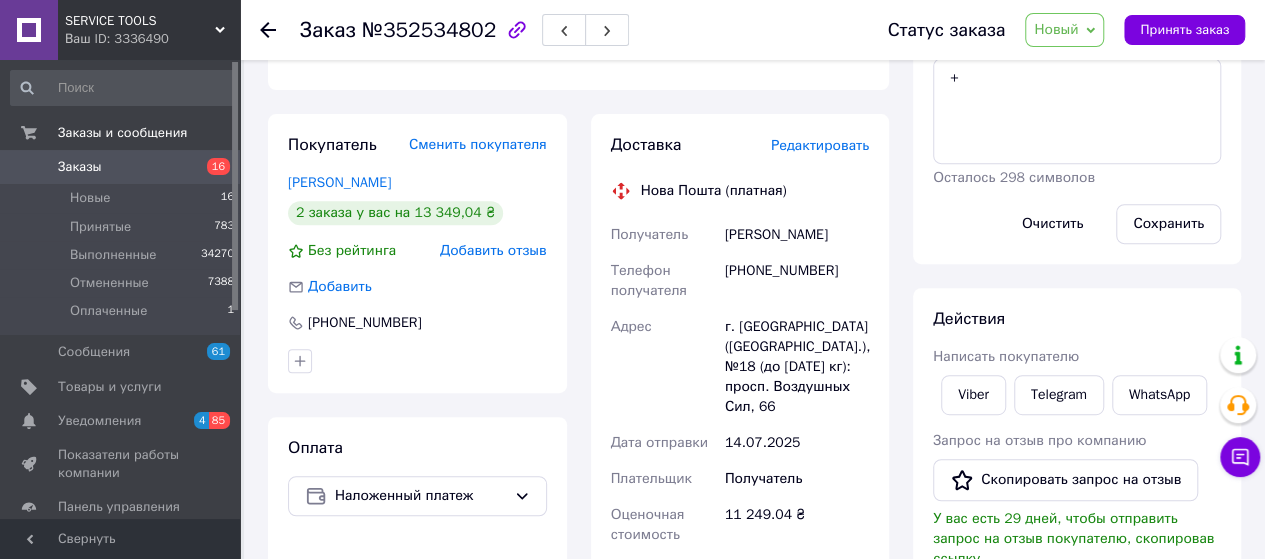 drag, startPoint x: 785, startPoint y: 217, endPoint x: 841, endPoint y: 219, distance: 56.0357 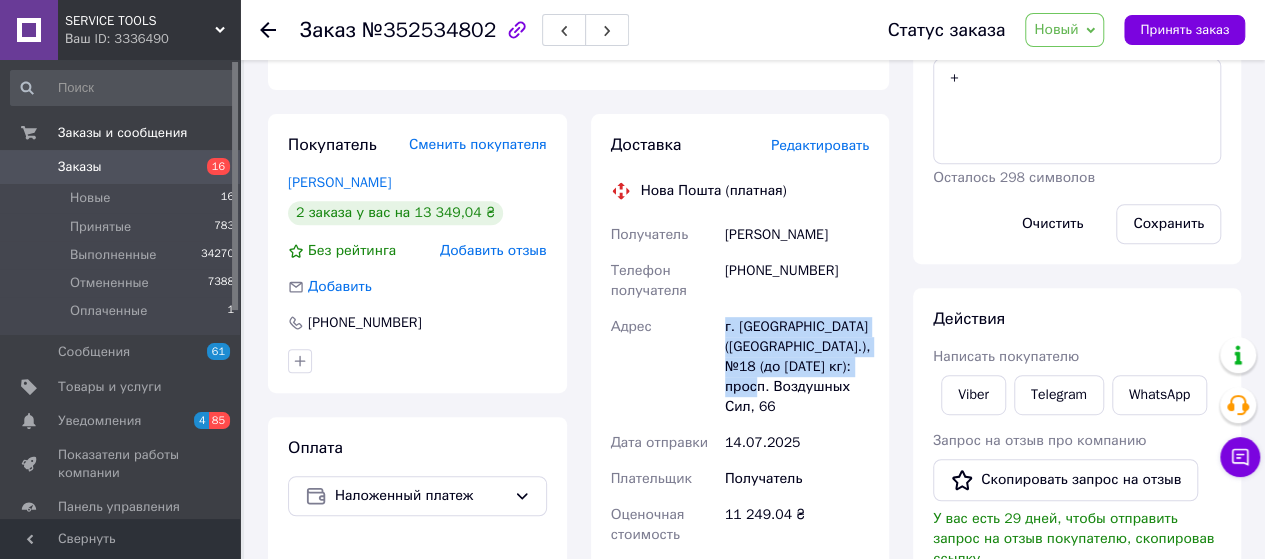 drag, startPoint x: 764, startPoint y: 353, endPoint x: 780, endPoint y: 371, distance: 24.083189 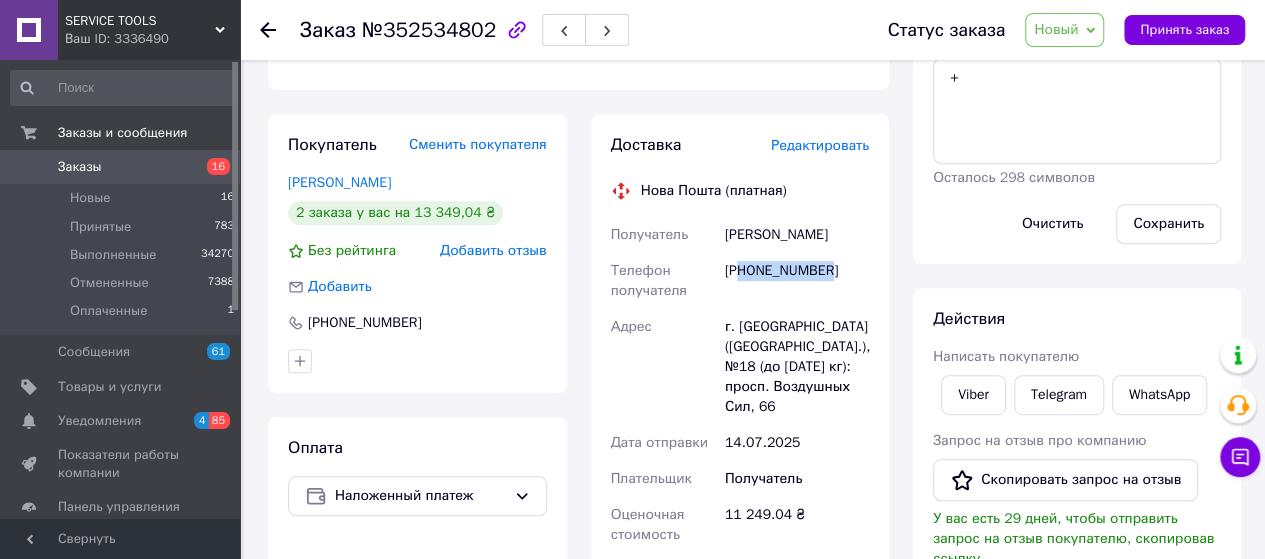 drag, startPoint x: 743, startPoint y: 248, endPoint x: 844, endPoint y: 257, distance: 101.4002 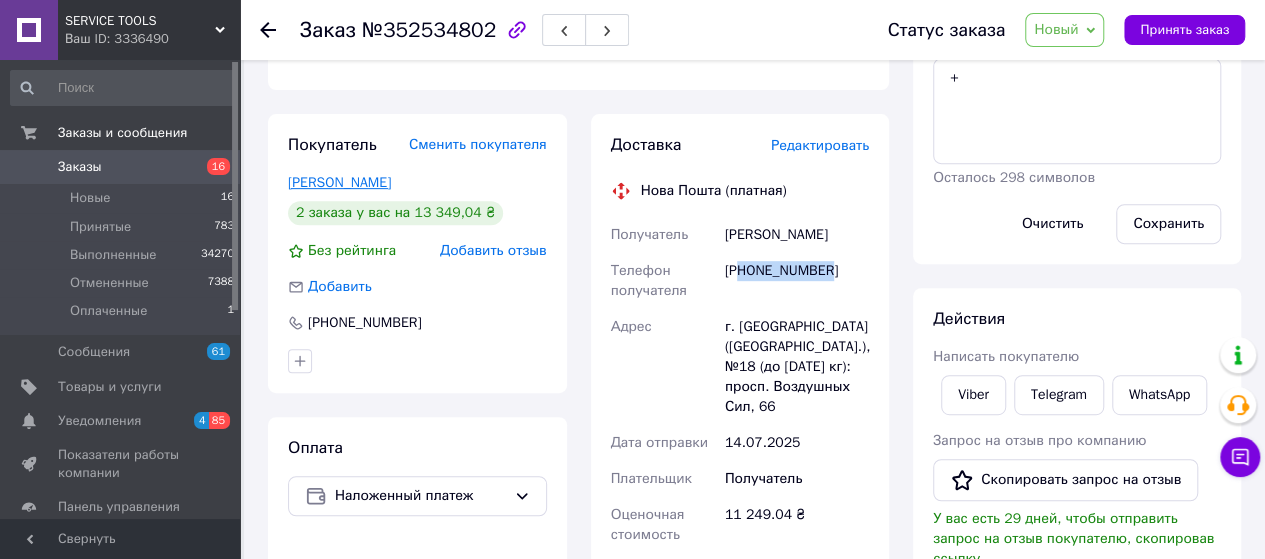 scroll, scrollTop: 0, scrollLeft: 0, axis: both 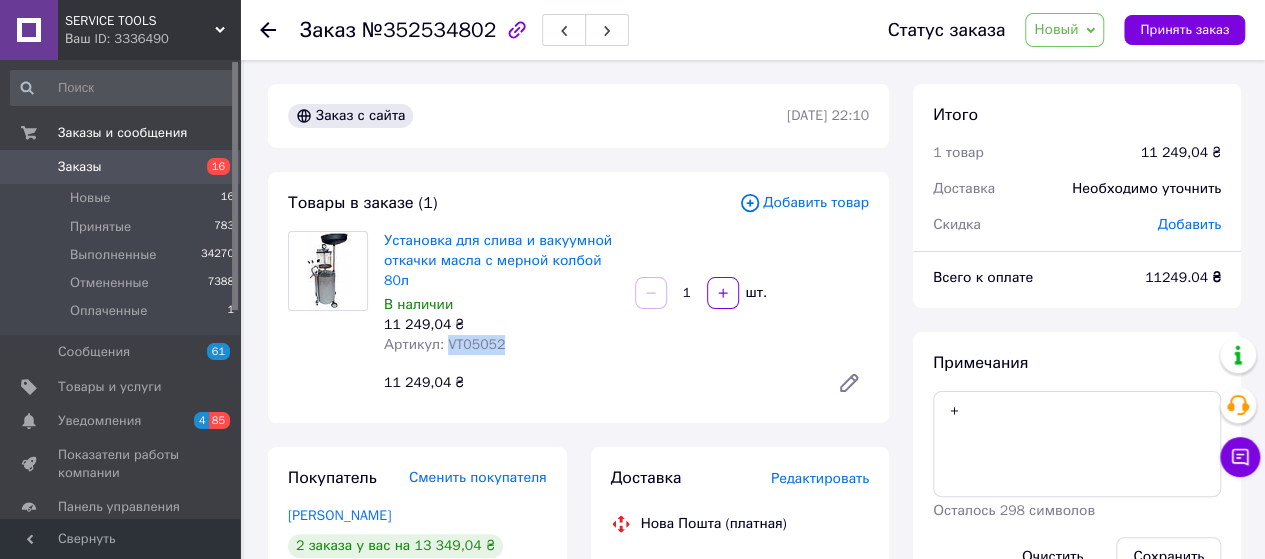 drag, startPoint x: 509, startPoint y: 326, endPoint x: 446, endPoint y: 327, distance: 63.007935 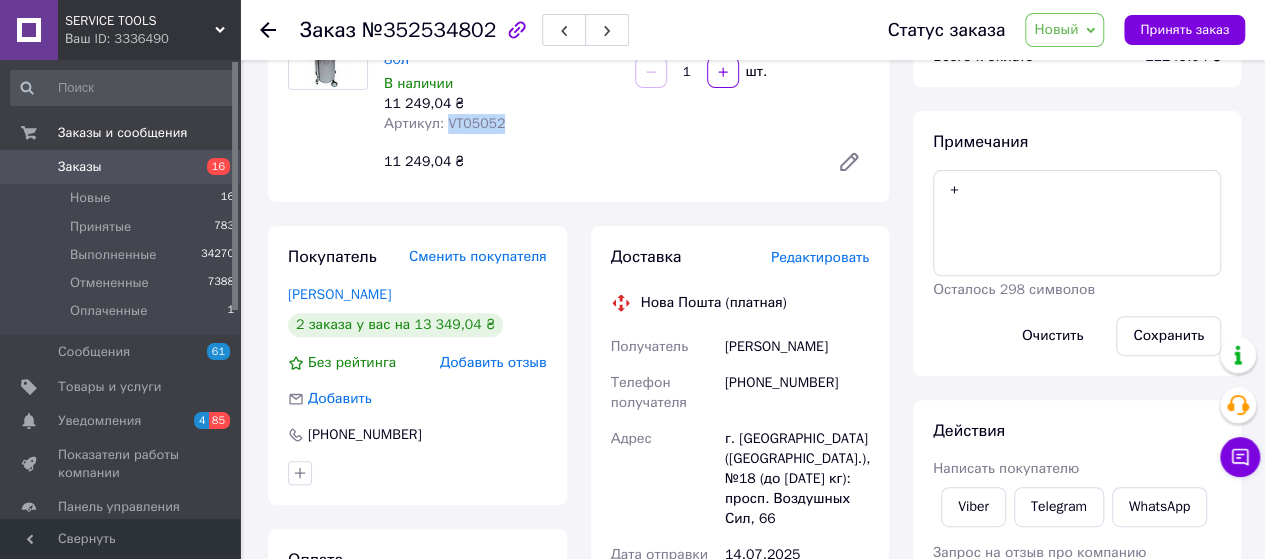 scroll, scrollTop: 266, scrollLeft: 0, axis: vertical 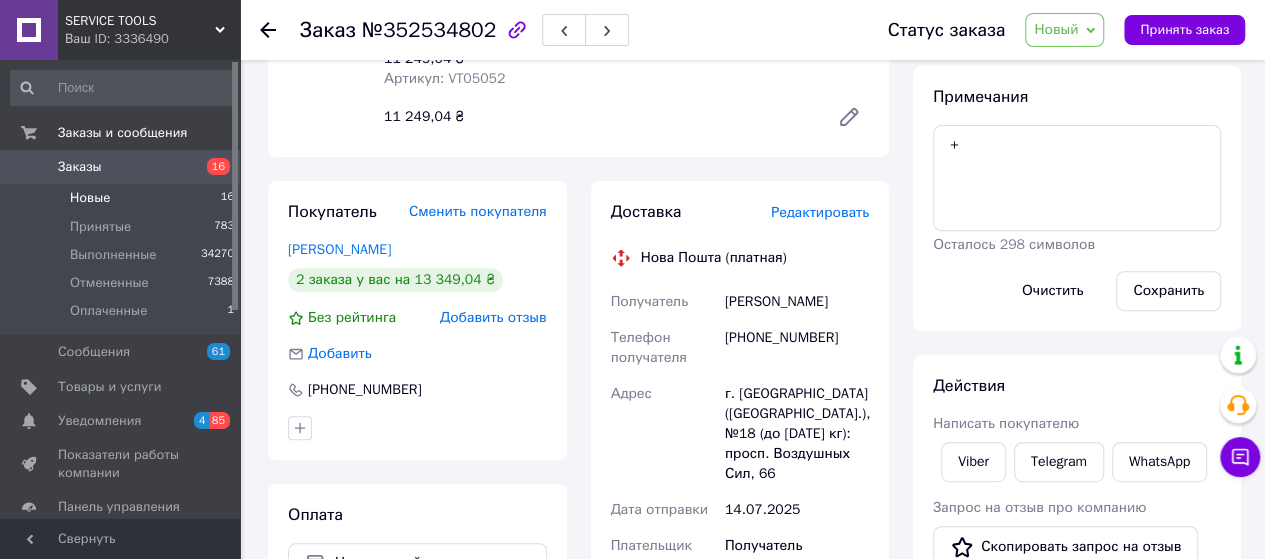 click on "Новые" at bounding box center [90, 198] 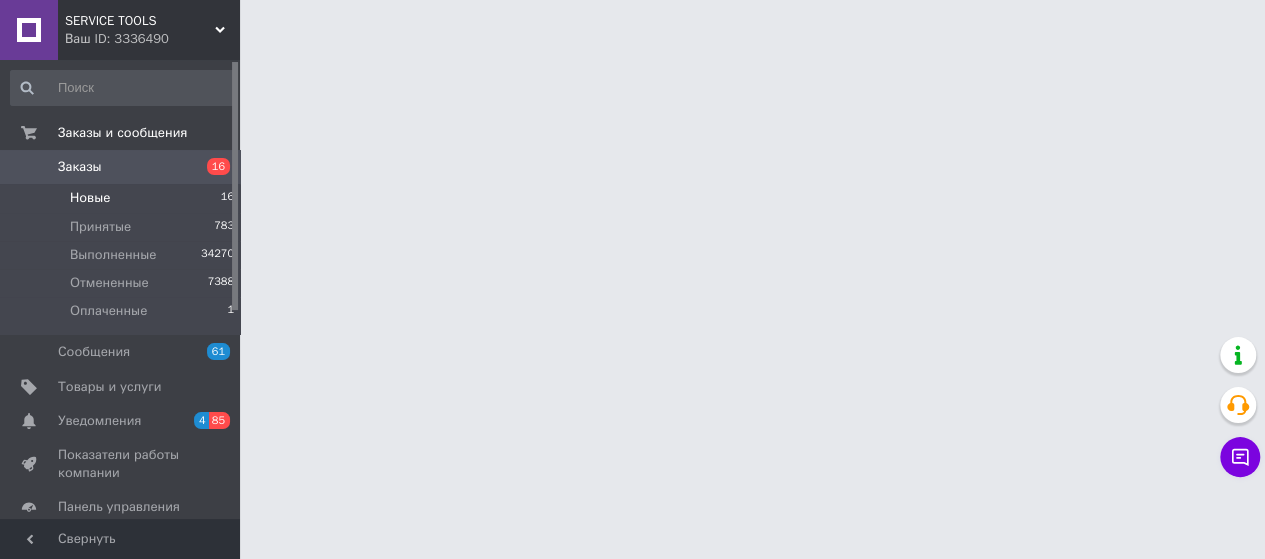 scroll, scrollTop: 0, scrollLeft: 0, axis: both 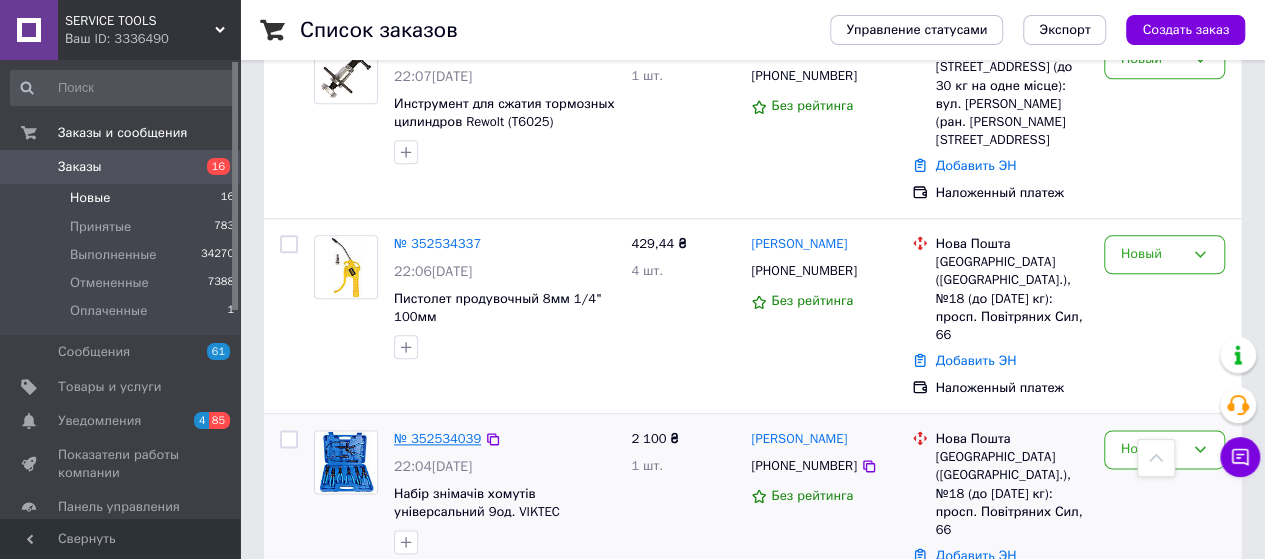 click on "№ 352534039" at bounding box center (437, 438) 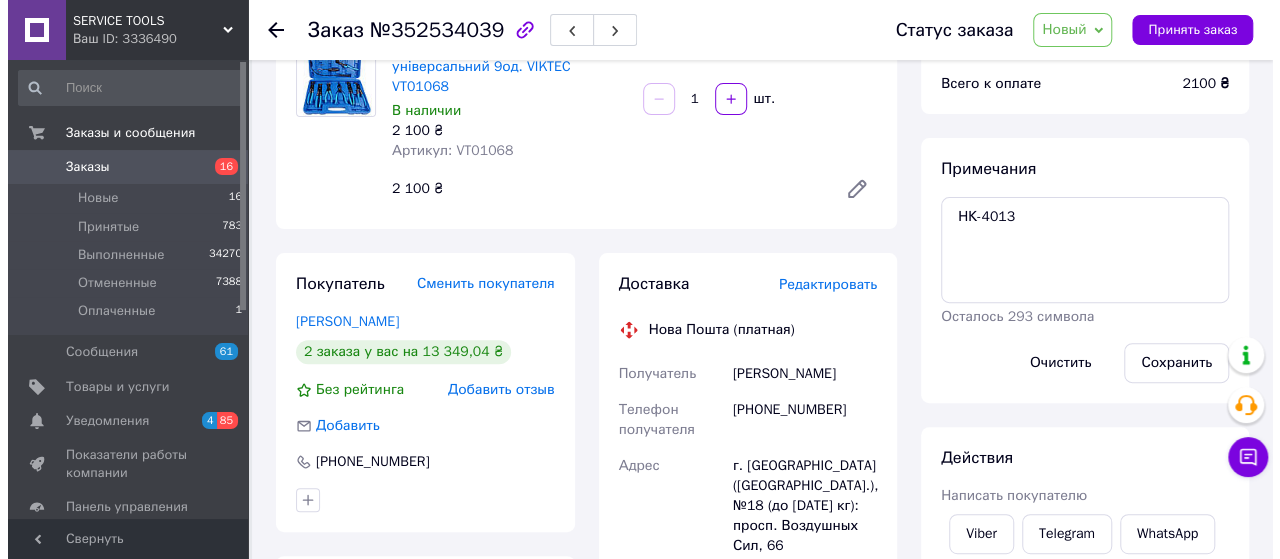 scroll, scrollTop: 133, scrollLeft: 0, axis: vertical 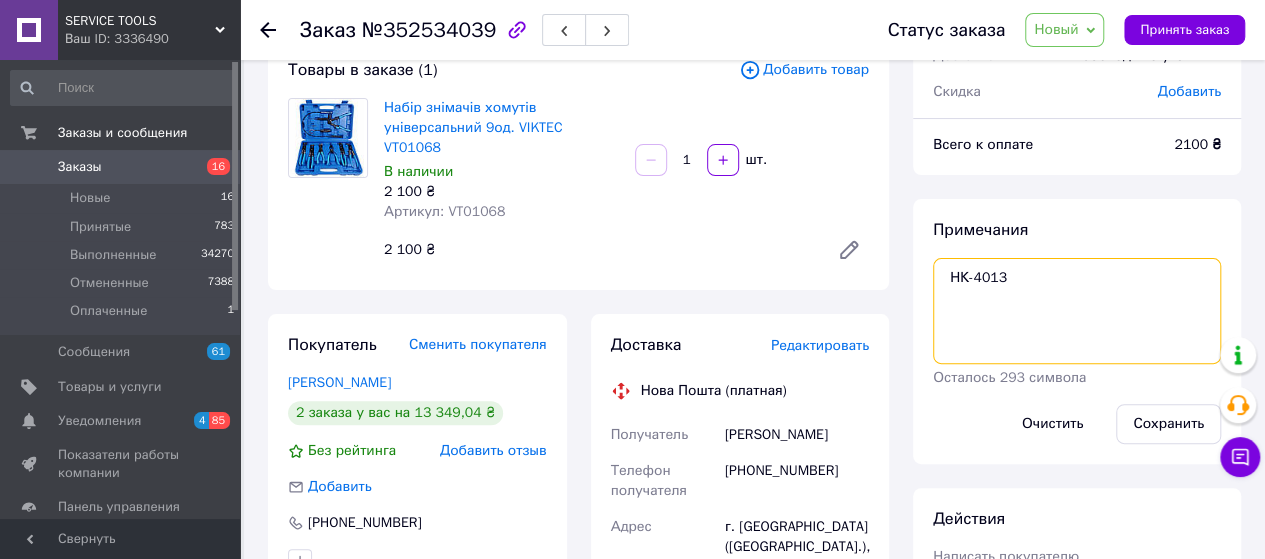 drag, startPoint x: 982, startPoint y: 273, endPoint x: 836, endPoint y: 273, distance: 146 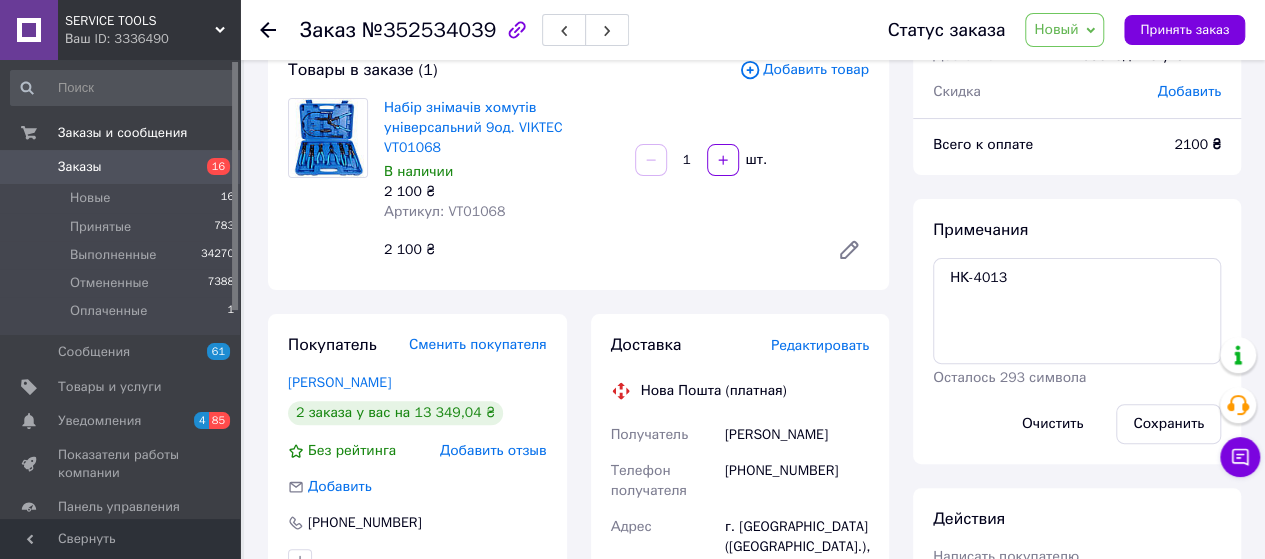 click on "Редактировать" at bounding box center (820, 345) 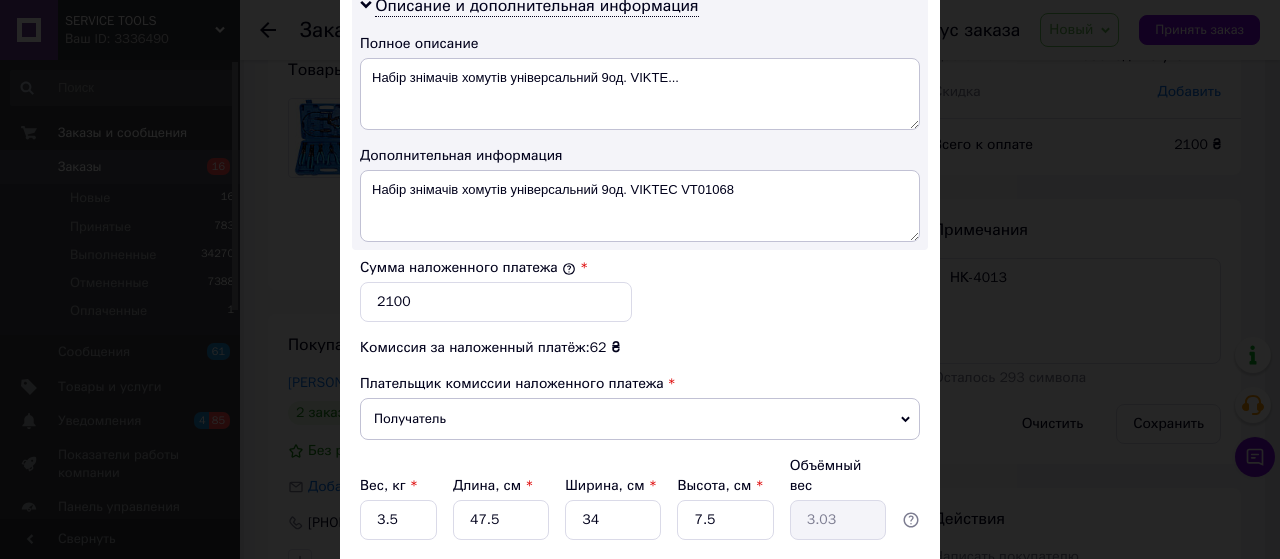 scroll, scrollTop: 1133, scrollLeft: 0, axis: vertical 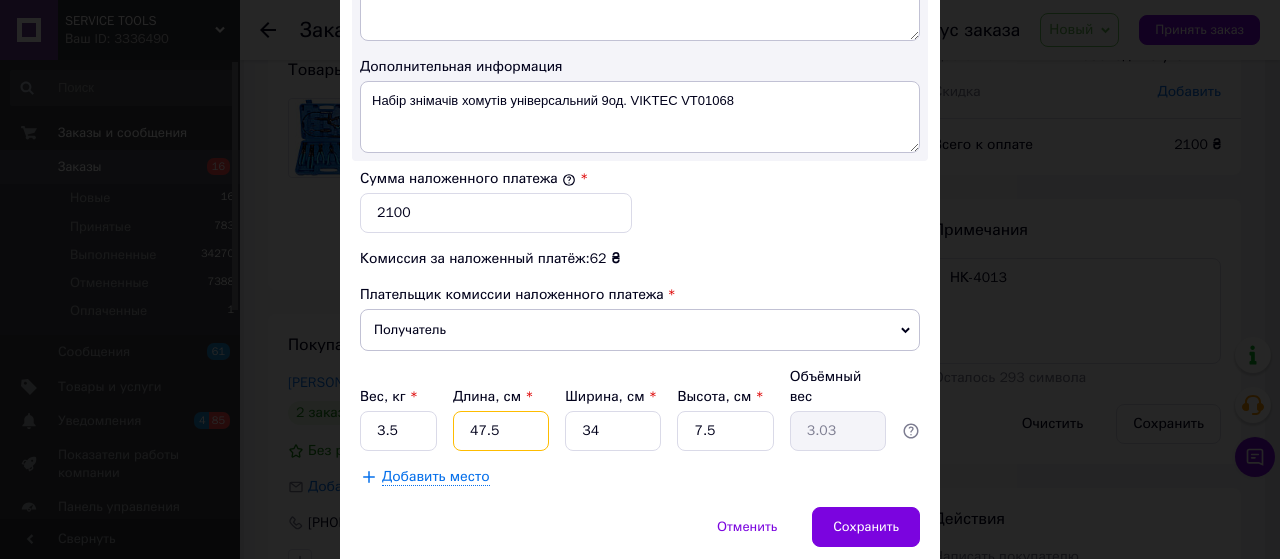 drag, startPoint x: 464, startPoint y: 401, endPoint x: 509, endPoint y: 401, distance: 45 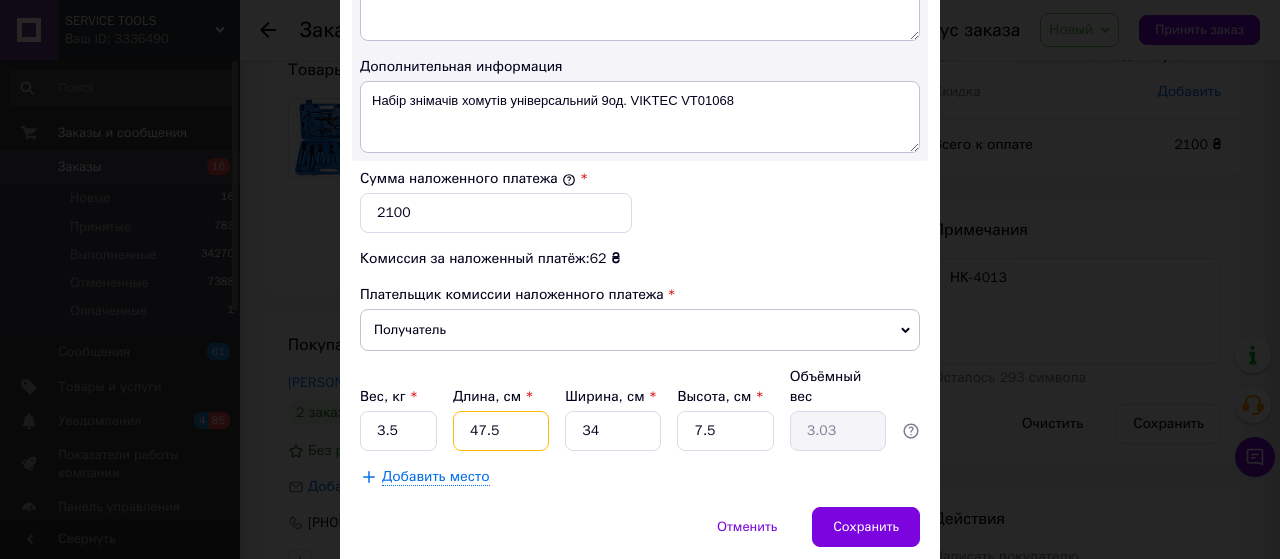 type on "4" 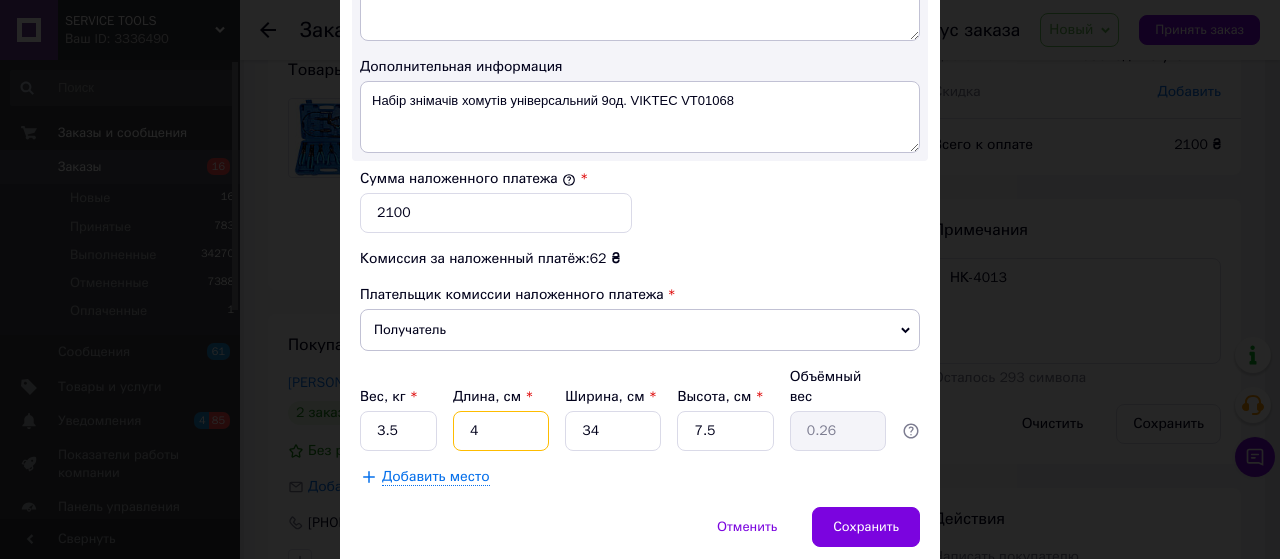 type on "42" 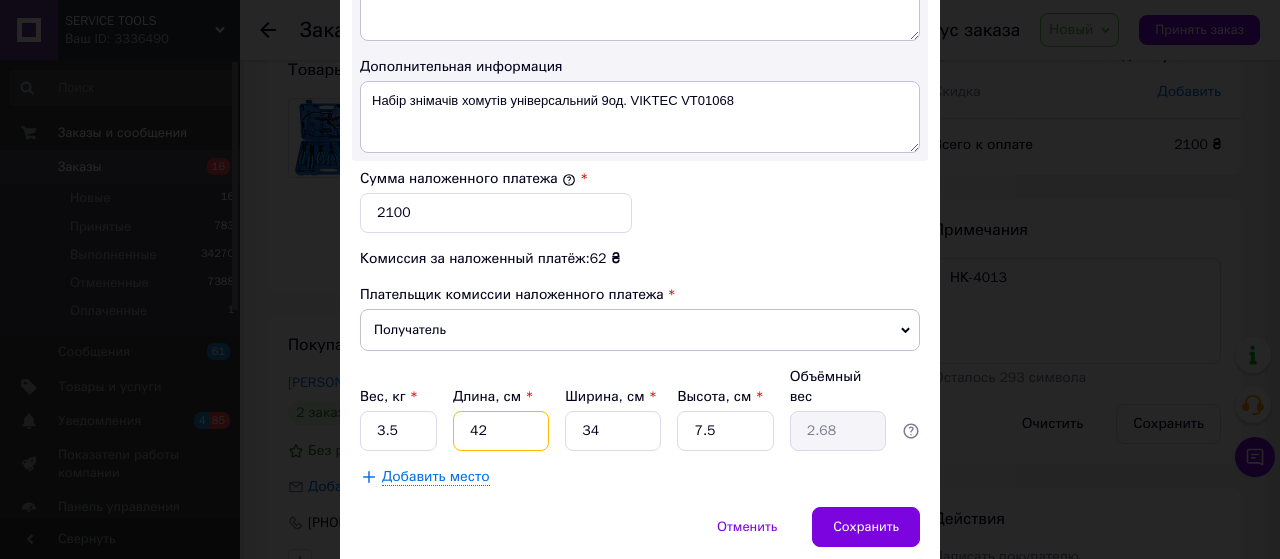 type on "42" 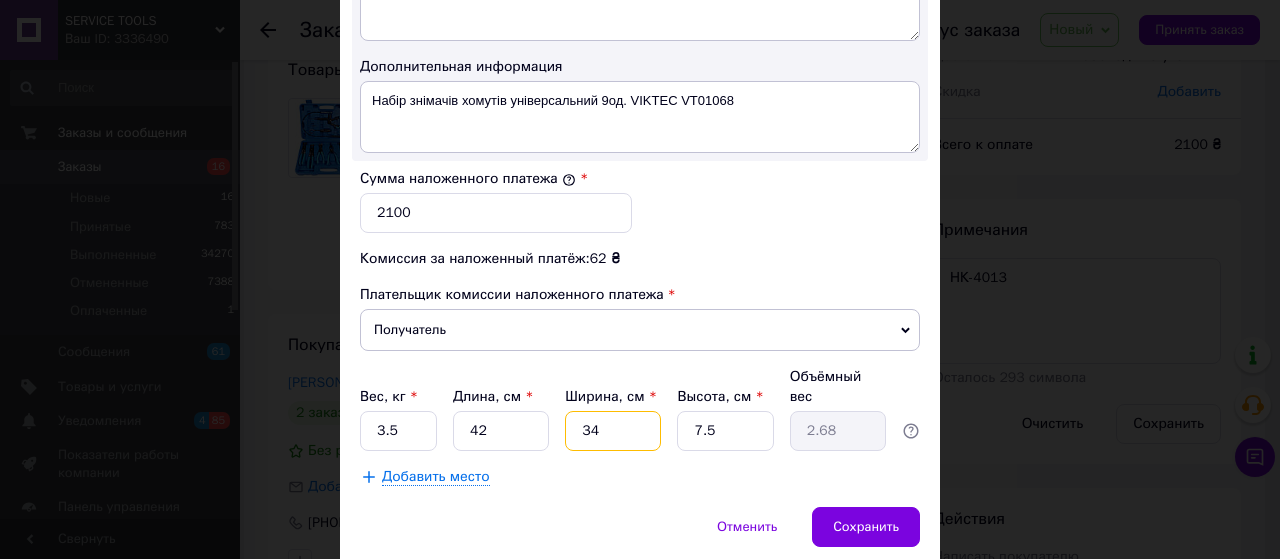 click on "Вес, кг   * 3.5 Длина, см   * 42 Ширина, см   * 34 Высота, см   * 7.5 Объёмный вес 2.68" at bounding box center [640, 409] 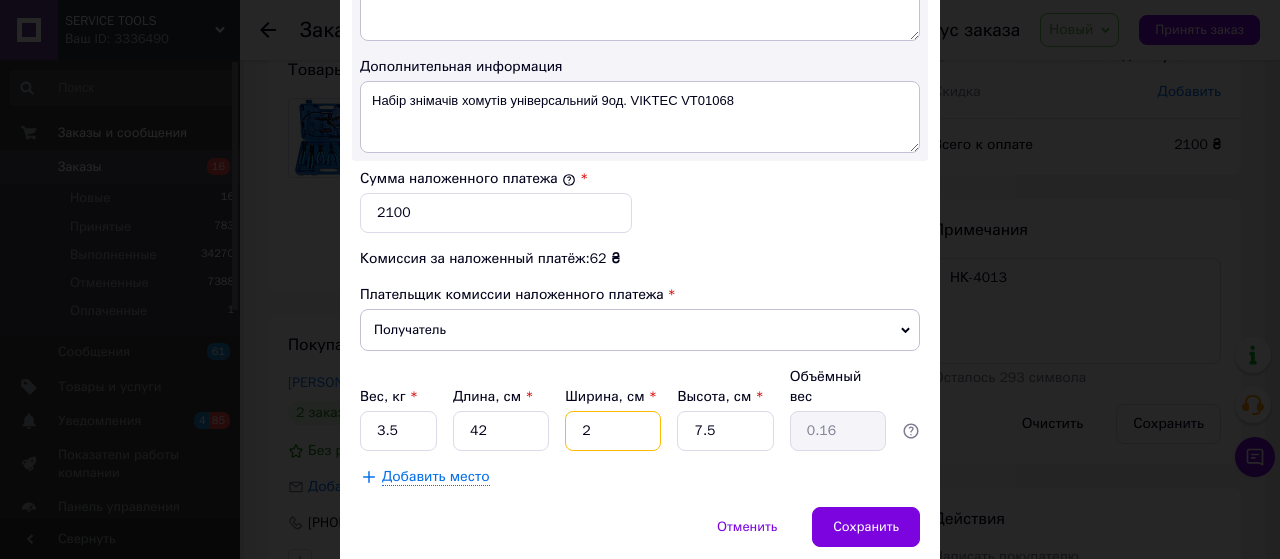 type 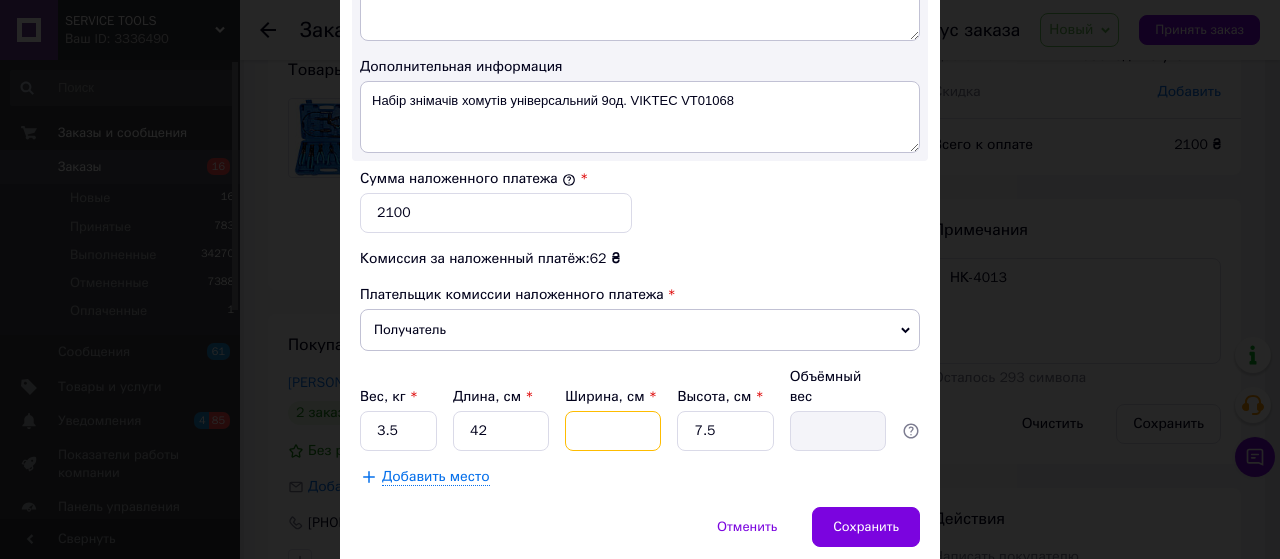 type on "3" 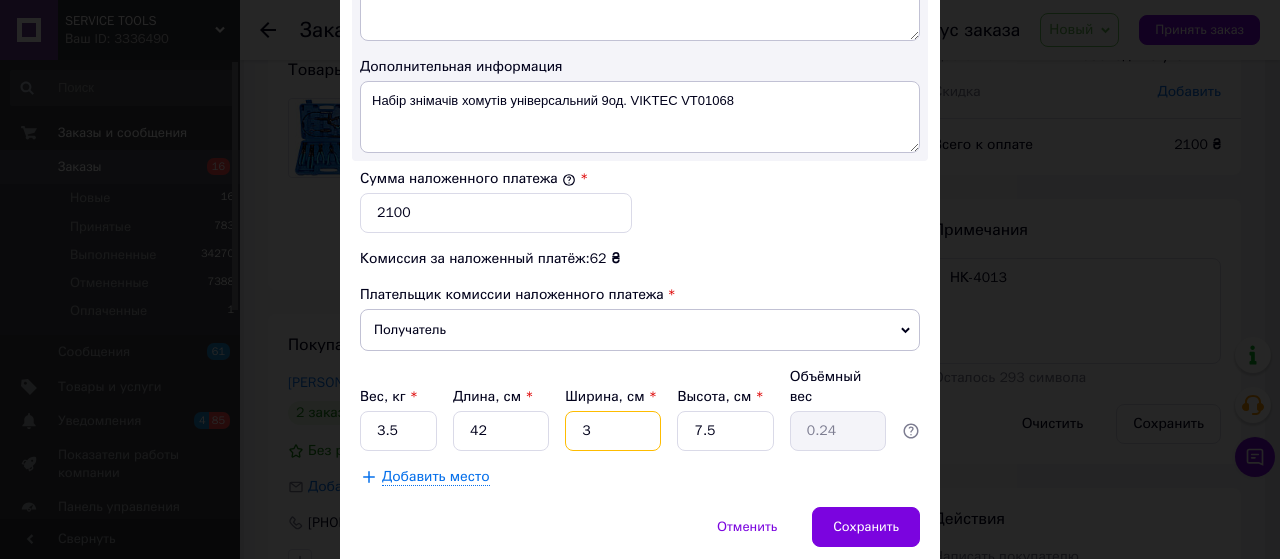 type on "3" 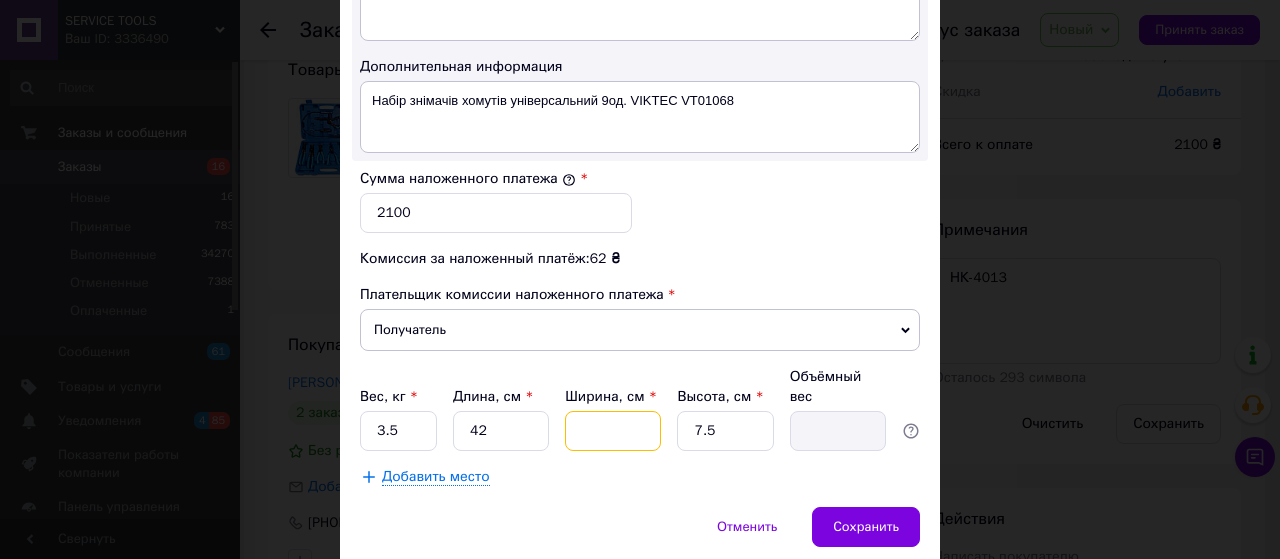 type on "3" 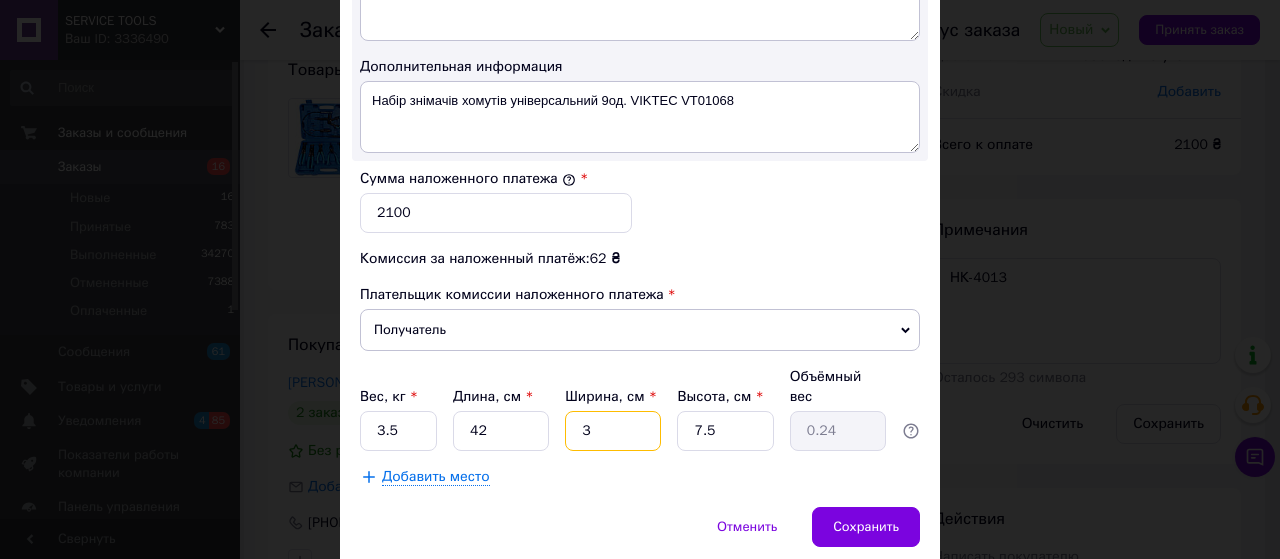 type on "30" 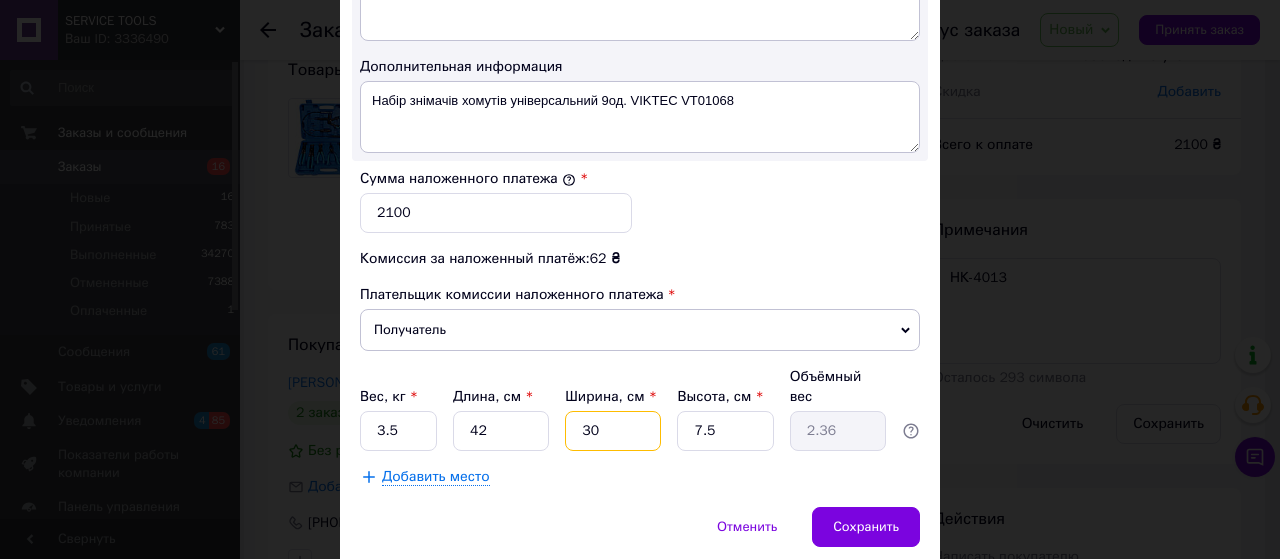 type on "30" 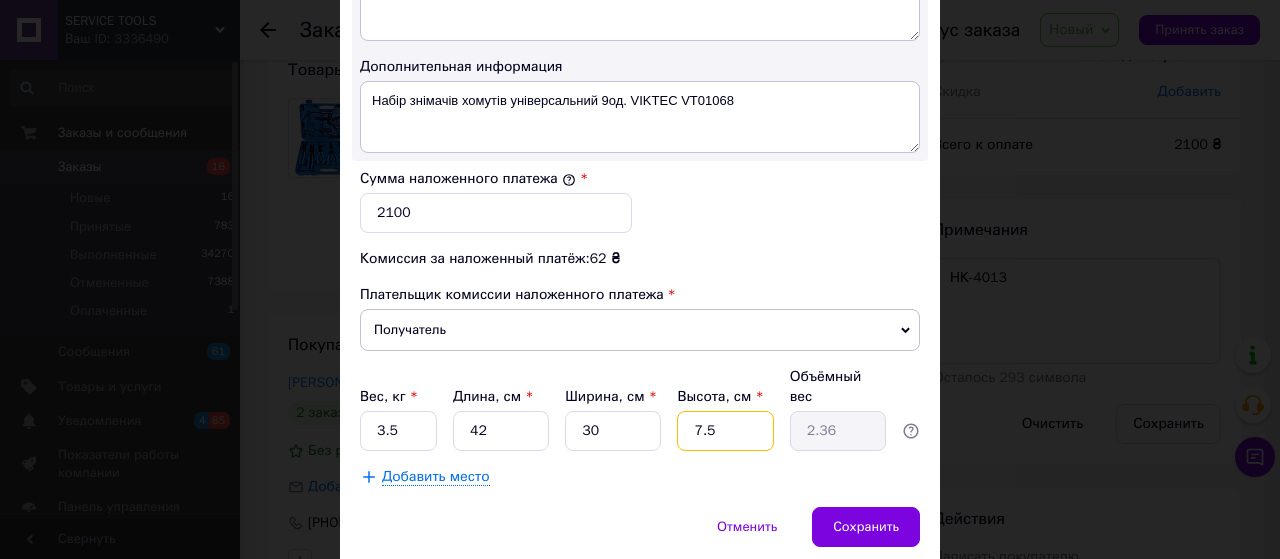 click on "Вес, кг   * 3.5 Длина, см   * 42 Ширина, см   * 30 Высота, см   * 7.5 Объёмный вес 2.36" at bounding box center [640, 409] 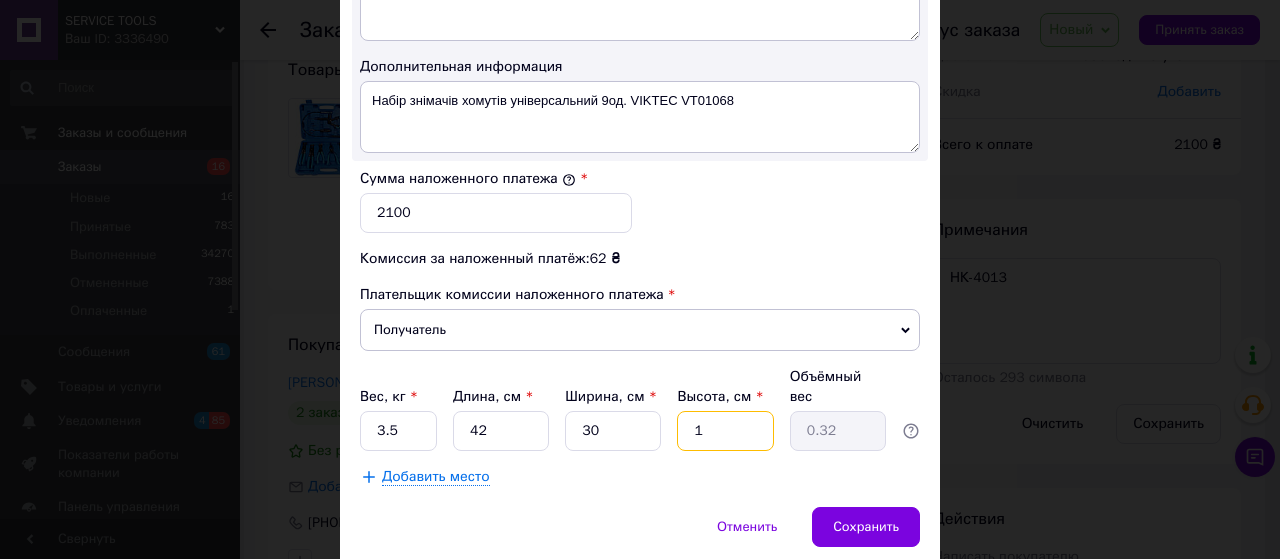 type on "12" 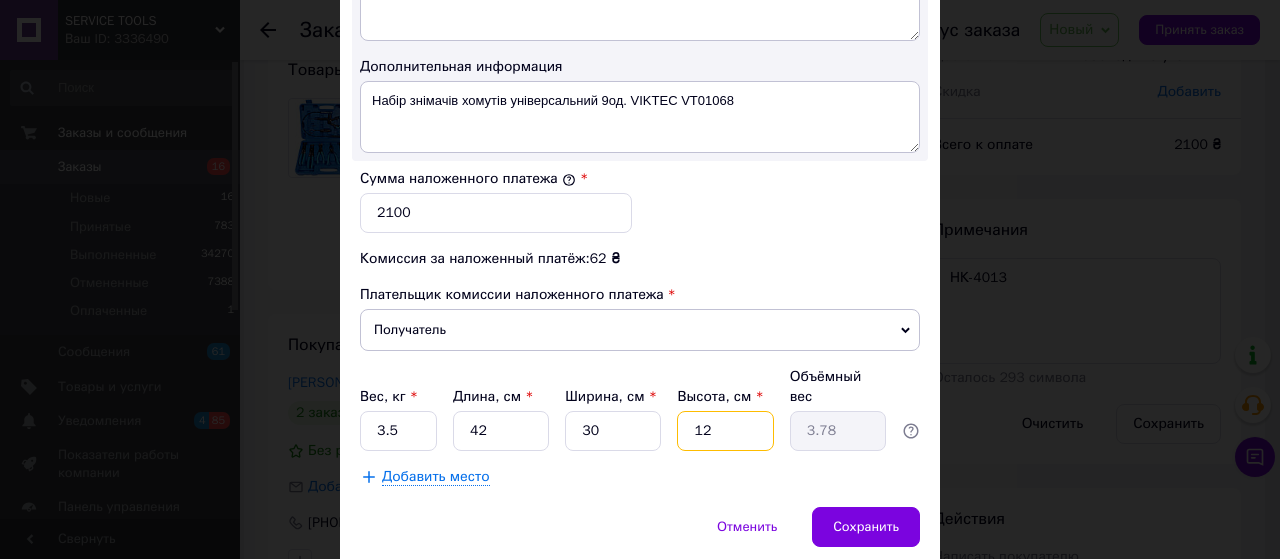 type on "12" 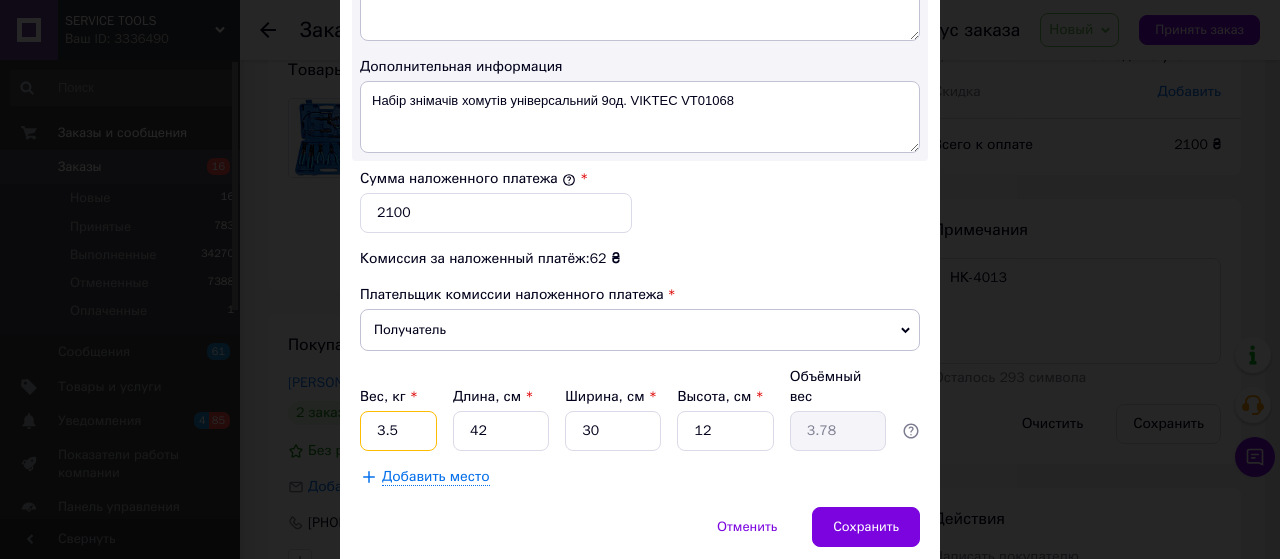 click on "Способ доставки Нова Пошта (платная) Плательщик Получатель Отправитель Фамилия получателя [PERSON_NAME] Имя получателя [PERSON_NAME] Отчество получателя Телефон получателя [PHONE_NUMBER] Тип доставки В отделении Курьером В почтомате Город г. [GEOGRAPHIC_DATA] ([GEOGRAPHIC_DATA].) Отделение №18 (до [DATE] кг): просп. Воздушных Сил, 66 Место отправки [GEOGRAPHIC_DATA]: №1: вул. [STREET_ADDRESS]: №19: вул. [STREET_ADDRESS] Струмівка: №1: вул. [STREET_ADDRESS]: №15: вул. [STREET_ADDRESS] (АШАН) [GEOGRAPHIC_DATA]: №1 (до 200 кг): вул. Соборна (ран. [STREET_ADDRESS] <" at bounding box center [640, -248] 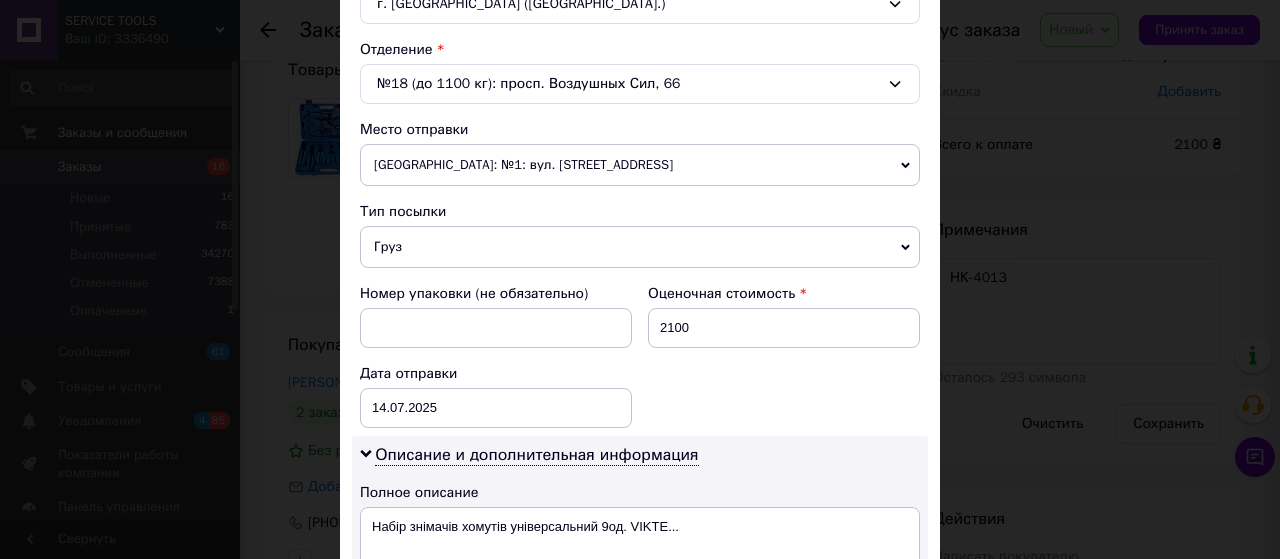scroll, scrollTop: 466, scrollLeft: 0, axis: vertical 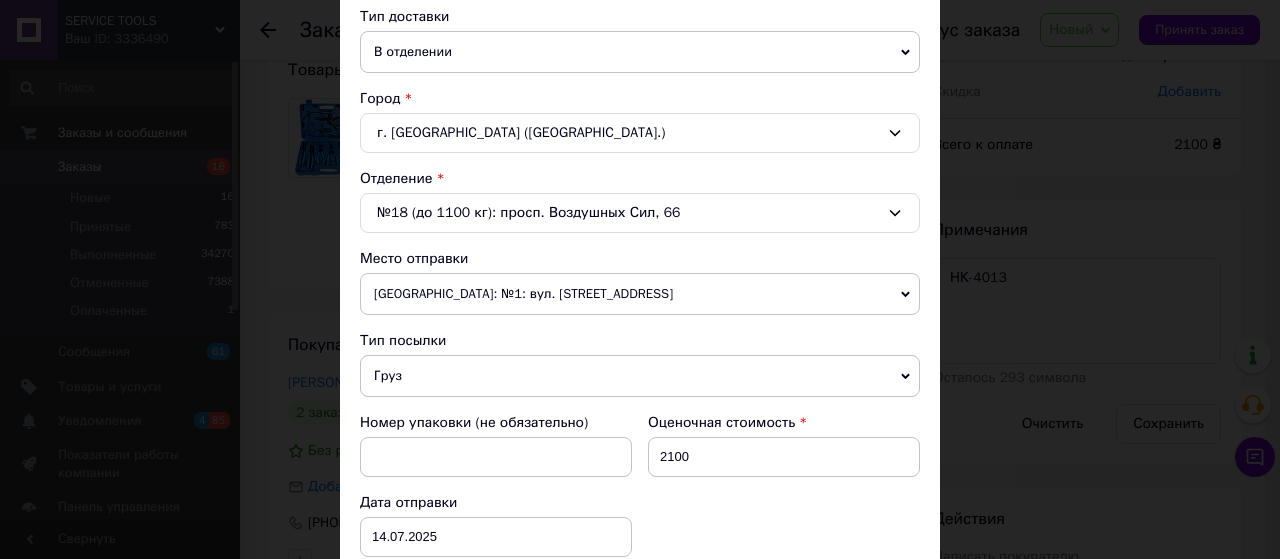 type on "3" 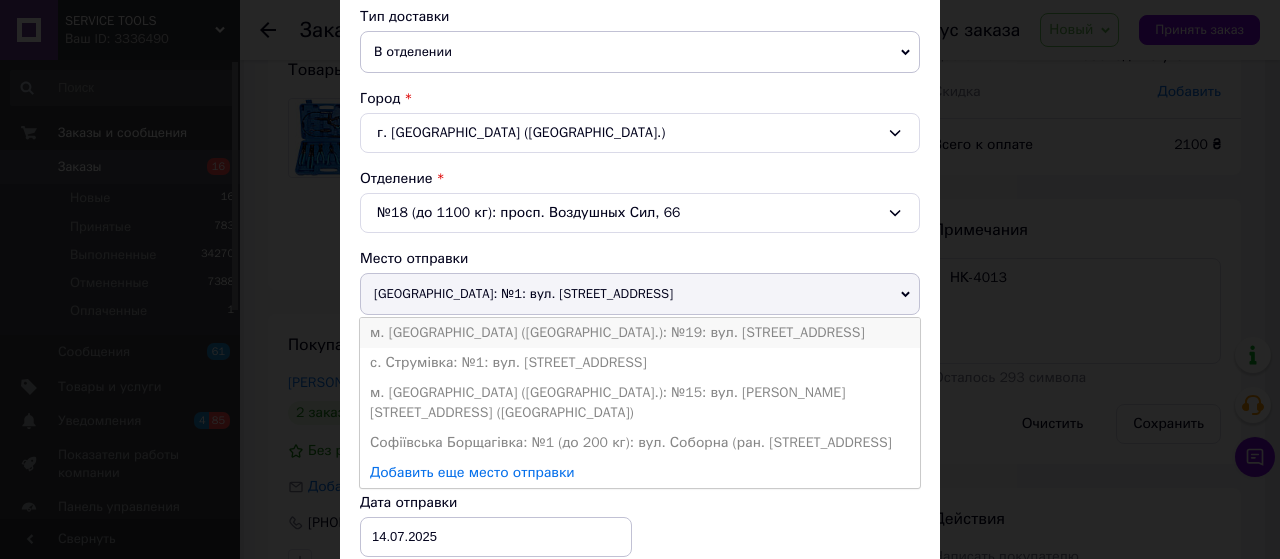 click on "м. [GEOGRAPHIC_DATA] ([GEOGRAPHIC_DATA].): №19: вул. [STREET_ADDRESS]" at bounding box center (640, 333) 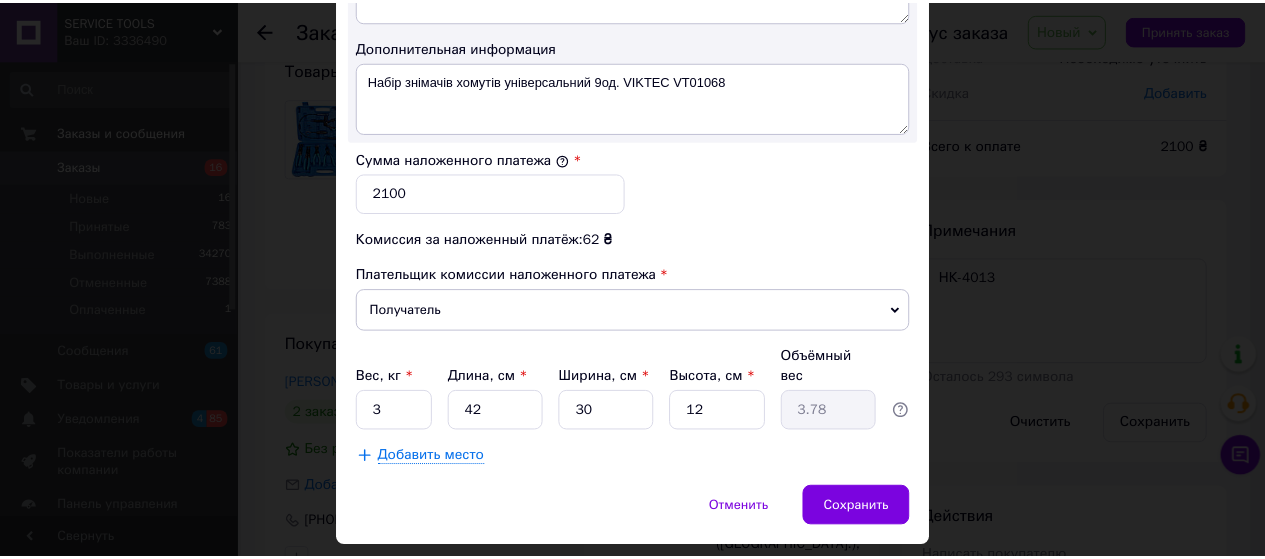 scroll, scrollTop: 1179, scrollLeft: 0, axis: vertical 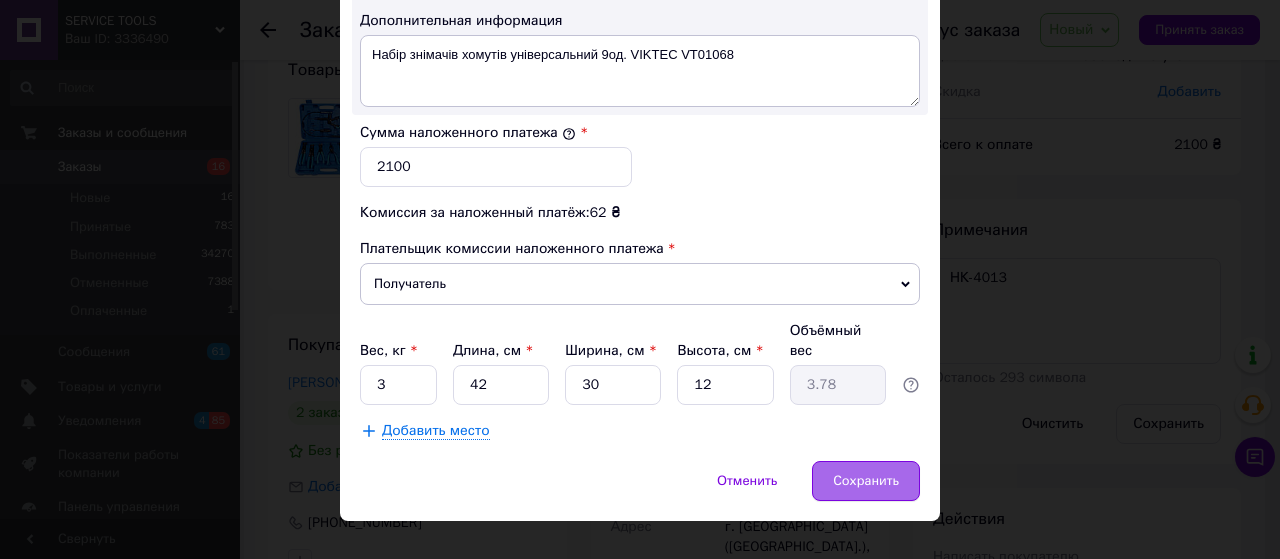 click on "Сохранить" at bounding box center (866, 481) 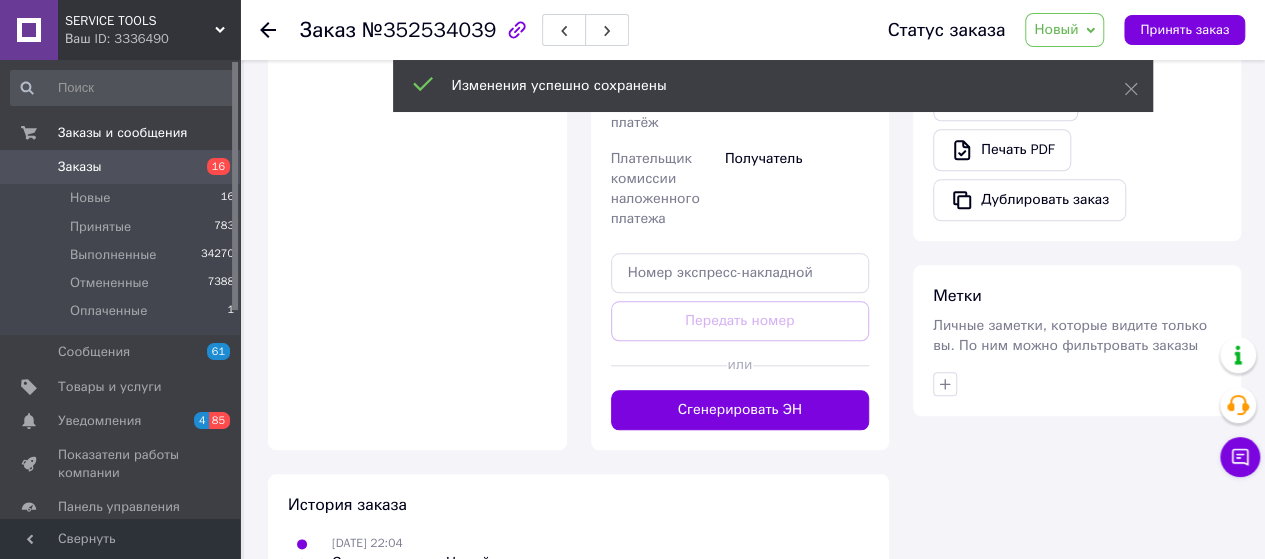 scroll, scrollTop: 1000, scrollLeft: 0, axis: vertical 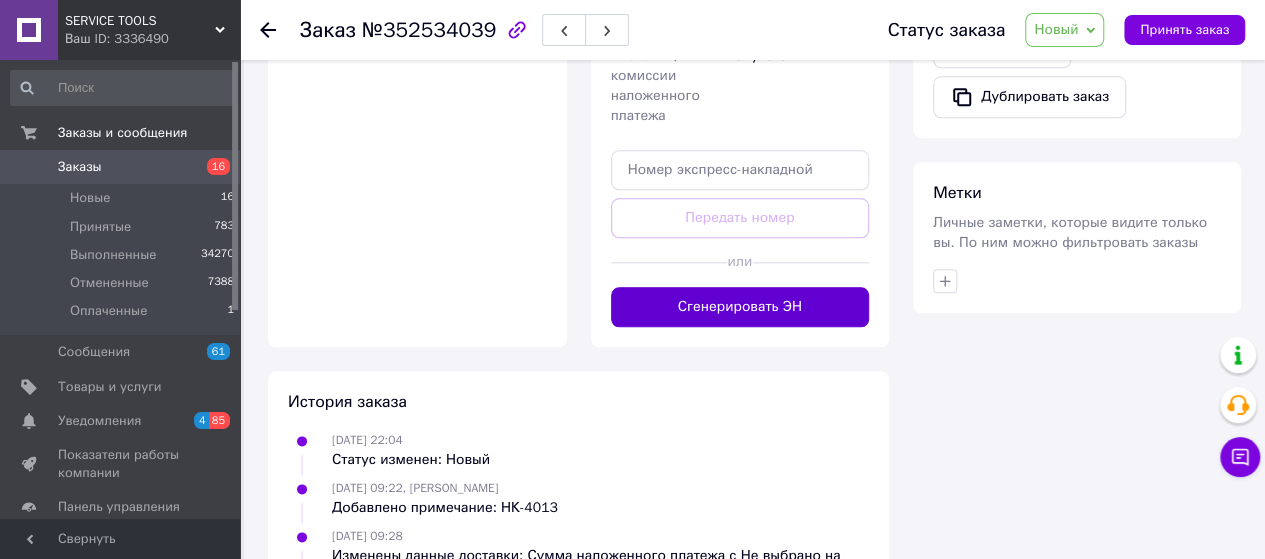 click on "Сгенерировать ЭН" at bounding box center (740, 307) 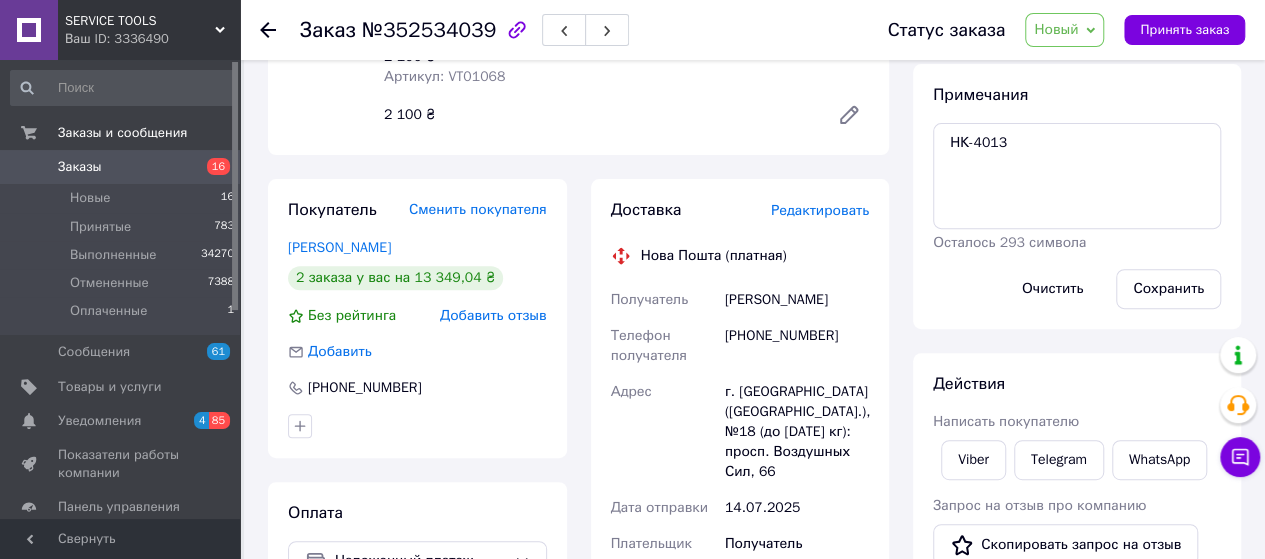 scroll, scrollTop: 266, scrollLeft: 0, axis: vertical 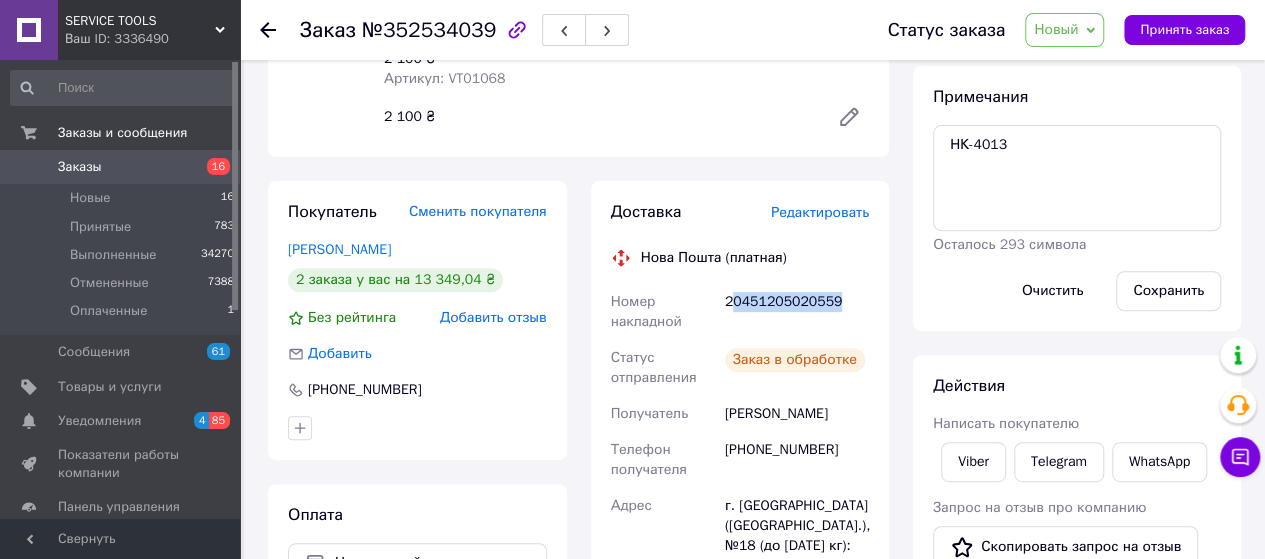 drag, startPoint x: 734, startPoint y: 277, endPoint x: 834, endPoint y: 285, distance: 100.31949 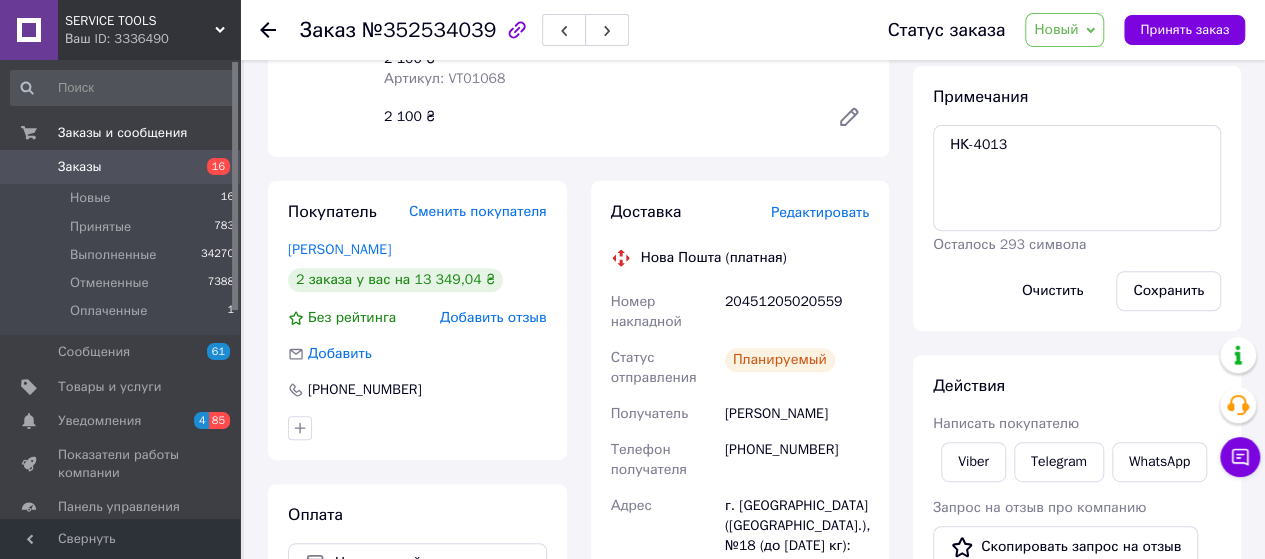 drag, startPoint x: 702, startPoint y: 314, endPoint x: 719, endPoint y: 299, distance: 22.671568 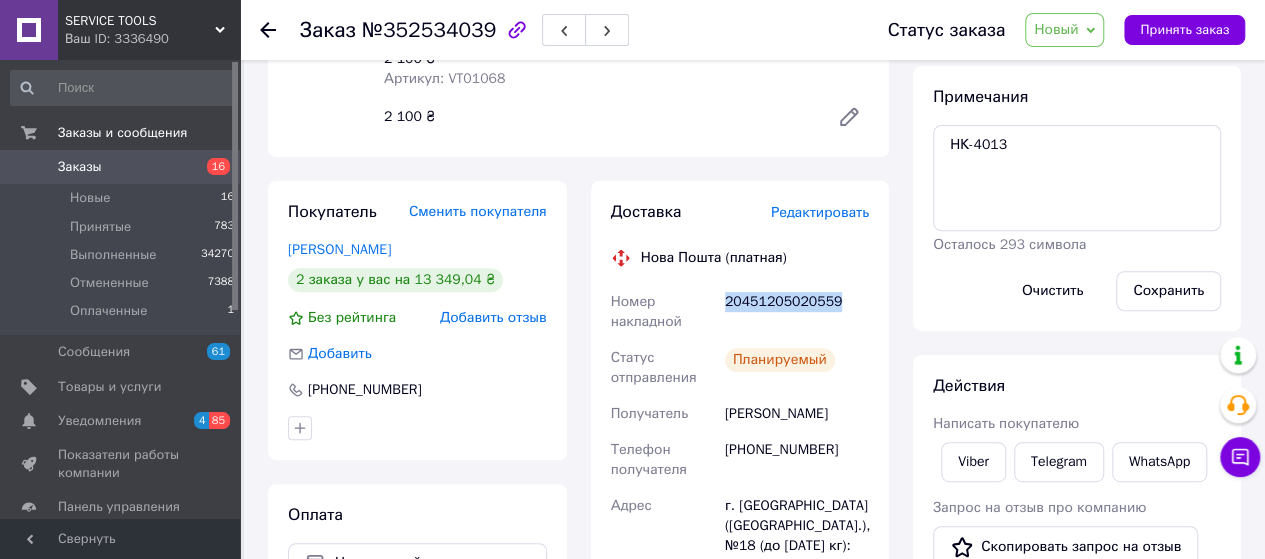 drag, startPoint x: 723, startPoint y: 280, endPoint x: 847, endPoint y: 282, distance: 124.01613 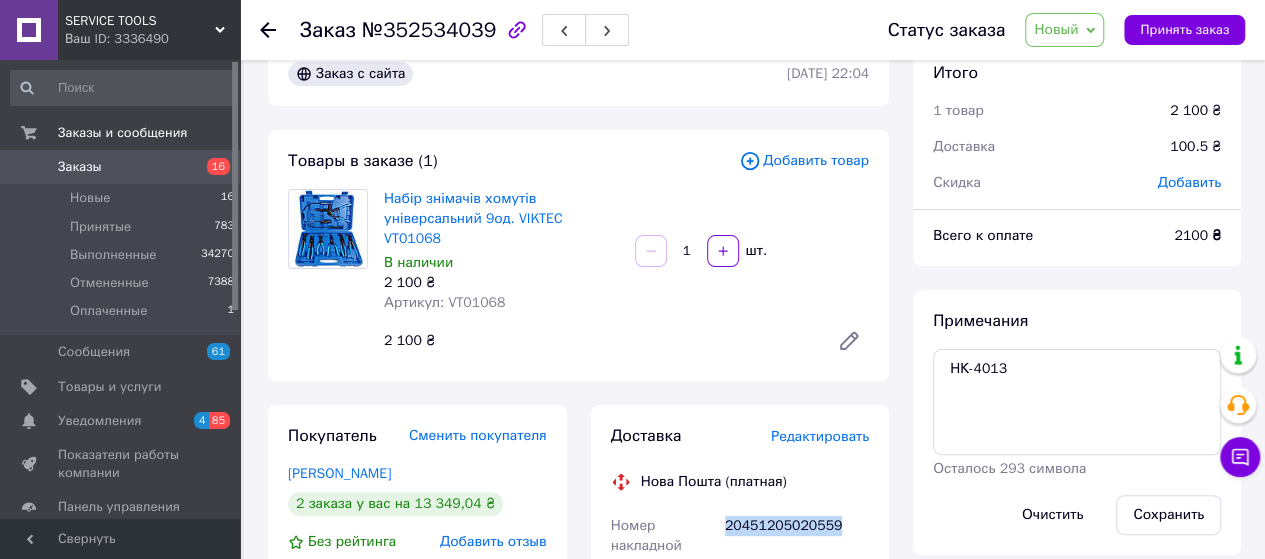 scroll, scrollTop: 0, scrollLeft: 0, axis: both 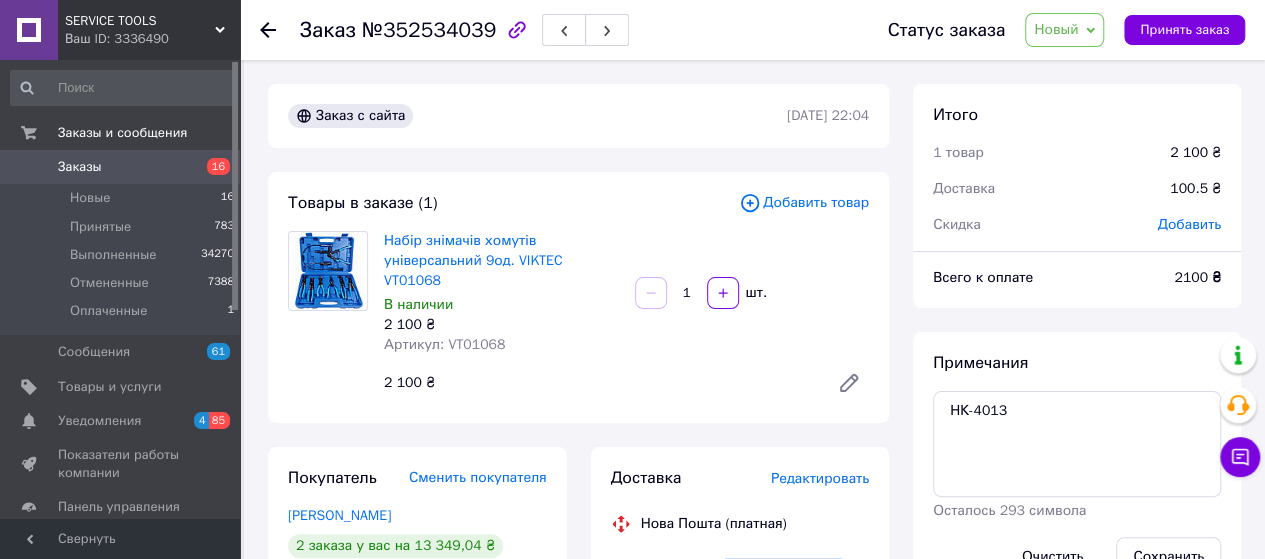 drag, startPoint x: 1078, startPoint y: 39, endPoint x: 1083, endPoint y: 94, distance: 55.226807 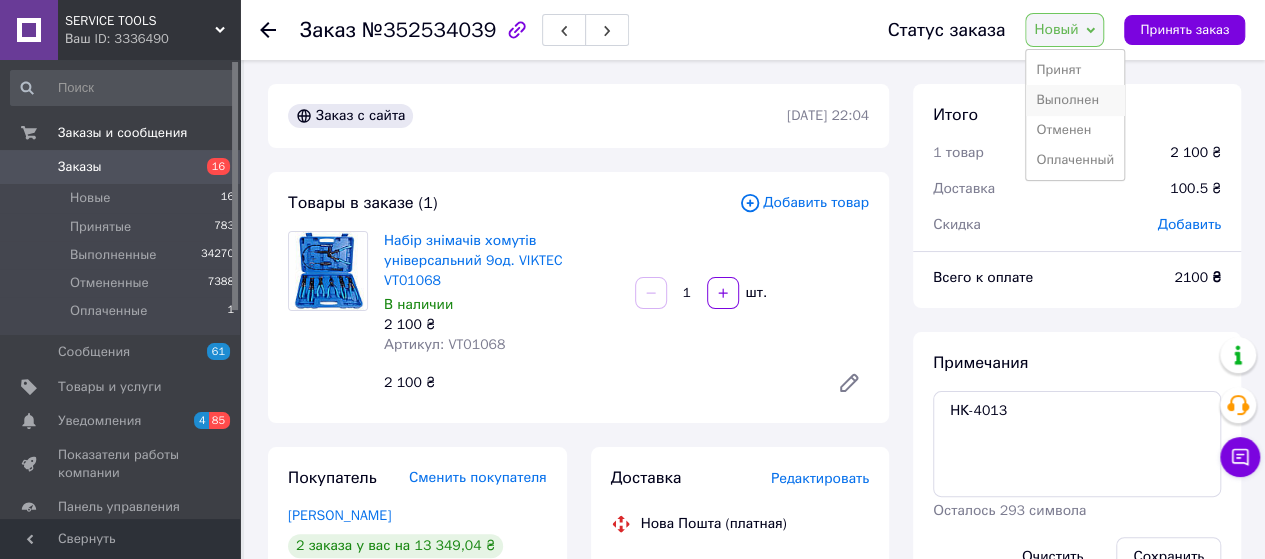 click on "Выполнен" at bounding box center [1075, 100] 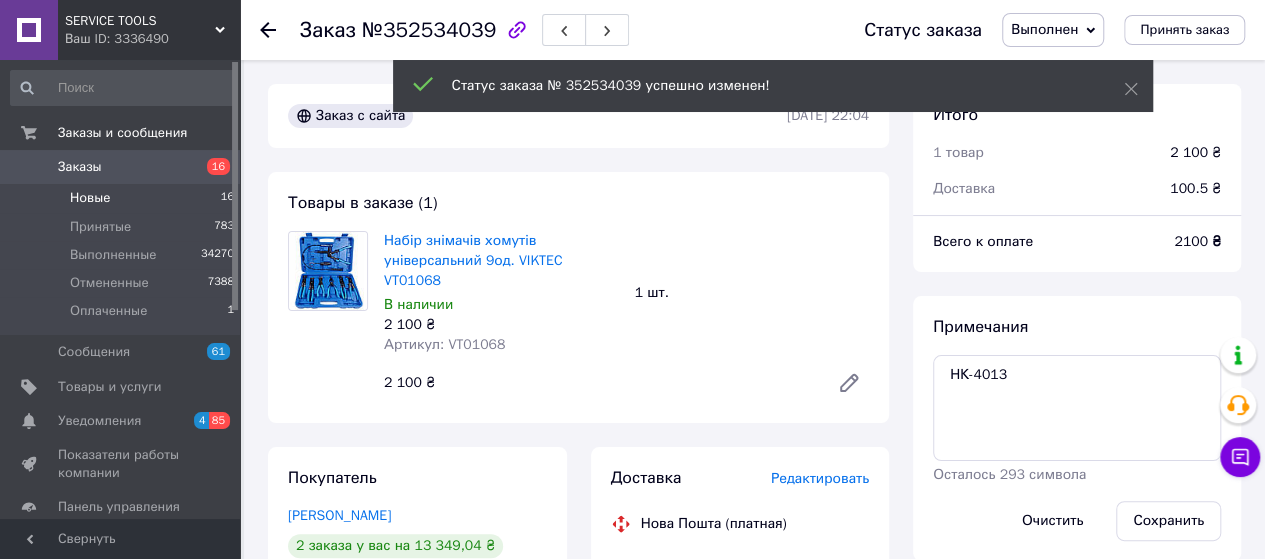 click on "Новые" at bounding box center (90, 198) 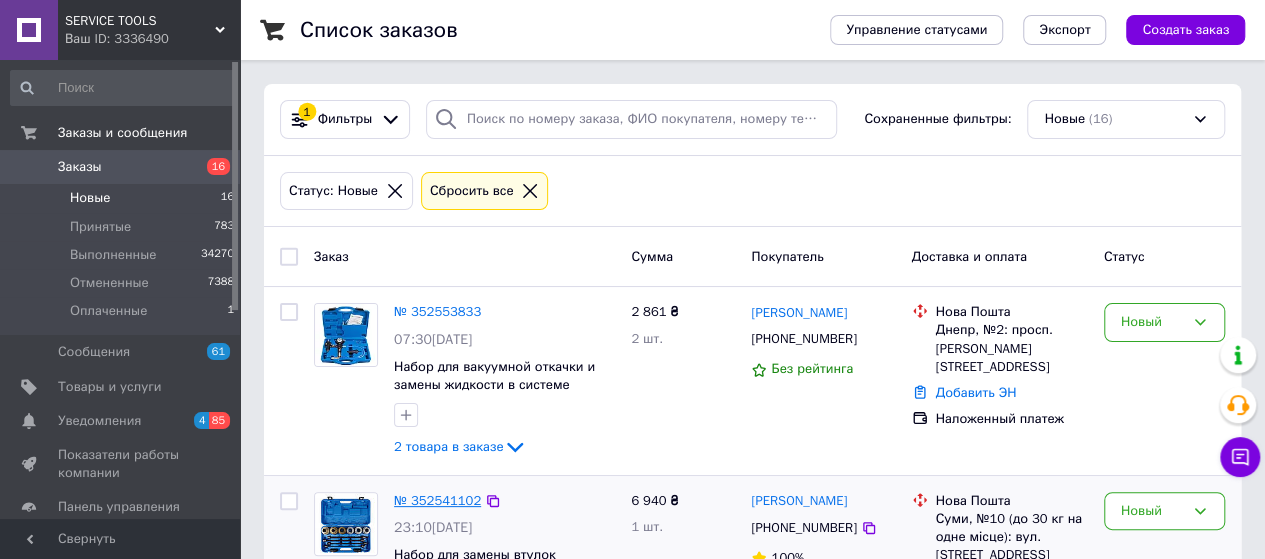 click on "№ 352541102" at bounding box center (437, 500) 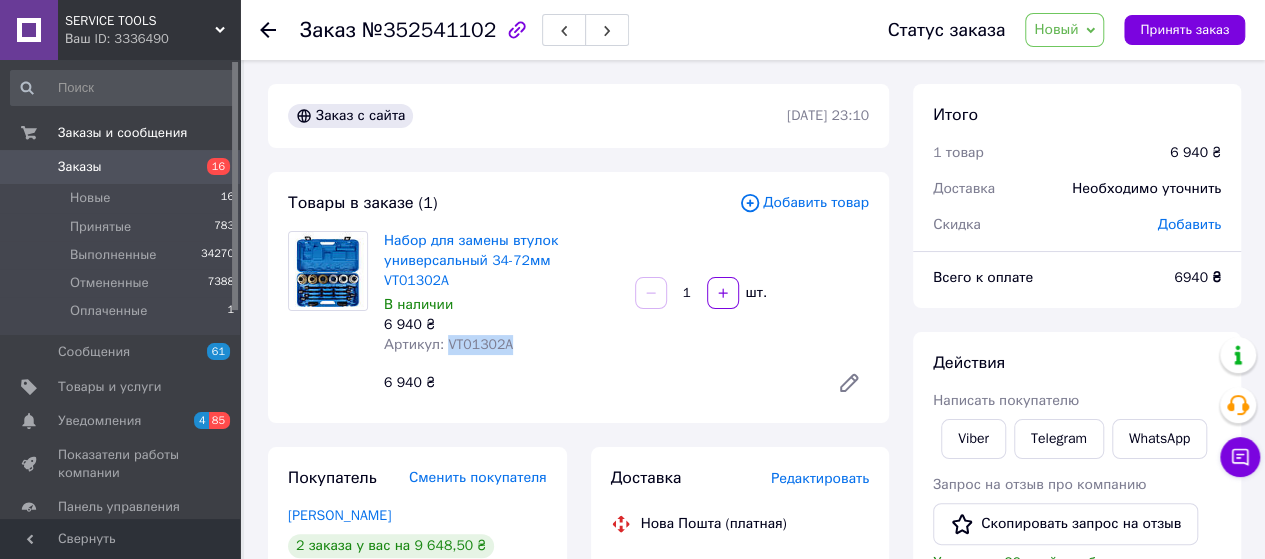 drag, startPoint x: 488, startPoint y: 329, endPoint x: 397, endPoint y: 377, distance: 102.88343 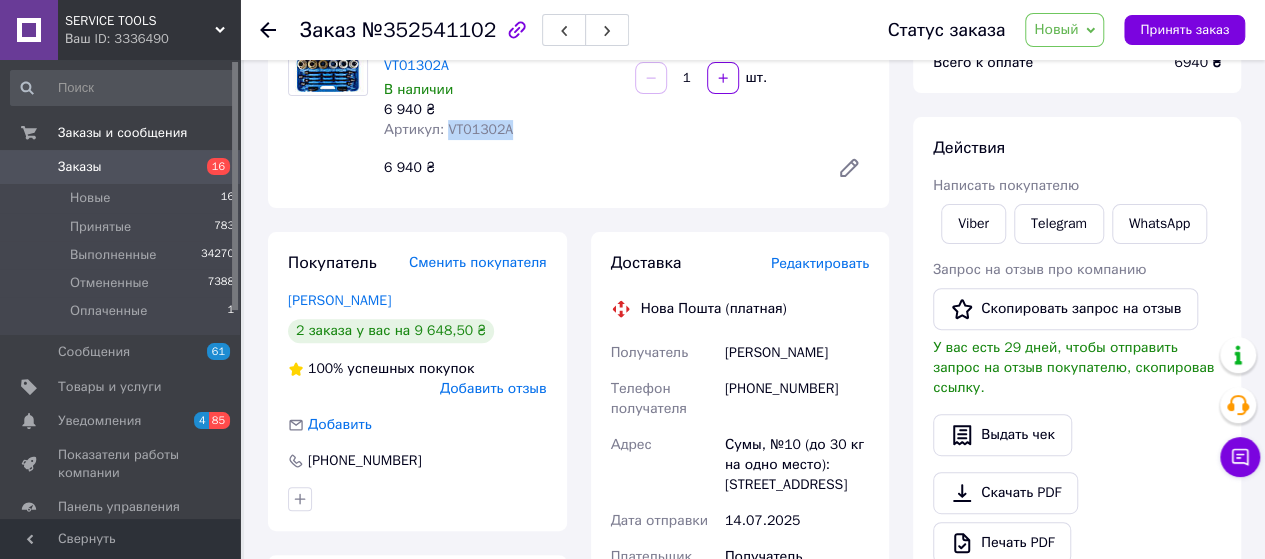 scroll, scrollTop: 333, scrollLeft: 0, axis: vertical 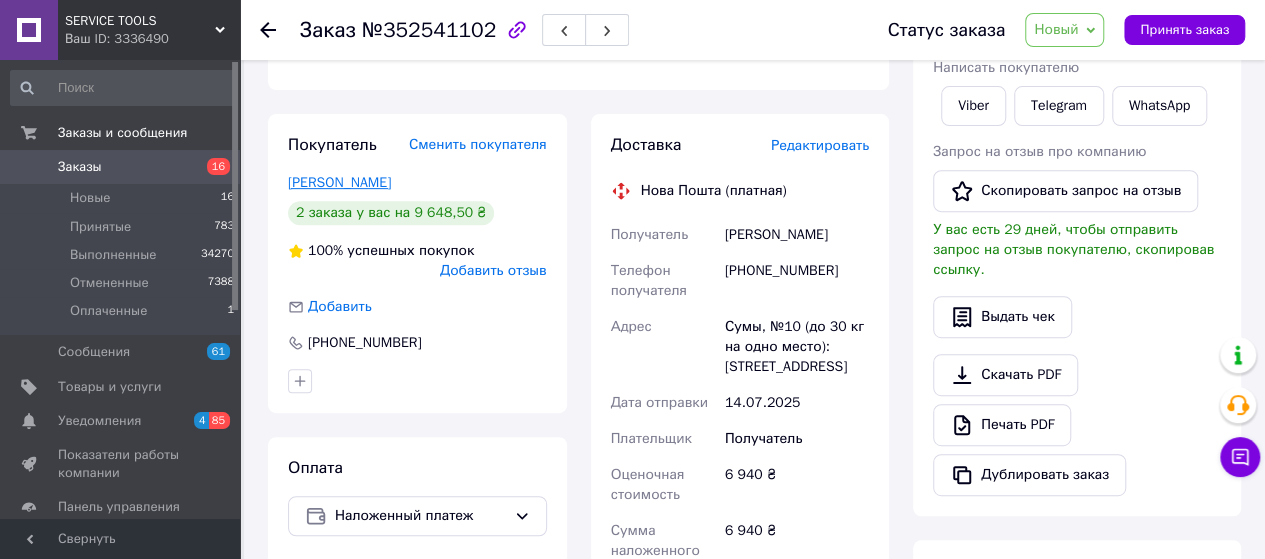 click on "[PERSON_NAME]" at bounding box center (339, 182) 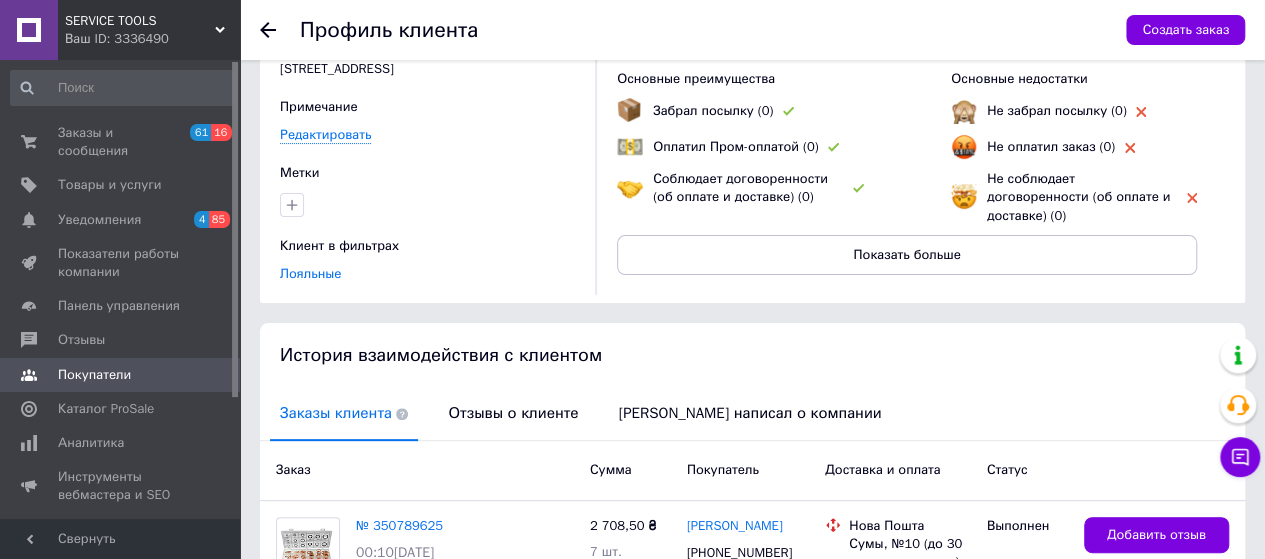 scroll, scrollTop: 400, scrollLeft: 0, axis: vertical 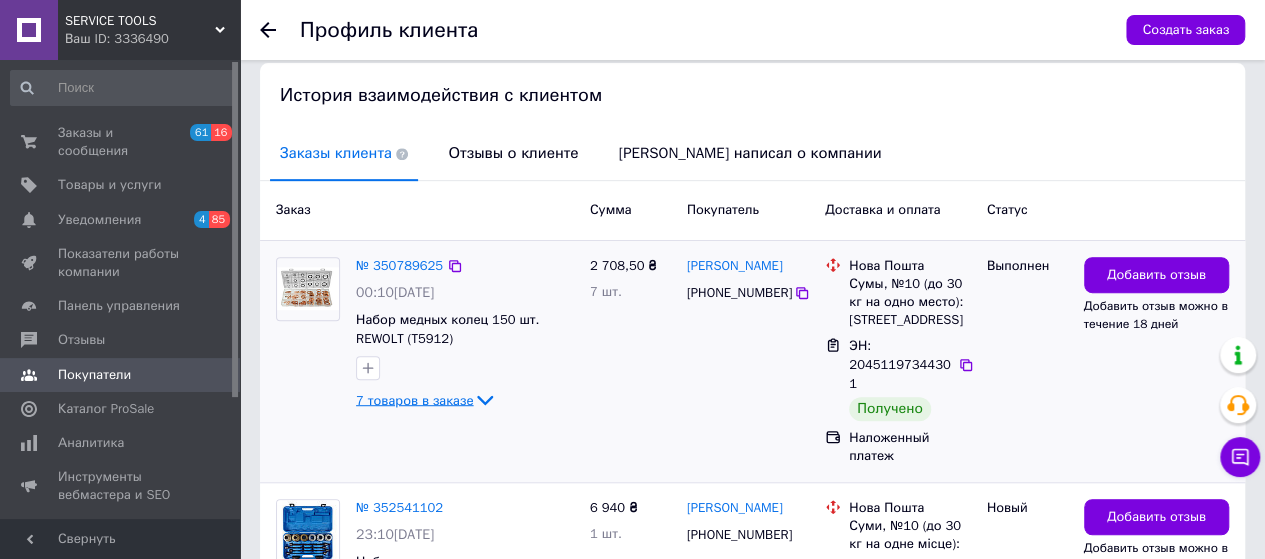 click on "7 товаров в заказе" at bounding box center [414, 399] 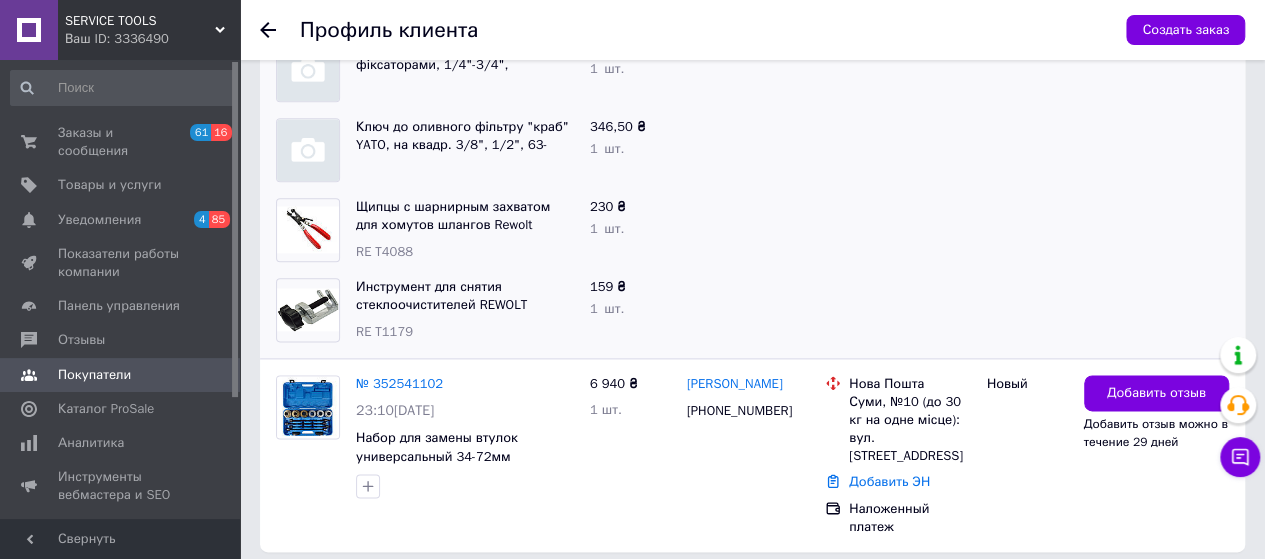 scroll, scrollTop: 1119, scrollLeft: 0, axis: vertical 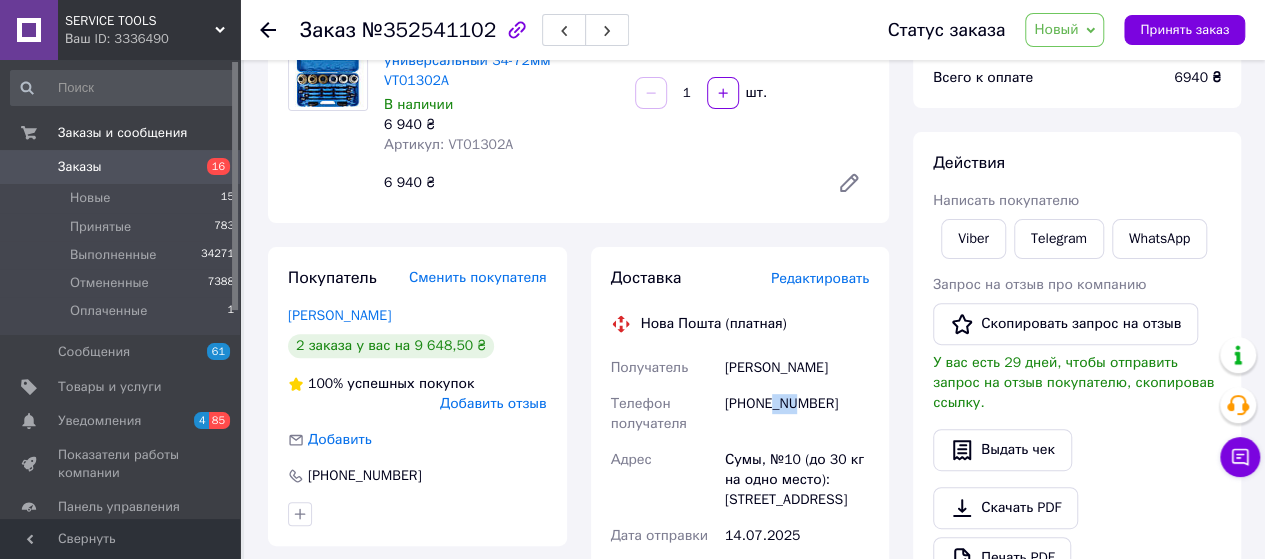 drag, startPoint x: 772, startPoint y: 383, endPoint x: 790, endPoint y: 385, distance: 18.110771 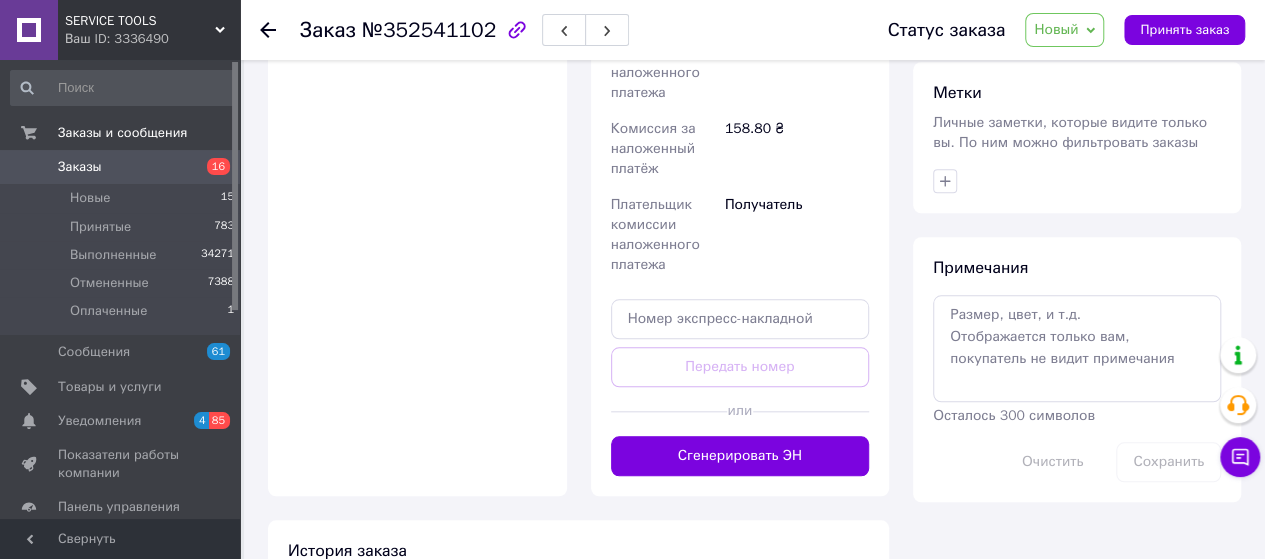 scroll, scrollTop: 893, scrollLeft: 0, axis: vertical 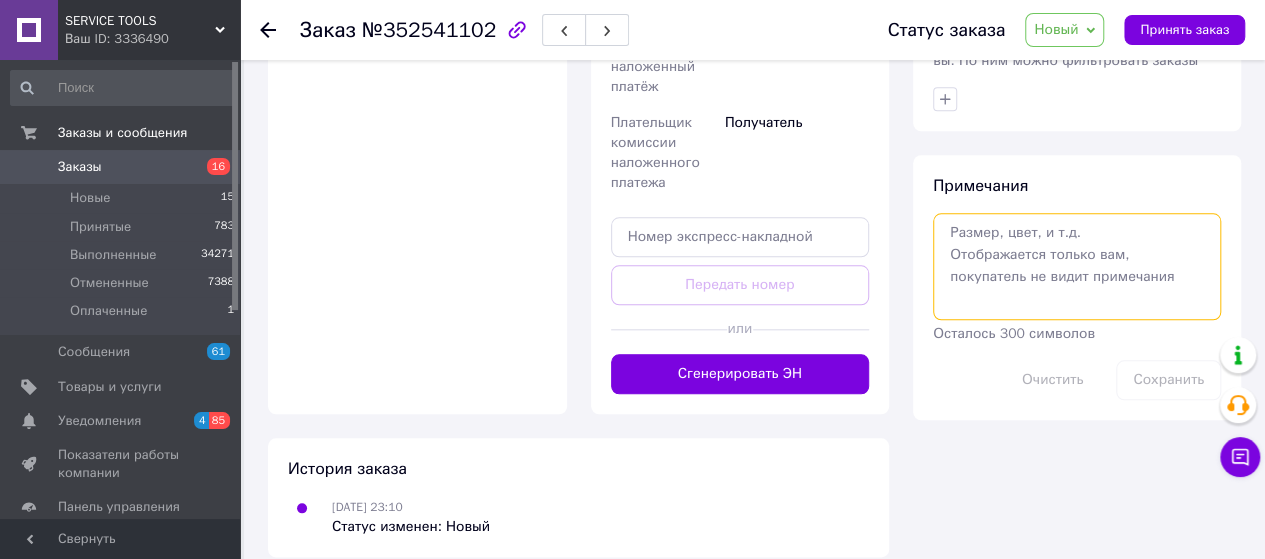 click at bounding box center [1077, 266] 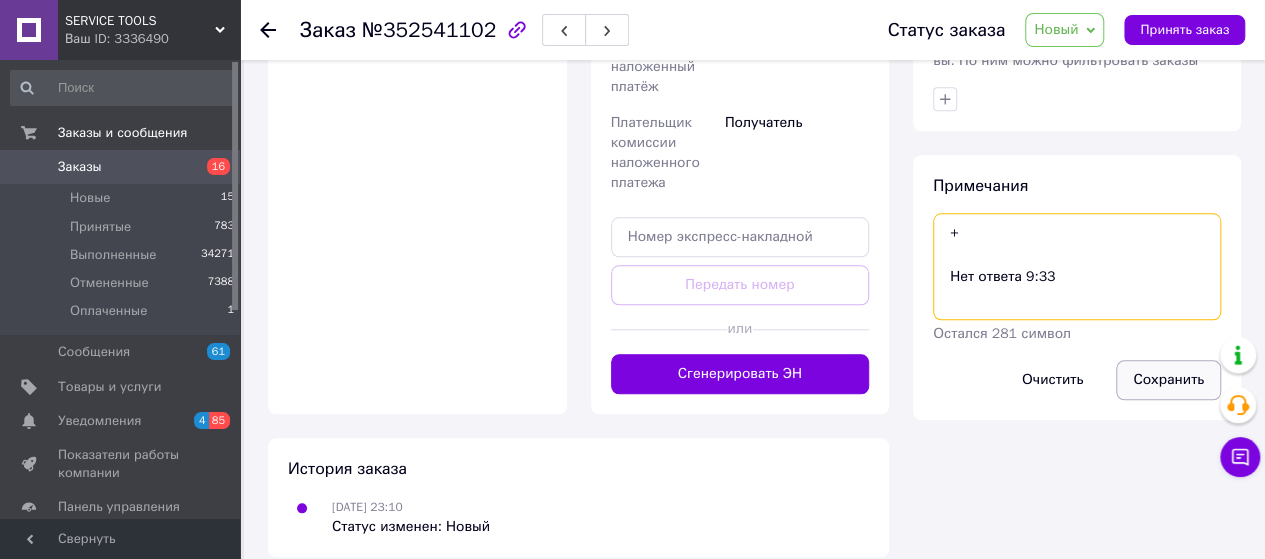 type on "+
Нет ответа 9:33" 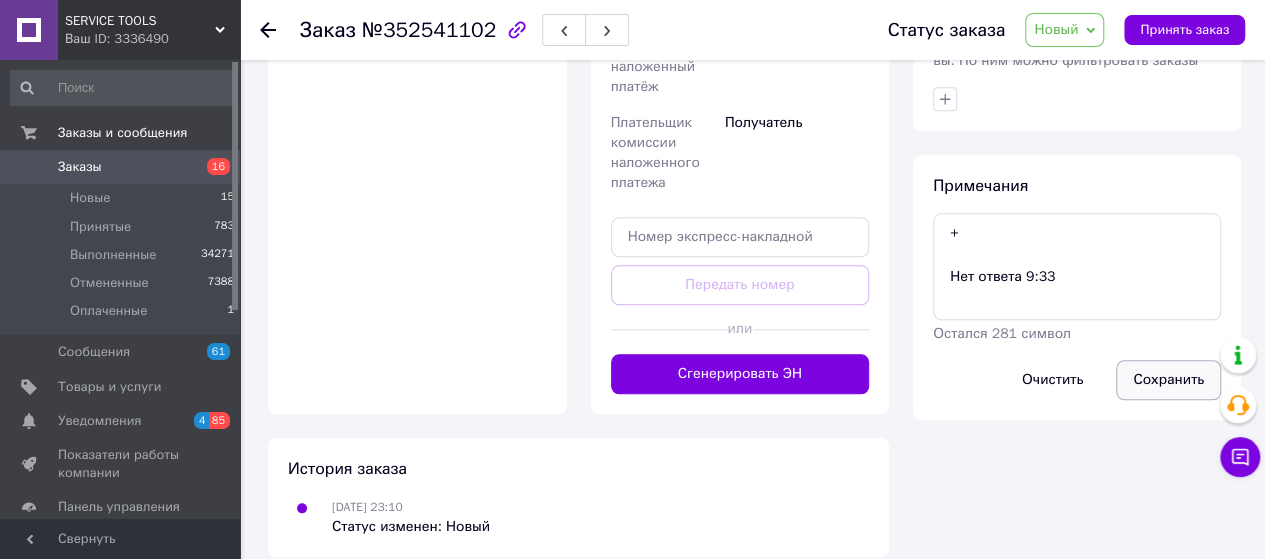 click on "Сохранить" at bounding box center [1168, 380] 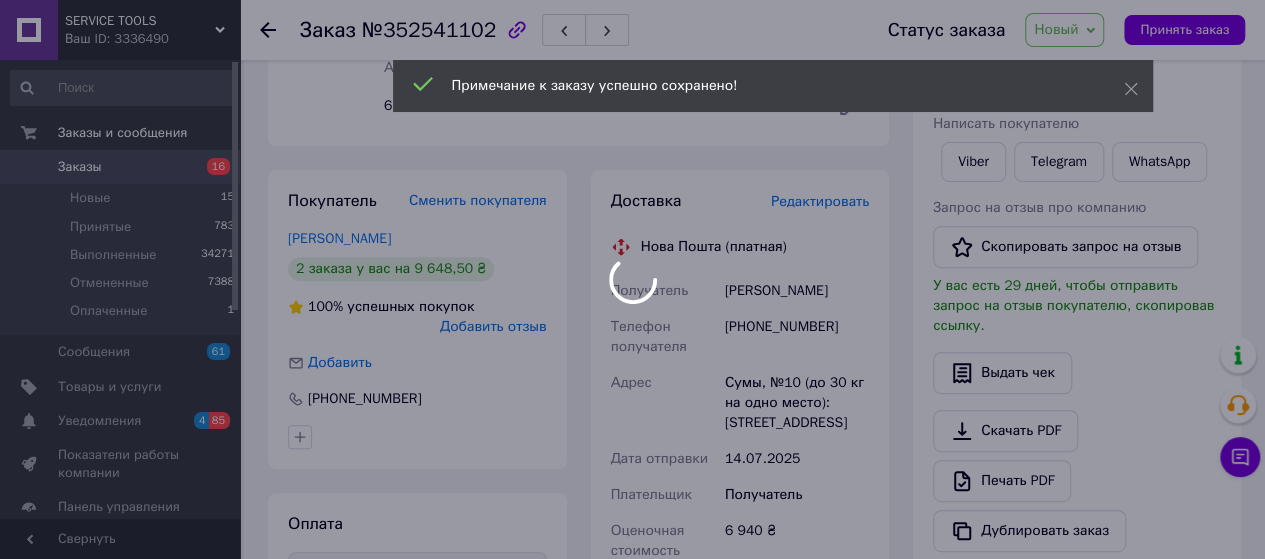 scroll, scrollTop: 93, scrollLeft: 0, axis: vertical 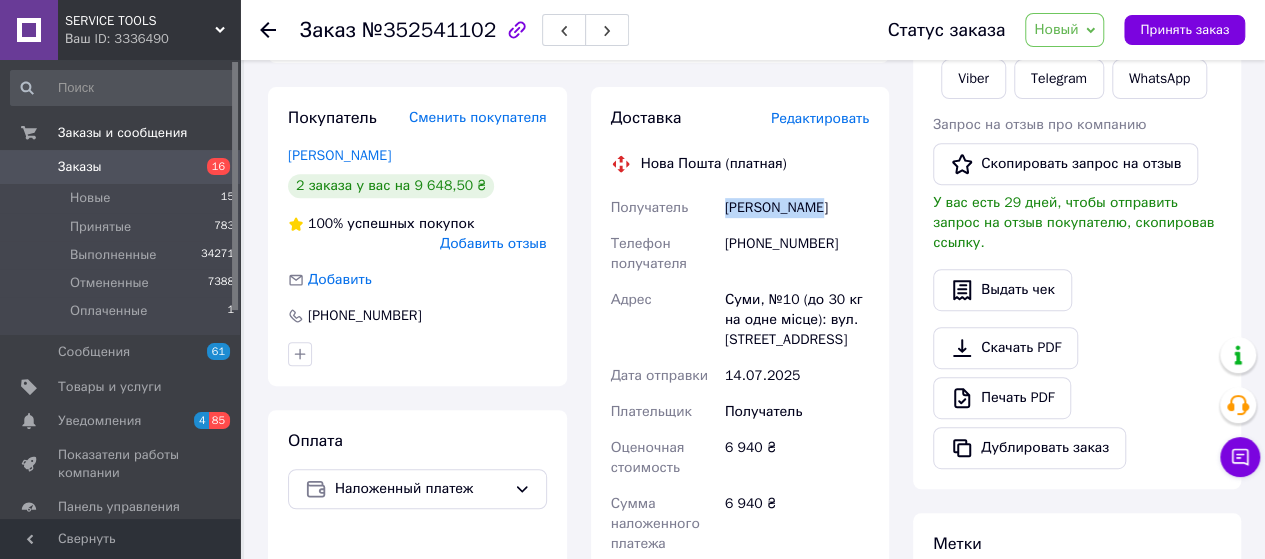 drag, startPoint x: 724, startPoint y: 187, endPoint x: 825, endPoint y: 182, distance: 101.12369 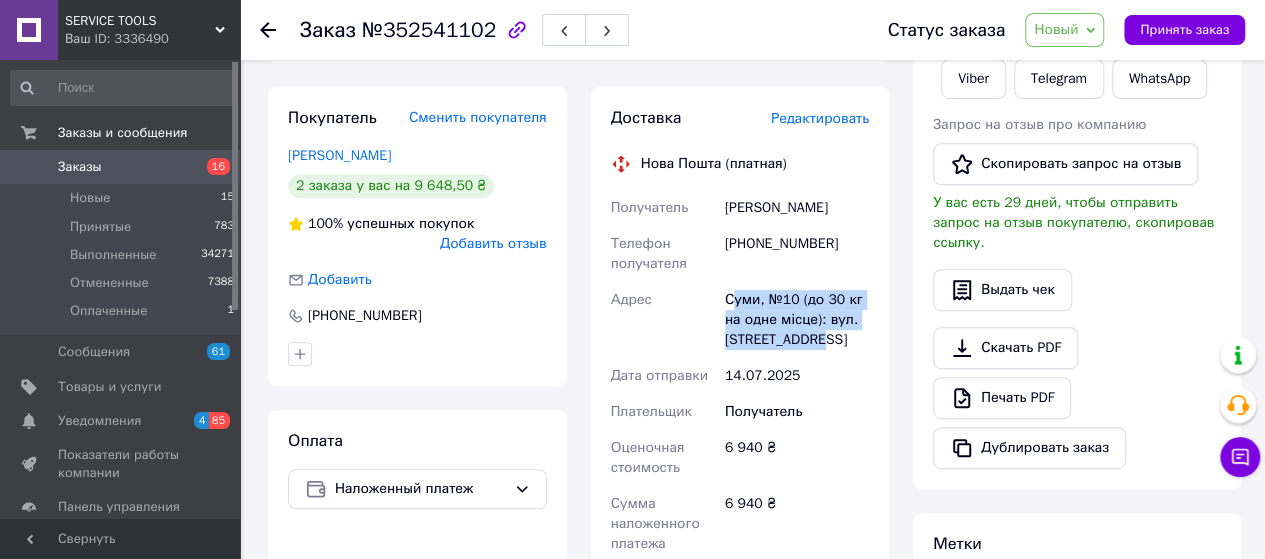 drag, startPoint x: 834, startPoint y: 322, endPoint x: 810, endPoint y: 315, distance: 25 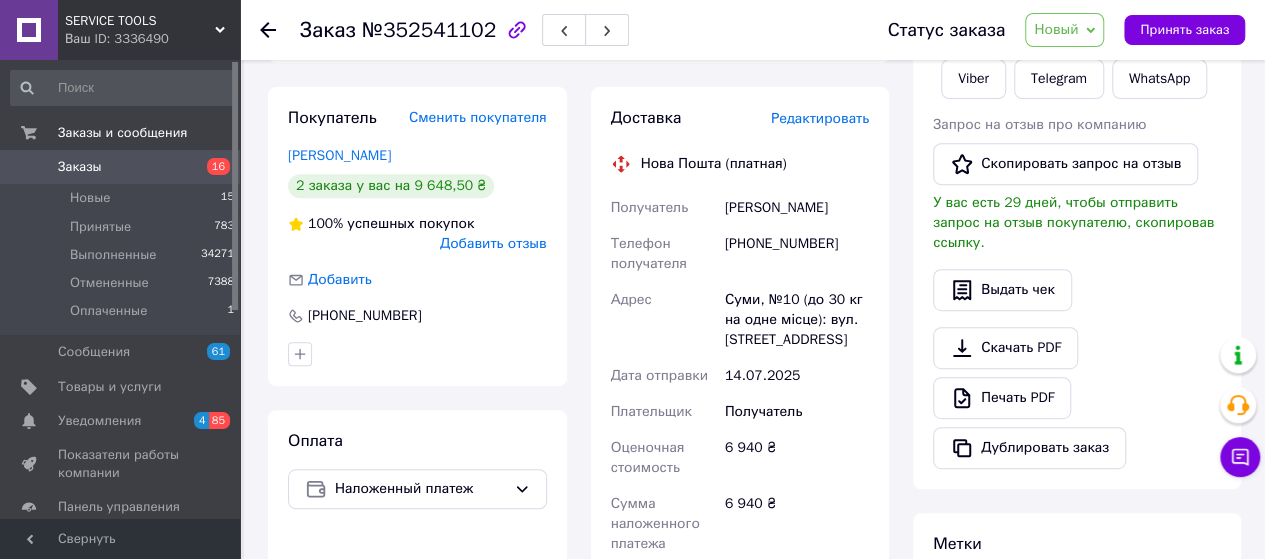 click on "Адрес" at bounding box center (664, 320) 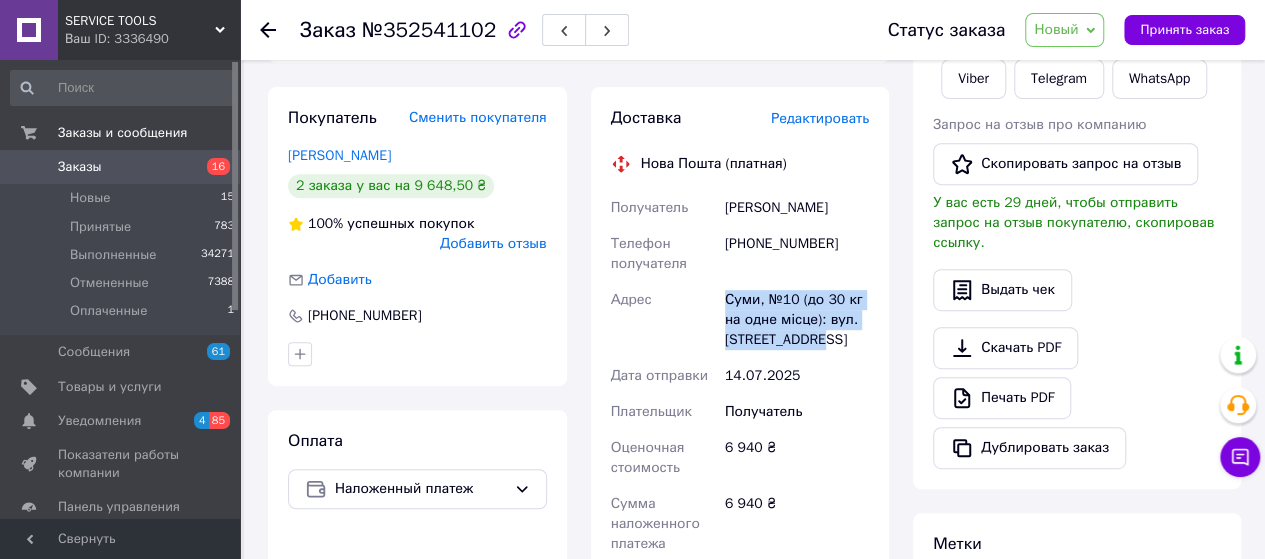 drag, startPoint x: 710, startPoint y: 273, endPoint x: 838, endPoint y: 326, distance: 138.5388 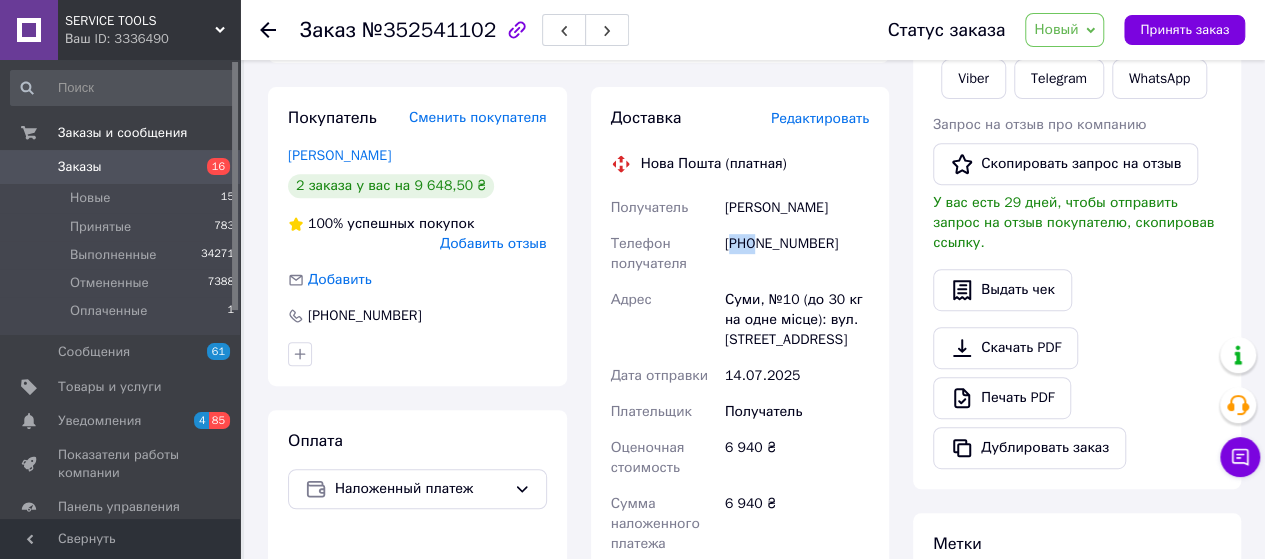 drag, startPoint x: 739, startPoint y: 223, endPoint x: 756, endPoint y: 223, distance: 17 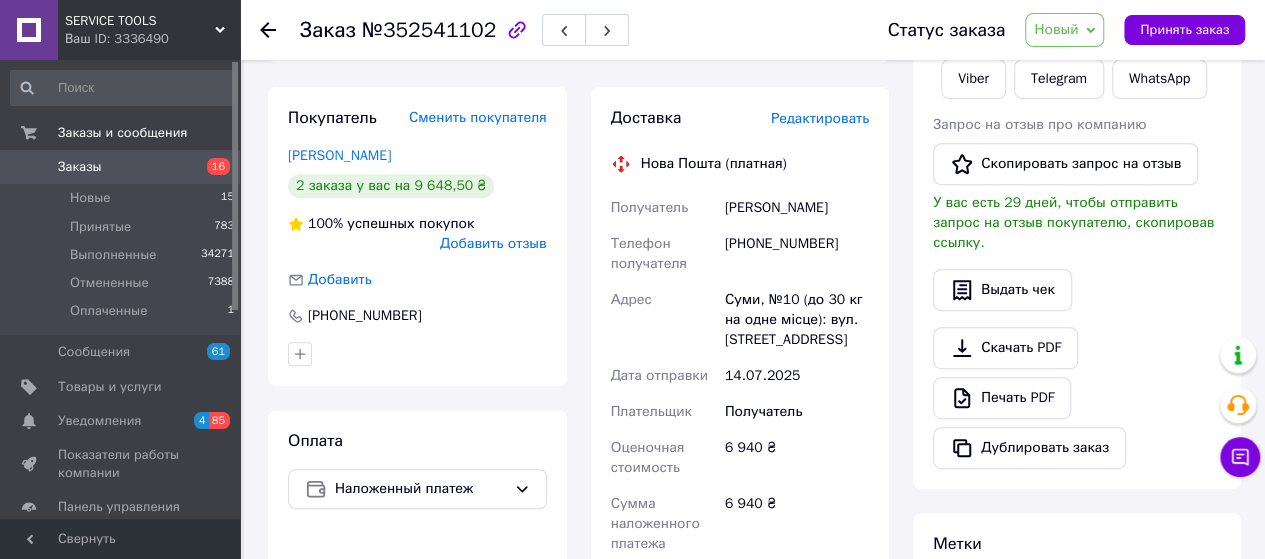 click on "[PHONE_NUMBER]" at bounding box center [797, 254] 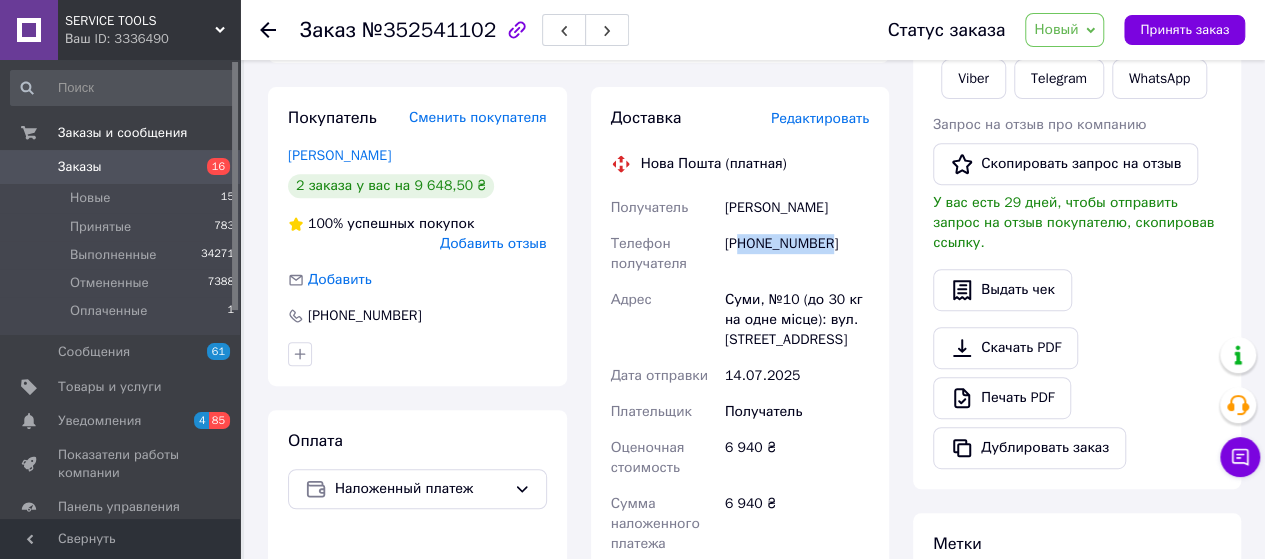 drag, startPoint x: 742, startPoint y: 225, endPoint x: 810, endPoint y: 233, distance: 68.46897 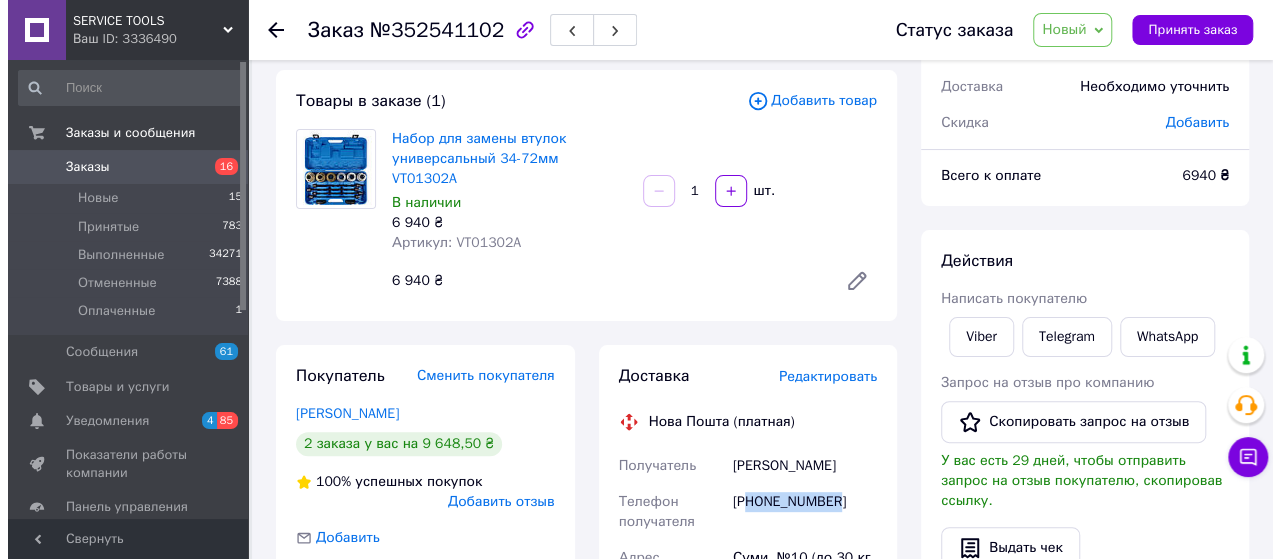 scroll, scrollTop: 226, scrollLeft: 0, axis: vertical 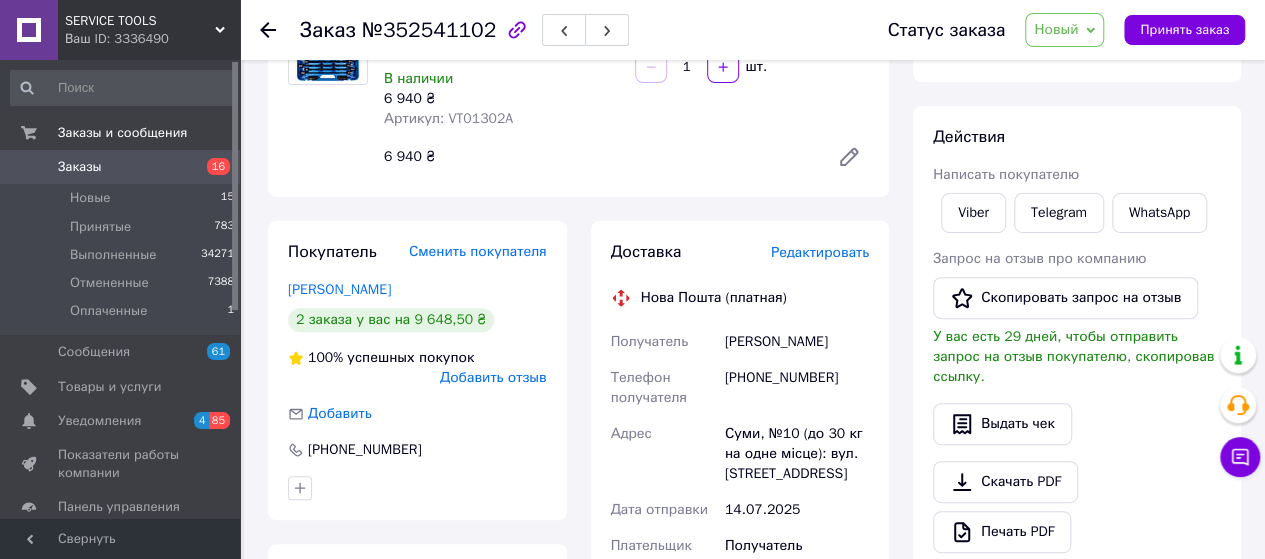 click on "Редактировать" at bounding box center (820, 252) 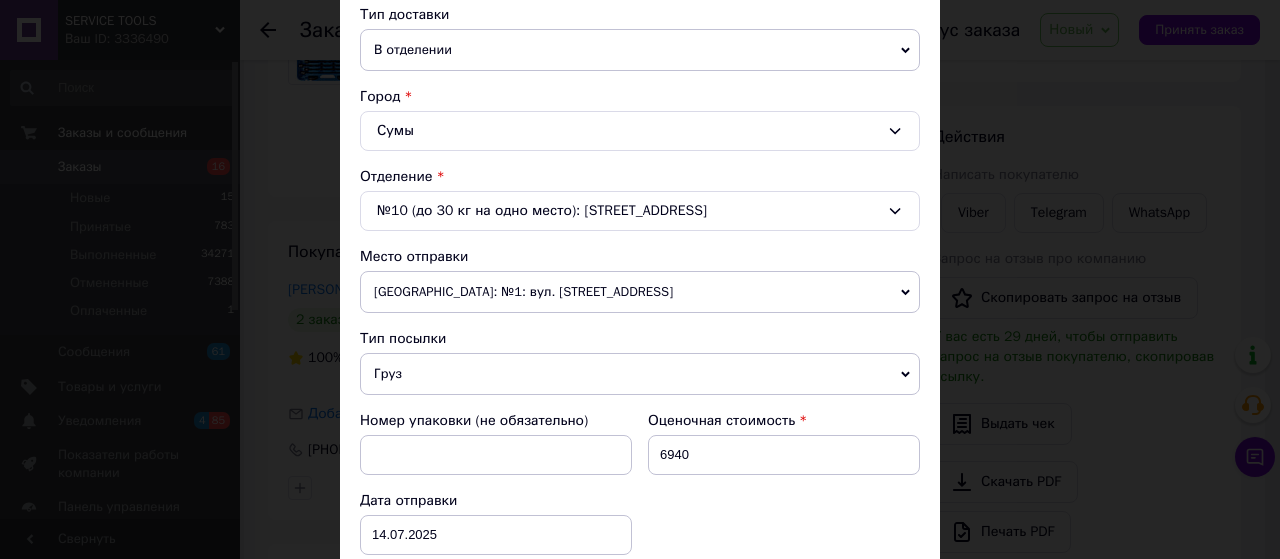 scroll, scrollTop: 466, scrollLeft: 0, axis: vertical 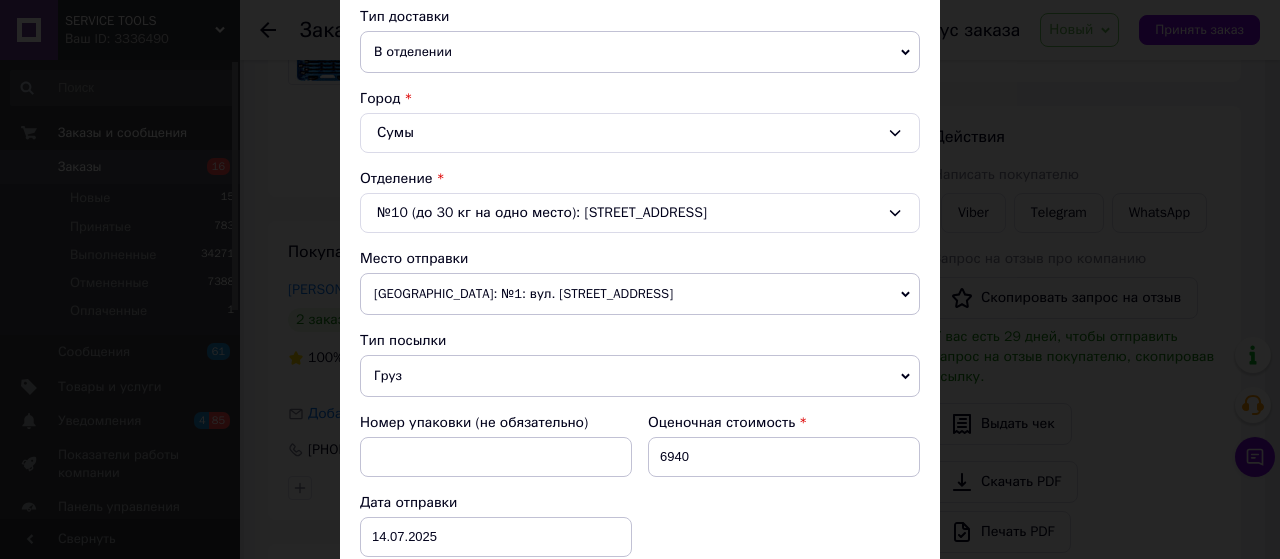 click on "[GEOGRAPHIC_DATA]: №1: вул. [STREET_ADDRESS]" at bounding box center [640, 294] 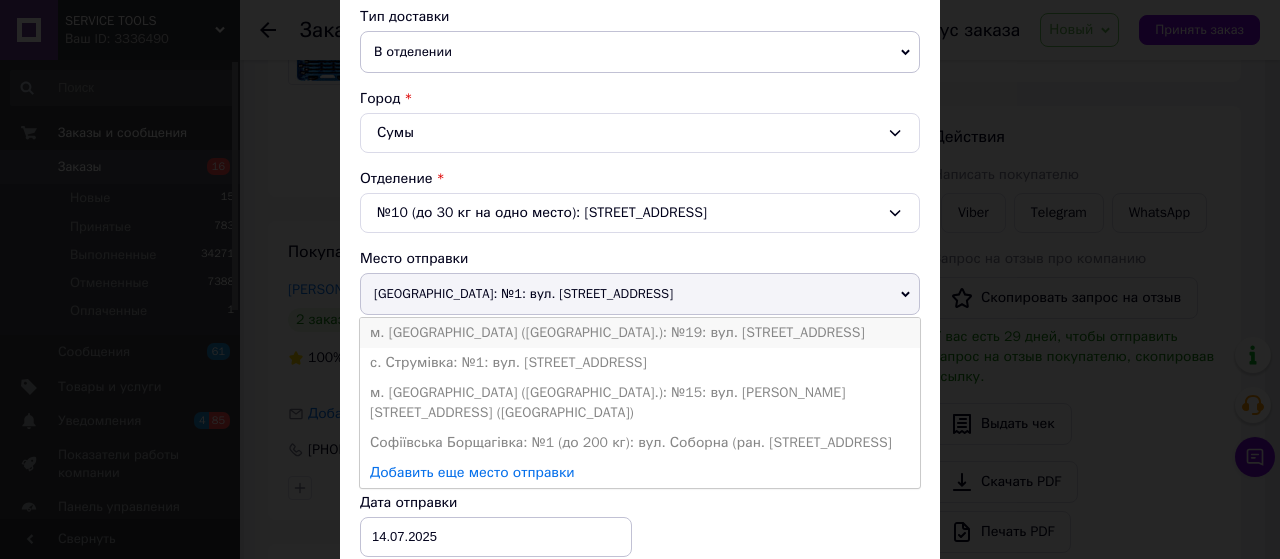 click on "м. [GEOGRAPHIC_DATA] ([GEOGRAPHIC_DATA].): №19: вул. [STREET_ADDRESS]" at bounding box center (640, 333) 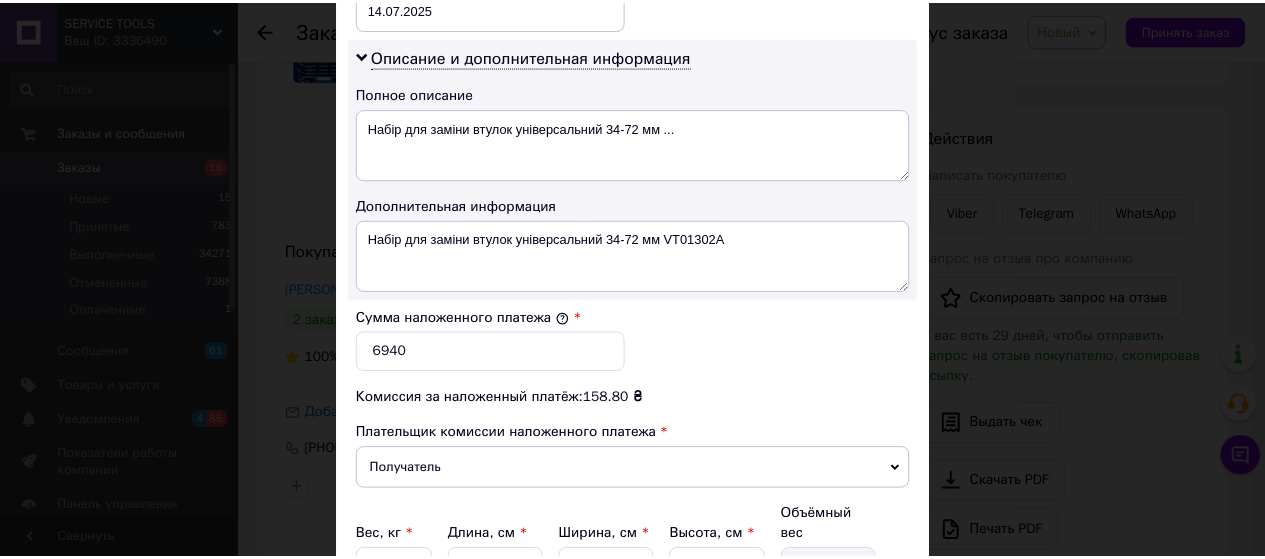 scroll, scrollTop: 1179, scrollLeft: 0, axis: vertical 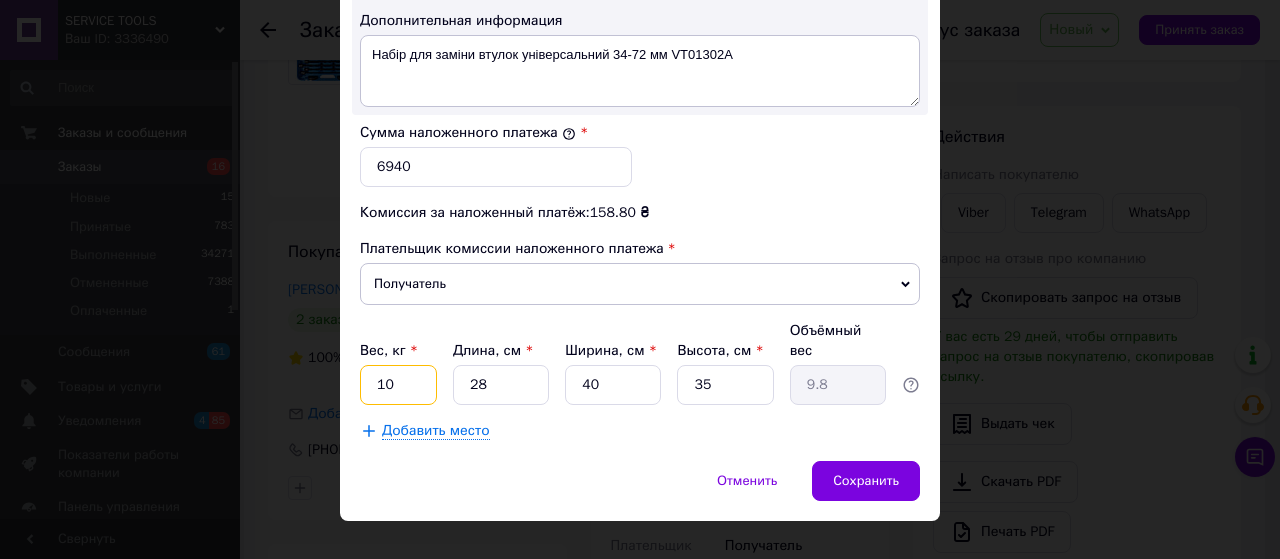 click on "10" at bounding box center [398, 385] 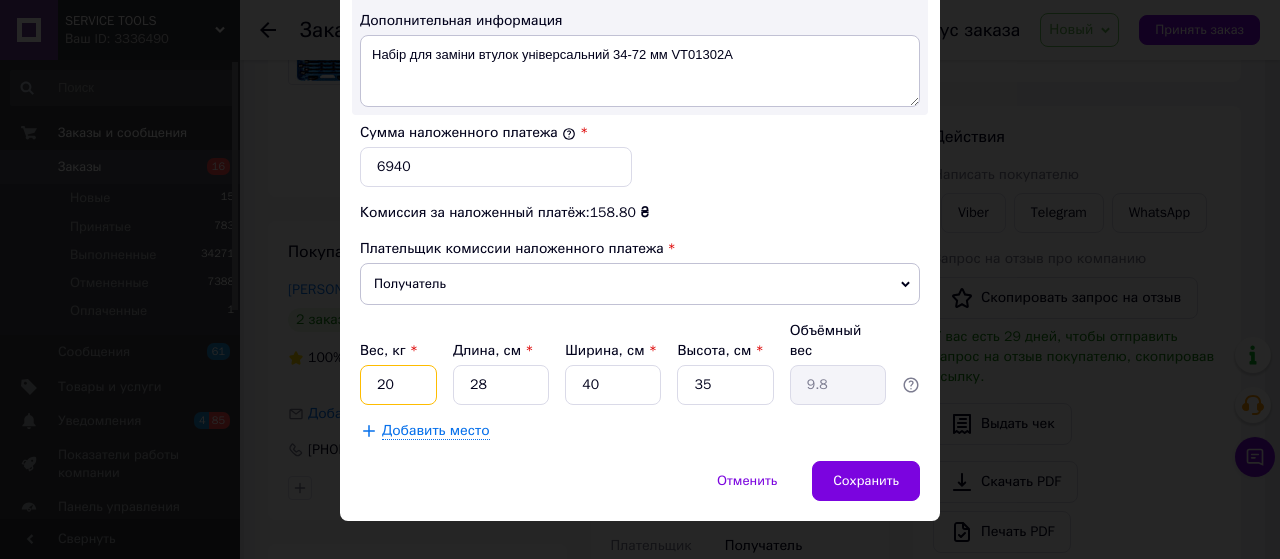 type on "20" 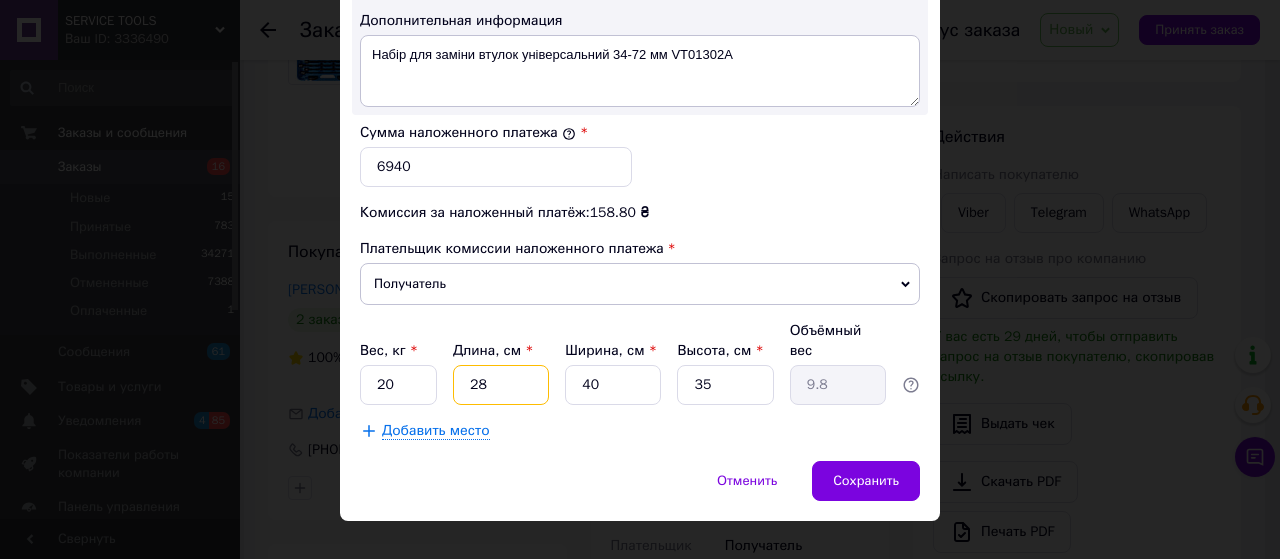 drag, startPoint x: 466, startPoint y: 355, endPoint x: 521, endPoint y: 352, distance: 55.081757 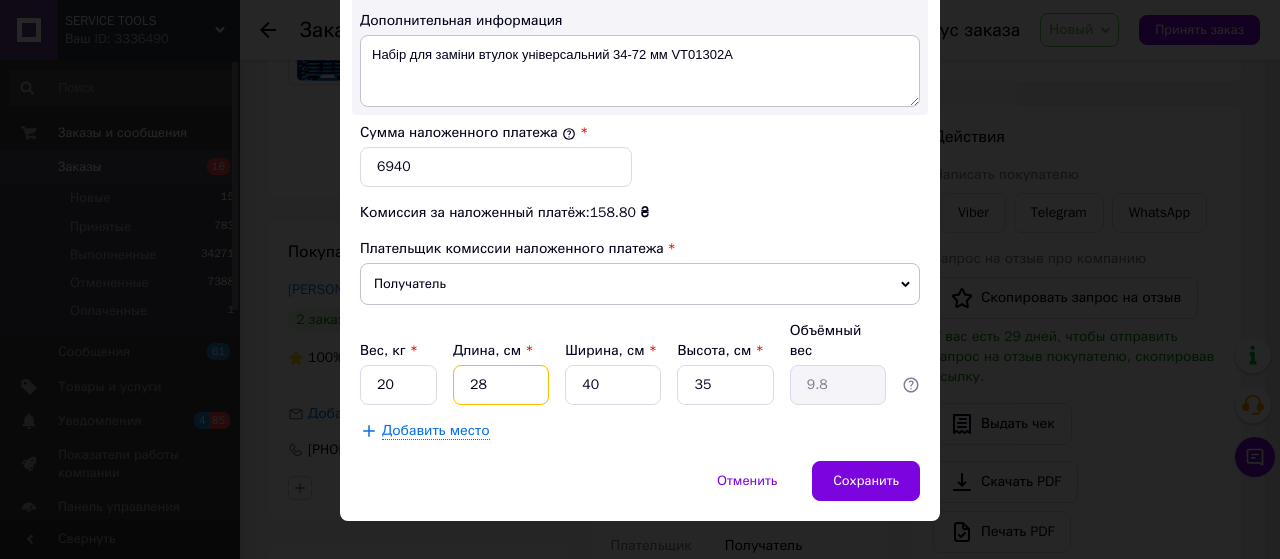 type on "4" 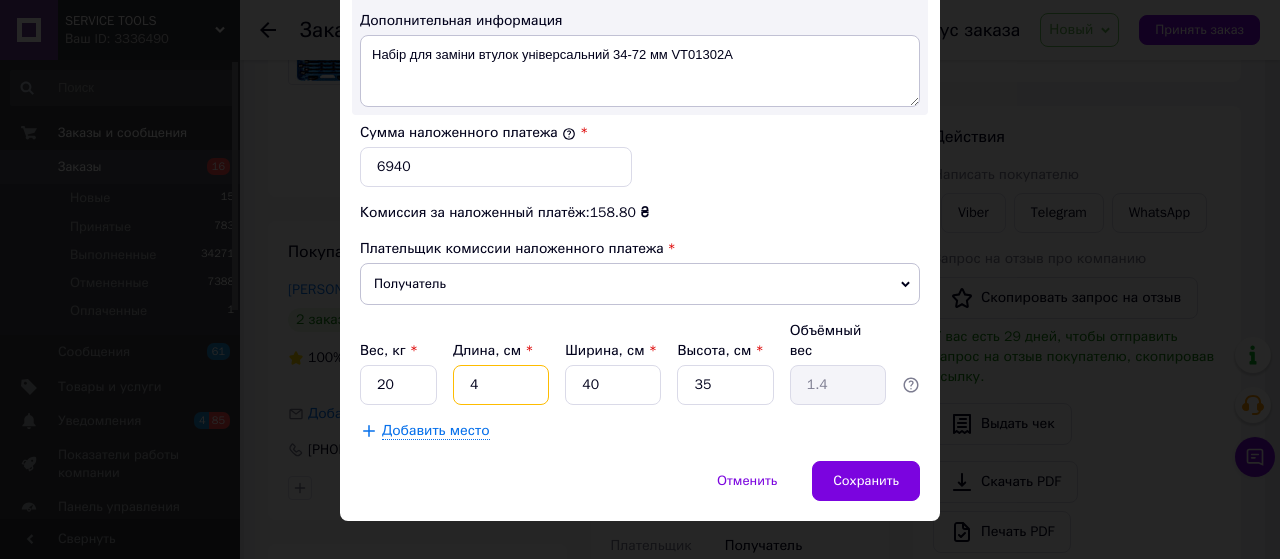 type on "46" 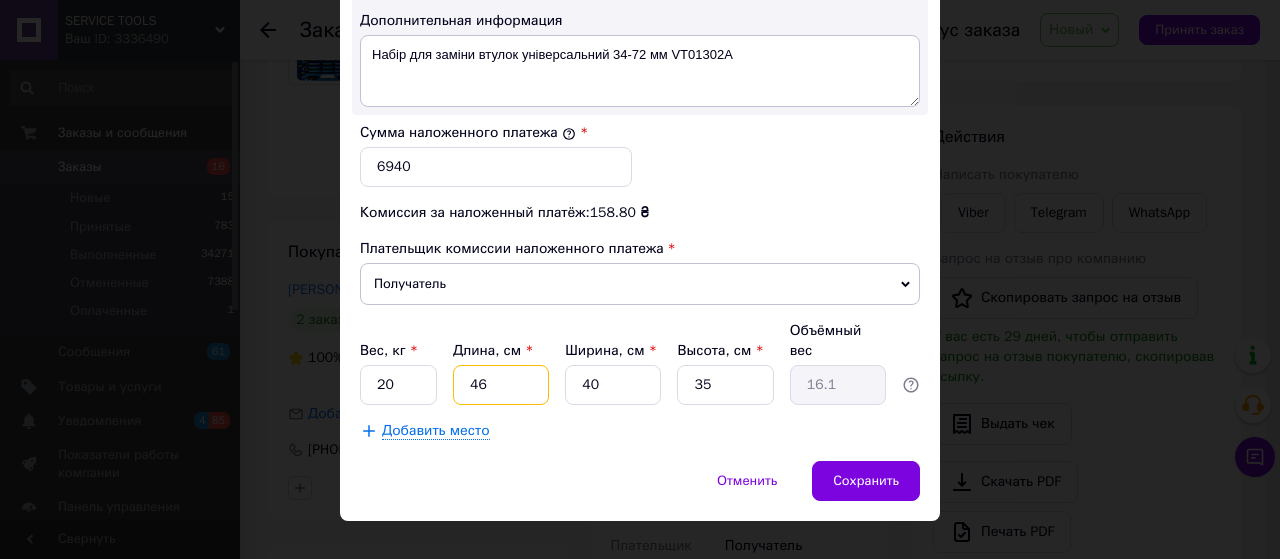 type on "46" 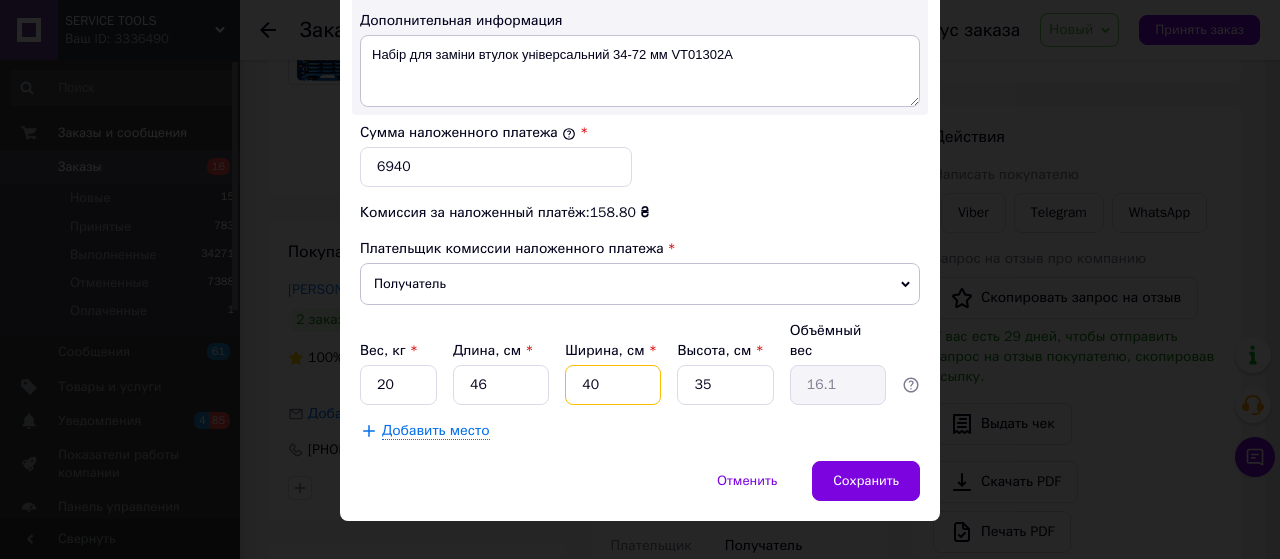 drag, startPoint x: 620, startPoint y: 355, endPoint x: 534, endPoint y: 351, distance: 86.09297 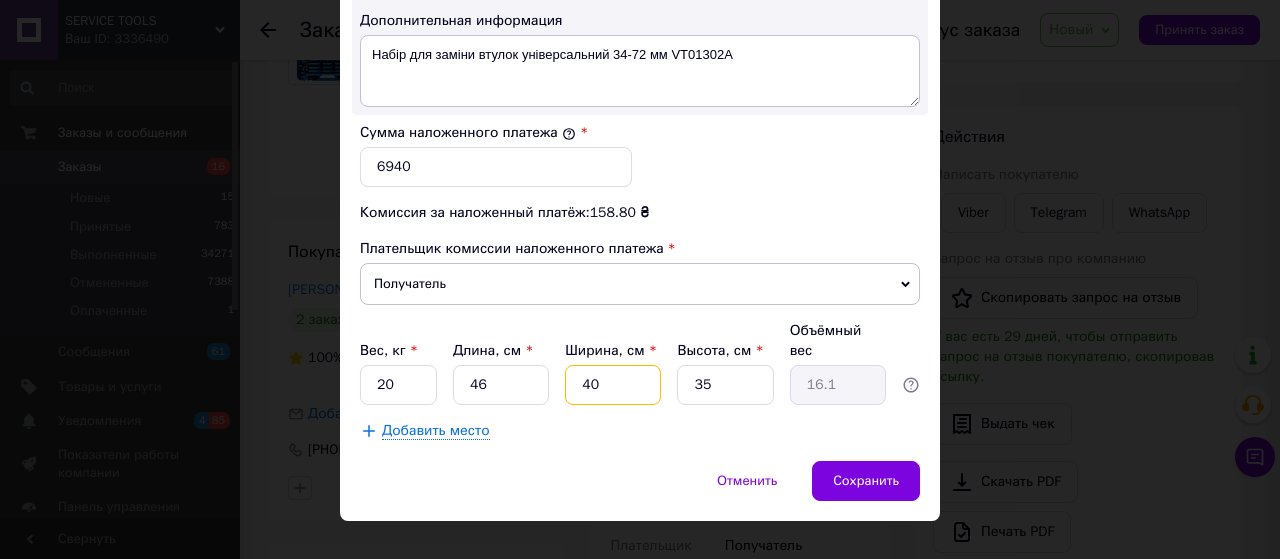 type on "3" 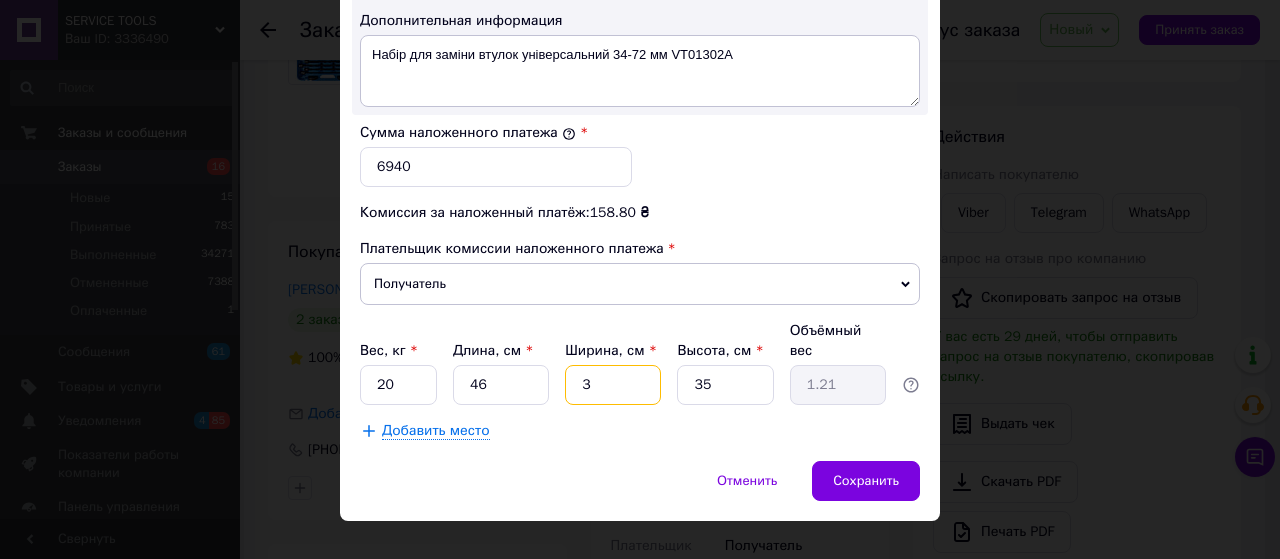 type on "32" 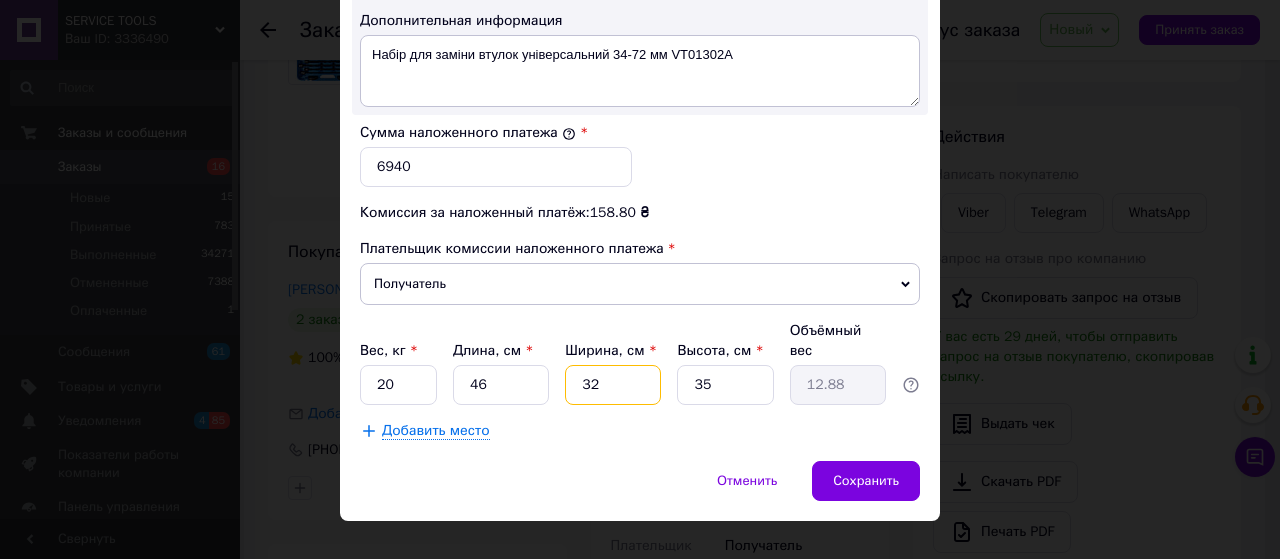 type on "32" 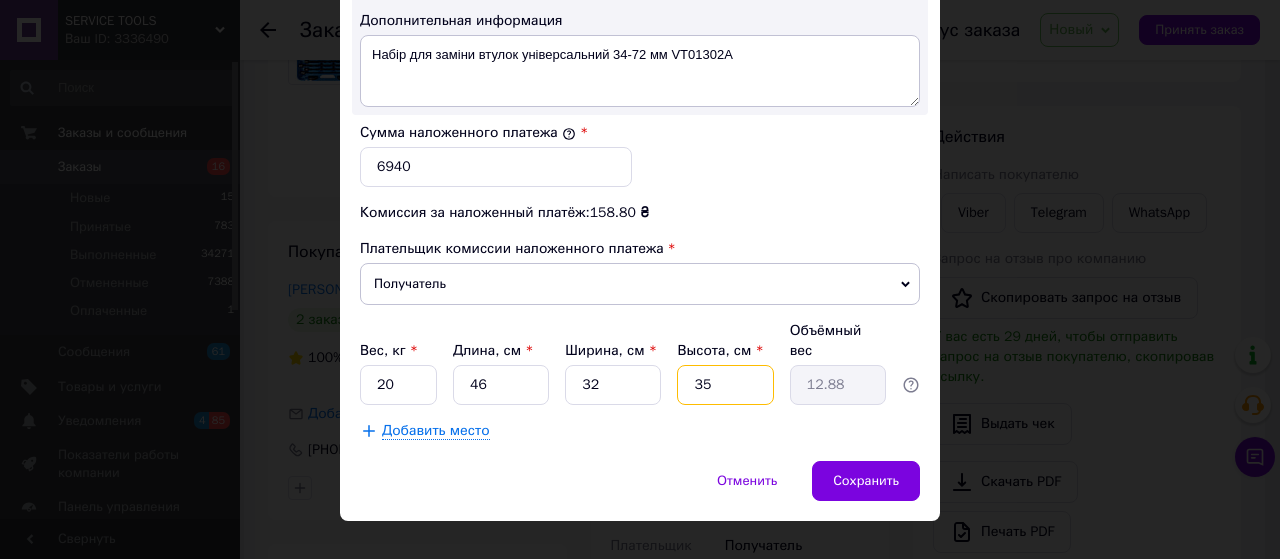 drag, startPoint x: 728, startPoint y: 360, endPoint x: 634, endPoint y: 349, distance: 94.641426 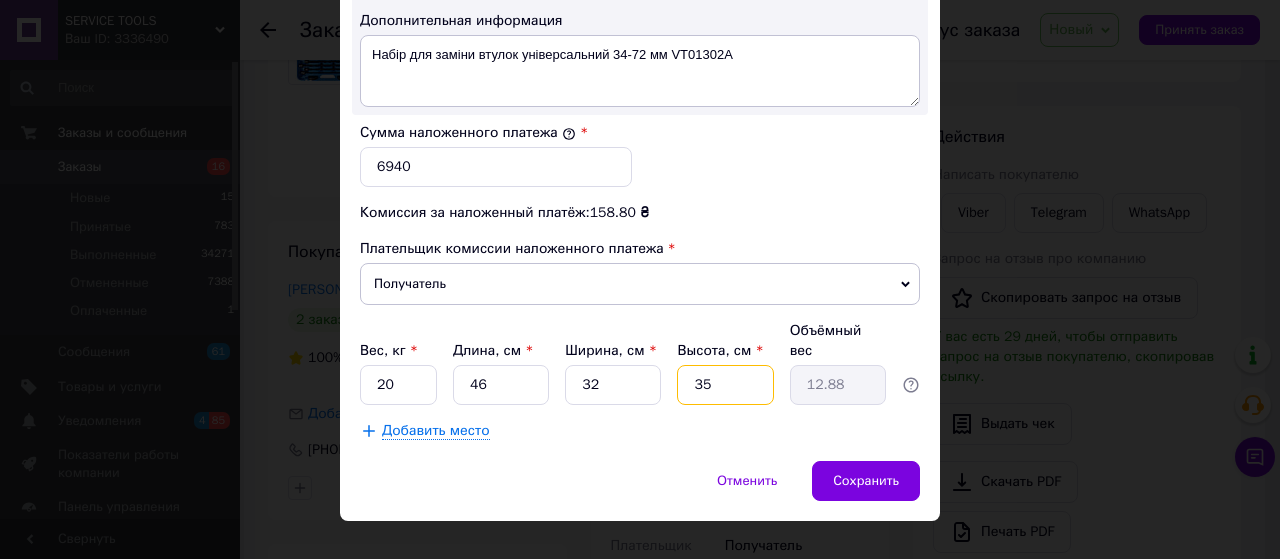 type on "1" 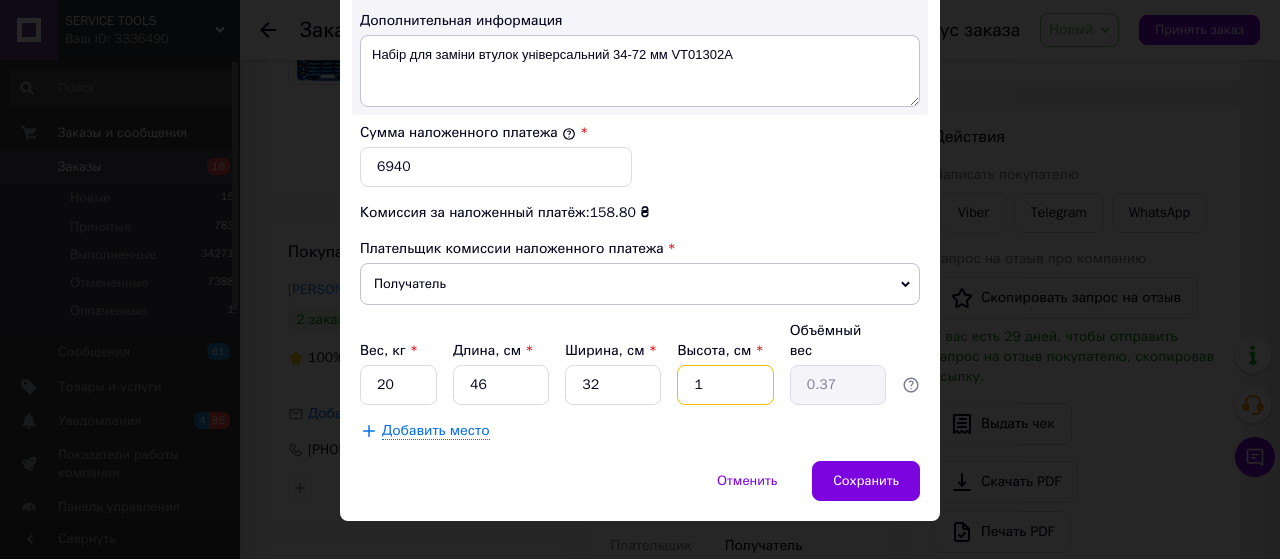 type on "14" 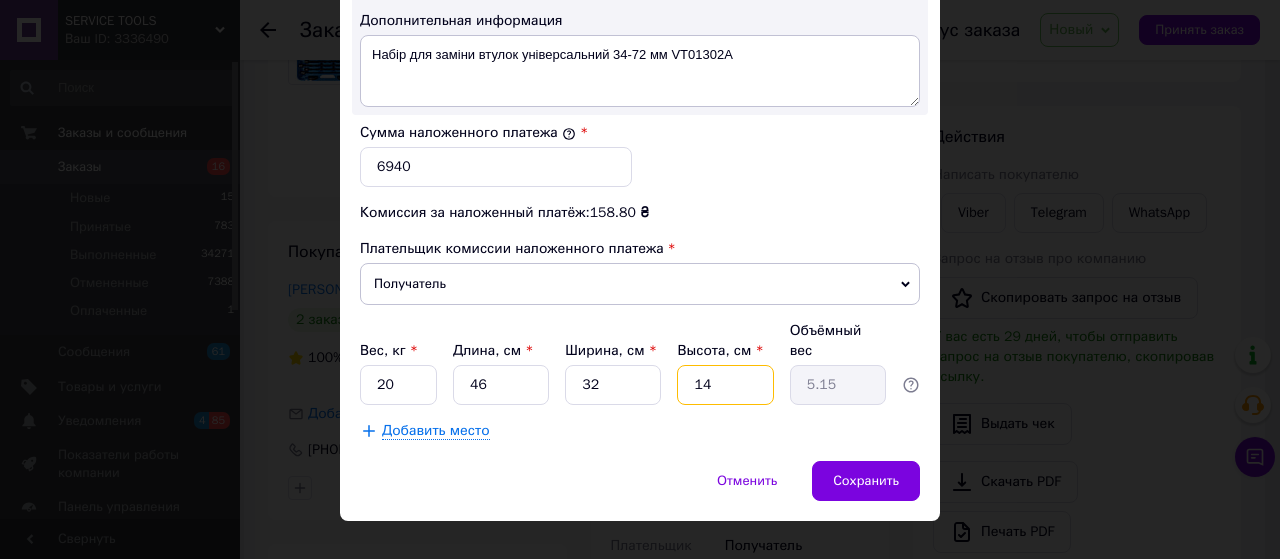 type on "14" 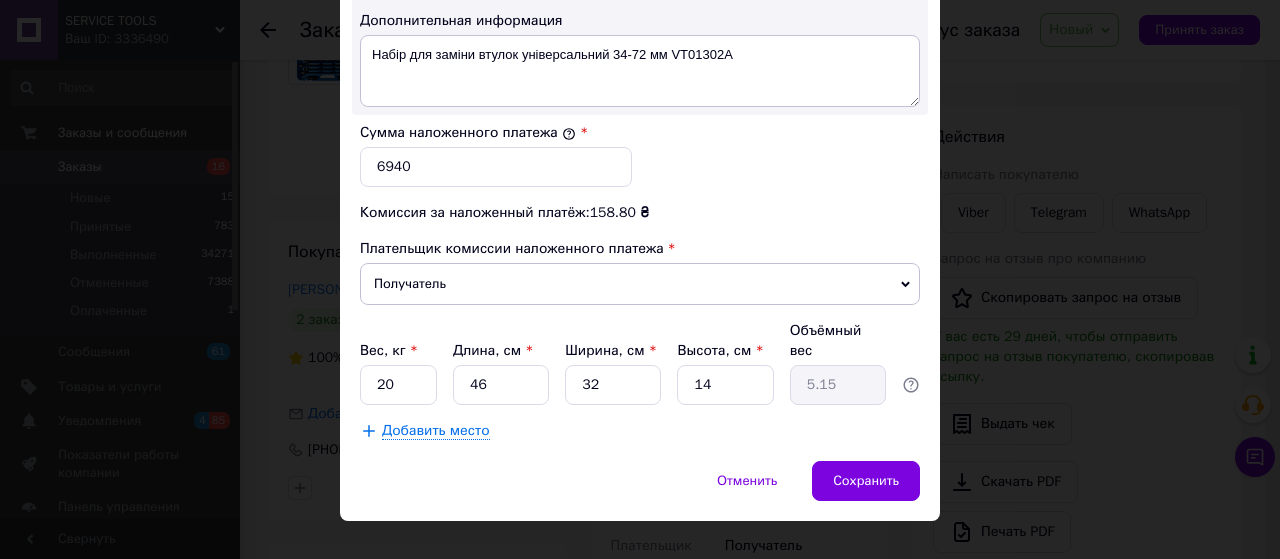 click on "Способ доставки Нова Пошта (платная) Плательщик Получатель Отправитель Фамилия получателя [PERSON_NAME] Имя получателя [PERSON_NAME] Отчество получателя Телефон получателя [PHONE_NUMBER] Тип доставки В отделении Курьером В почтомате Город Сумы Отделение №10 (до 30 кг на одно место): [STREET_ADDRESS][PERSON_NAME] Место отправки м. [GEOGRAPHIC_DATA] ([GEOGRAPHIC_DATA].): №19: вул. [STREET_ADDRESS][GEOGRAPHIC_DATA]: №1: вул. [STREET_ADDRESS] с. Струмівка: №1: вул. [STREET_ADDRESS]: №15: вул. [STREET_ADDRESS] (АШАН) [GEOGRAPHIC_DATA]: №1 (до 200 кг): вул. Соборна (ран. [STREET_ADDRESS] Тип посылки 6940 <" at bounding box center [640, -294] 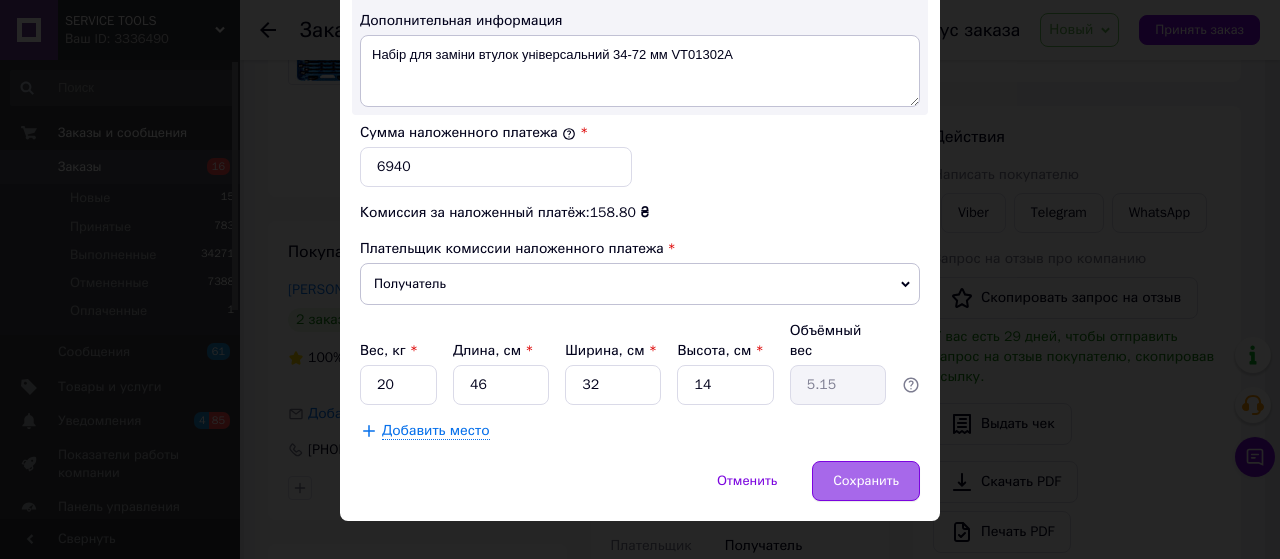 click on "Сохранить" at bounding box center [866, 481] 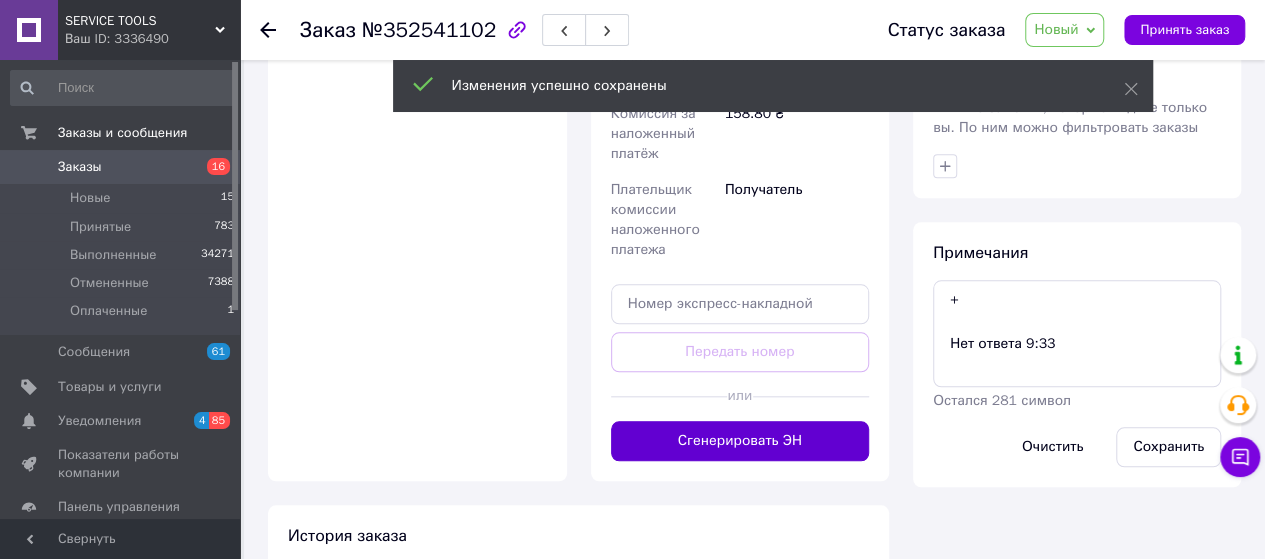 click on "Сгенерировать ЭН" at bounding box center [740, 441] 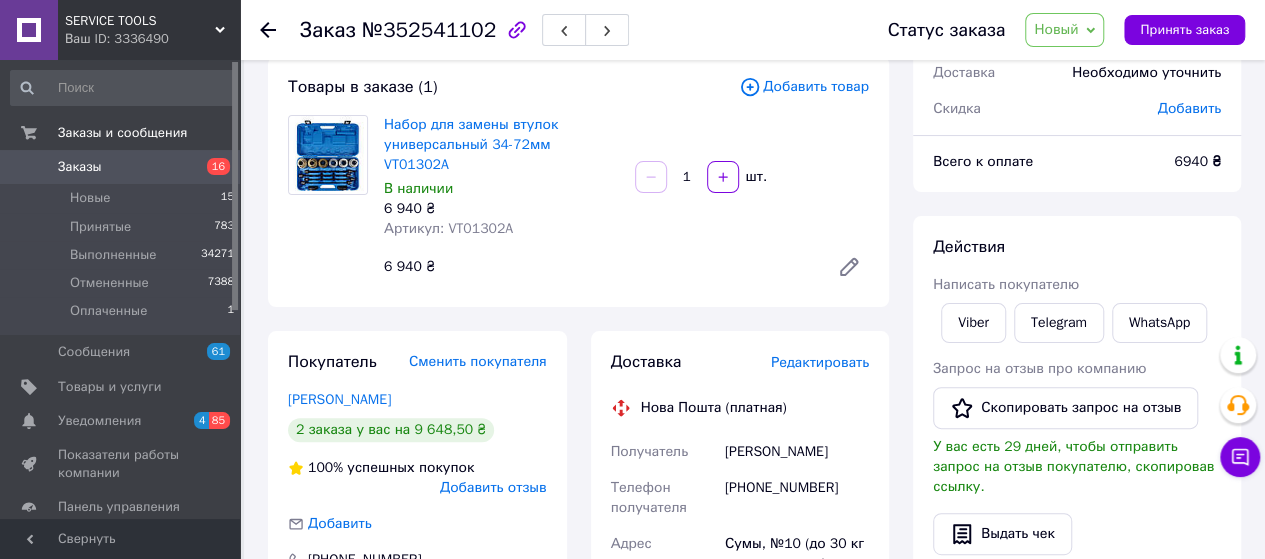 scroll, scrollTop: 266, scrollLeft: 0, axis: vertical 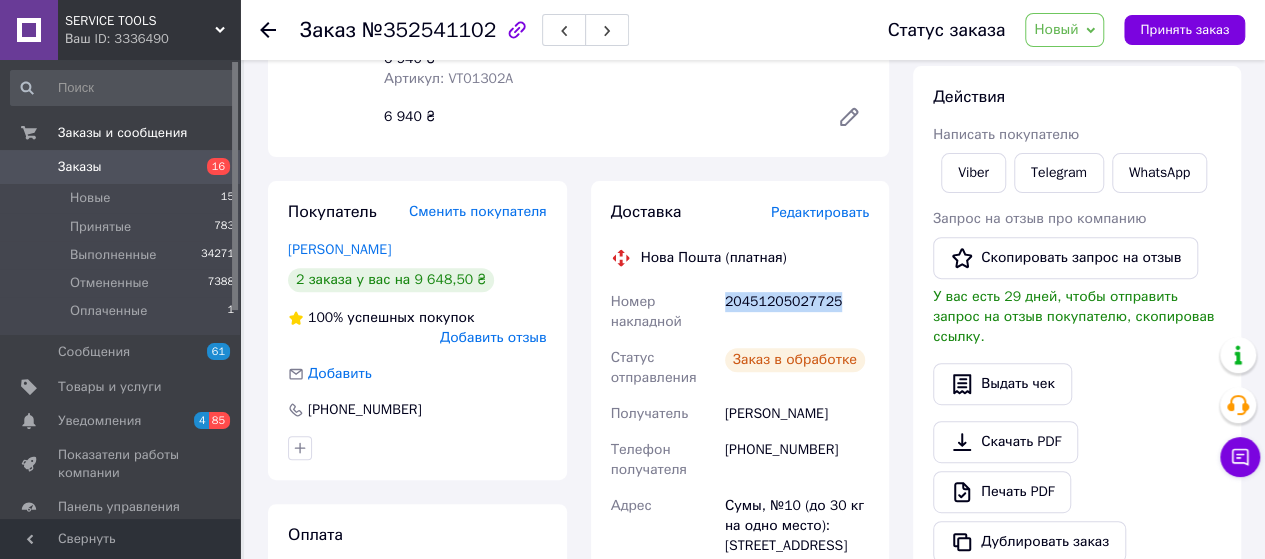 drag, startPoint x: 723, startPoint y: 278, endPoint x: 844, endPoint y: 282, distance: 121.0661 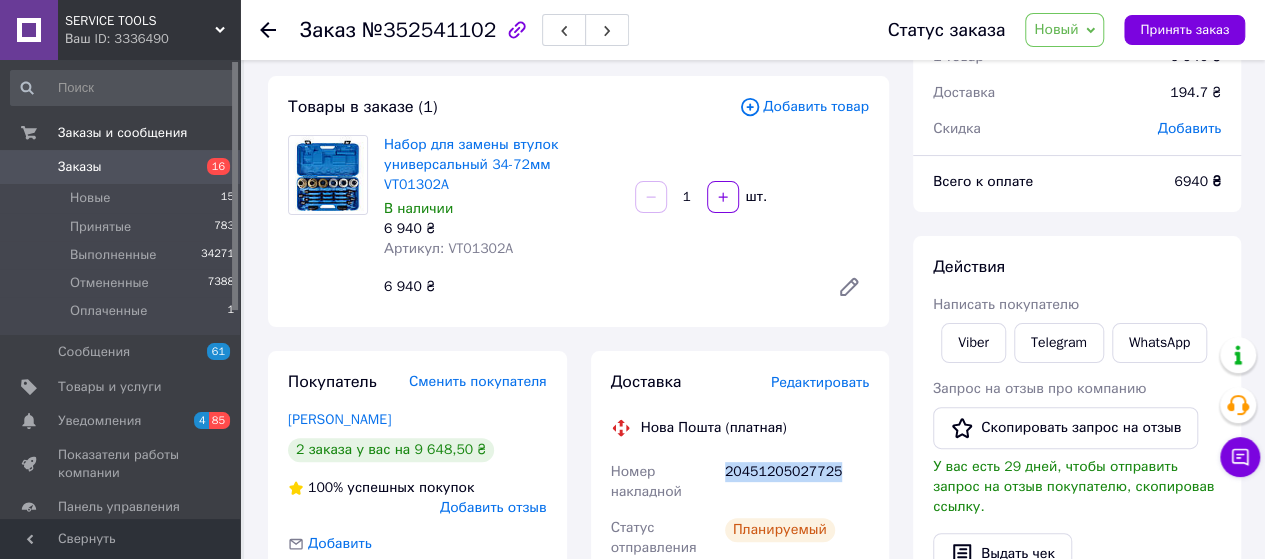 scroll, scrollTop: 0, scrollLeft: 0, axis: both 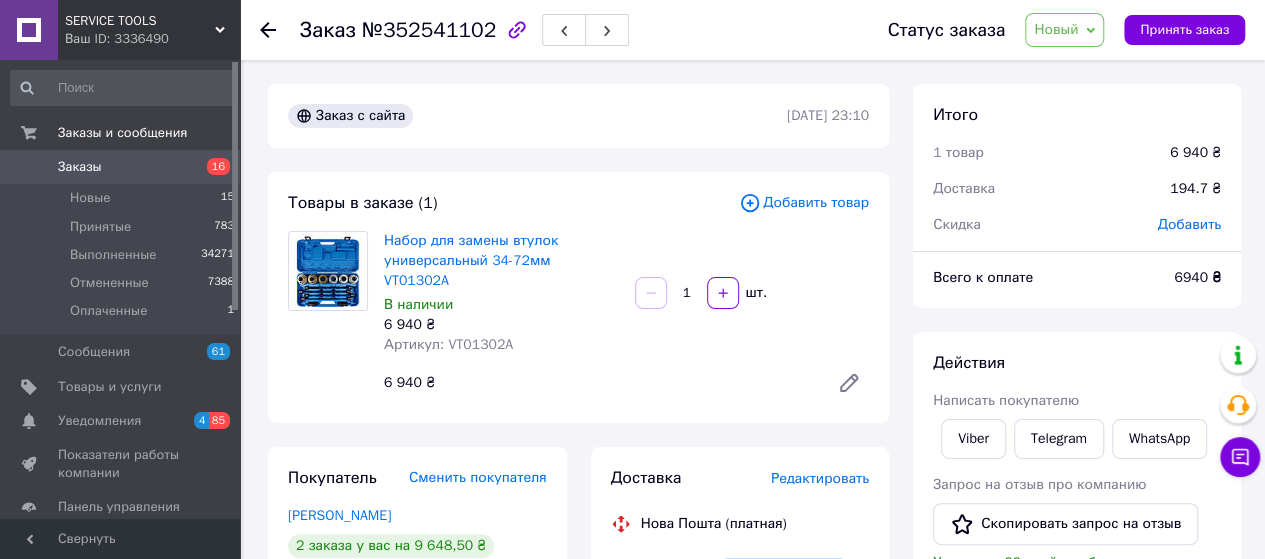 drag, startPoint x: 1059, startPoint y: 34, endPoint x: 1068, endPoint y: 69, distance: 36.138622 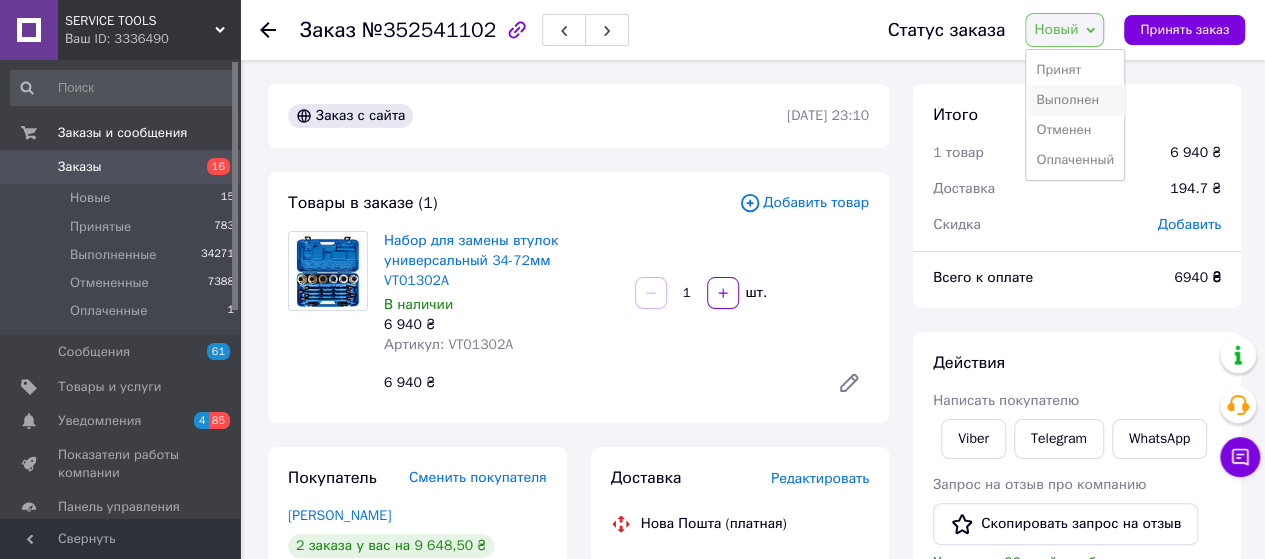 click on "Выполнен" at bounding box center [1075, 100] 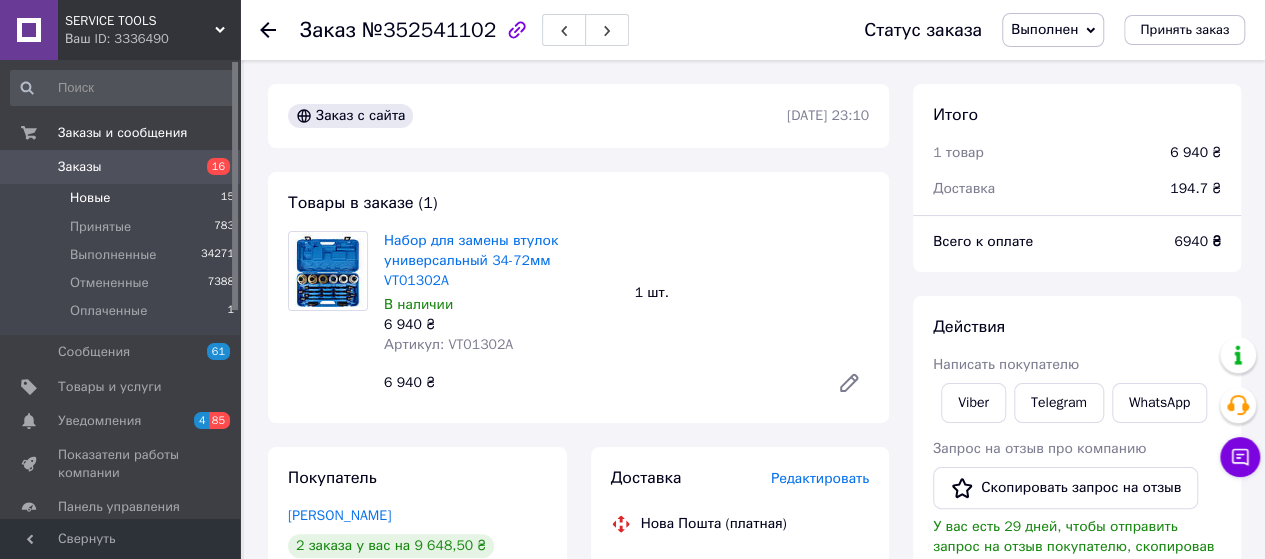 click on "Новые" at bounding box center [90, 198] 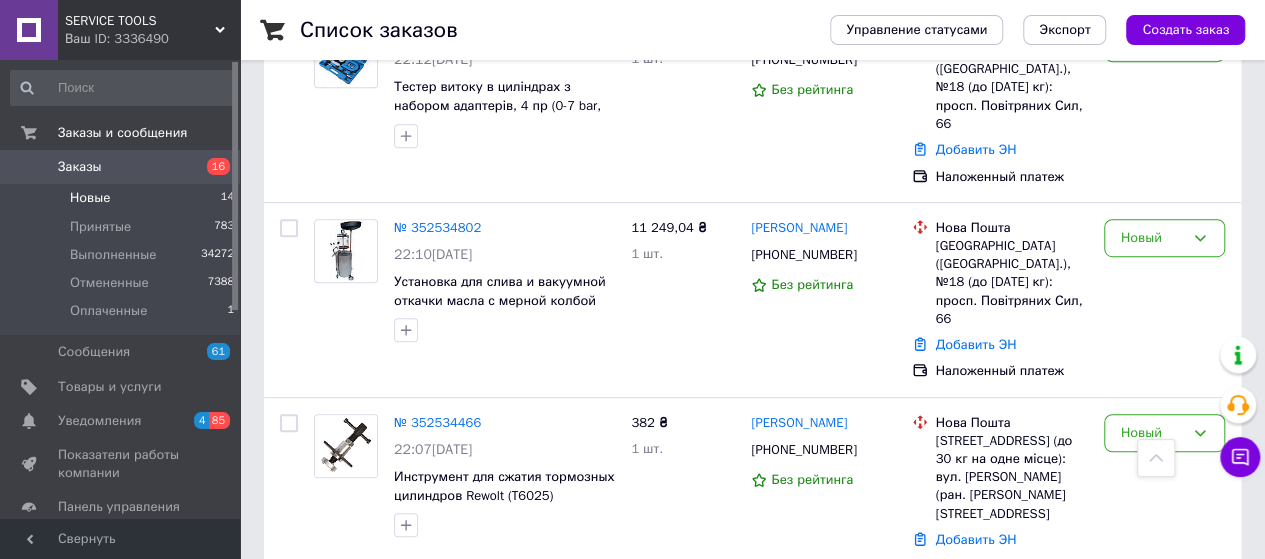 scroll, scrollTop: 466, scrollLeft: 0, axis: vertical 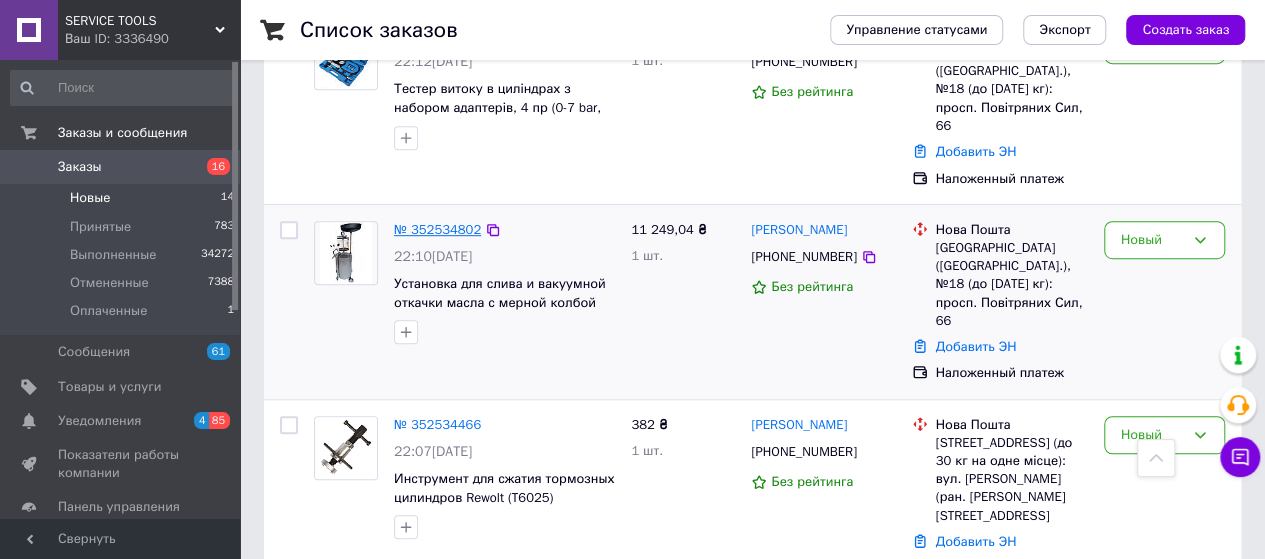 click on "№ 352534802" at bounding box center (437, 229) 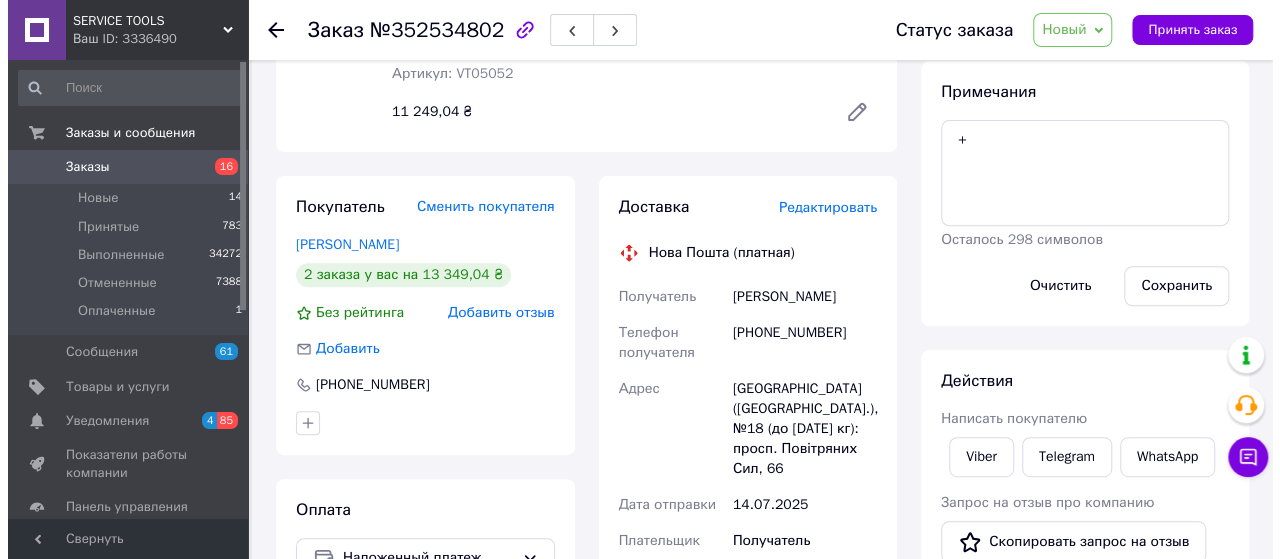 scroll, scrollTop: 133, scrollLeft: 0, axis: vertical 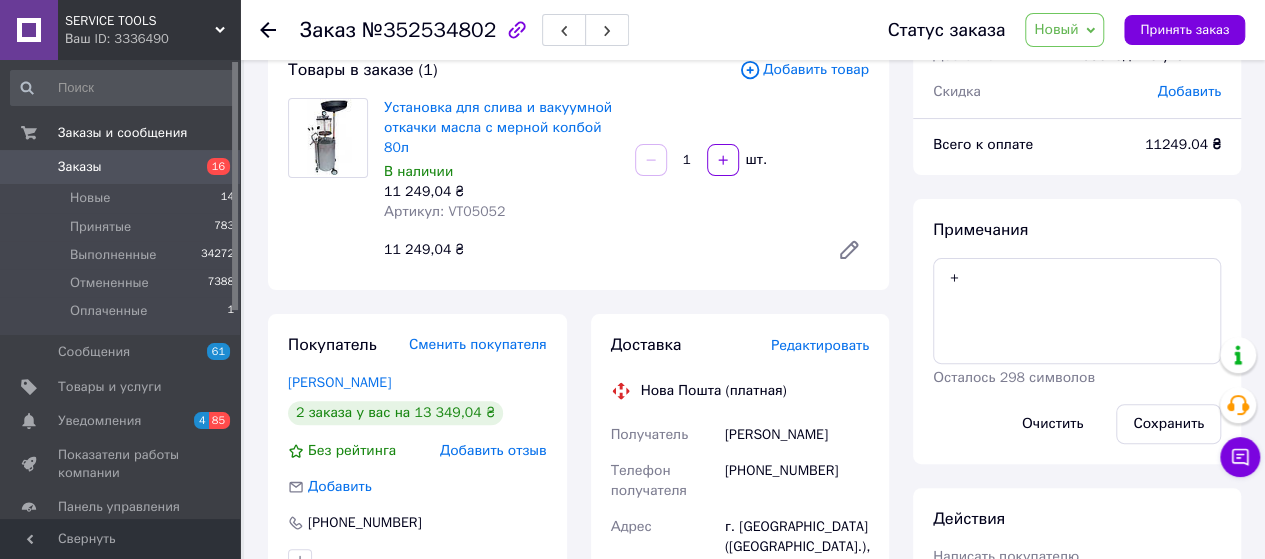 click on "Редактировать" at bounding box center [820, 345] 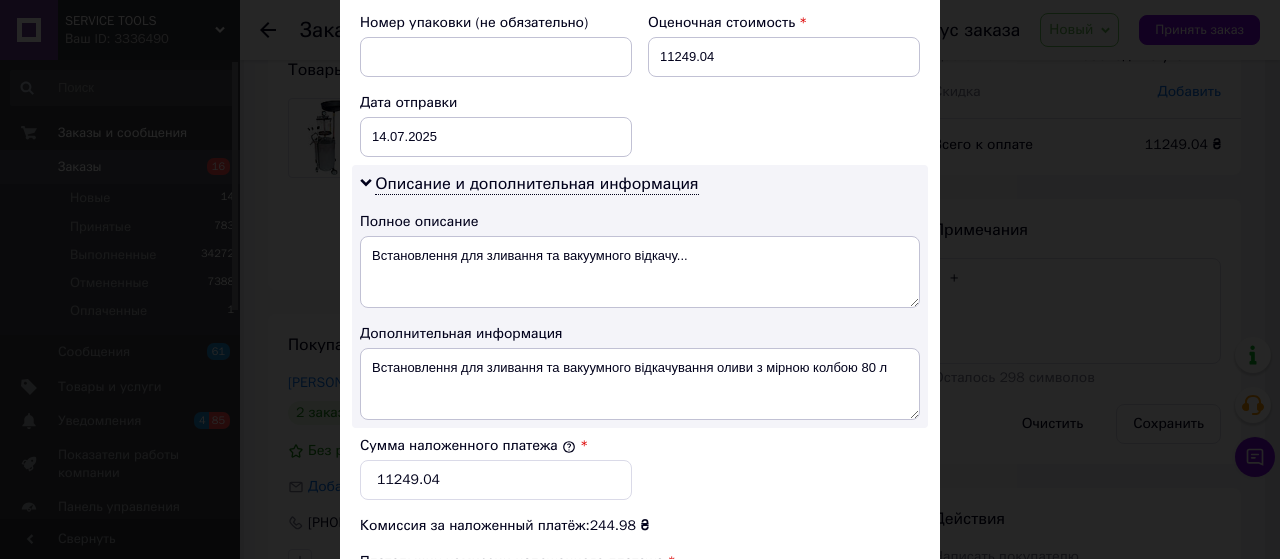 scroll, scrollTop: 1179, scrollLeft: 0, axis: vertical 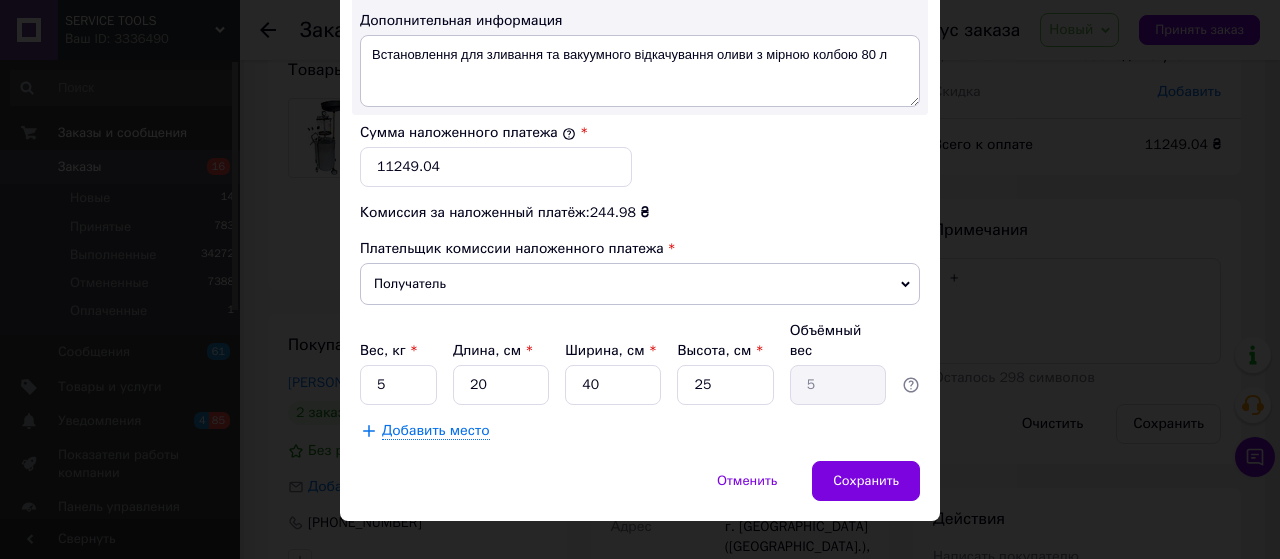 click on "Добавить место" at bounding box center [436, 431] 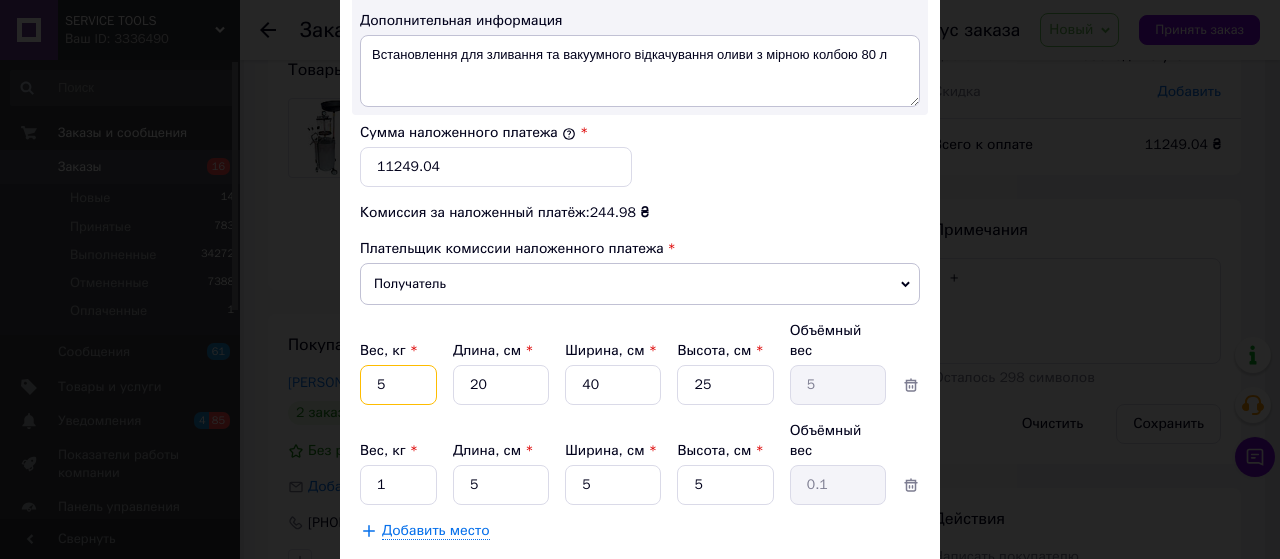 drag, startPoint x: 370, startPoint y: 349, endPoint x: 388, endPoint y: 349, distance: 18 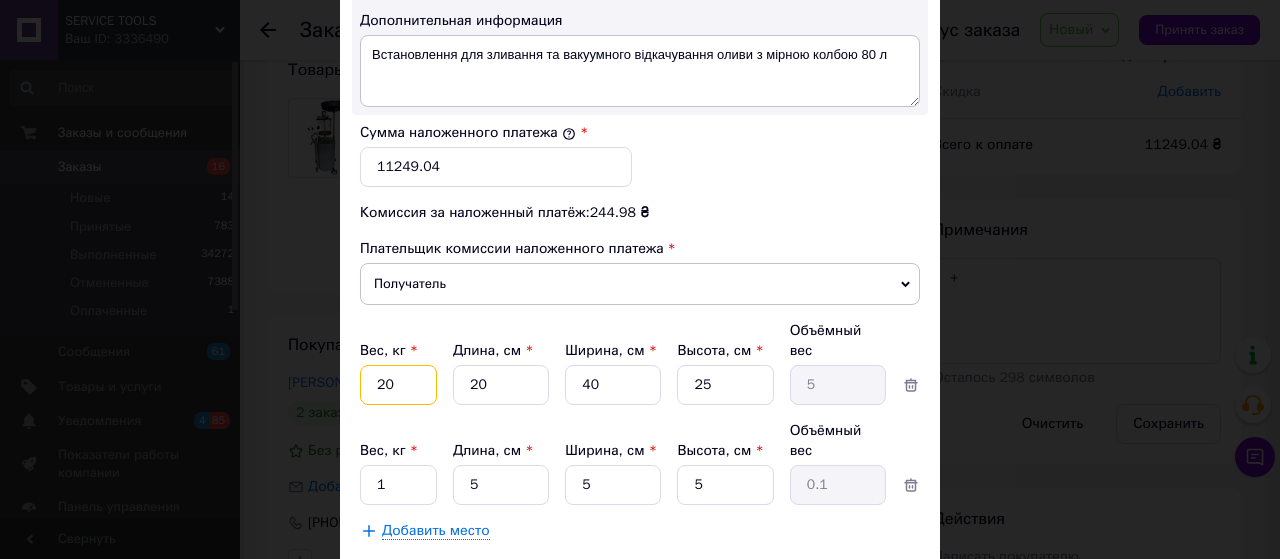type on "20" 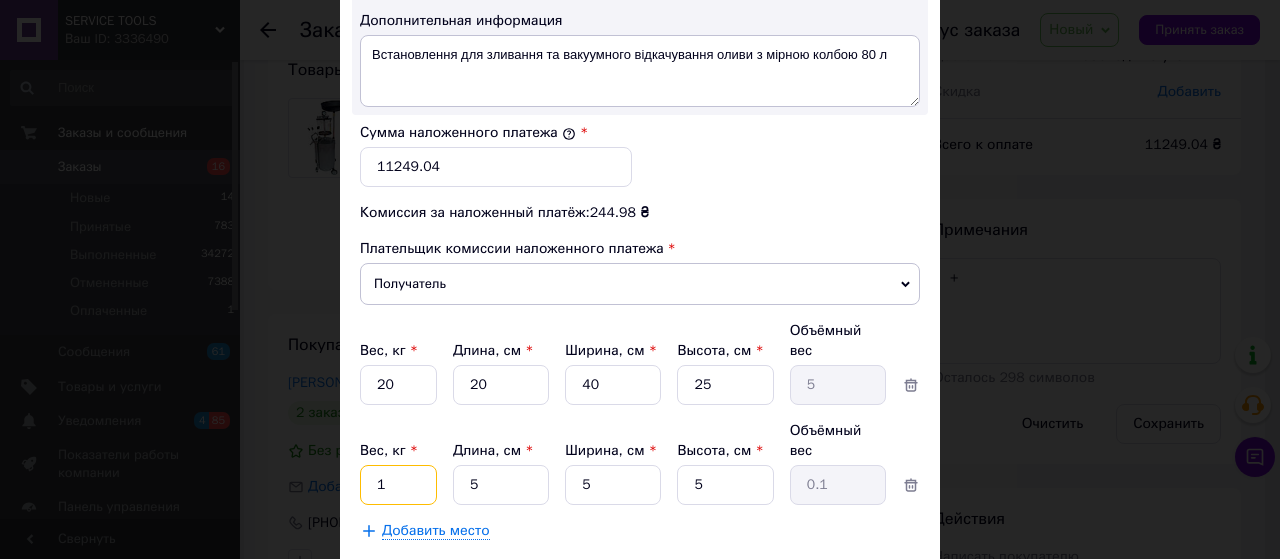drag, startPoint x: 364, startPoint y: 428, endPoint x: 384, endPoint y: 428, distance: 20 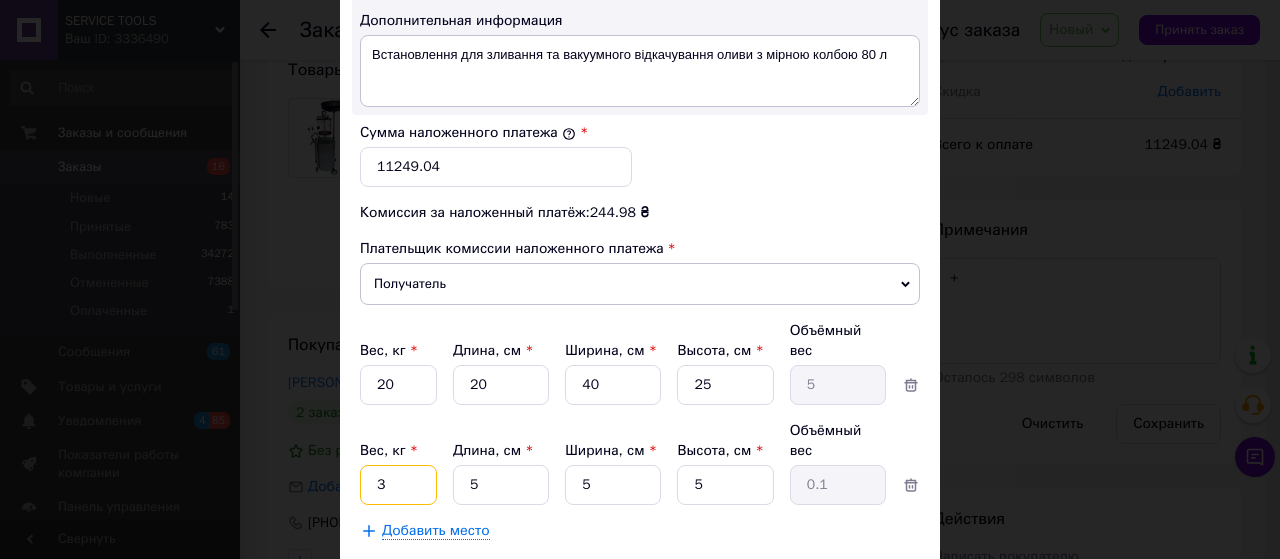 type on "3" 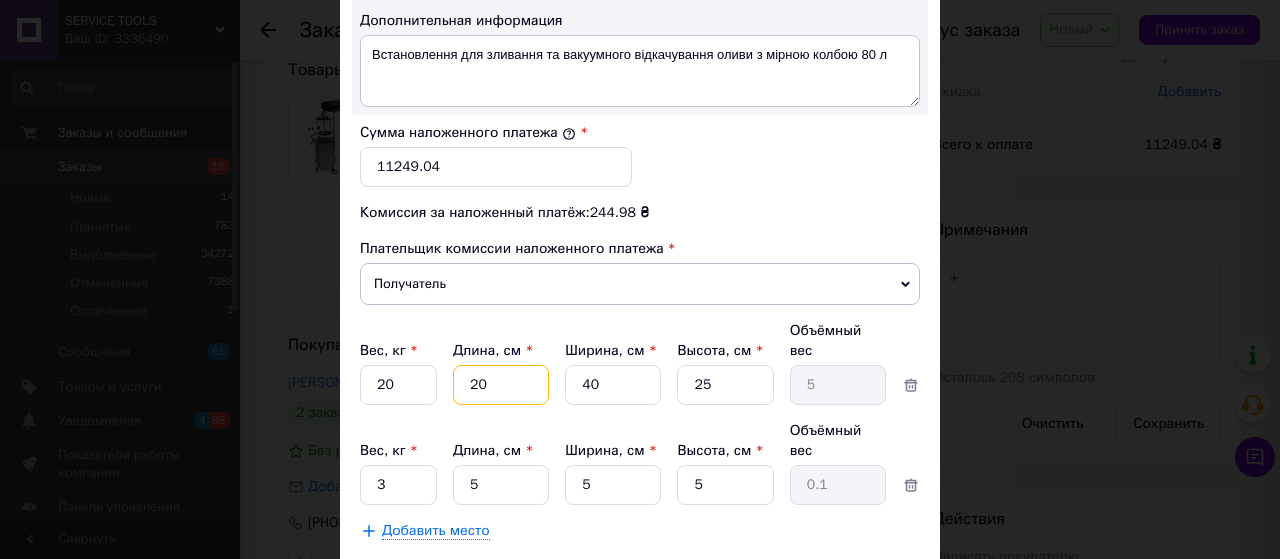 drag, startPoint x: 458, startPoint y: 353, endPoint x: 497, endPoint y: 353, distance: 39 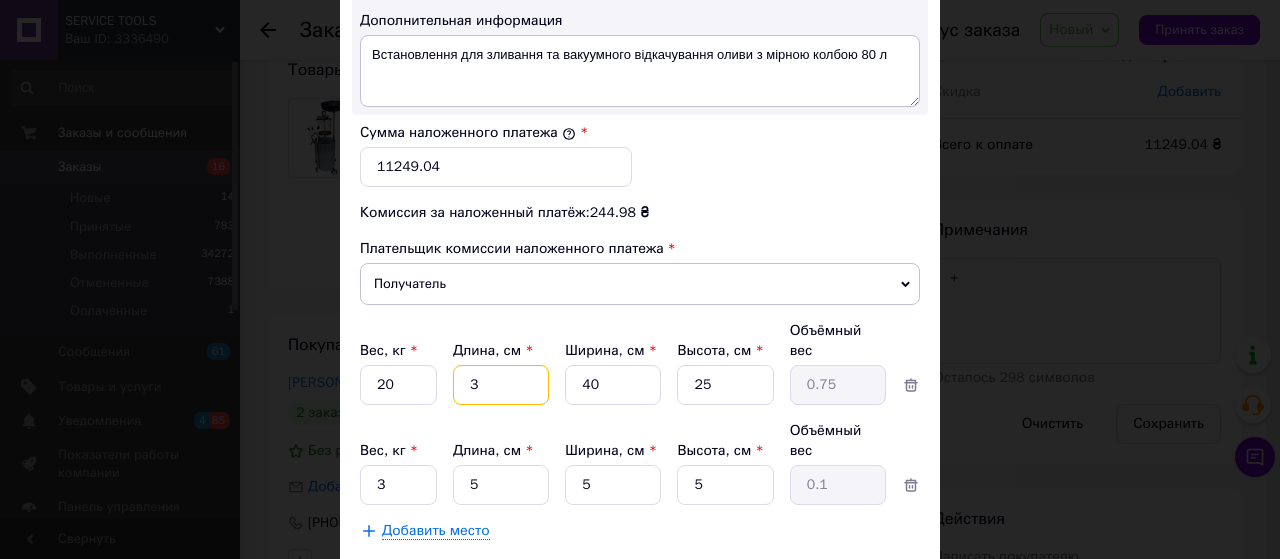 type on "30" 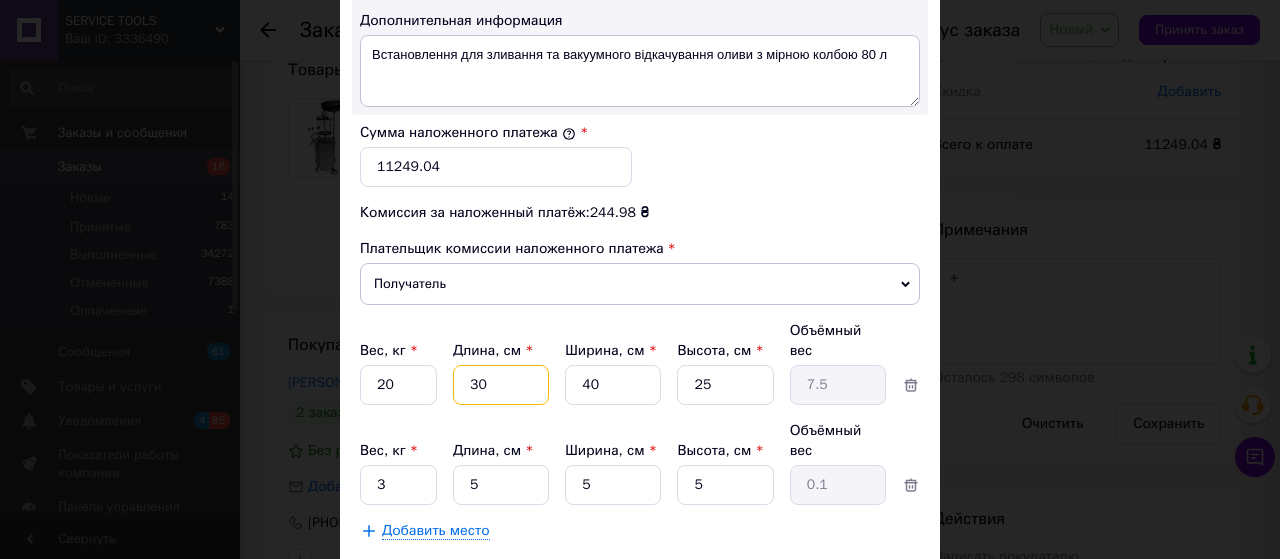 drag, startPoint x: 483, startPoint y: 353, endPoint x: 513, endPoint y: 352, distance: 30.016663 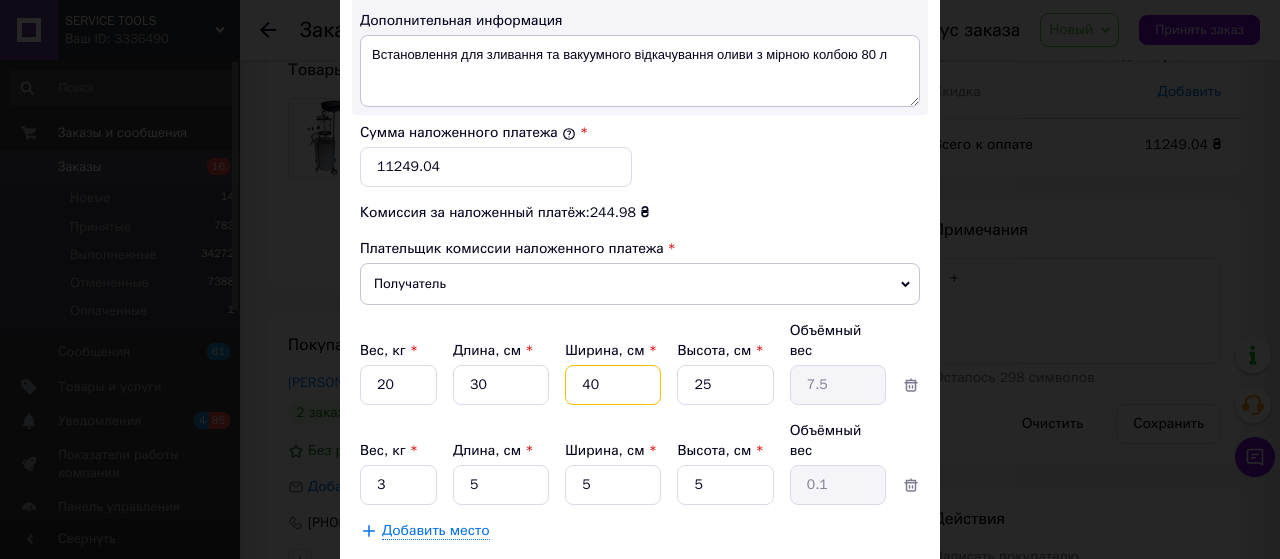 drag, startPoint x: 579, startPoint y: 353, endPoint x: 621, endPoint y: 353, distance: 42 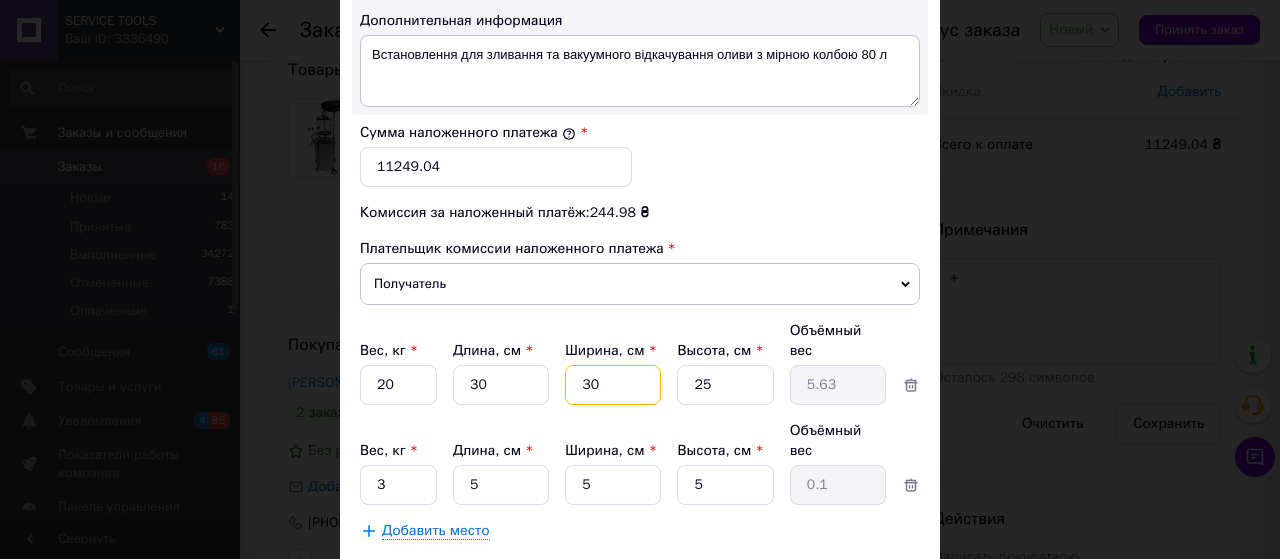type on "30" 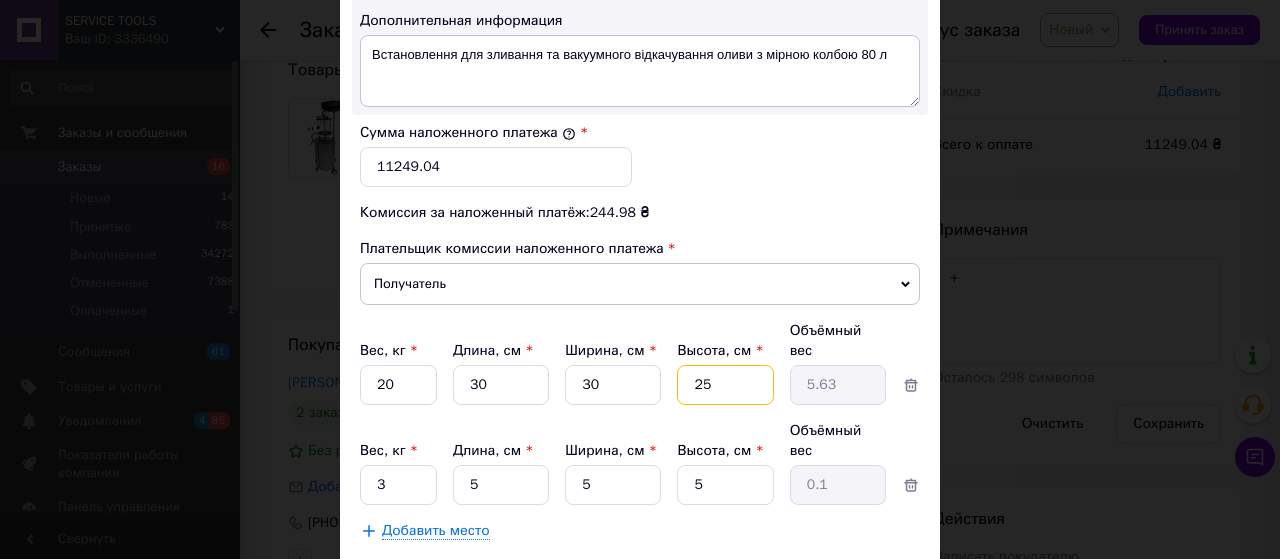 drag, startPoint x: 690, startPoint y: 353, endPoint x: 748, endPoint y: 353, distance: 58 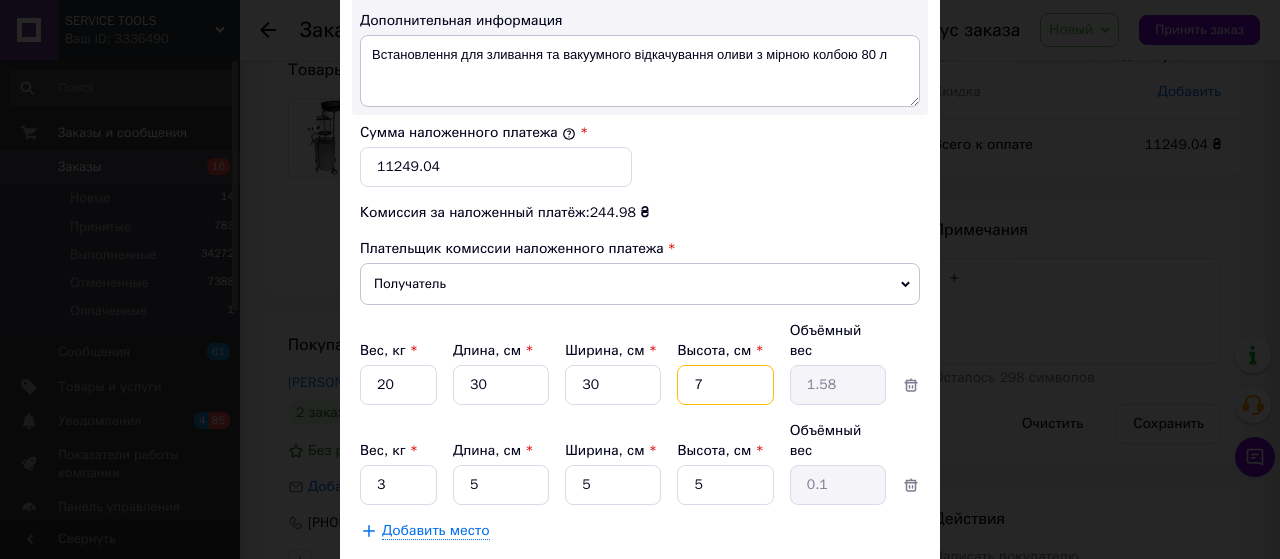 type on "70" 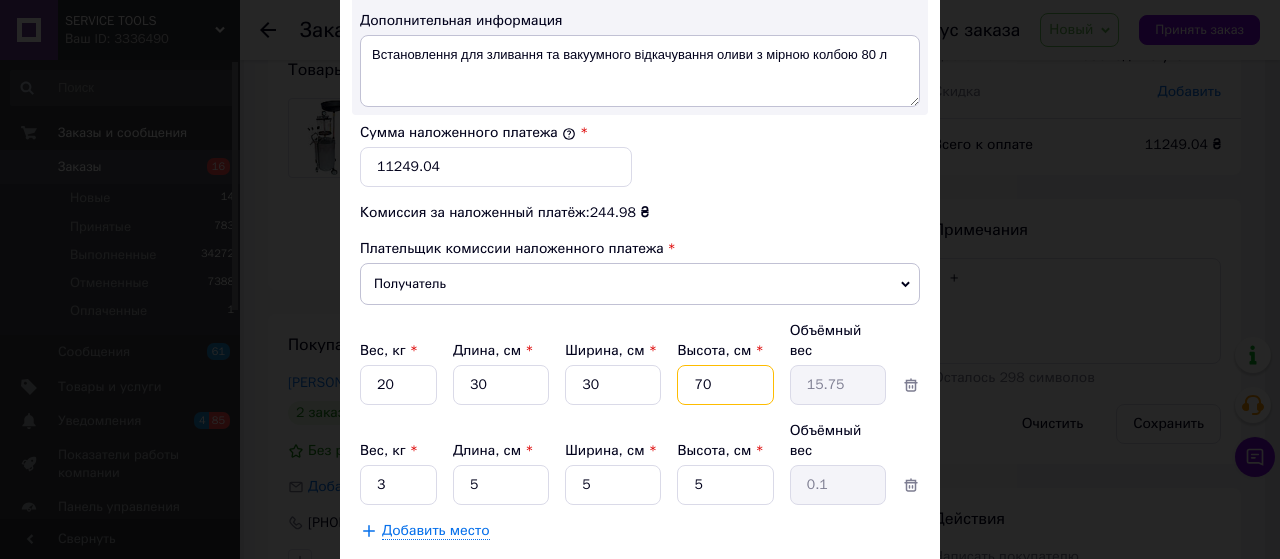 type on "70" 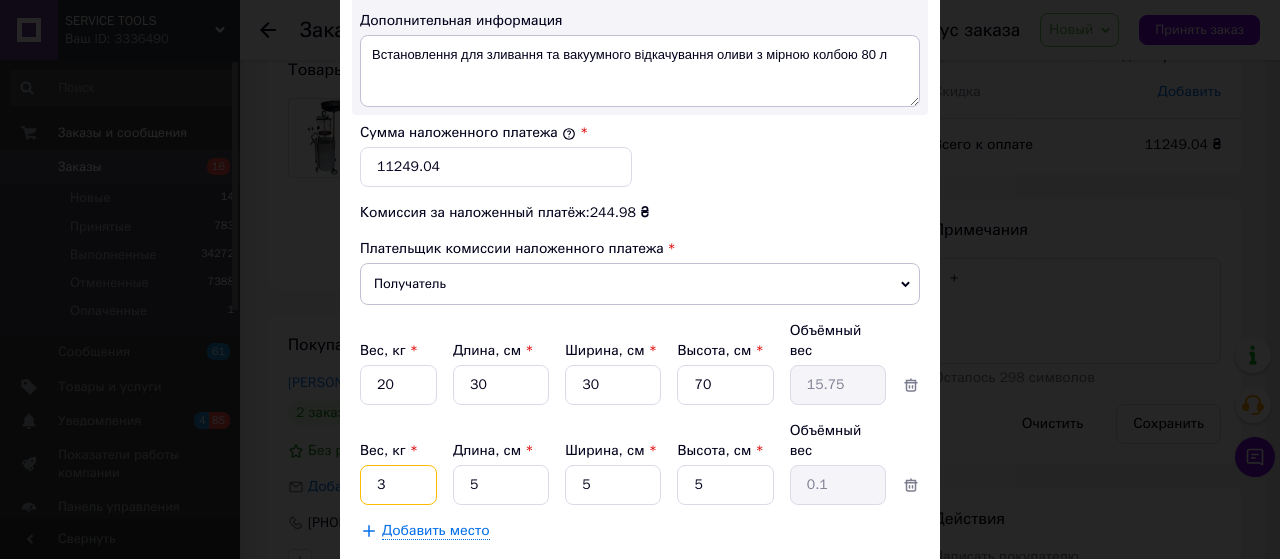 drag, startPoint x: 368, startPoint y: 433, endPoint x: 408, endPoint y: 433, distance: 40 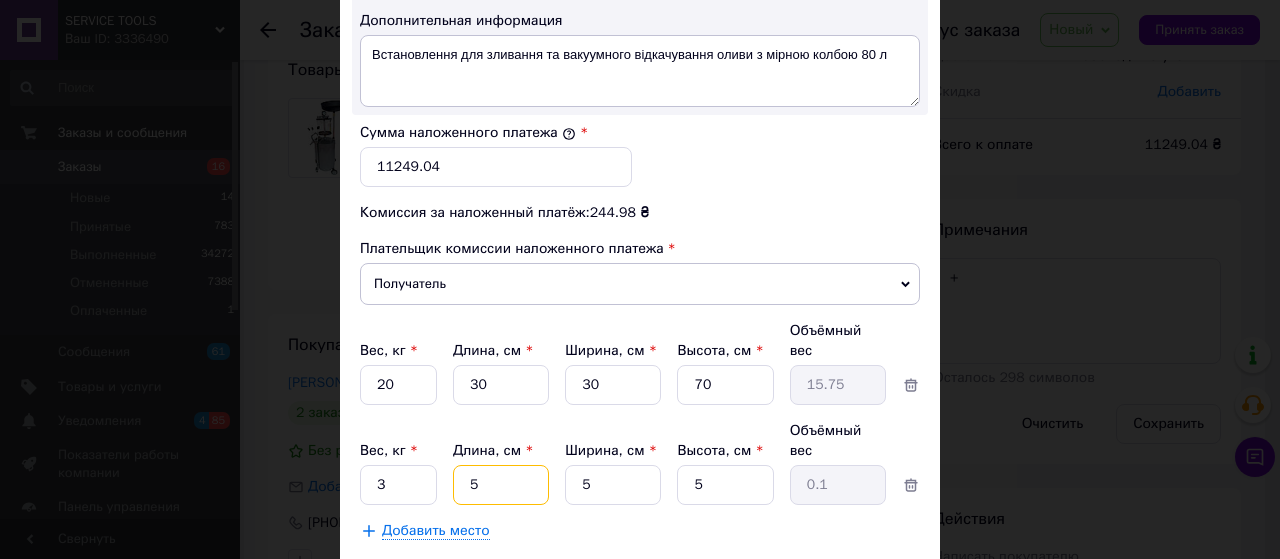 drag, startPoint x: 460, startPoint y: 432, endPoint x: 529, endPoint y: 431, distance: 69.00725 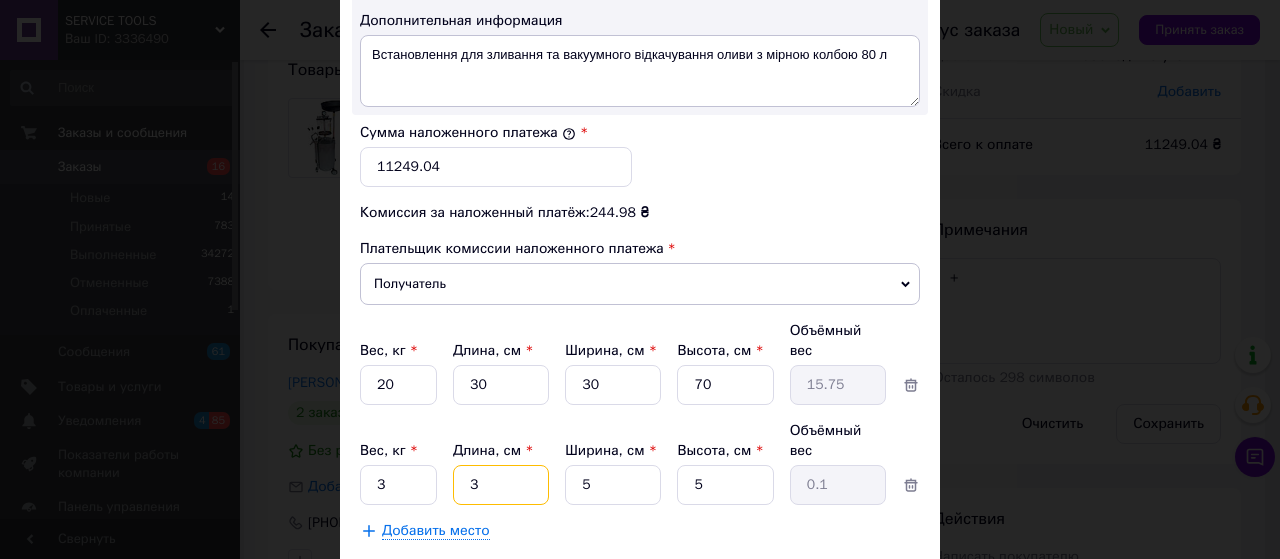 type on "30" 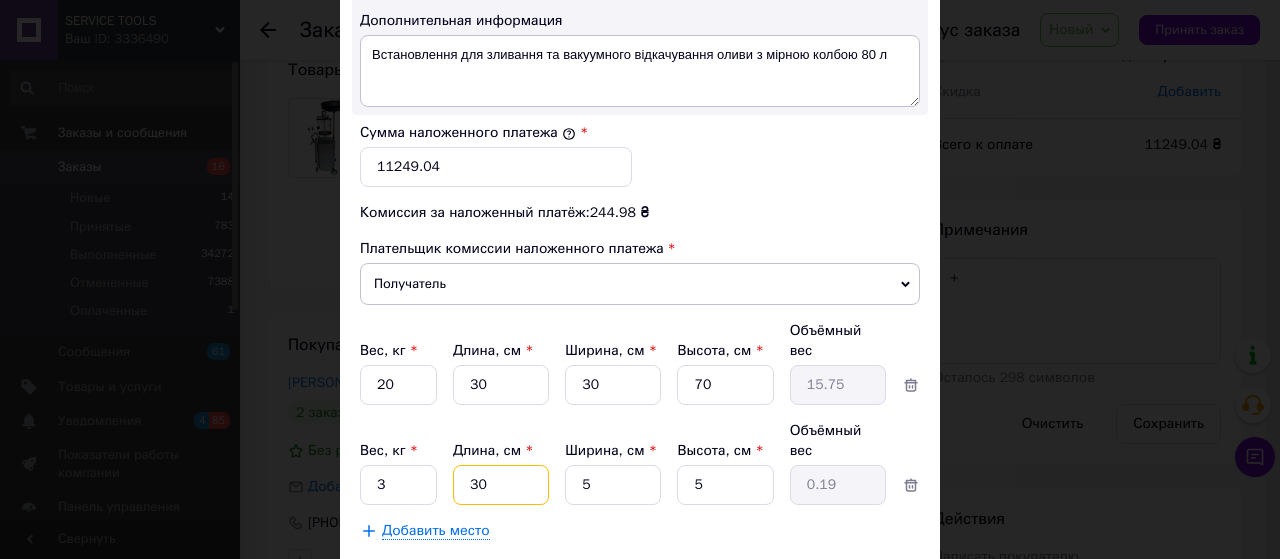 type on "30" 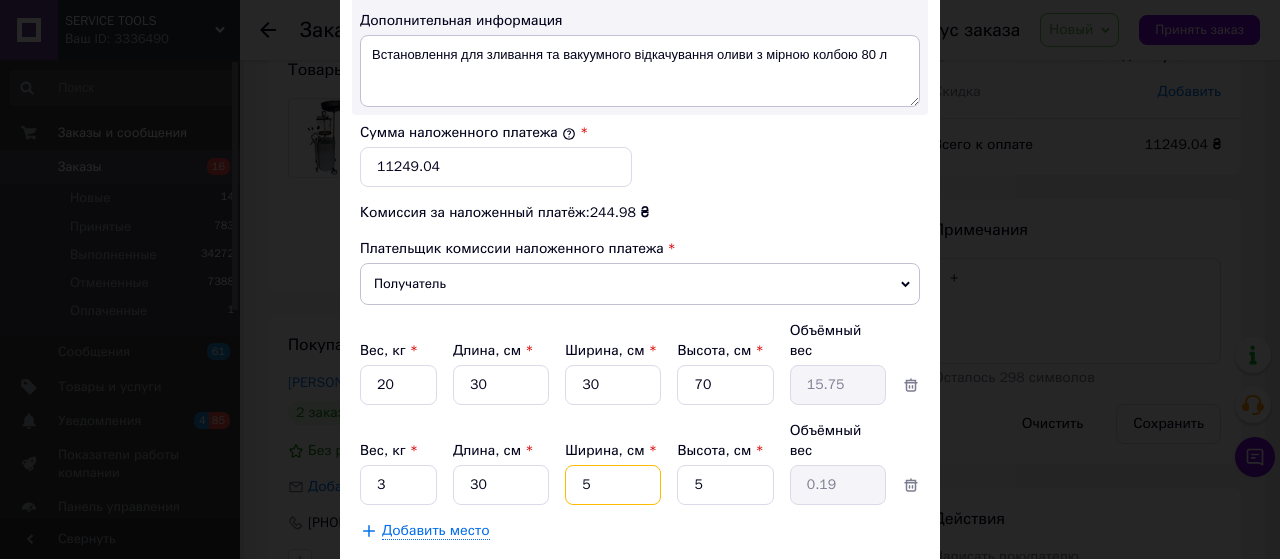 drag, startPoint x: 581, startPoint y: 432, endPoint x: 612, endPoint y: 429, distance: 31.144823 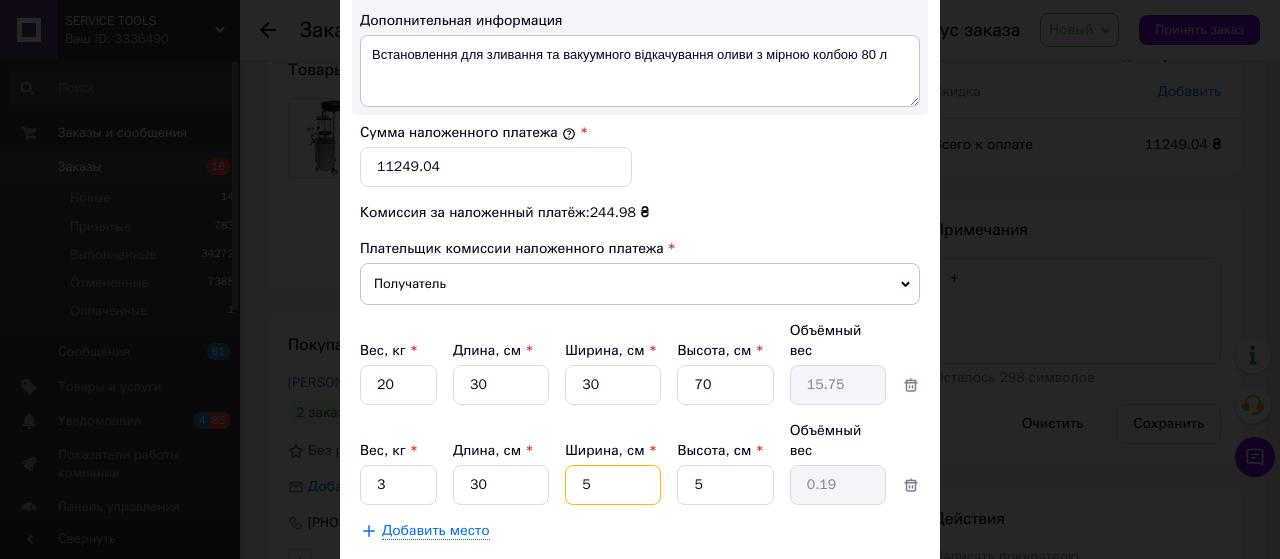 type on "2" 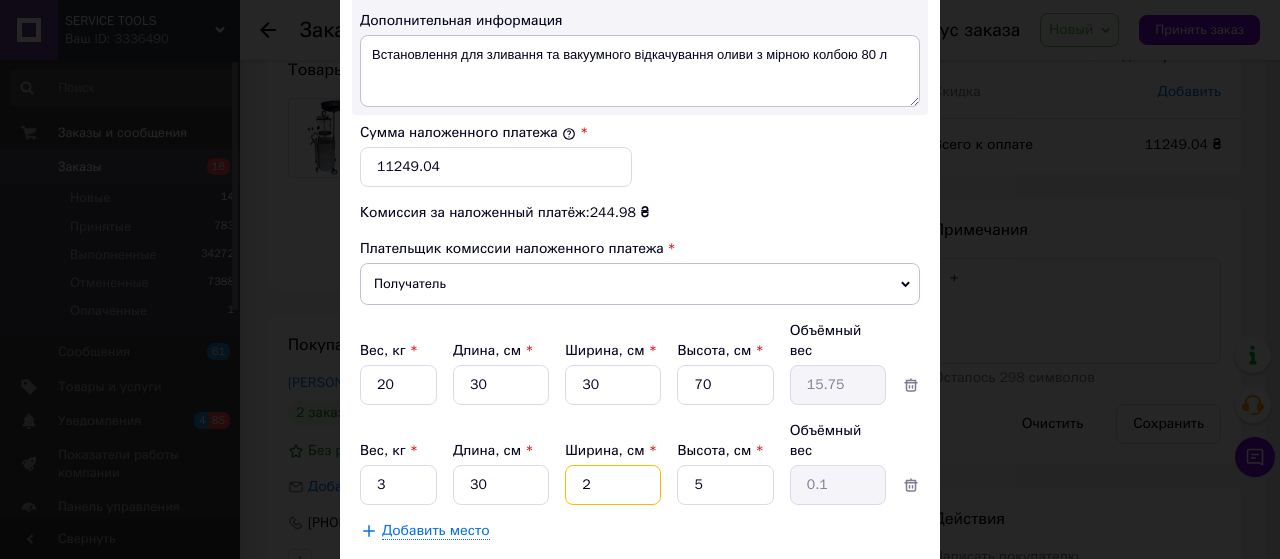 type on "25" 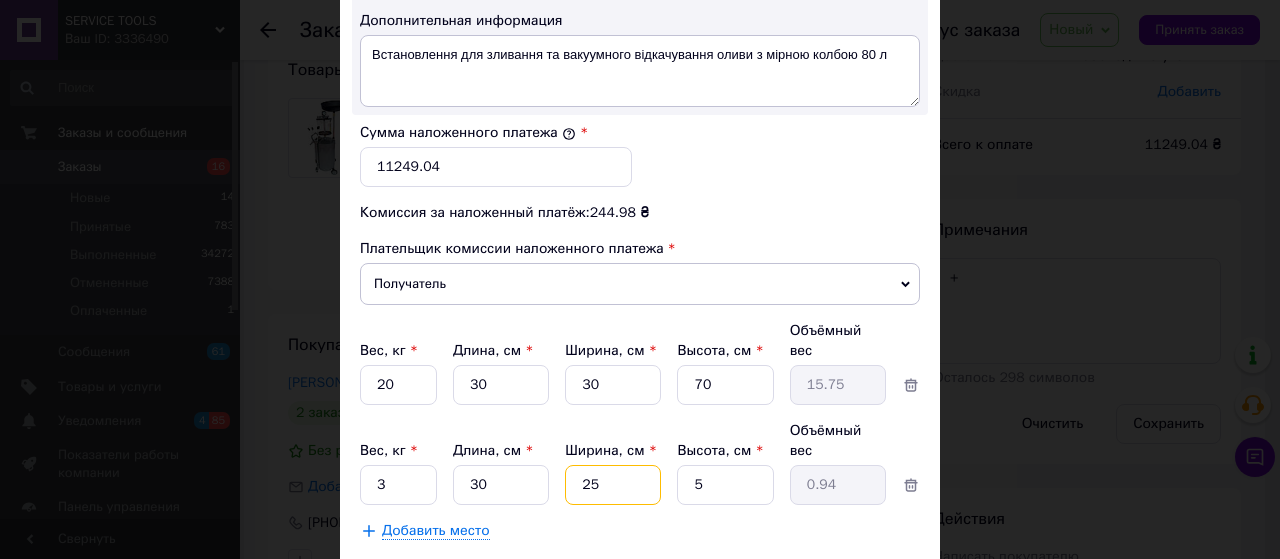 type on "25" 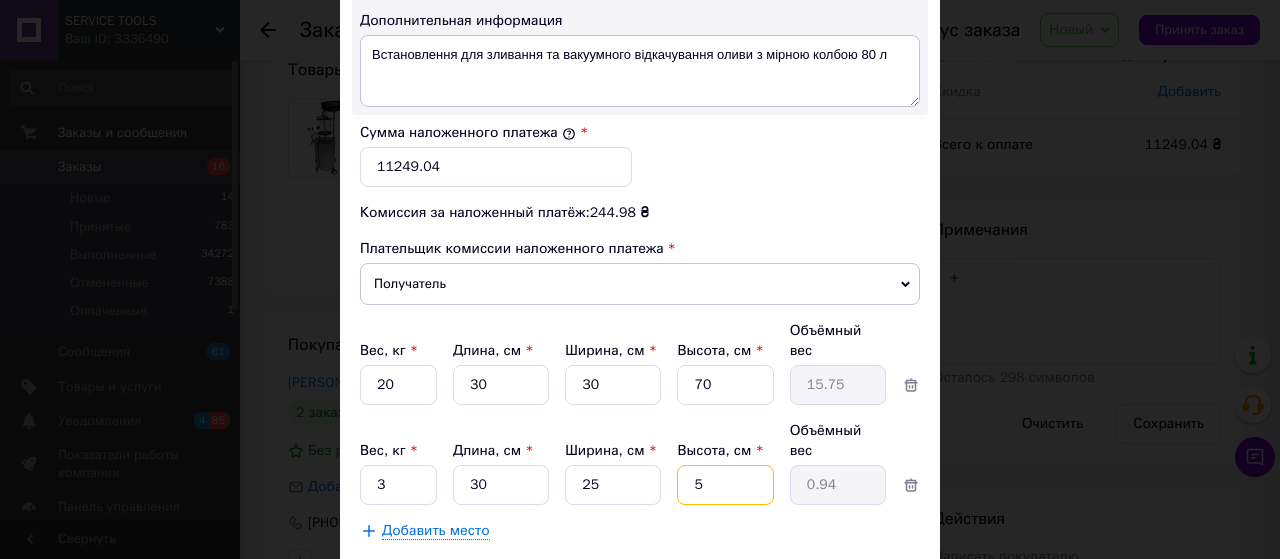 drag, startPoint x: 701, startPoint y: 431, endPoint x: 714, endPoint y: 431, distance: 13 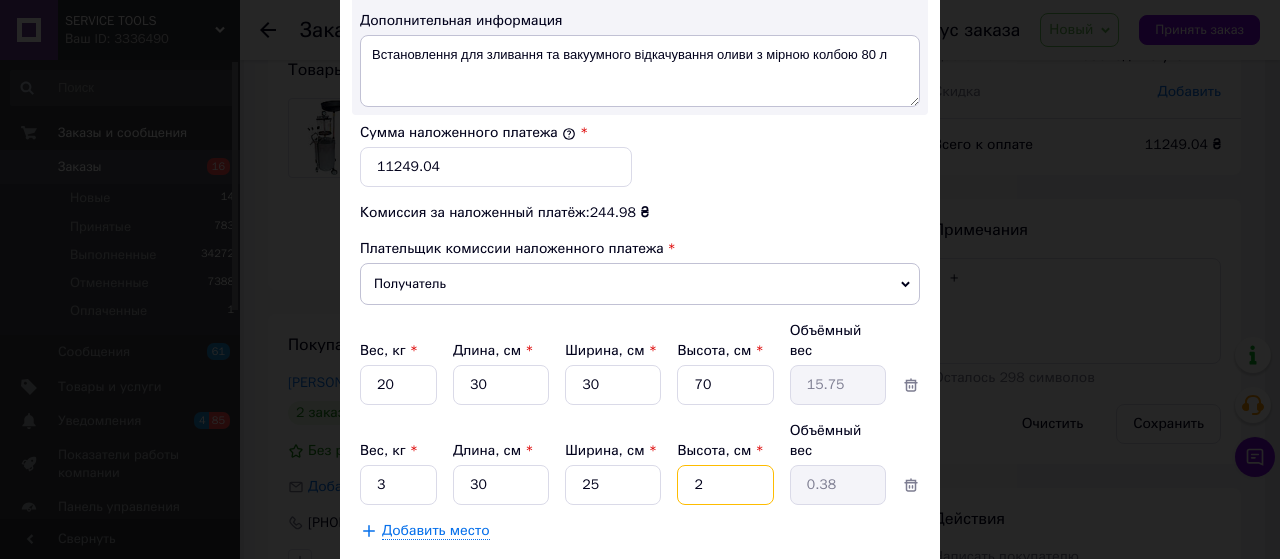 type on "20" 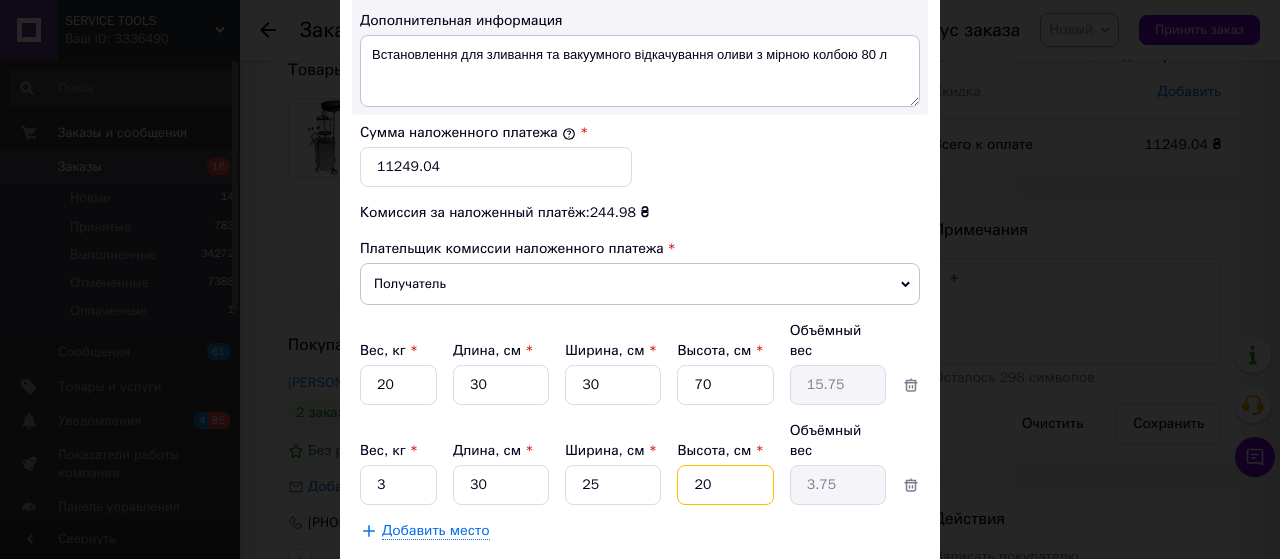 type on "20" 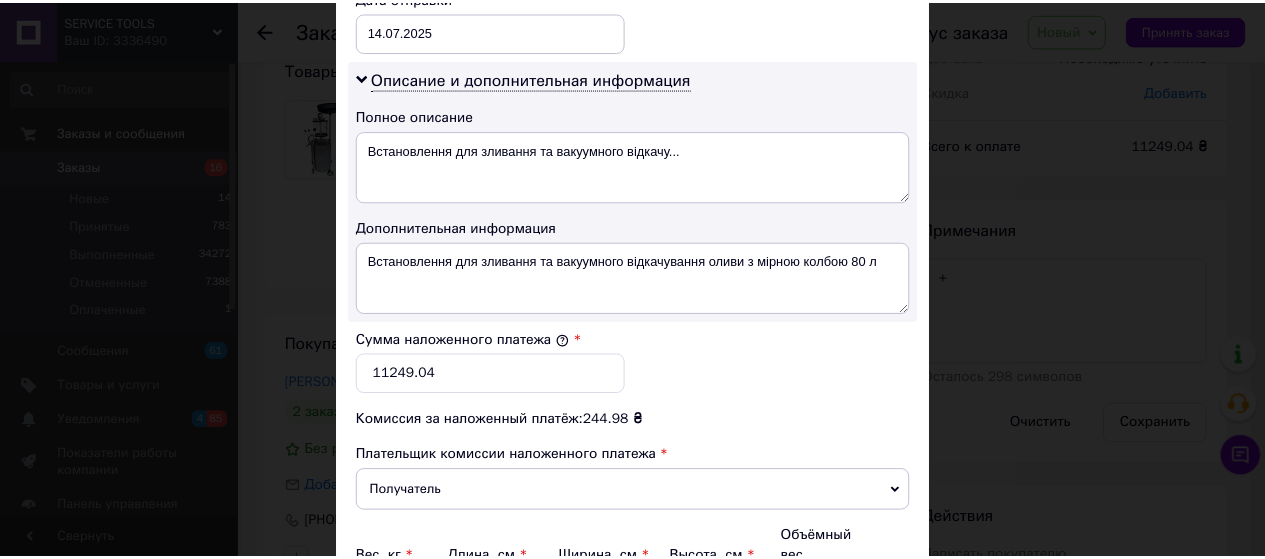 scroll, scrollTop: 1258, scrollLeft: 0, axis: vertical 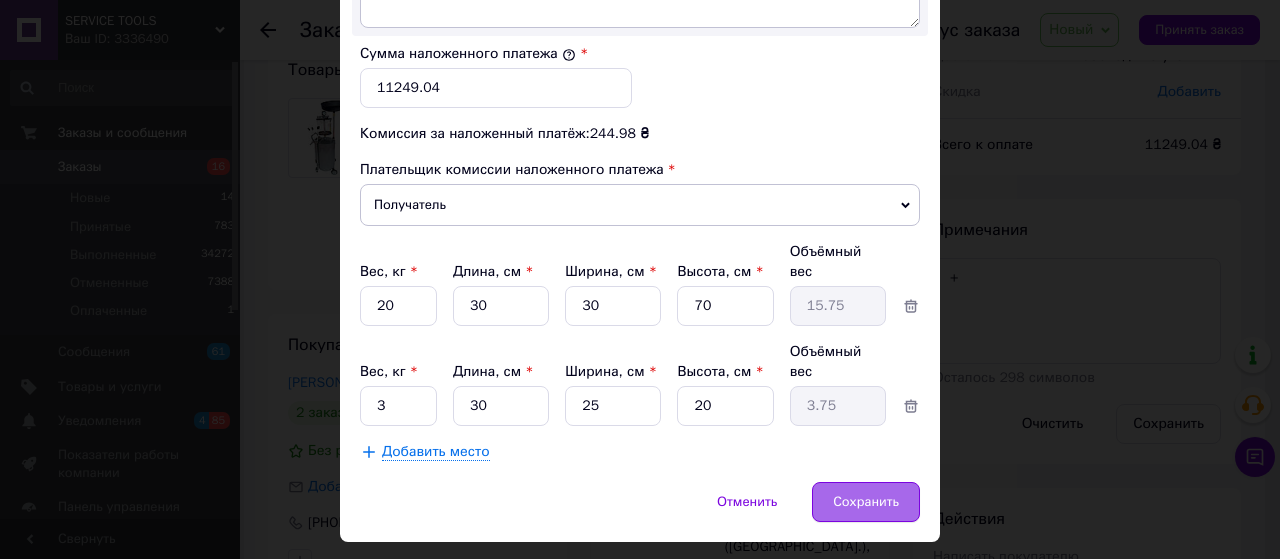 click on "Сохранить" at bounding box center [866, 502] 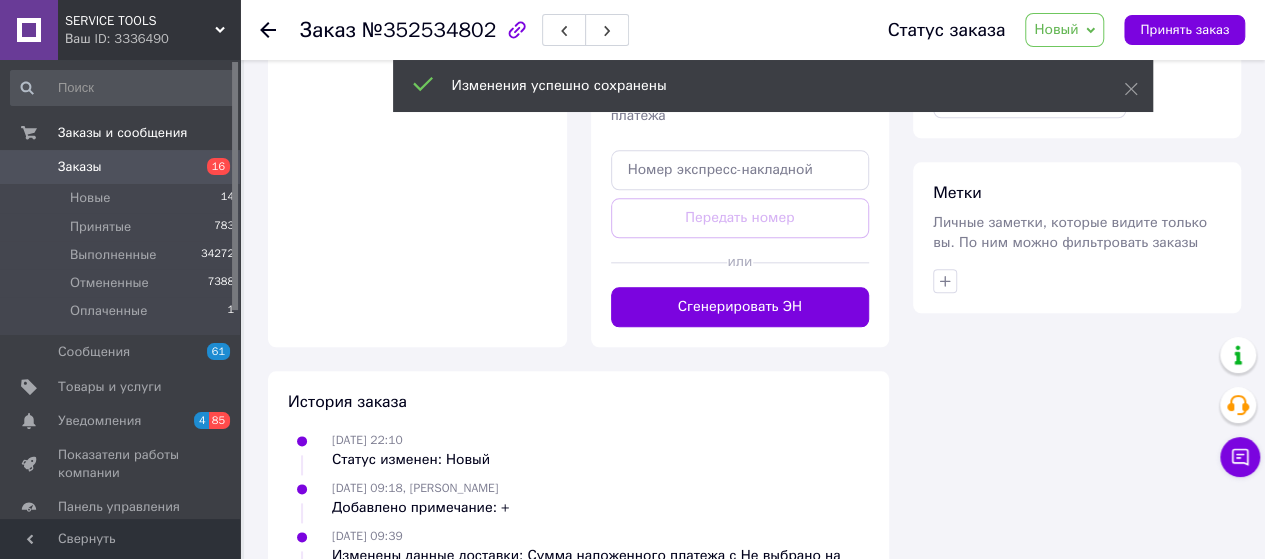 drag, startPoint x: 747, startPoint y: 273, endPoint x: 712, endPoint y: 303, distance: 46.09772 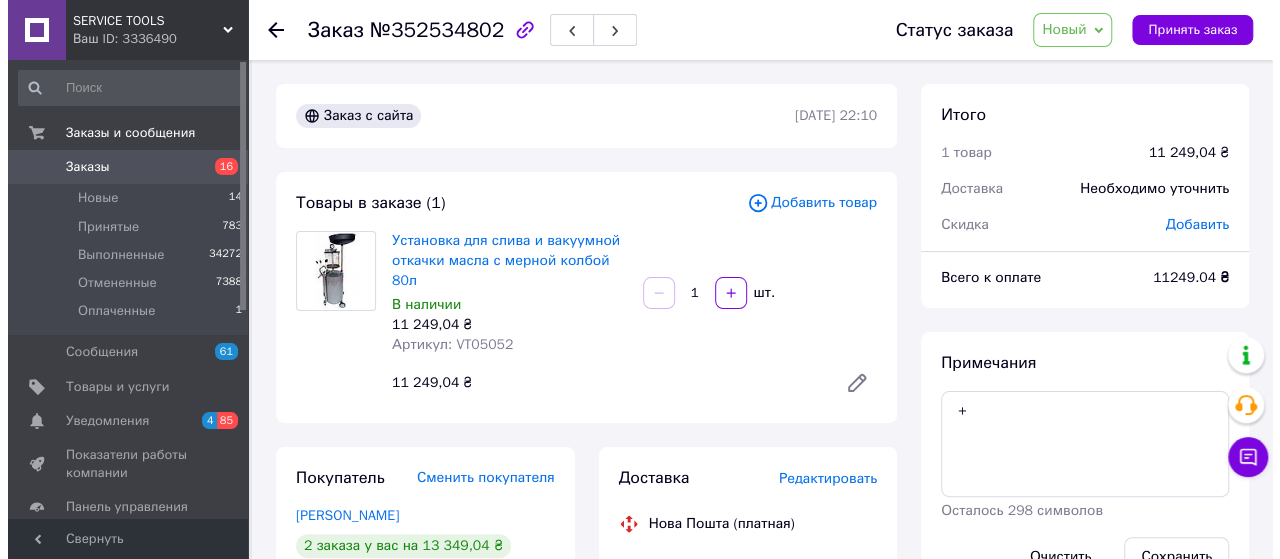 scroll, scrollTop: 266, scrollLeft: 0, axis: vertical 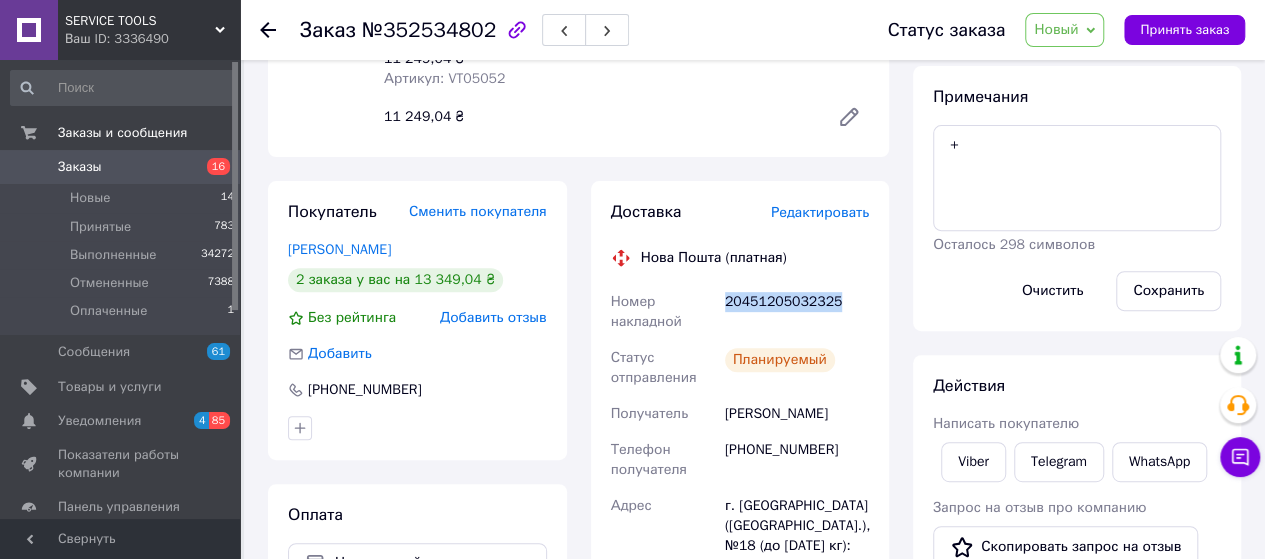 drag, startPoint x: 746, startPoint y: 278, endPoint x: 850, endPoint y: 280, distance: 104.019226 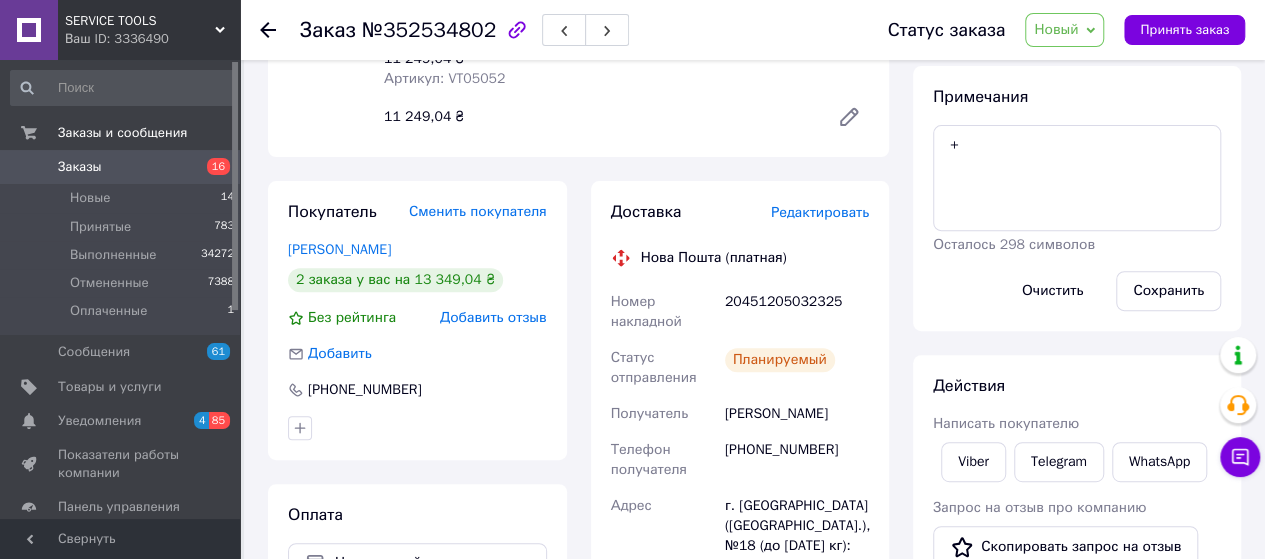 click on "Номер накладной" at bounding box center [664, 312] 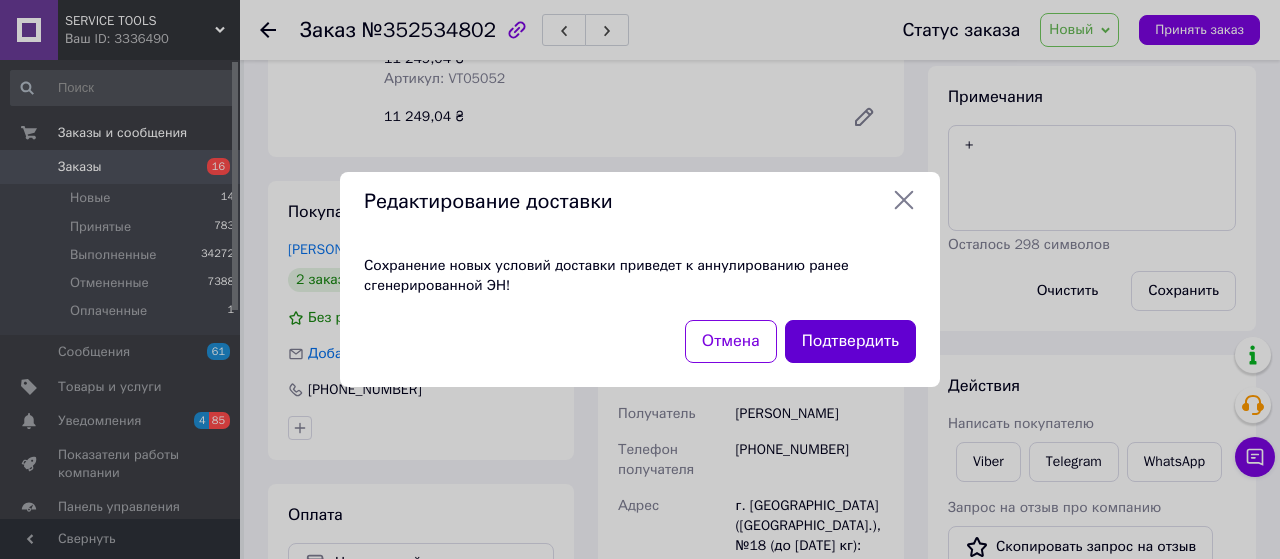 click on "Подтвердить" at bounding box center [850, 341] 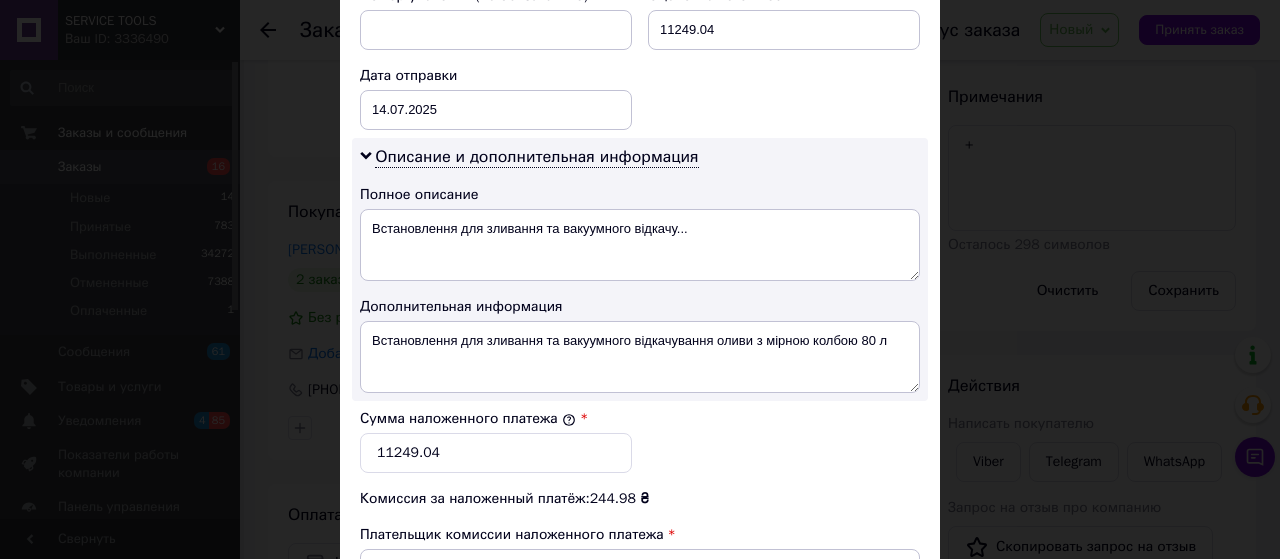 scroll, scrollTop: 925, scrollLeft: 0, axis: vertical 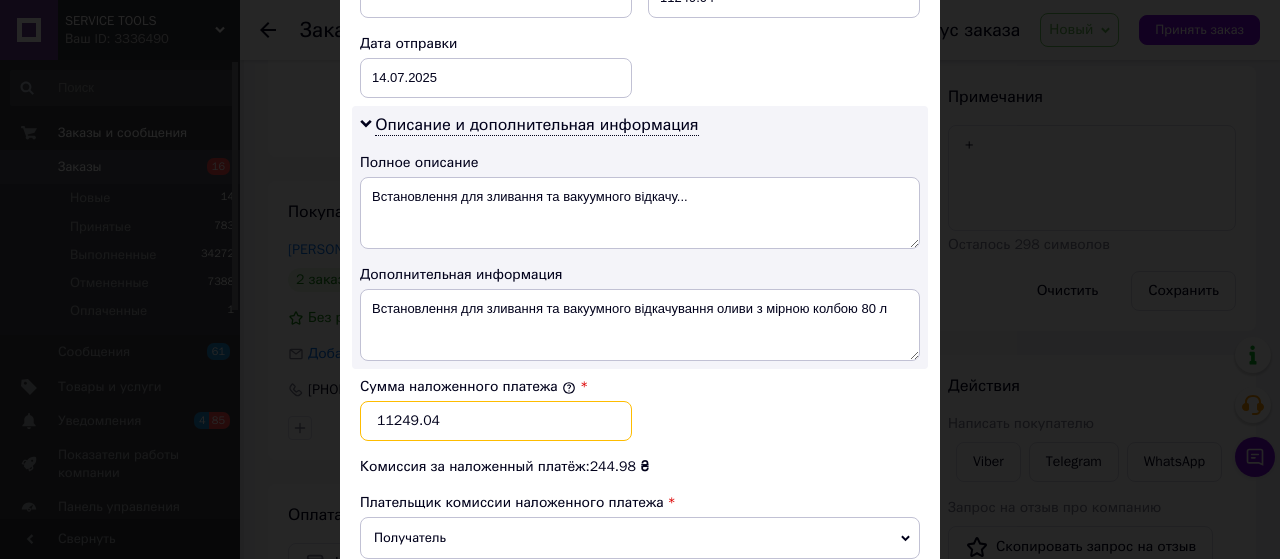 drag, startPoint x: 381, startPoint y: 410, endPoint x: 481, endPoint y: 409, distance: 100.005 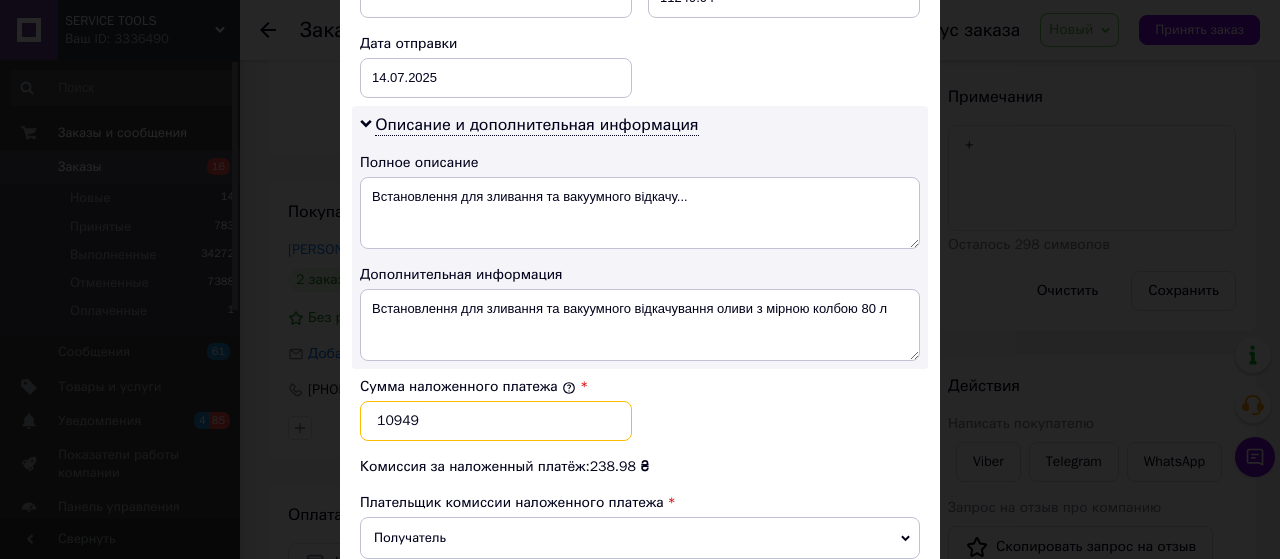 type on "10949" 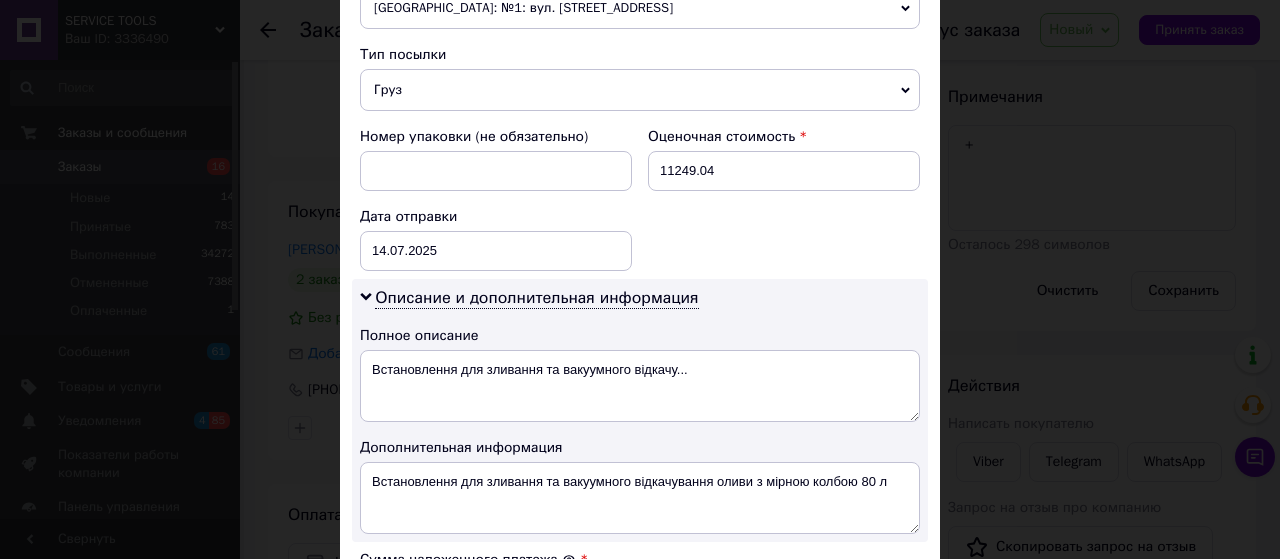 scroll, scrollTop: 725, scrollLeft: 0, axis: vertical 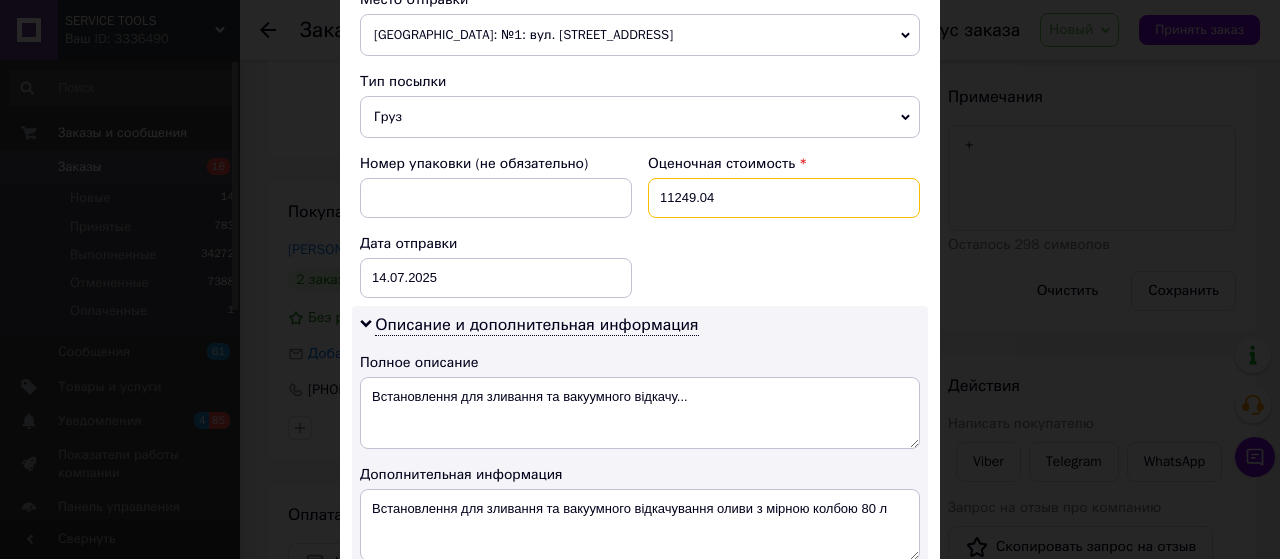 drag, startPoint x: 634, startPoint y: 183, endPoint x: 585, endPoint y: 182, distance: 49.010204 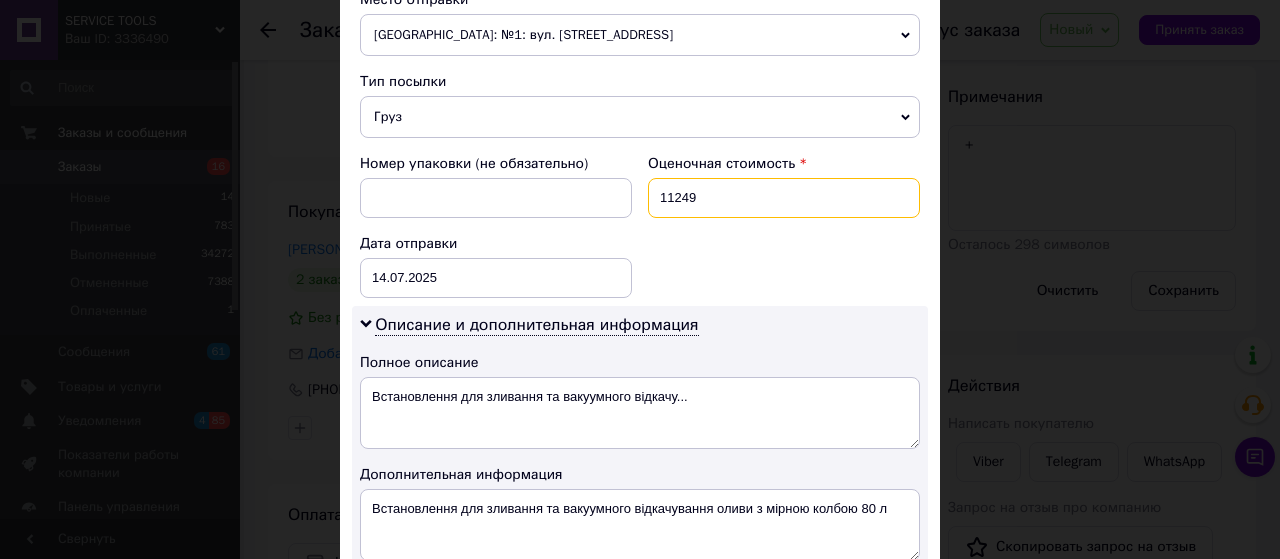 type on "11249" 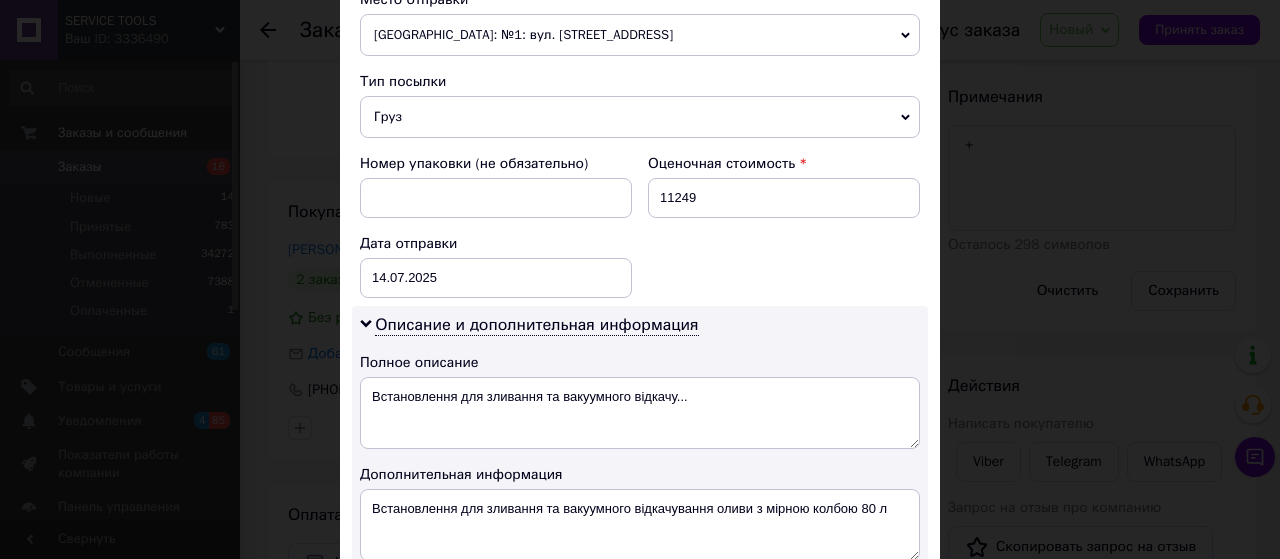 click on "Номер упаковки (не обязательно) Оценочная стоимость 11249 Дата отправки [DATE] < 2025 > < Июль > Пн Вт Ср Чт Пт Сб Вс 30 1 2 3 4 5 6 7 8 9 10 11 12 13 14 15 16 17 18 19 20 21 22 23 24 25 26 27 28 29 30 31 1 2 3 4 5 6 7 8 9 10" at bounding box center [640, 226] 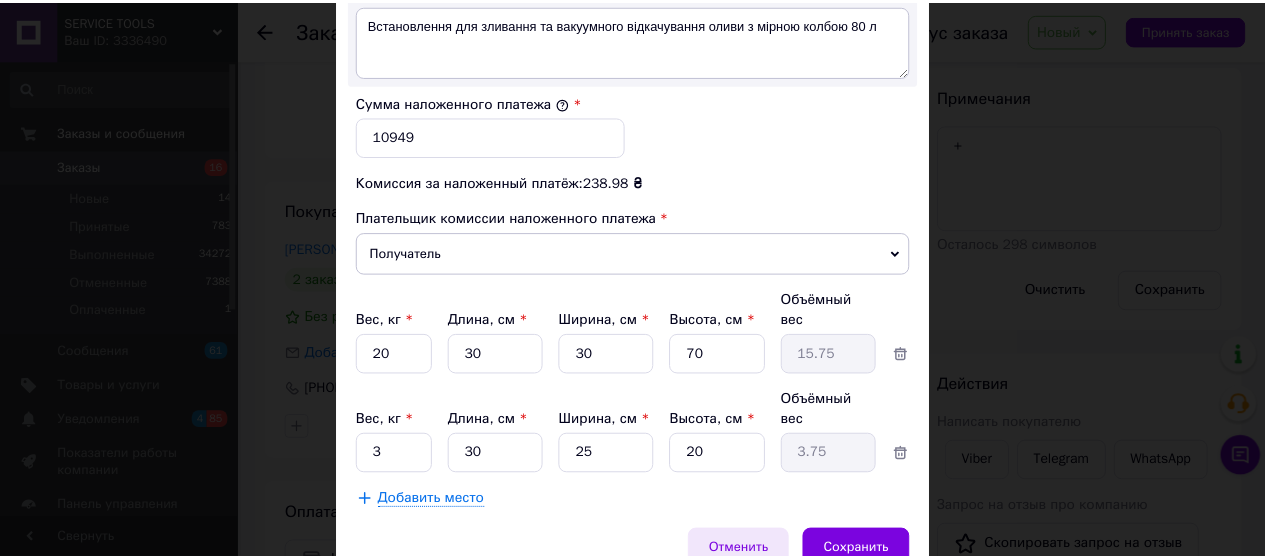 scroll, scrollTop: 1258, scrollLeft: 0, axis: vertical 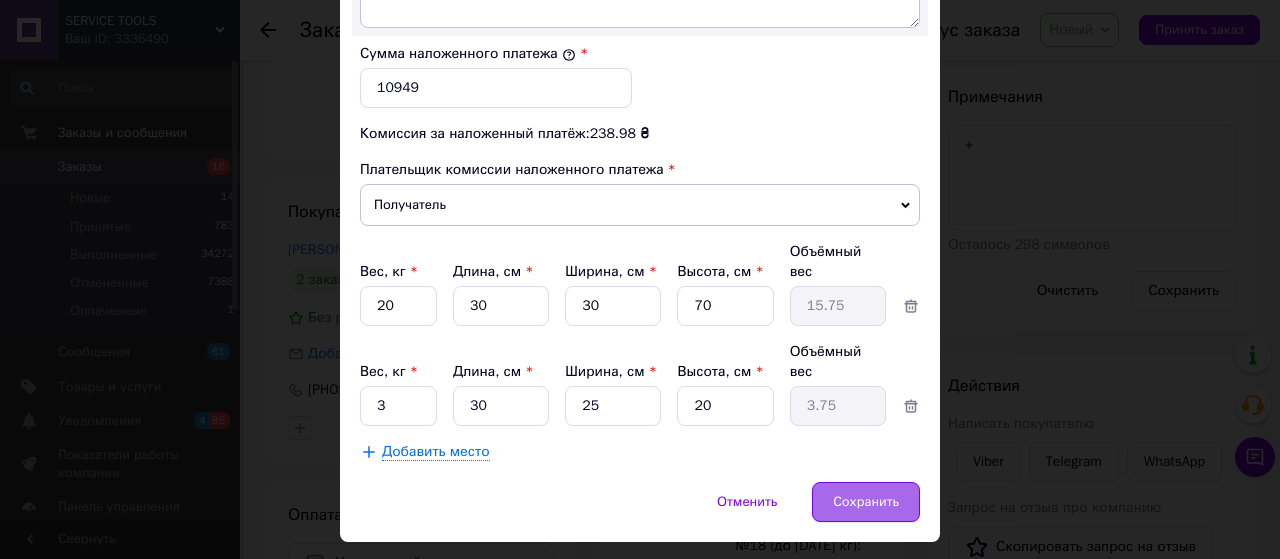 click on "Сохранить" at bounding box center [866, 502] 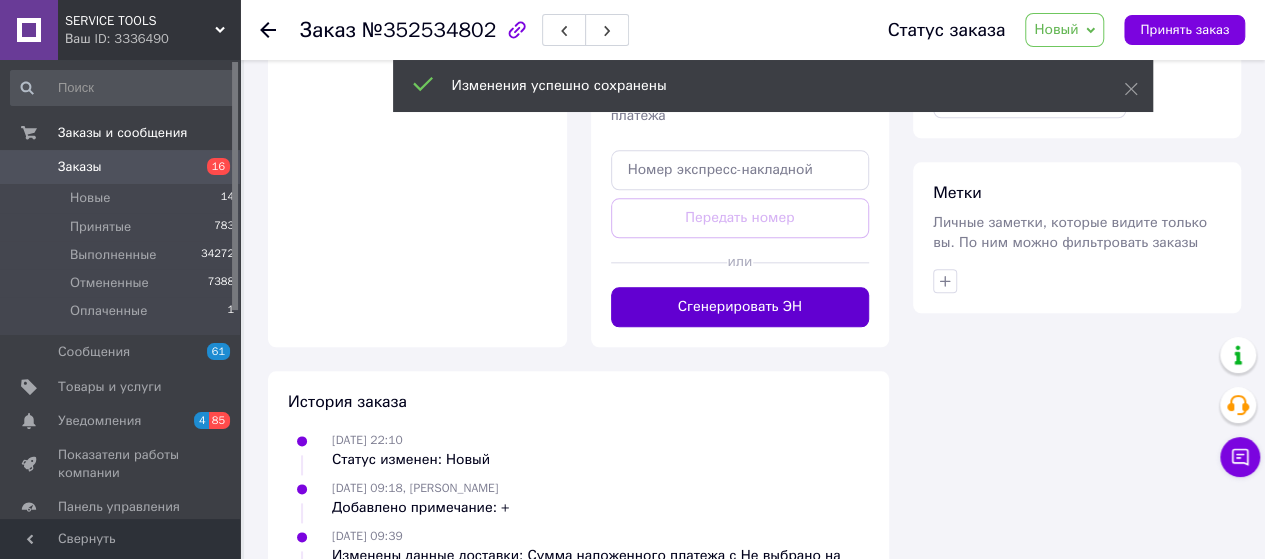 click on "Сгенерировать ЭН" at bounding box center [740, 307] 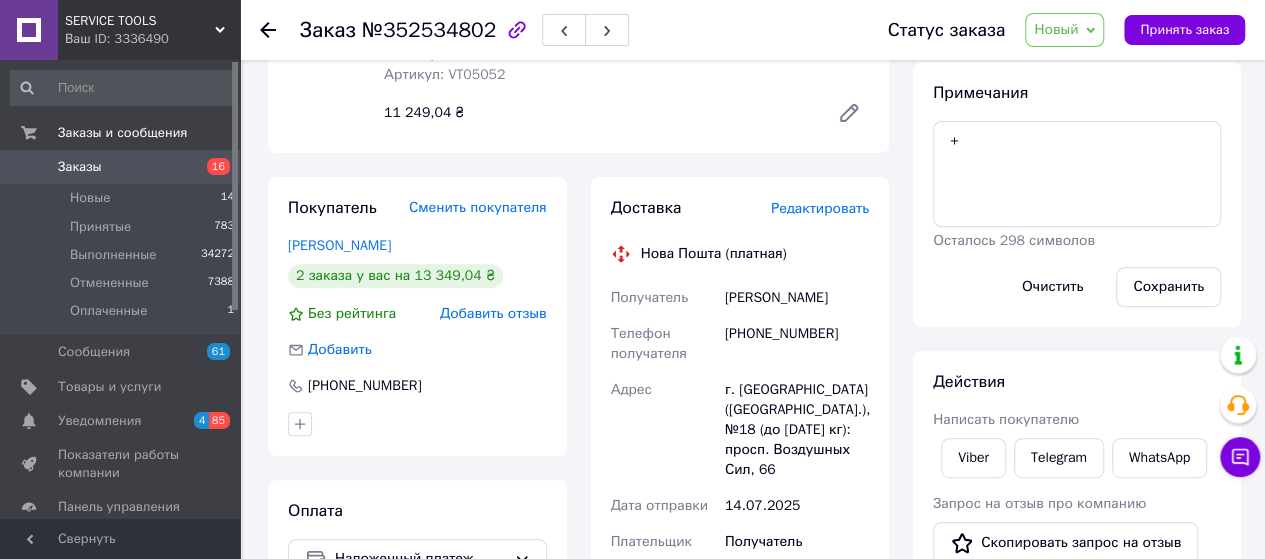 scroll, scrollTop: 266, scrollLeft: 0, axis: vertical 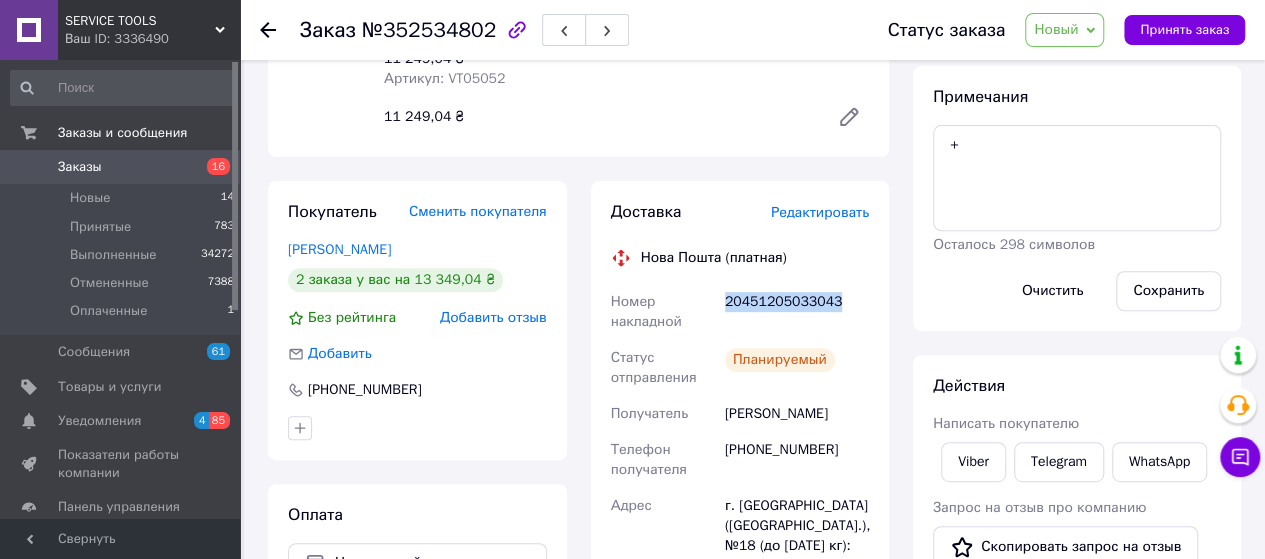 drag, startPoint x: 809, startPoint y: 282, endPoint x: 861, endPoint y: 282, distance: 52 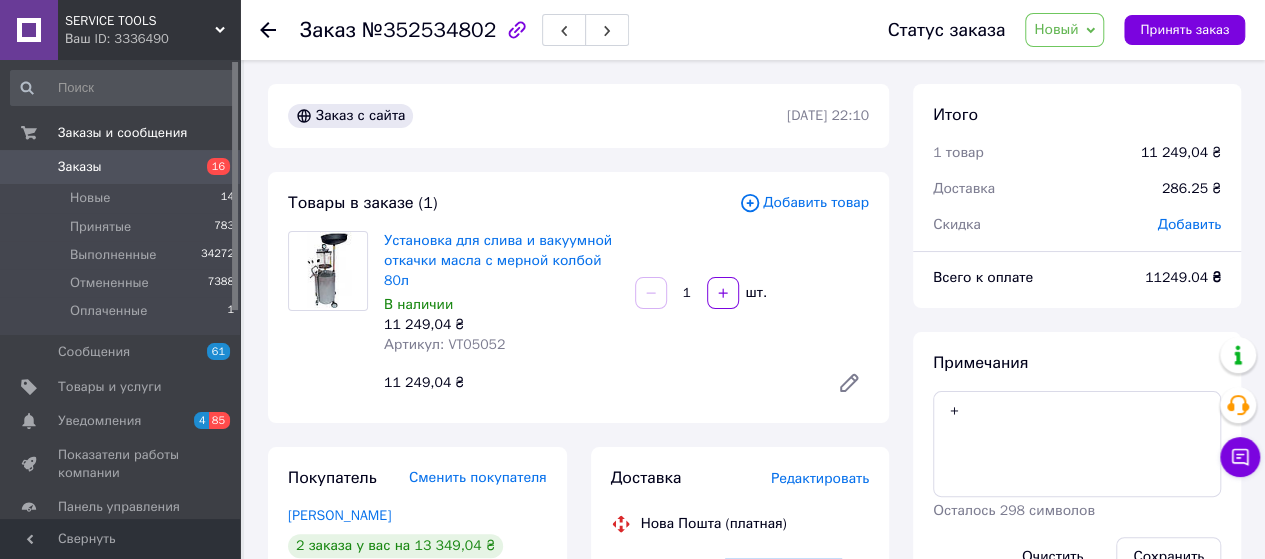 click on "Новый" at bounding box center [1056, 29] 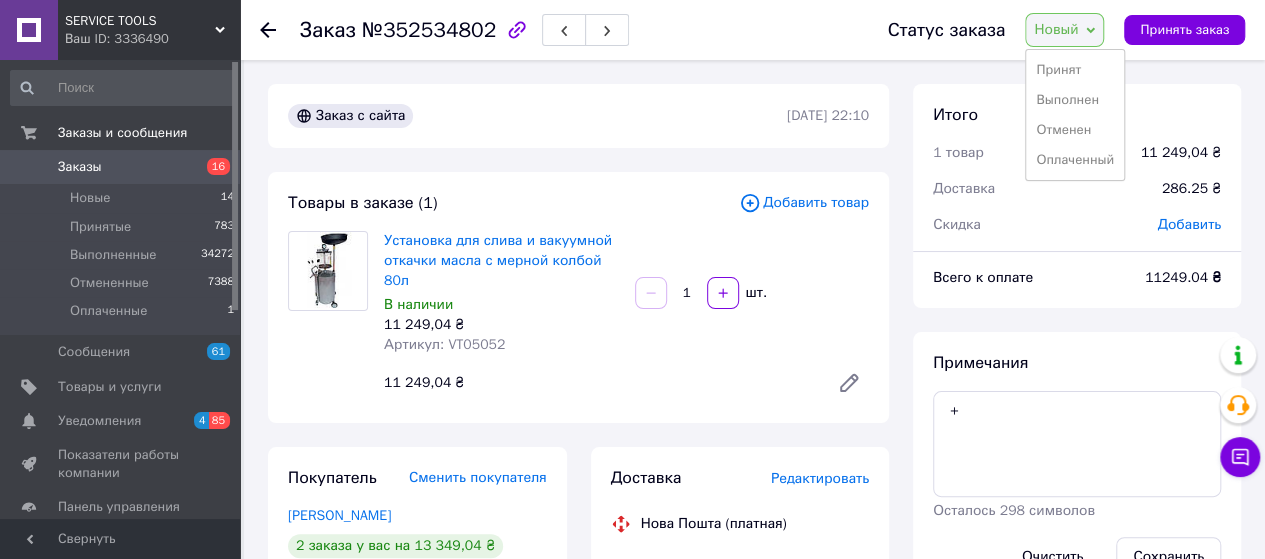drag, startPoint x: 1073, startPoint y: 91, endPoint x: 1049, endPoint y: 106, distance: 28.301943 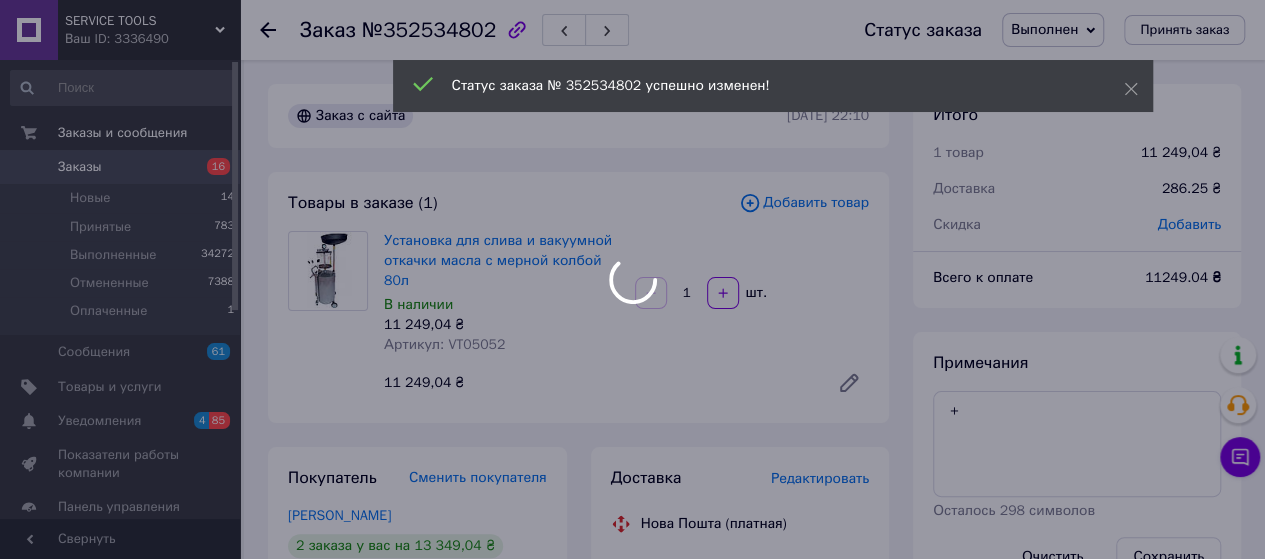 scroll, scrollTop: 97, scrollLeft: 0, axis: vertical 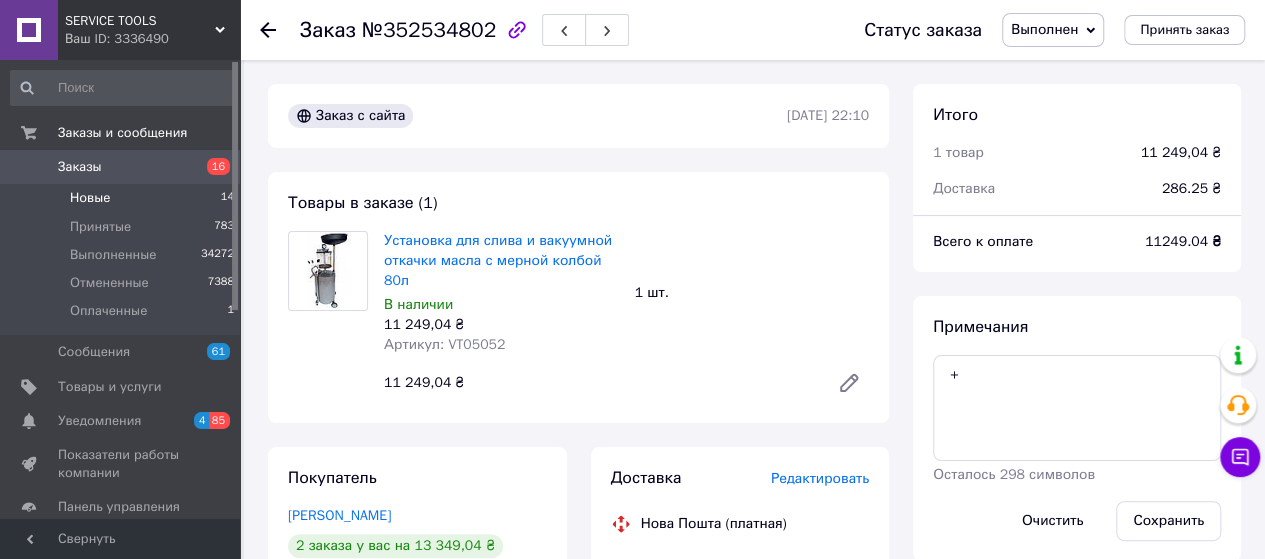click on "Новые" at bounding box center (90, 198) 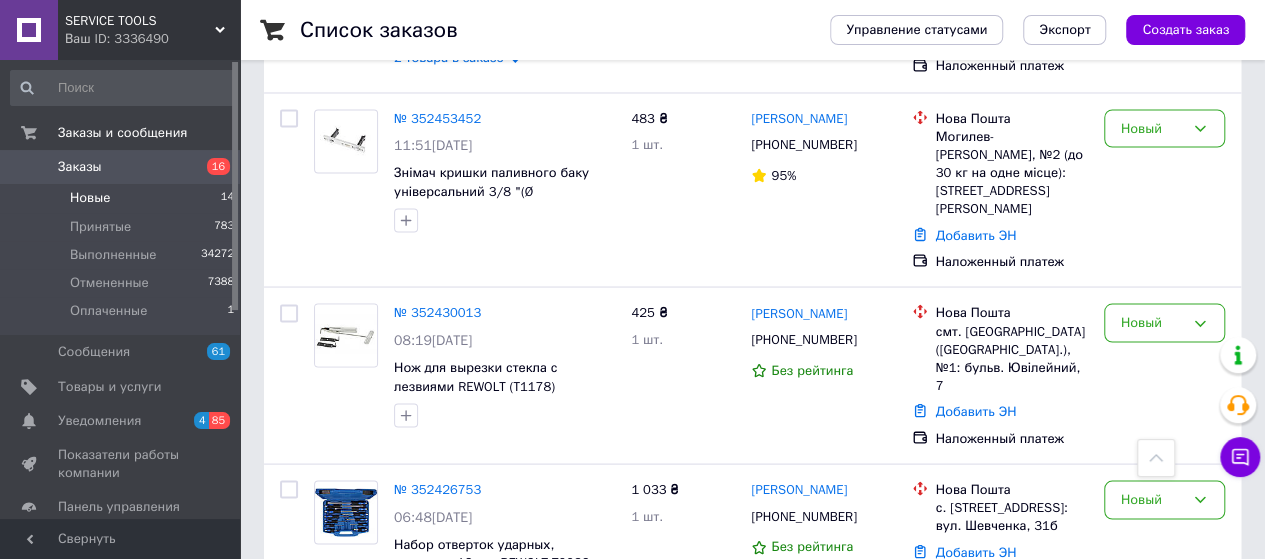 scroll, scrollTop: 1757, scrollLeft: 0, axis: vertical 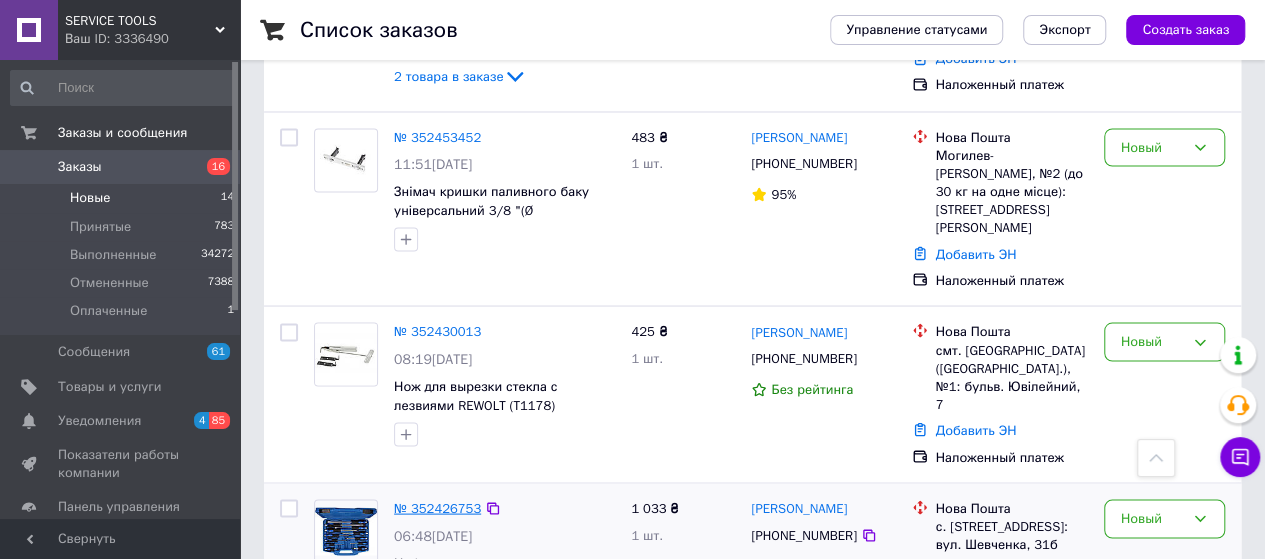 click on "№ 352426753" at bounding box center (437, 507) 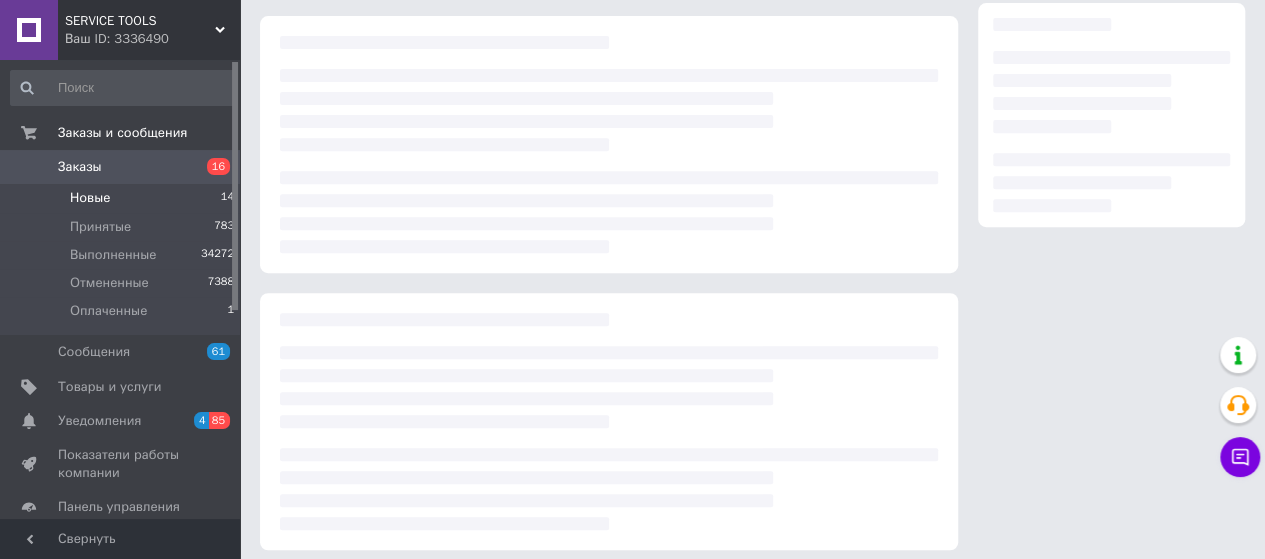 scroll, scrollTop: 0, scrollLeft: 0, axis: both 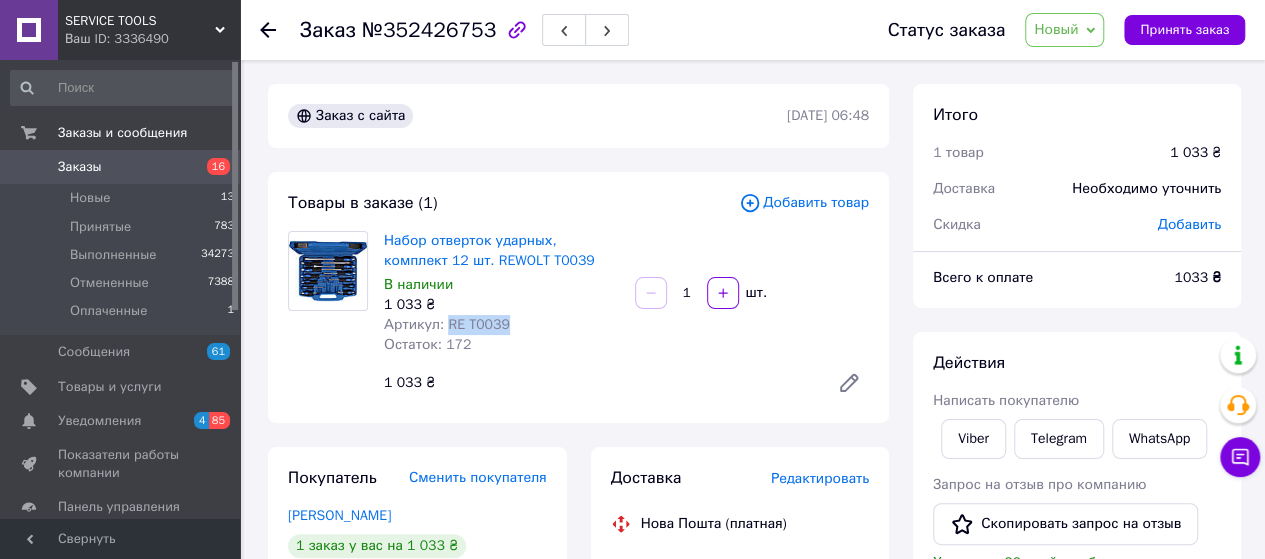drag, startPoint x: 486, startPoint y: 325, endPoint x: 444, endPoint y: 325, distance: 42 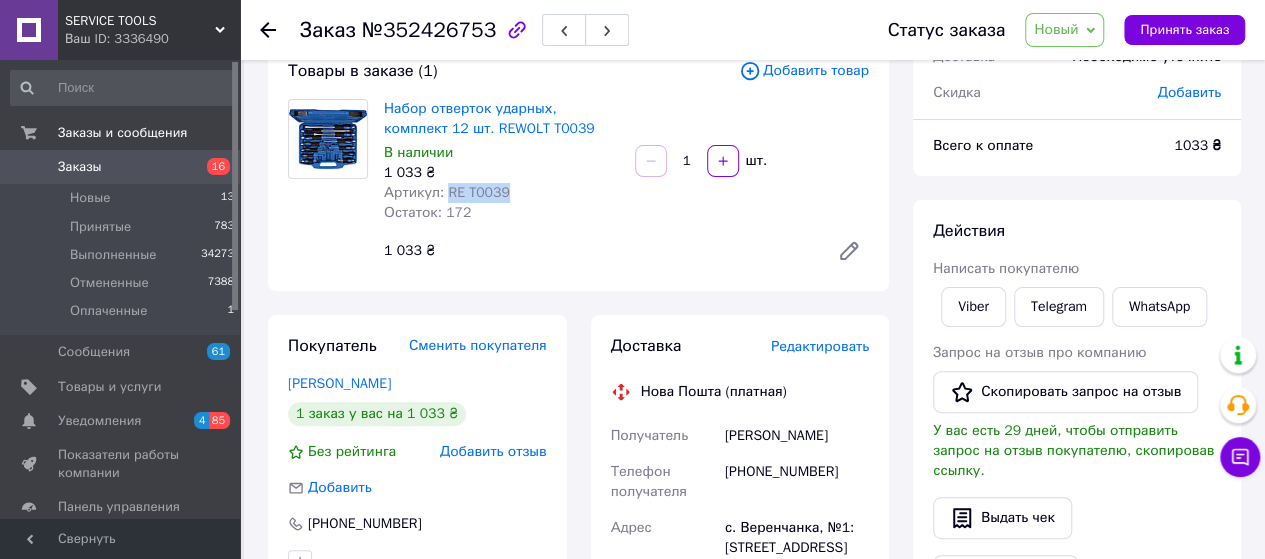 scroll, scrollTop: 400, scrollLeft: 0, axis: vertical 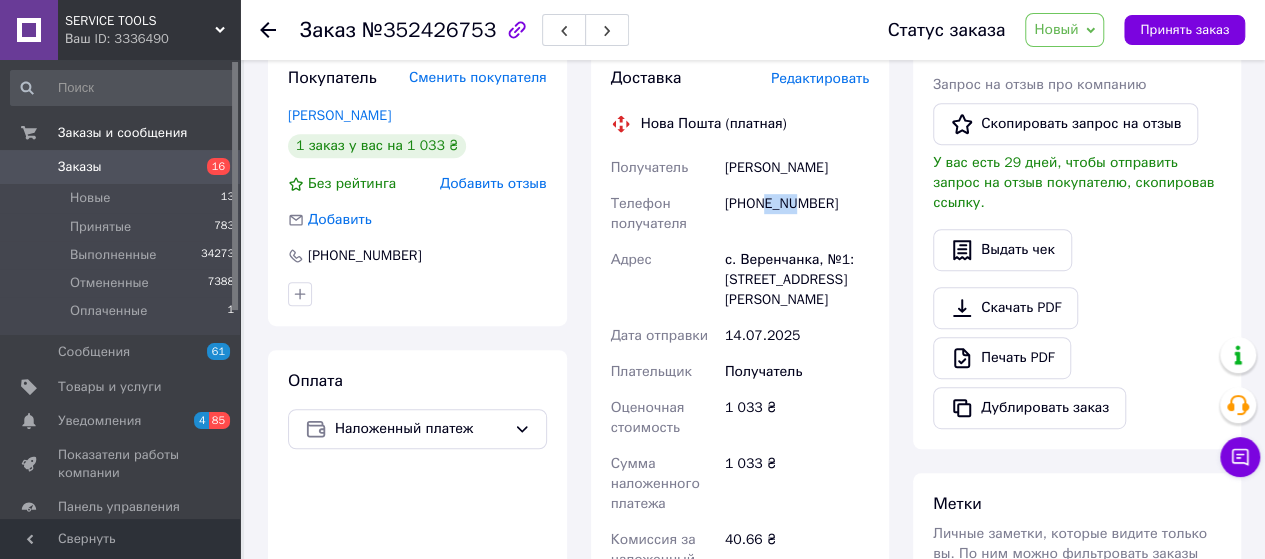 drag, startPoint x: 768, startPoint y: 202, endPoint x: 786, endPoint y: 213, distance: 21.095022 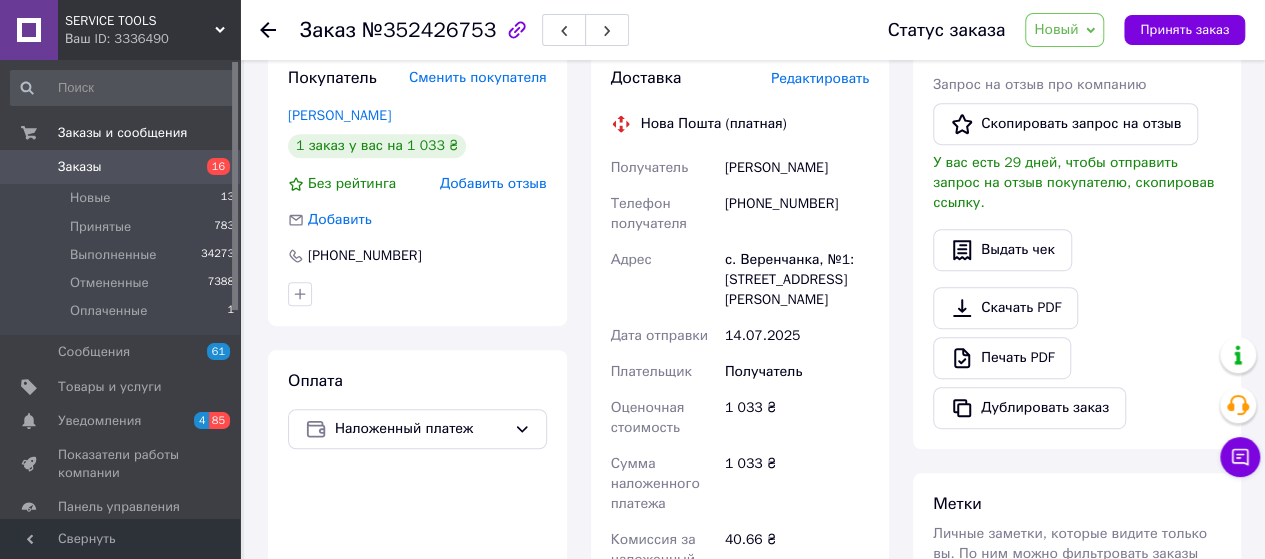 click on "с. Веренчанка, №1: [STREET_ADDRESS][PERSON_NAME]" at bounding box center [797, 280] 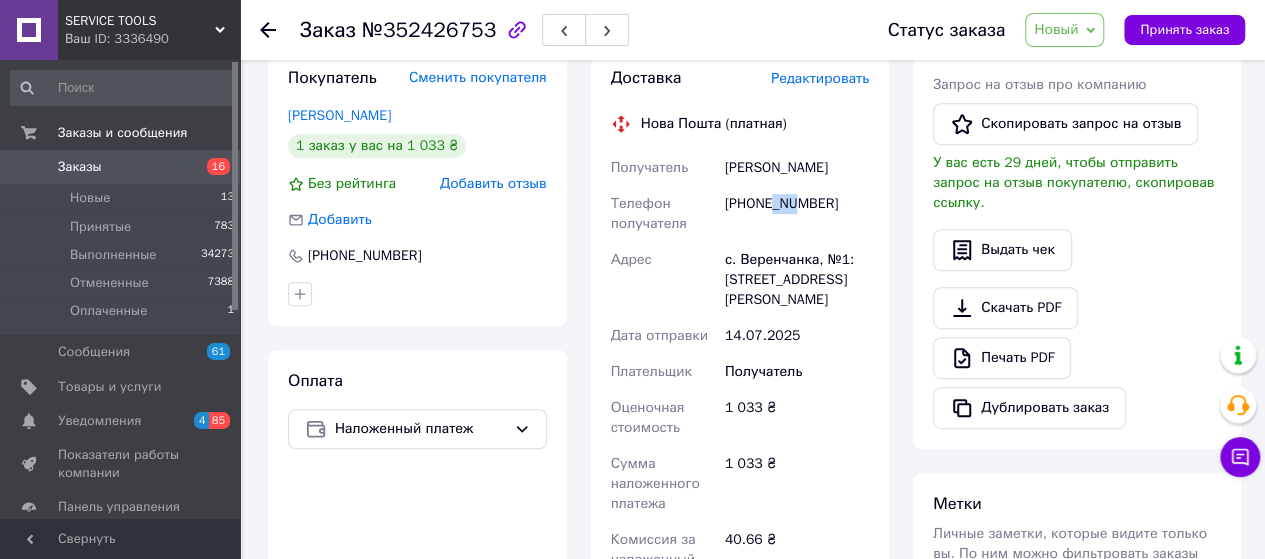 drag, startPoint x: 773, startPoint y: 203, endPoint x: 794, endPoint y: 209, distance: 21.84033 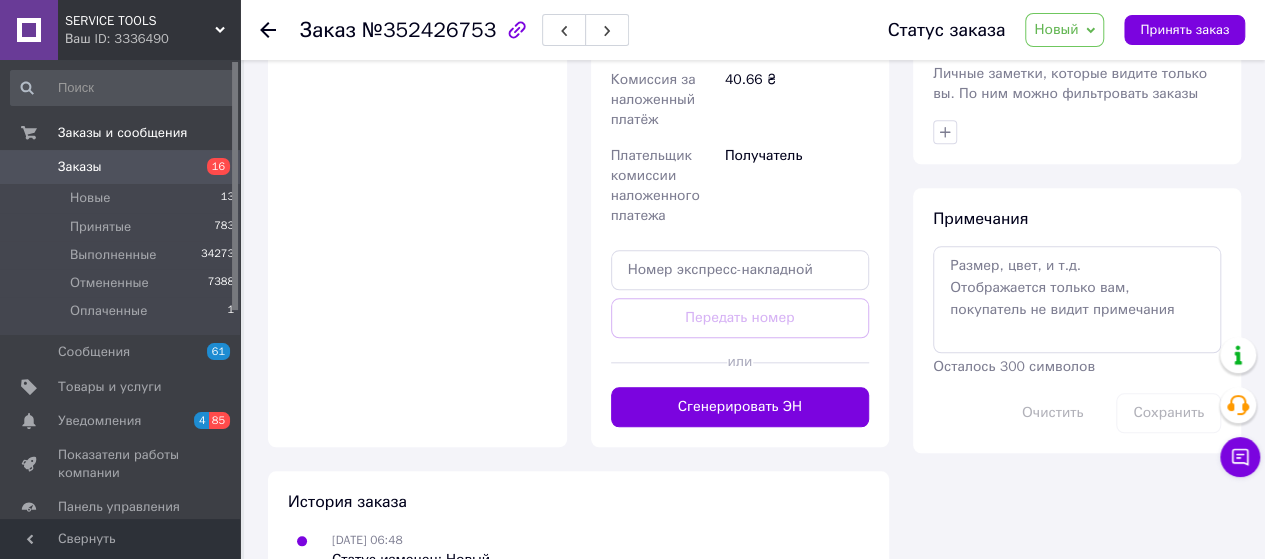 scroll, scrollTop: 893, scrollLeft: 0, axis: vertical 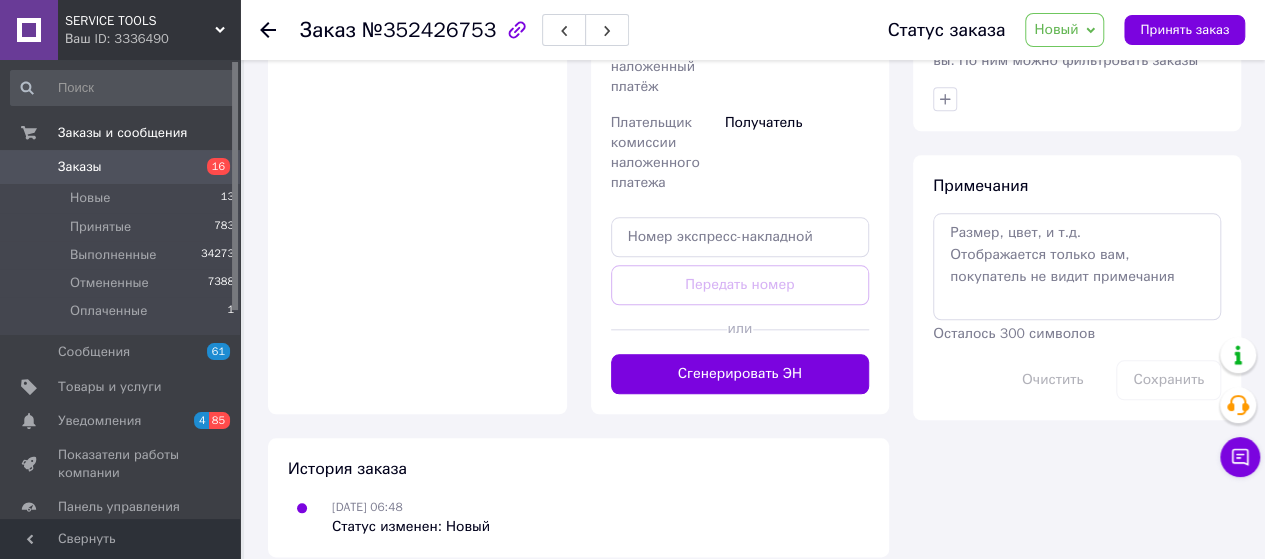 drag, startPoint x: 1011, startPoint y: 173, endPoint x: 1007, endPoint y: 197, distance: 24.33105 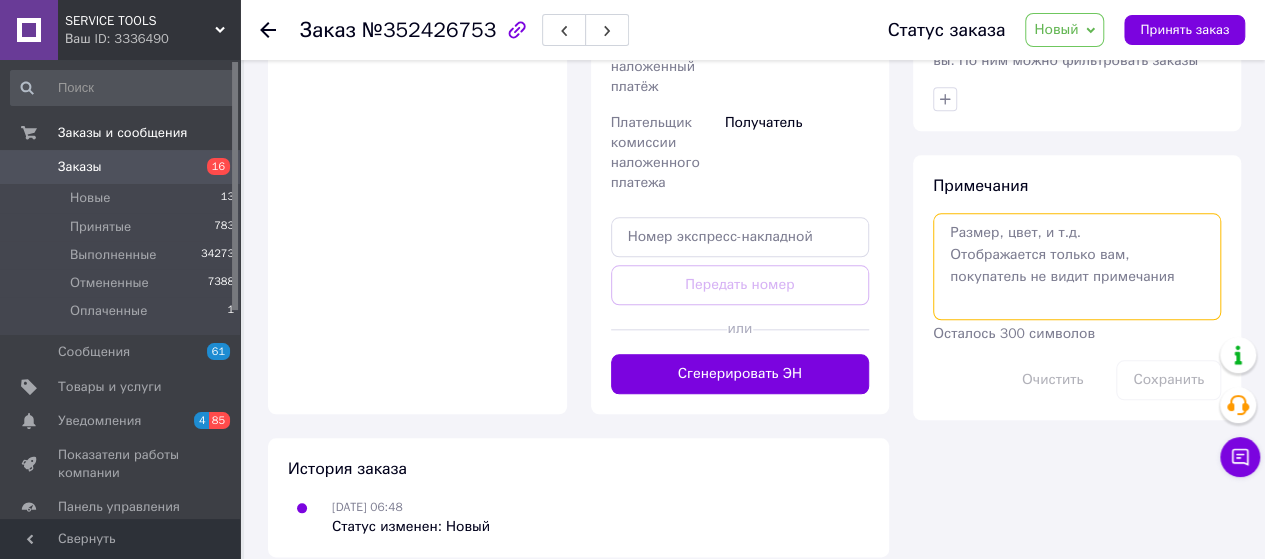 click at bounding box center [1077, 266] 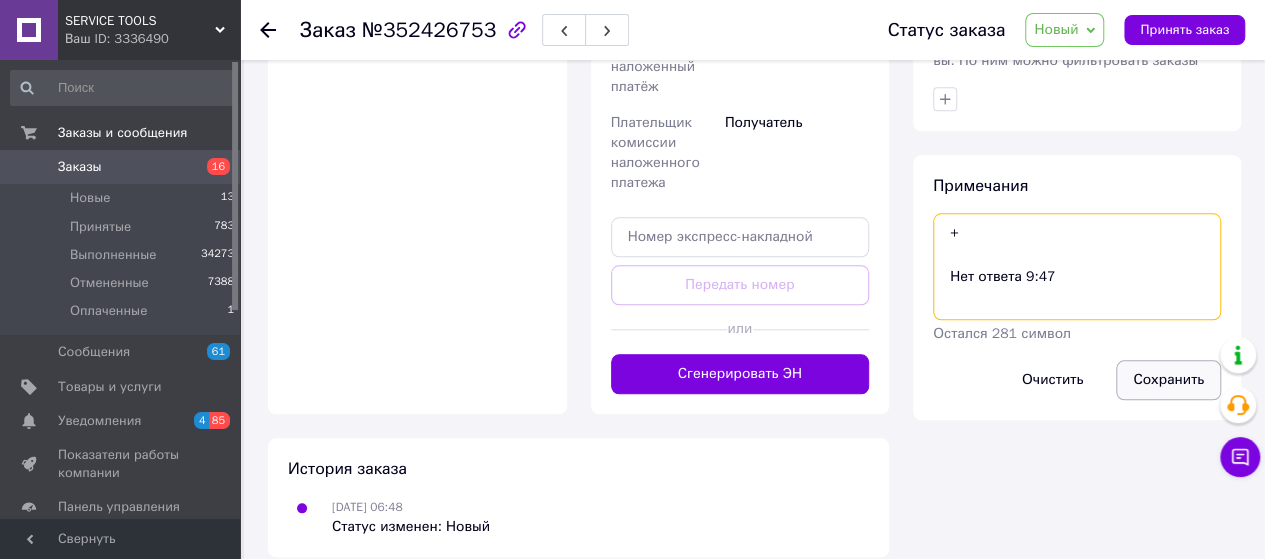 type on "+
Нет ответа 9:47" 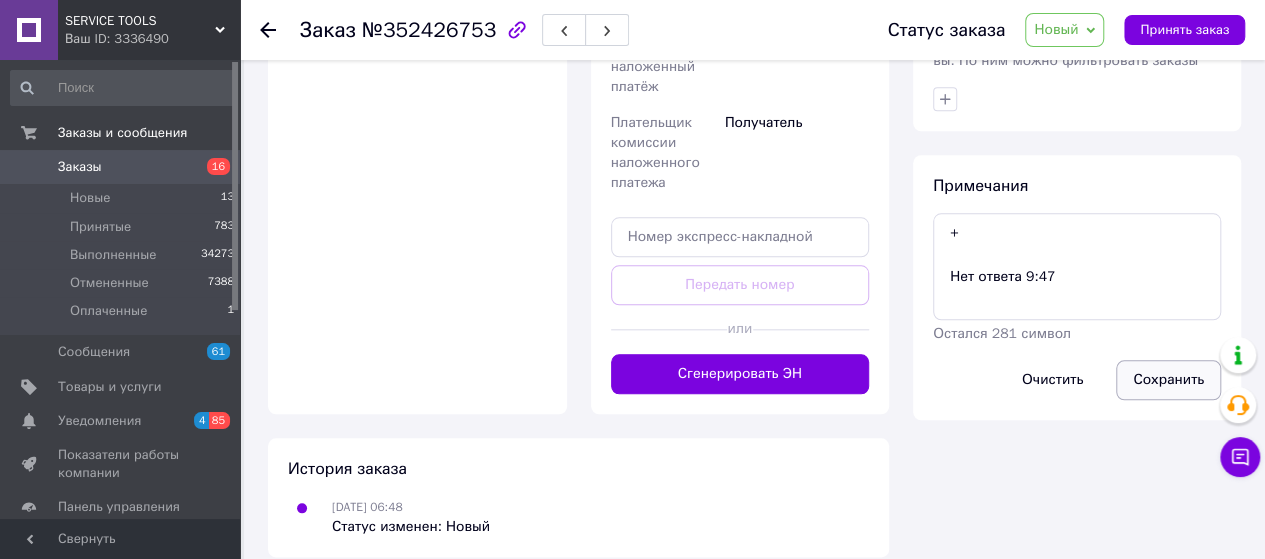 click on "Сохранить" at bounding box center (1168, 380) 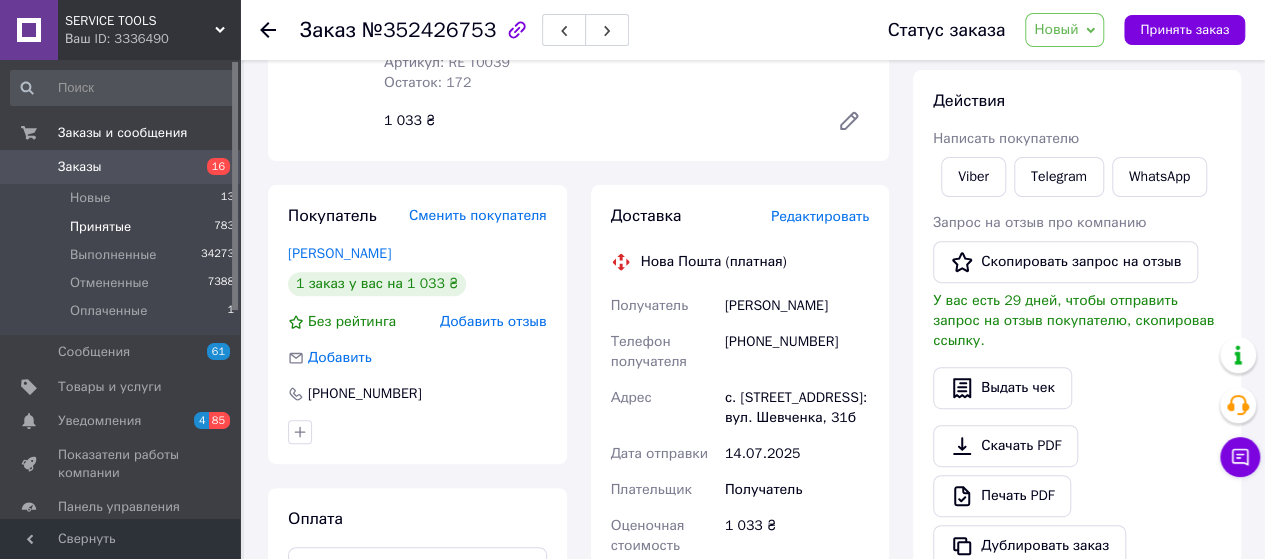 scroll, scrollTop: 160, scrollLeft: 0, axis: vertical 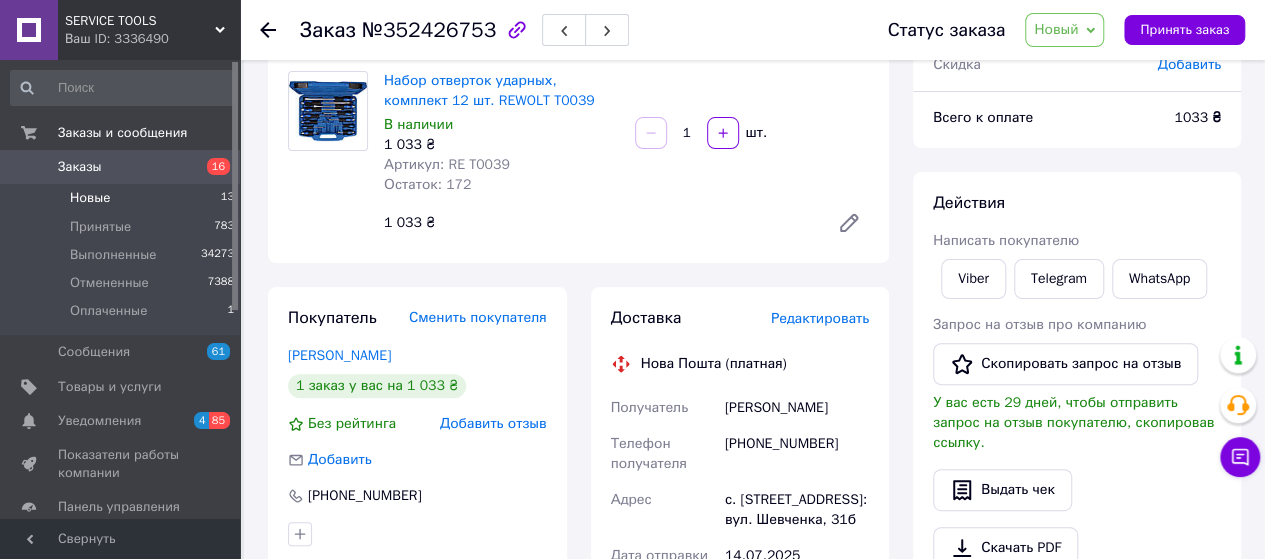 click on "Новые 13" at bounding box center [123, 198] 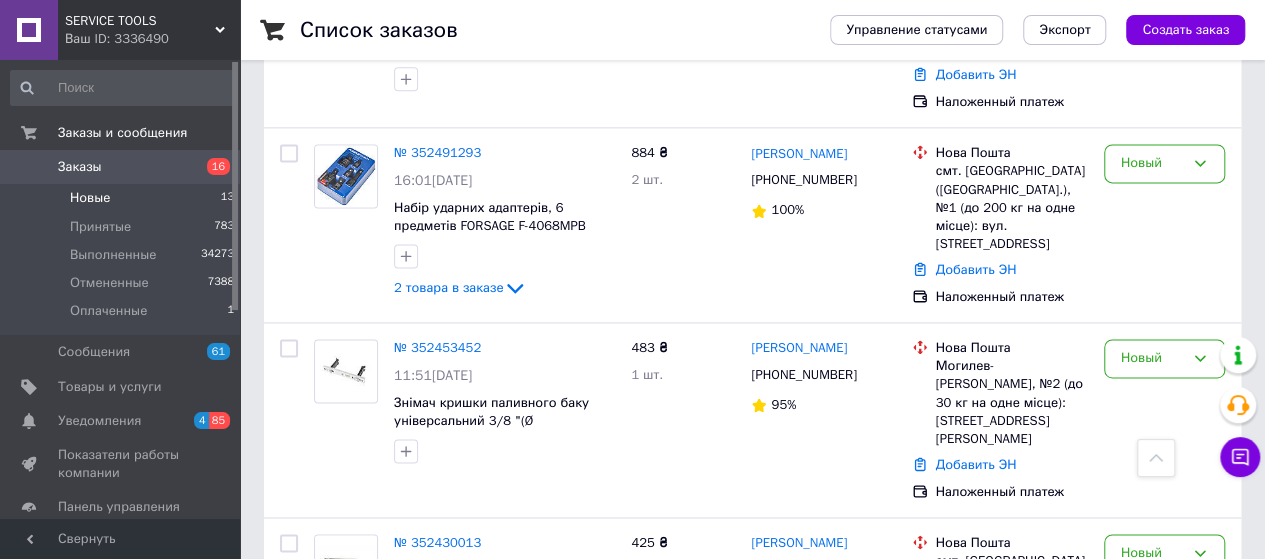 scroll, scrollTop: 1371, scrollLeft: 0, axis: vertical 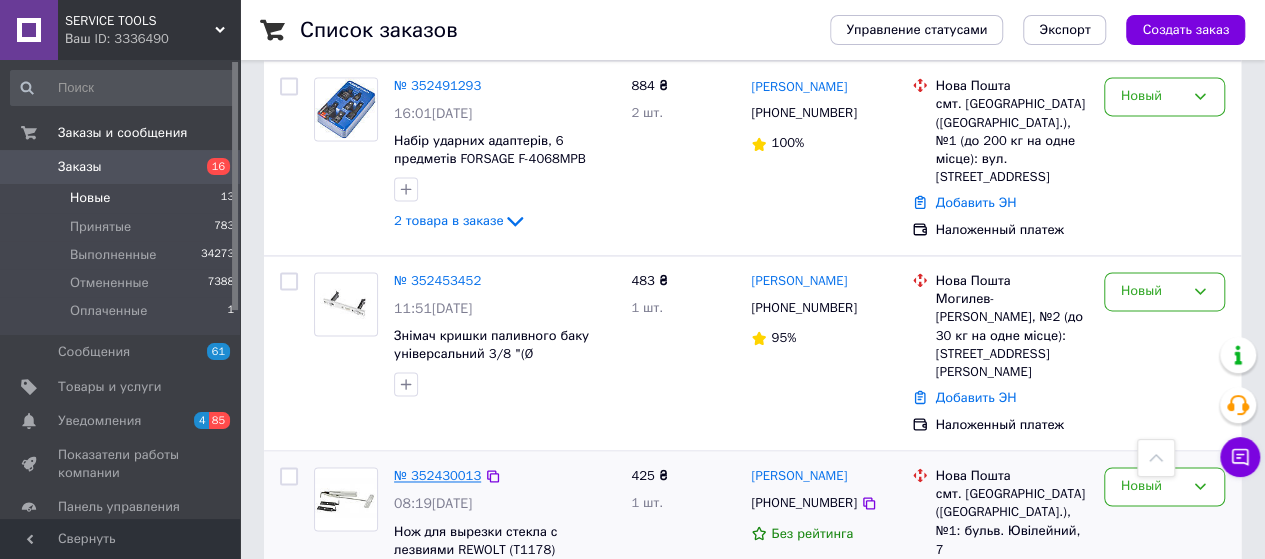 click on "№ 352430013" at bounding box center [437, 475] 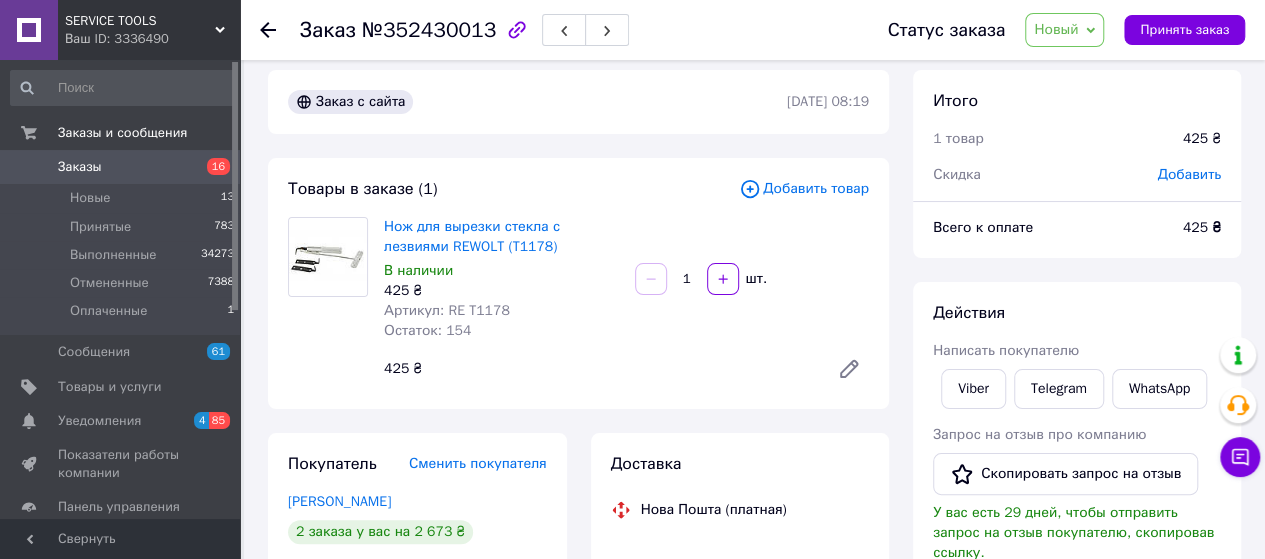 scroll, scrollTop: 0, scrollLeft: 0, axis: both 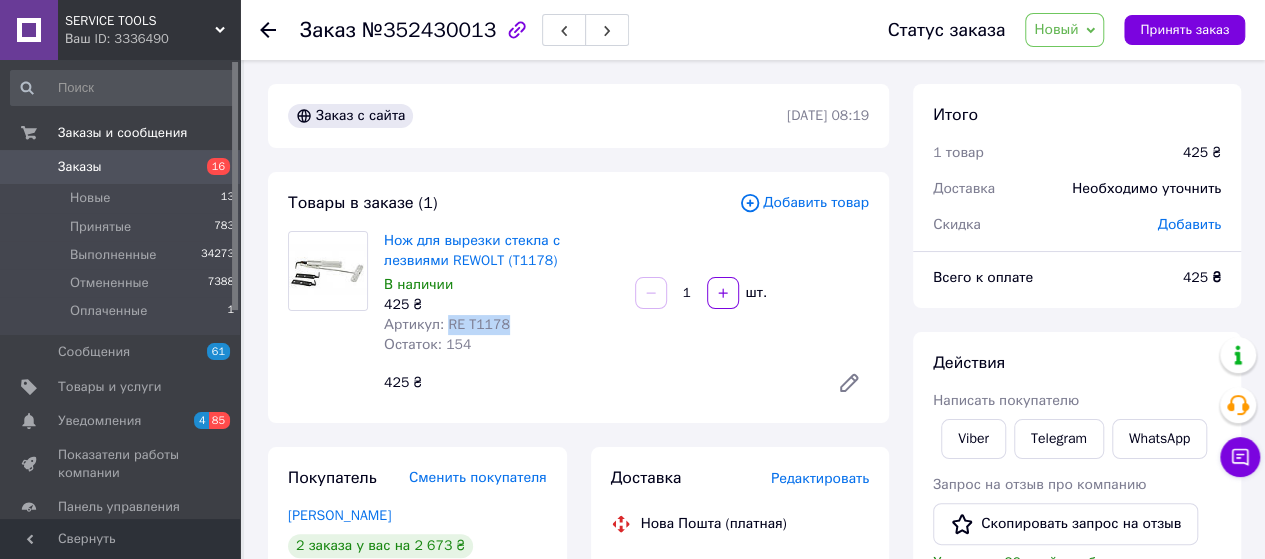 drag, startPoint x: 515, startPoint y: 320, endPoint x: 443, endPoint y: 324, distance: 72.11102 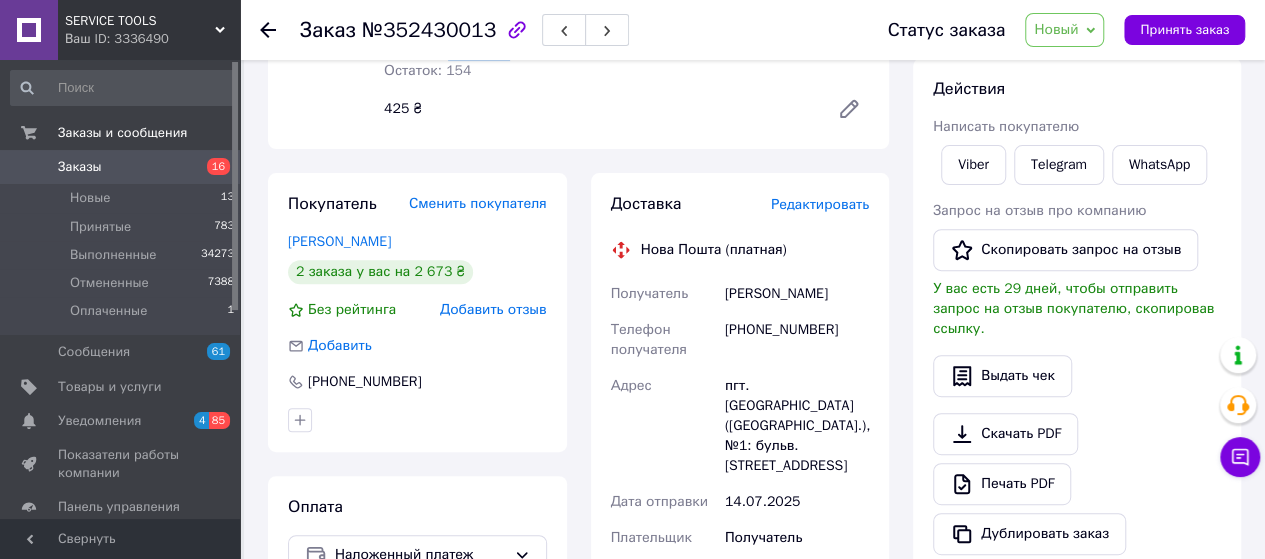 scroll, scrollTop: 400, scrollLeft: 0, axis: vertical 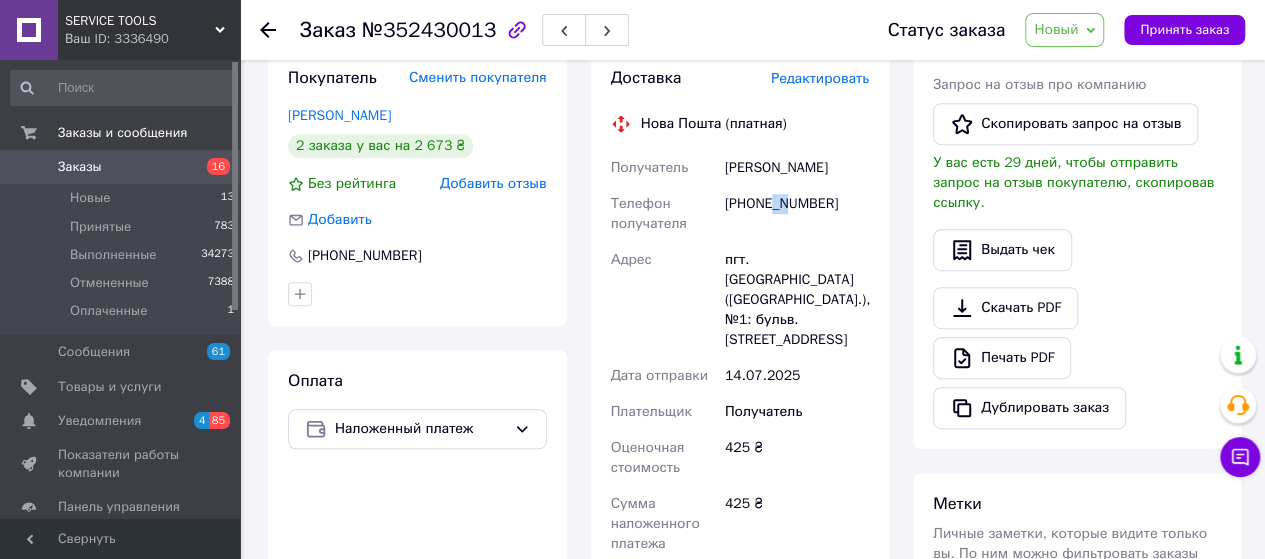 drag, startPoint x: 771, startPoint y: 203, endPoint x: 788, endPoint y: 205, distance: 17.117243 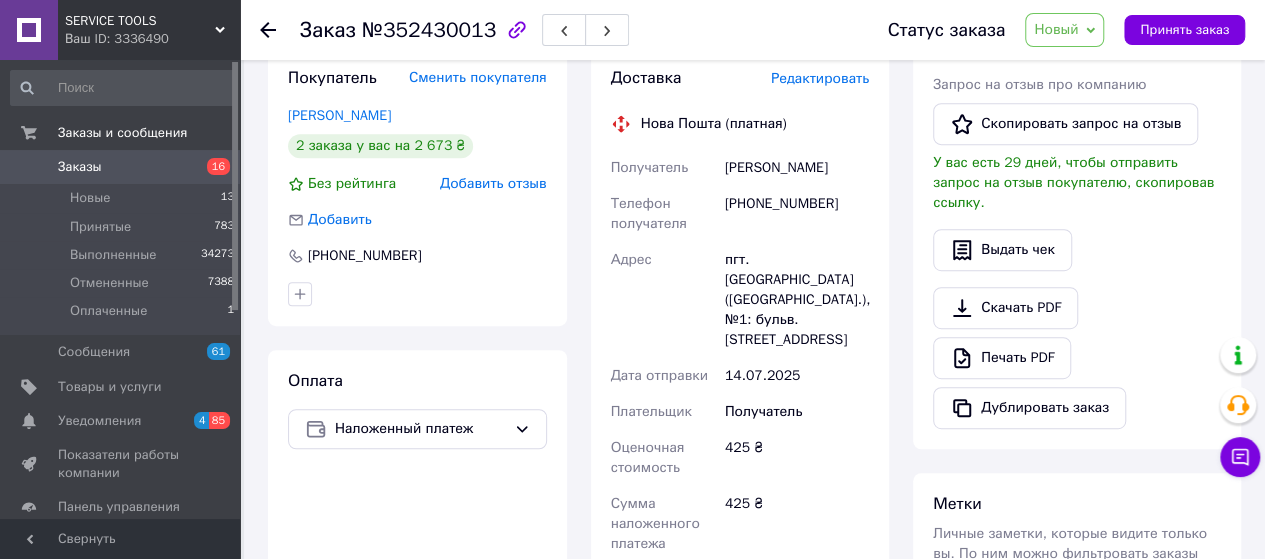 click on "Телефон получателя" at bounding box center [664, 214] 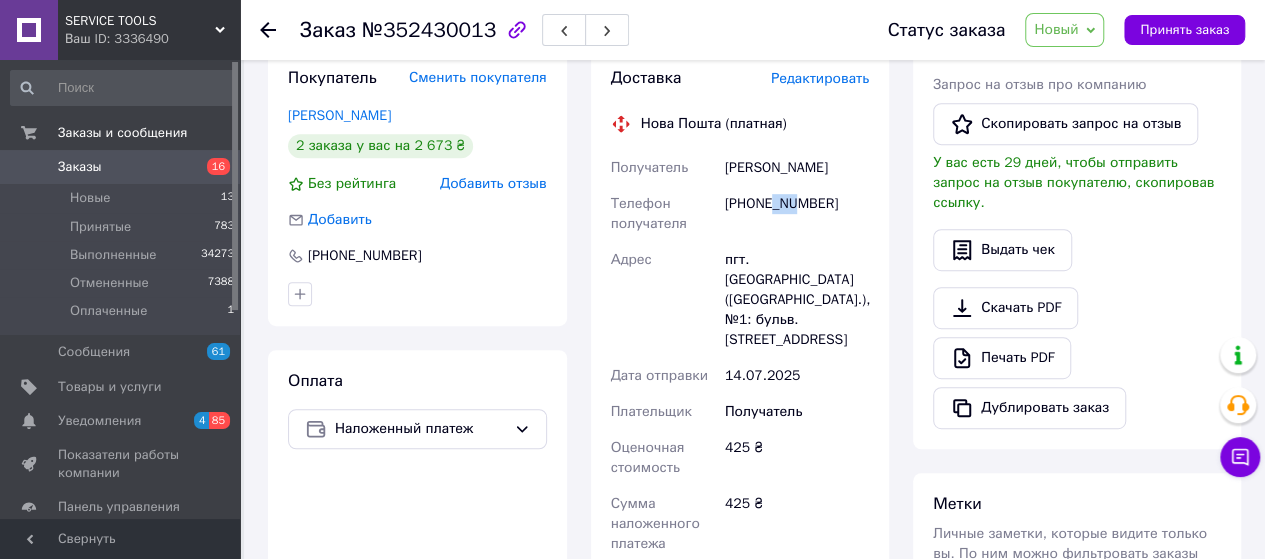 drag, startPoint x: 772, startPoint y: 203, endPoint x: 792, endPoint y: 207, distance: 20.396078 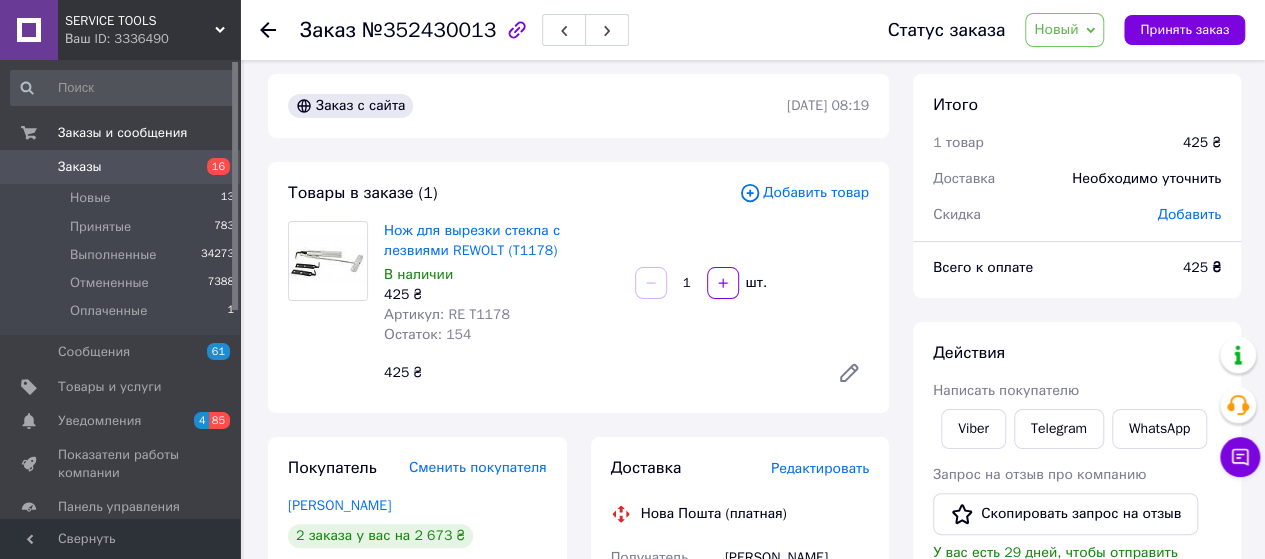 scroll, scrollTop: 0, scrollLeft: 0, axis: both 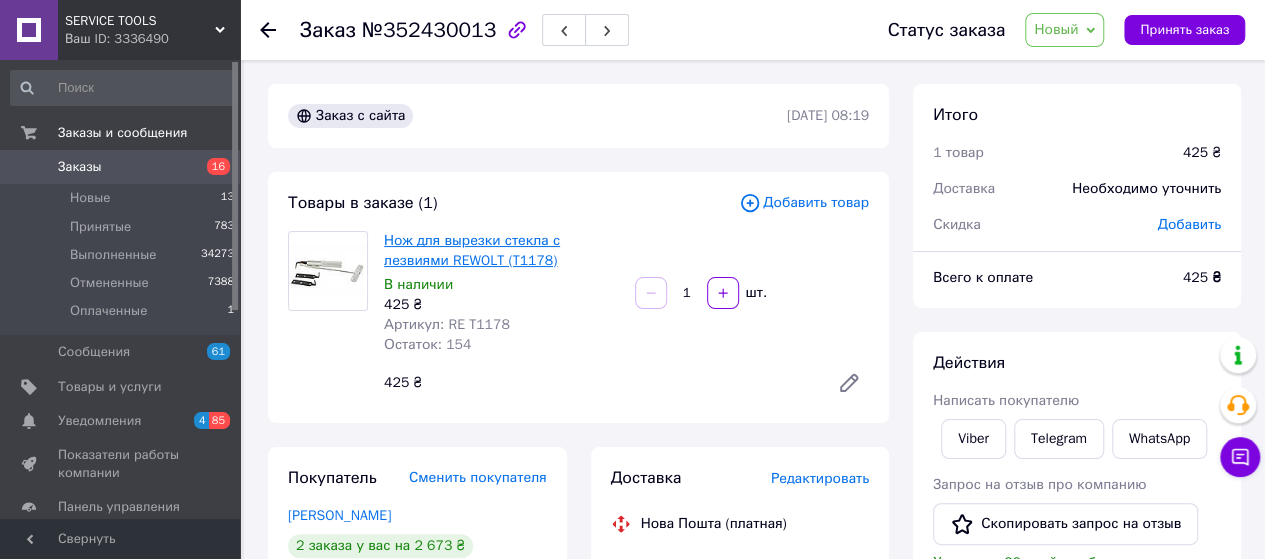 click on "Нож для вырезки стекла с лезвиями REWOLT (T1178)" at bounding box center (472, 250) 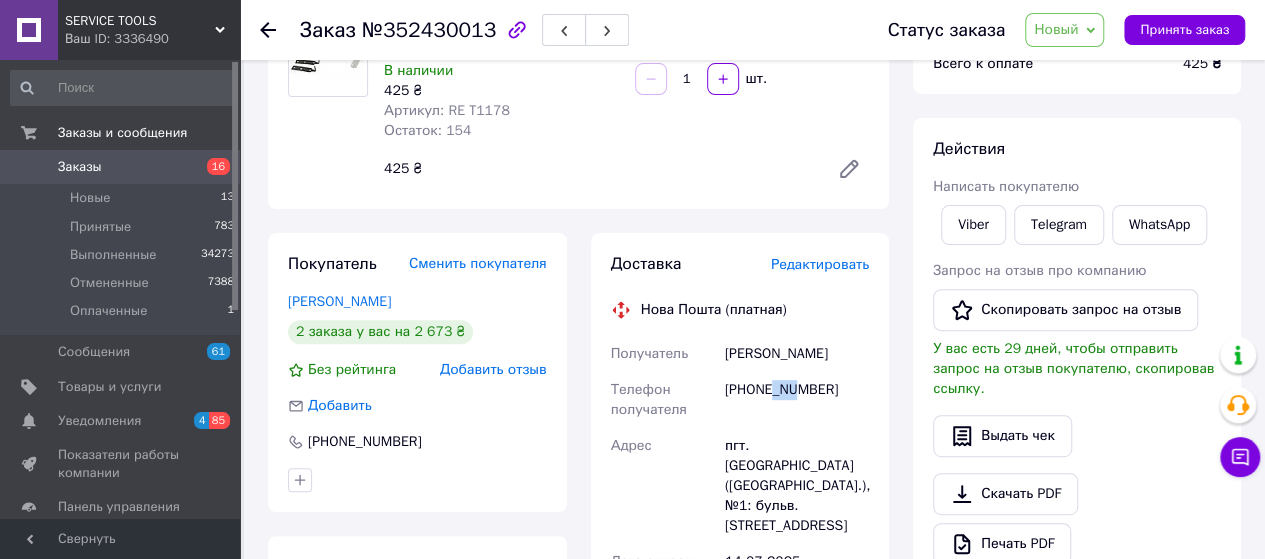 scroll, scrollTop: 0, scrollLeft: 0, axis: both 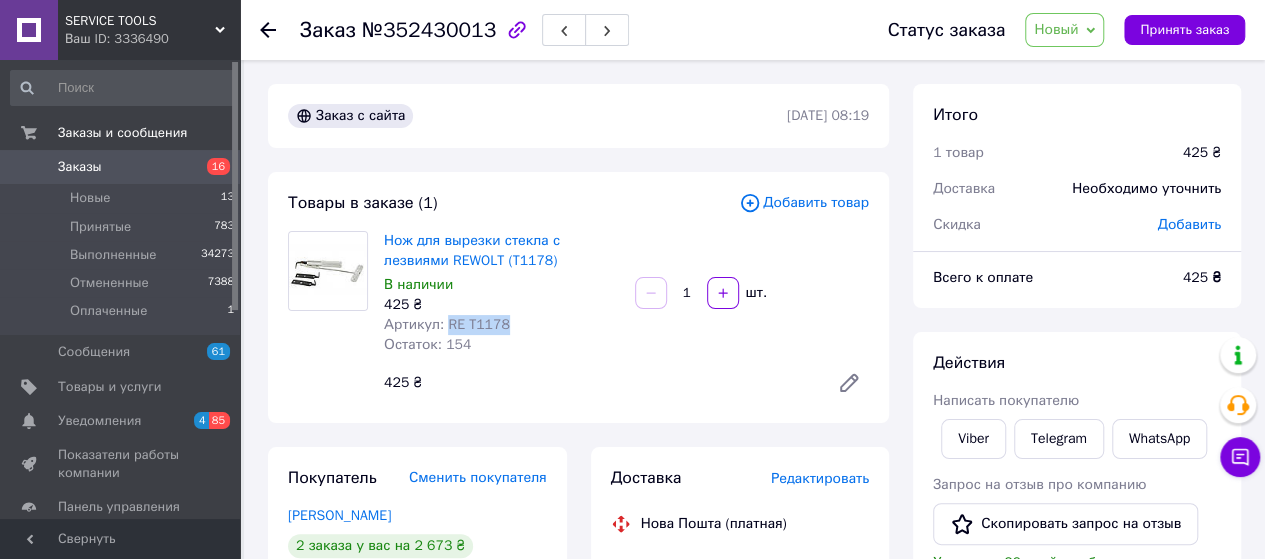 drag, startPoint x: 474, startPoint y: 323, endPoint x: 446, endPoint y: 323, distance: 28 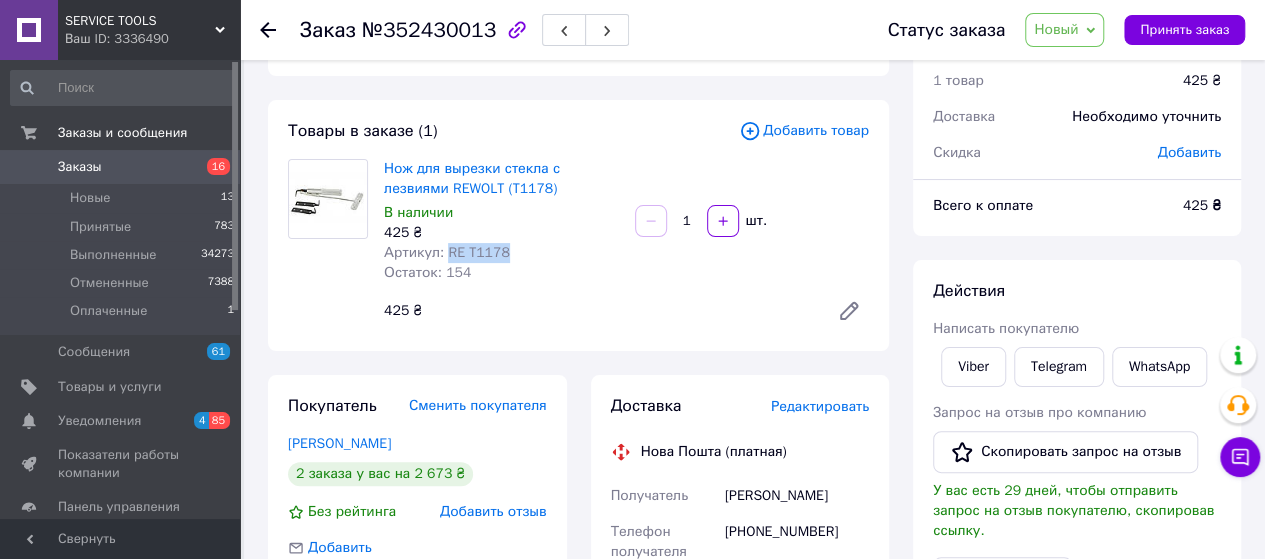 scroll, scrollTop: 266, scrollLeft: 0, axis: vertical 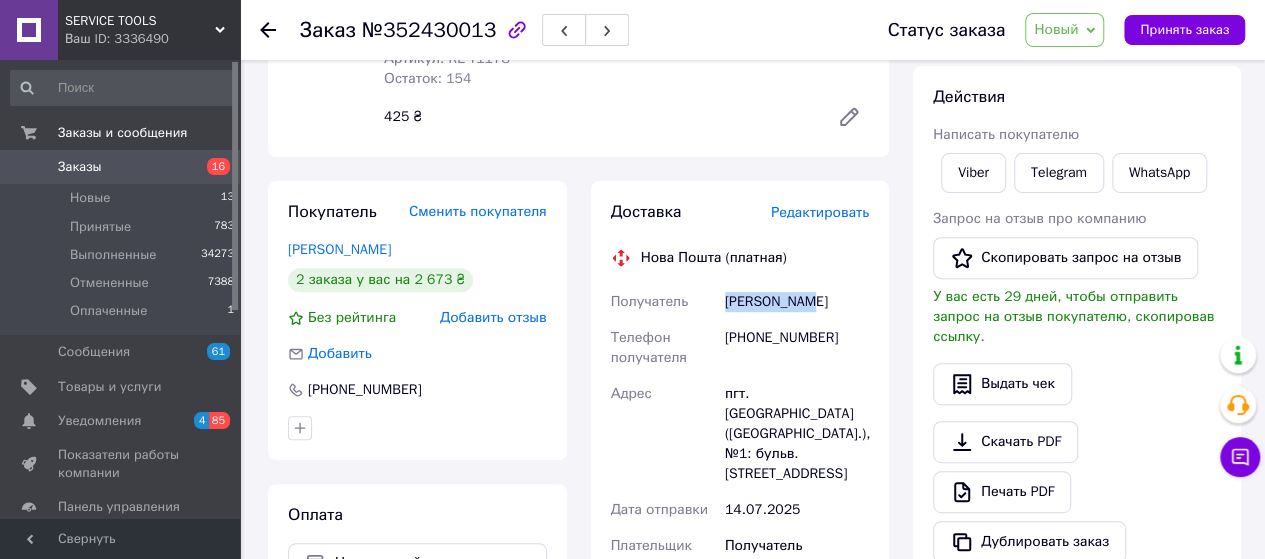 drag, startPoint x: 725, startPoint y: 302, endPoint x: 828, endPoint y: 303, distance: 103.00485 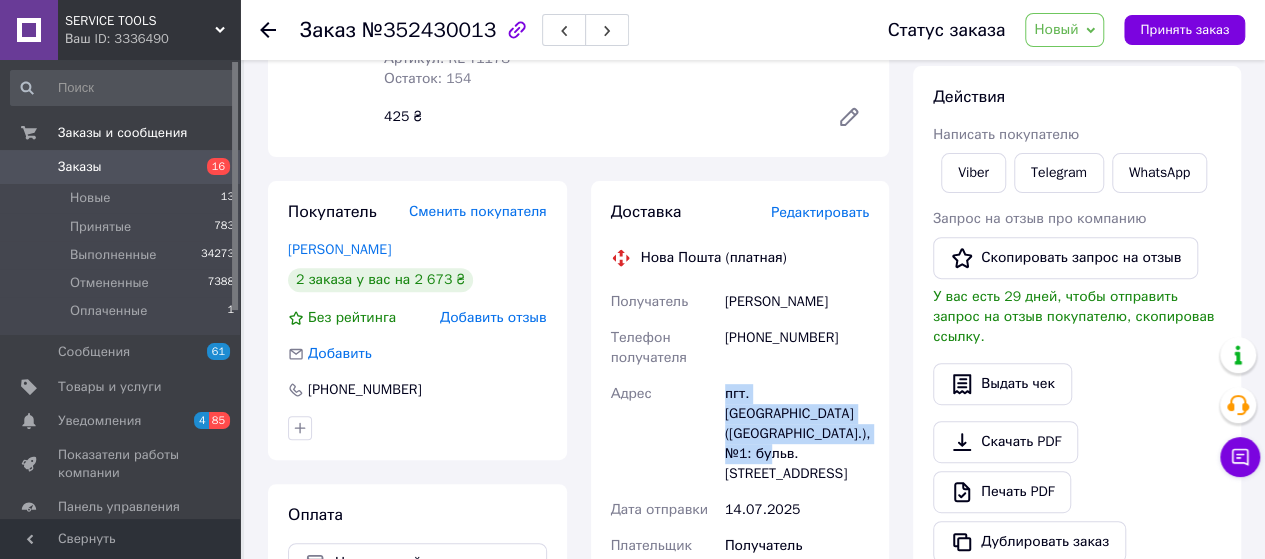 drag, startPoint x: 708, startPoint y: 381, endPoint x: 824, endPoint y: 431, distance: 126.31706 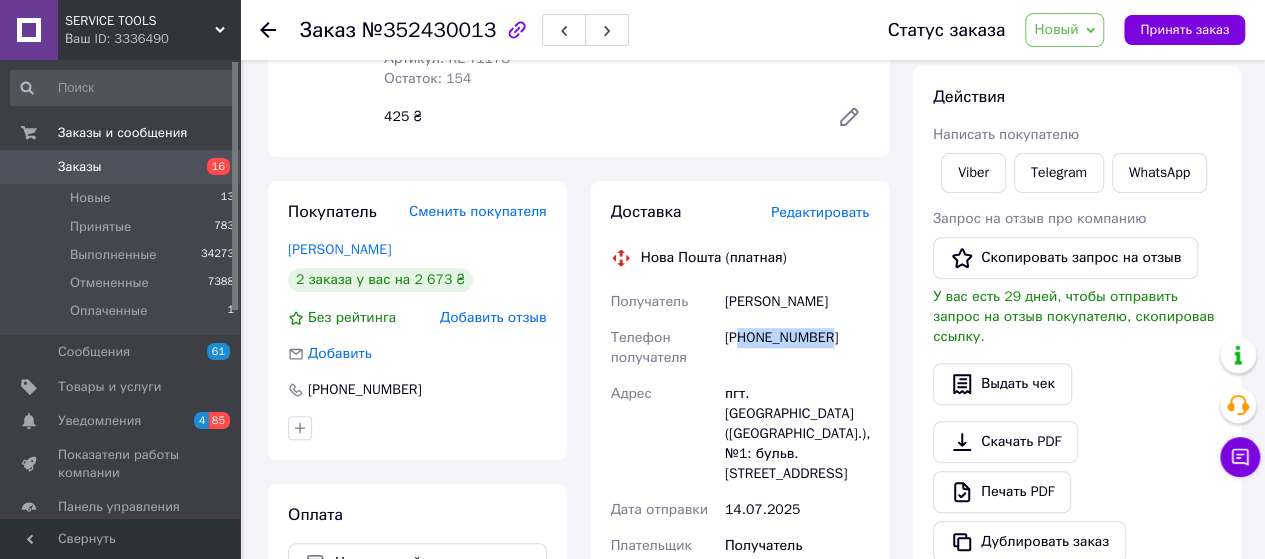 drag, startPoint x: 742, startPoint y: 337, endPoint x: 817, endPoint y: 339, distance: 75.026665 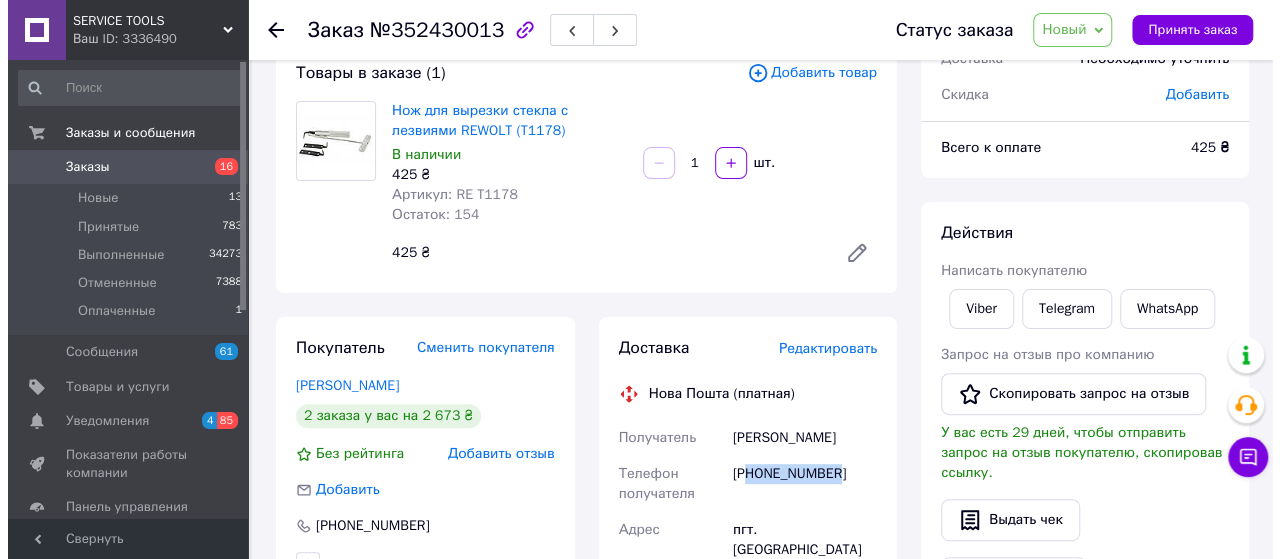 scroll, scrollTop: 133, scrollLeft: 0, axis: vertical 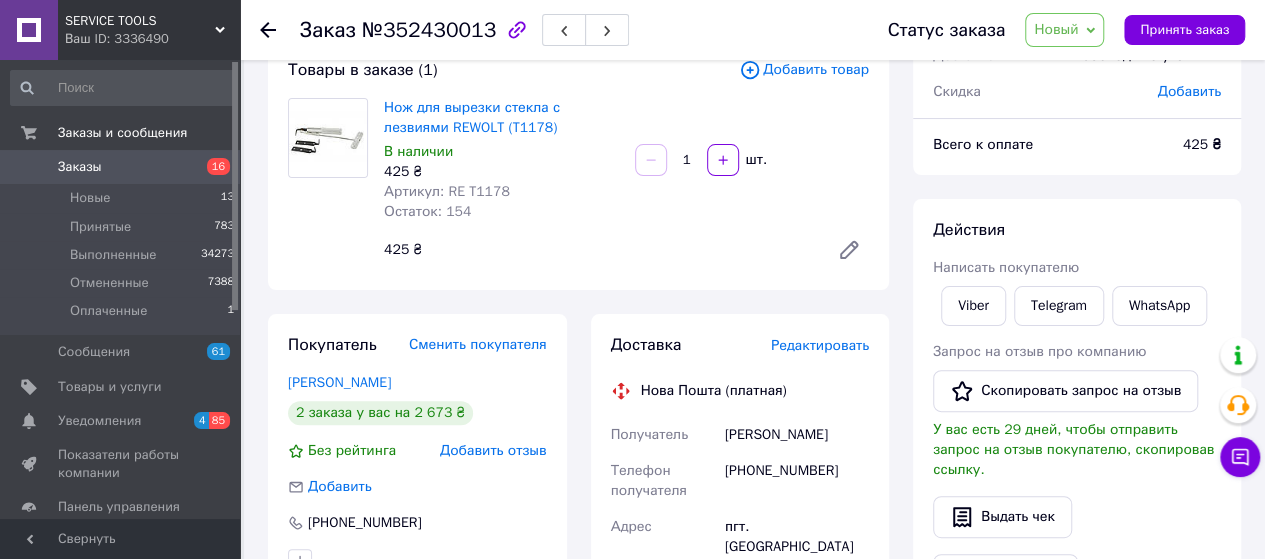 click on "Редактировать" at bounding box center (820, 345) 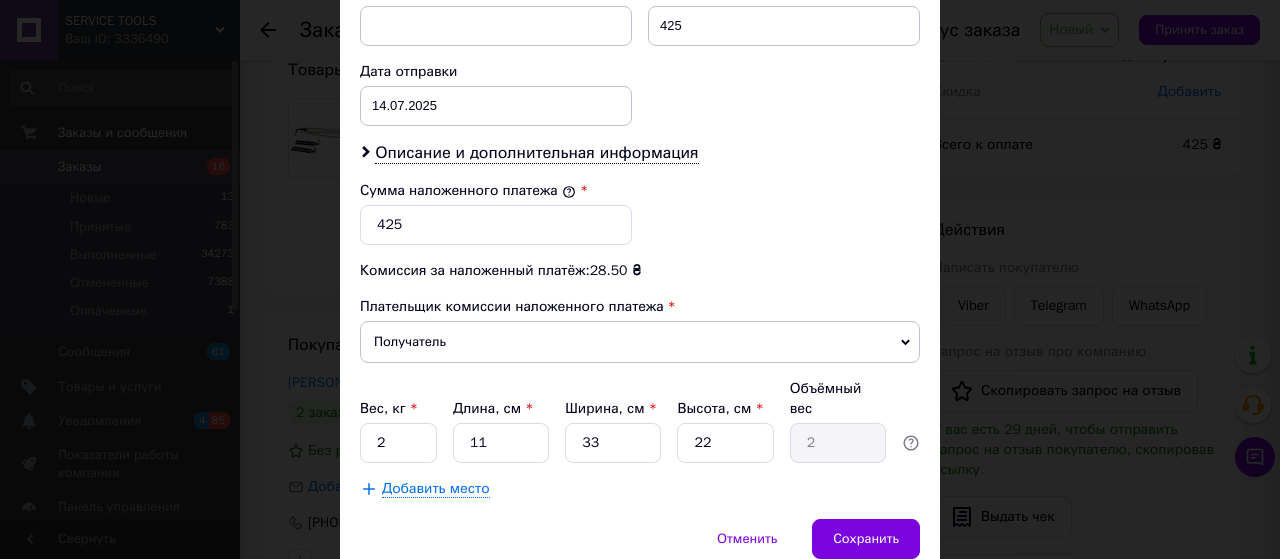 scroll, scrollTop: 956, scrollLeft: 0, axis: vertical 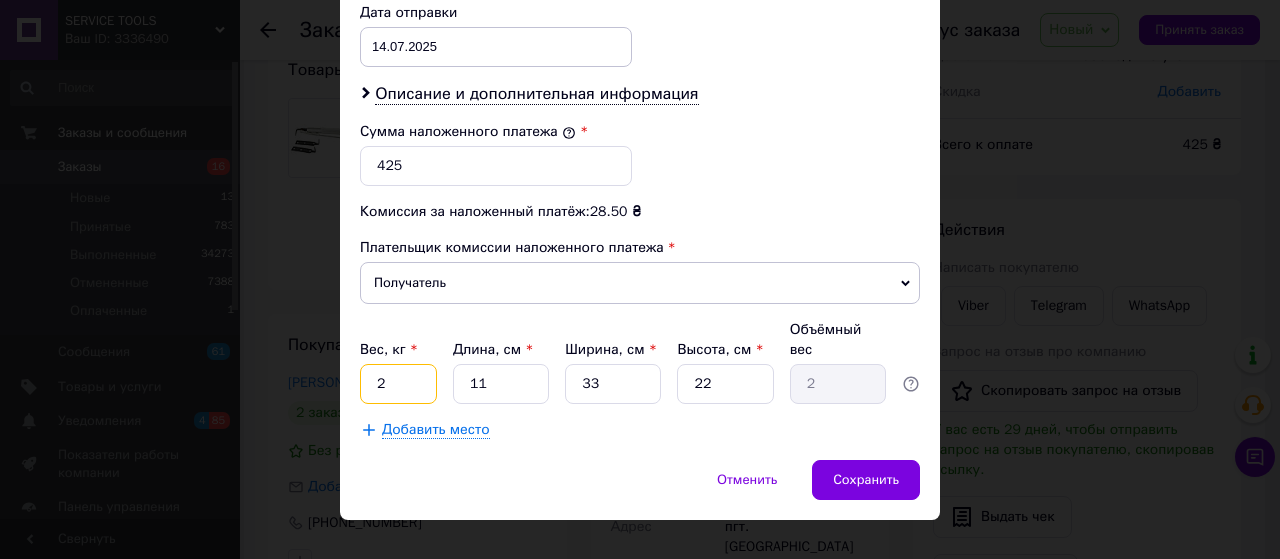 drag, startPoint x: 371, startPoint y: 350, endPoint x: 385, endPoint y: 349, distance: 14.035668 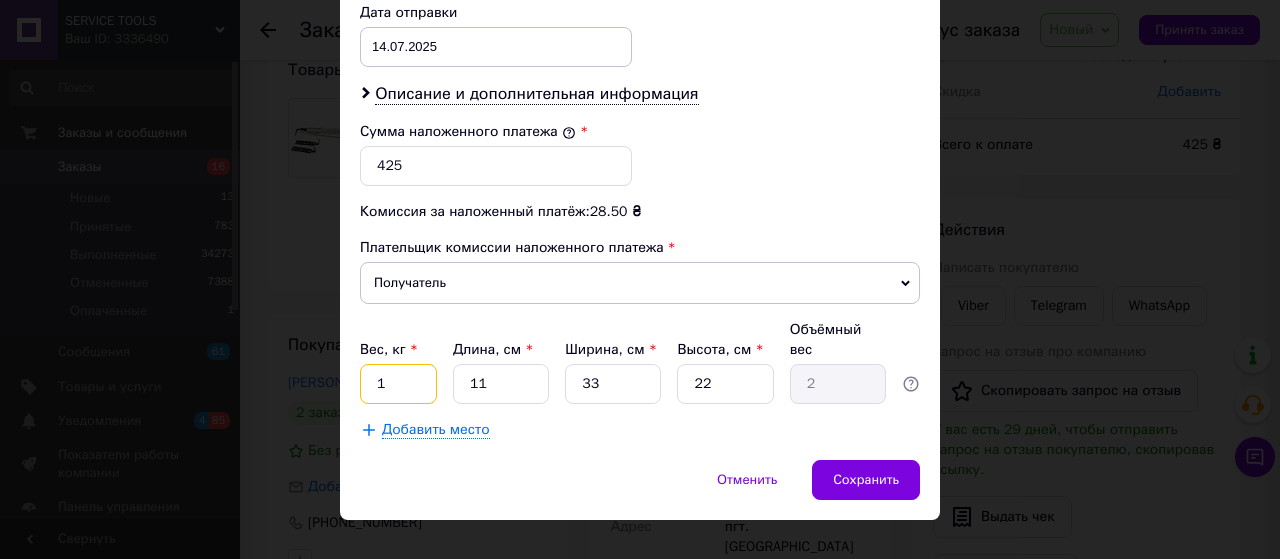 type on "1" 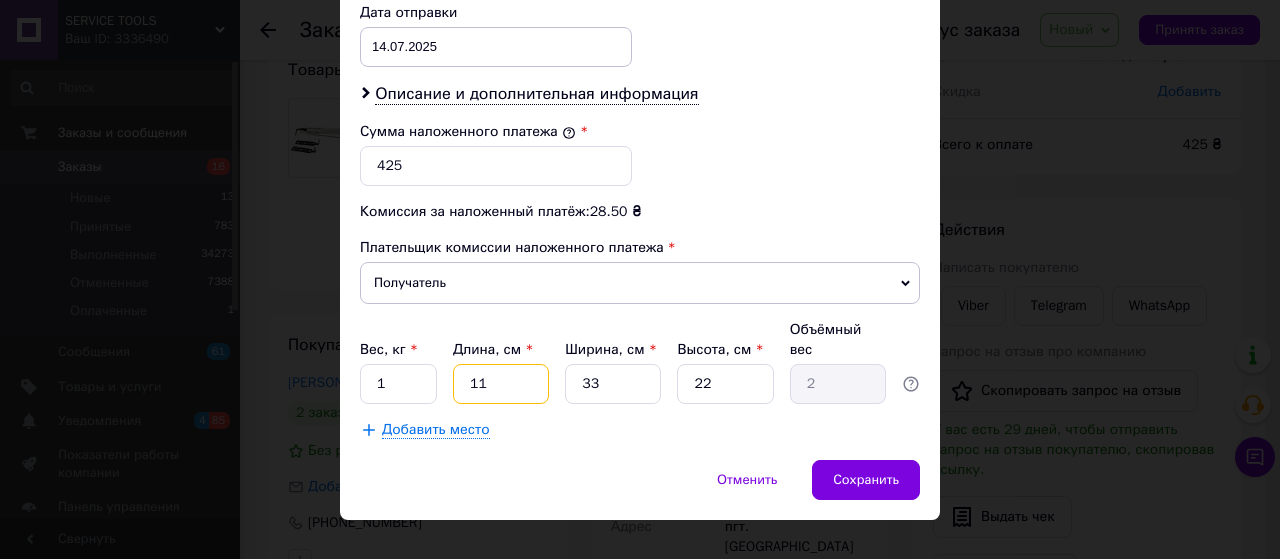 drag, startPoint x: 500, startPoint y: 351, endPoint x: 436, endPoint y: 351, distance: 64 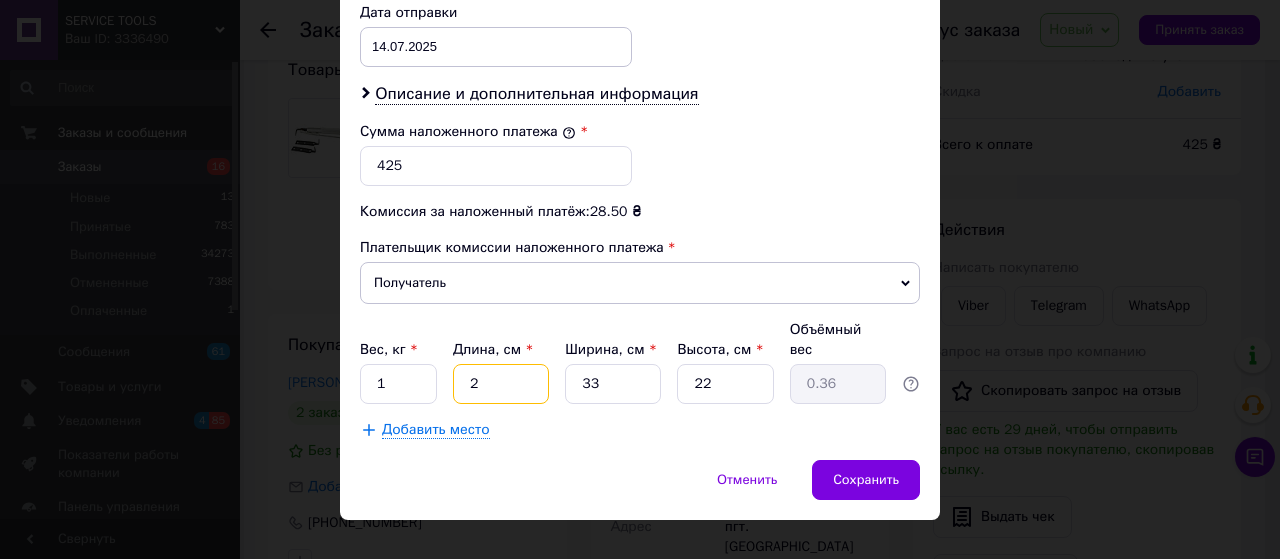type on "20" 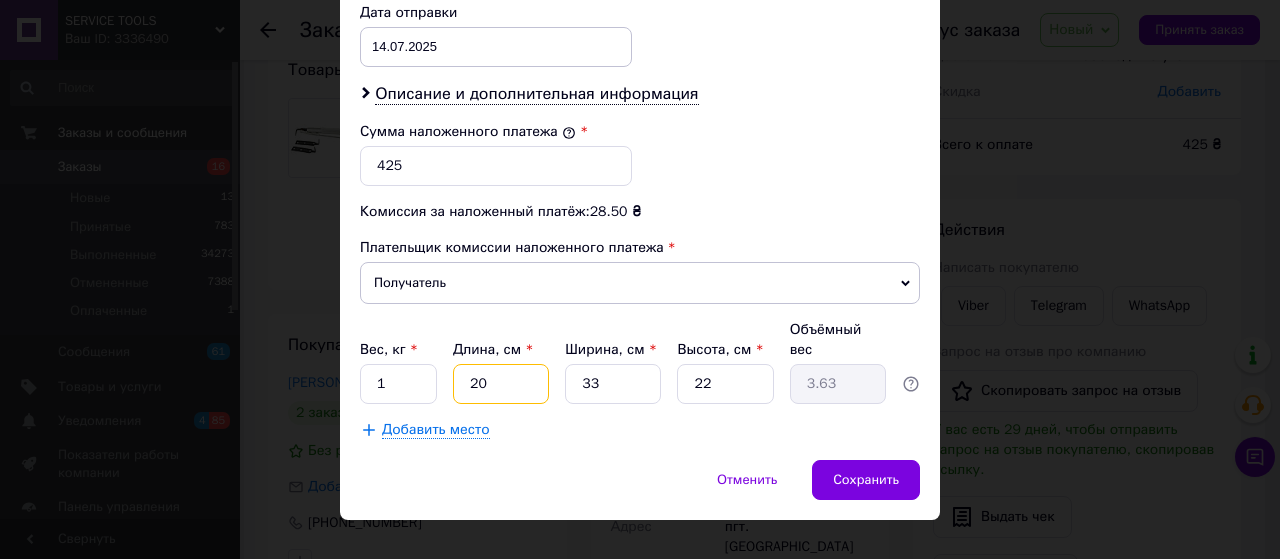 drag, startPoint x: 468, startPoint y: 356, endPoint x: 522, endPoint y: 353, distance: 54.08327 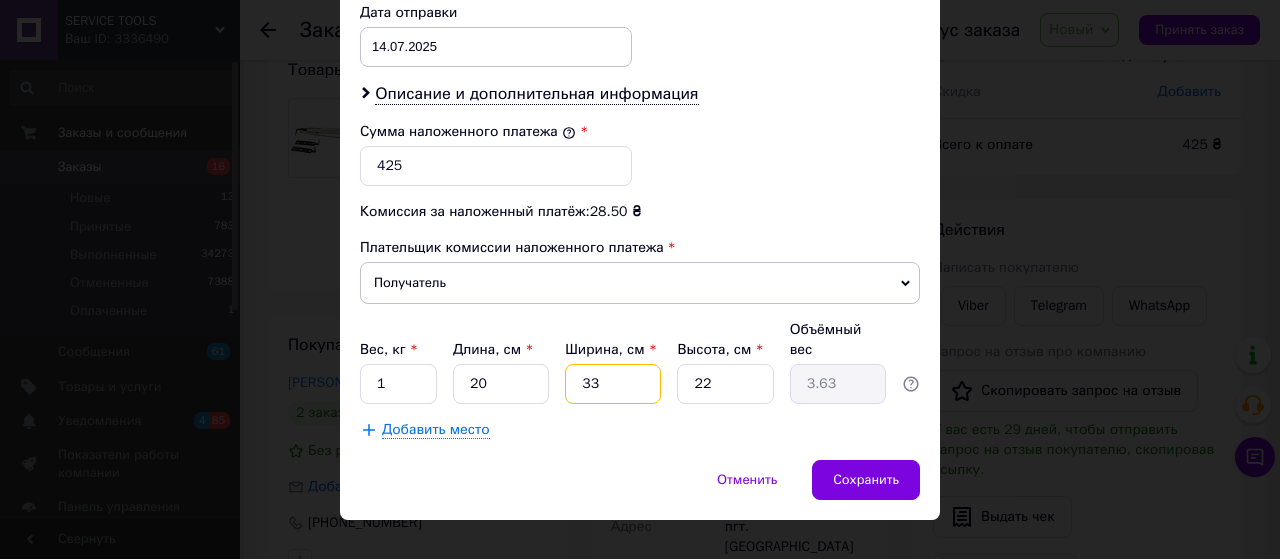 drag, startPoint x: 598, startPoint y: 350, endPoint x: 650, endPoint y: 350, distance: 52 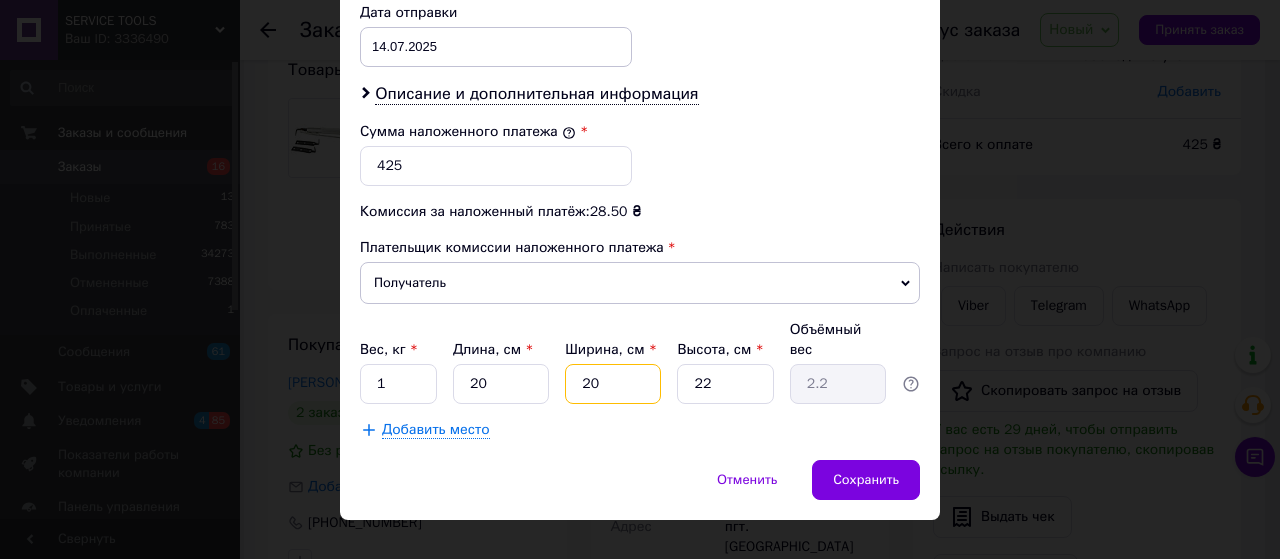type on "20" 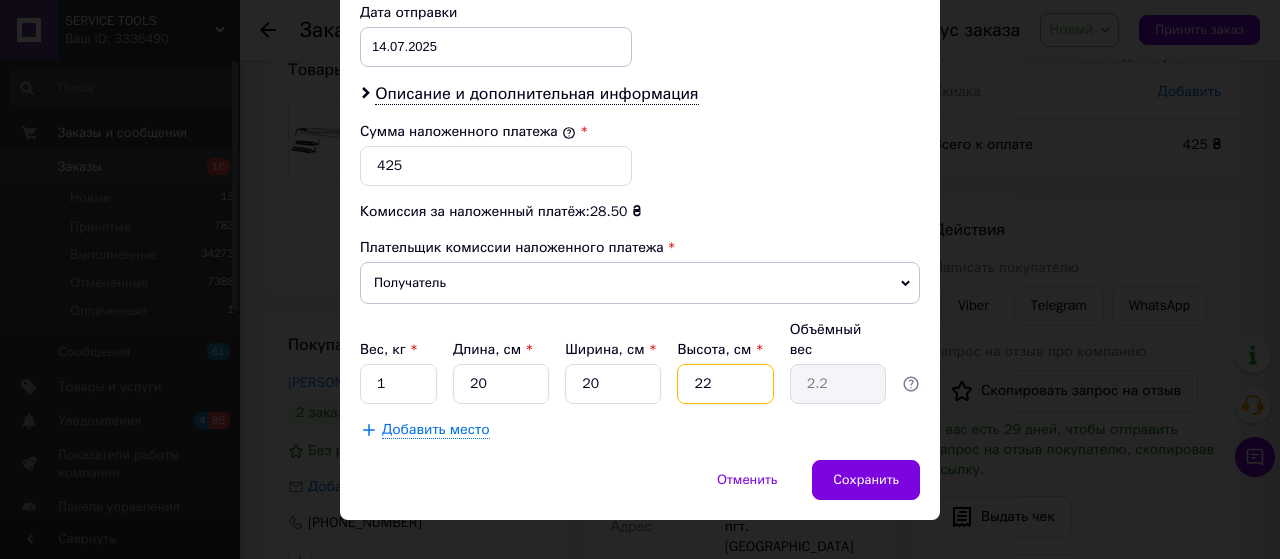 drag, startPoint x: 689, startPoint y: 350, endPoint x: 752, endPoint y: 351, distance: 63.007935 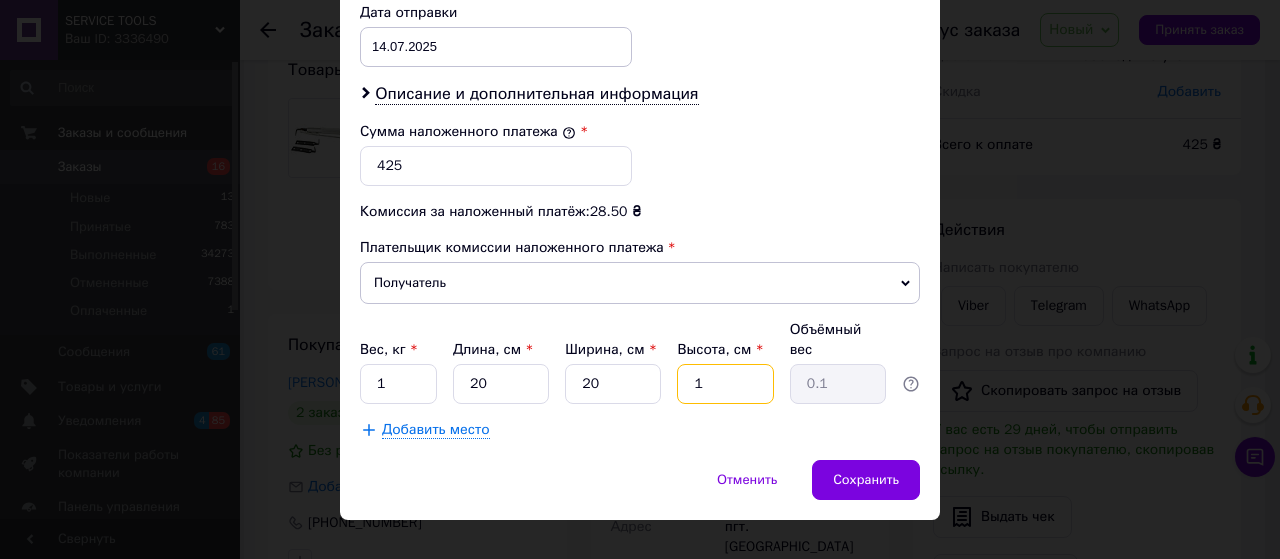 type on "10" 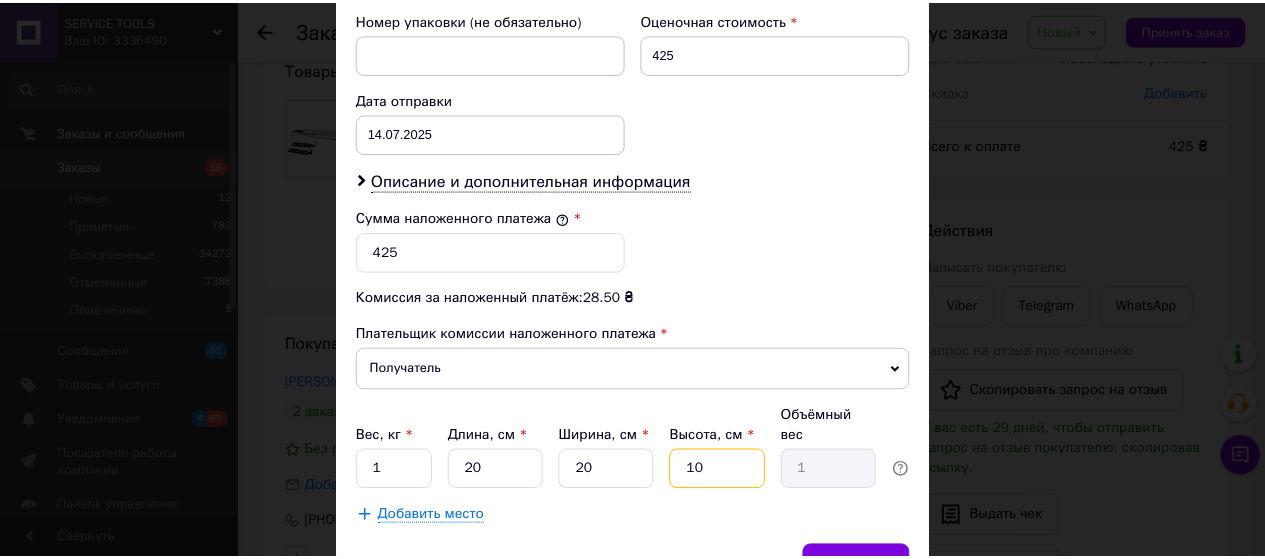 scroll, scrollTop: 956, scrollLeft: 0, axis: vertical 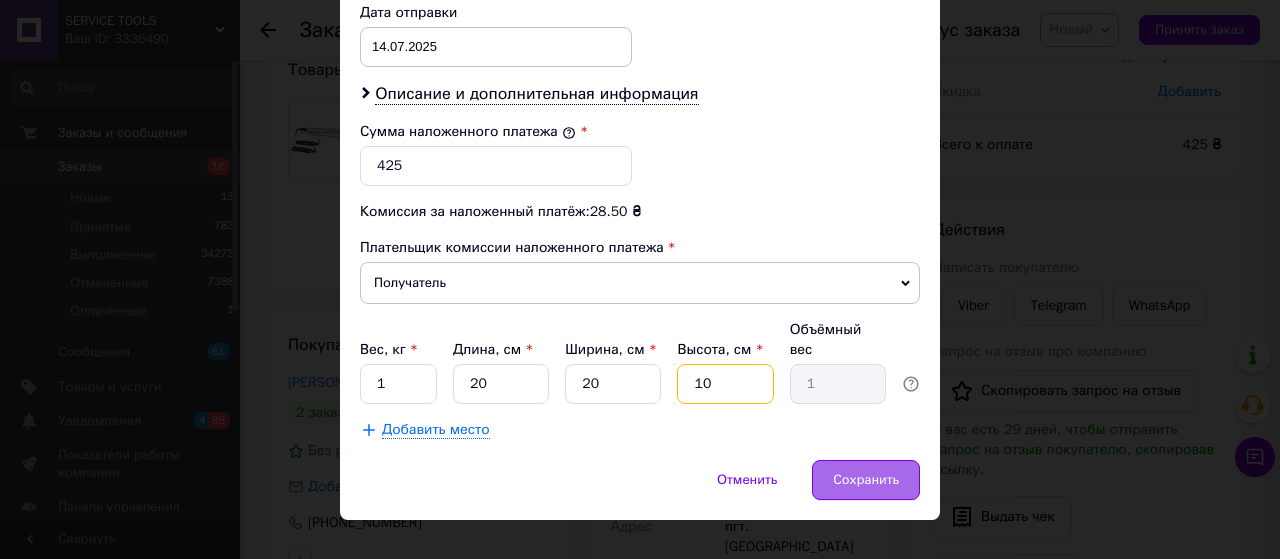 type on "10" 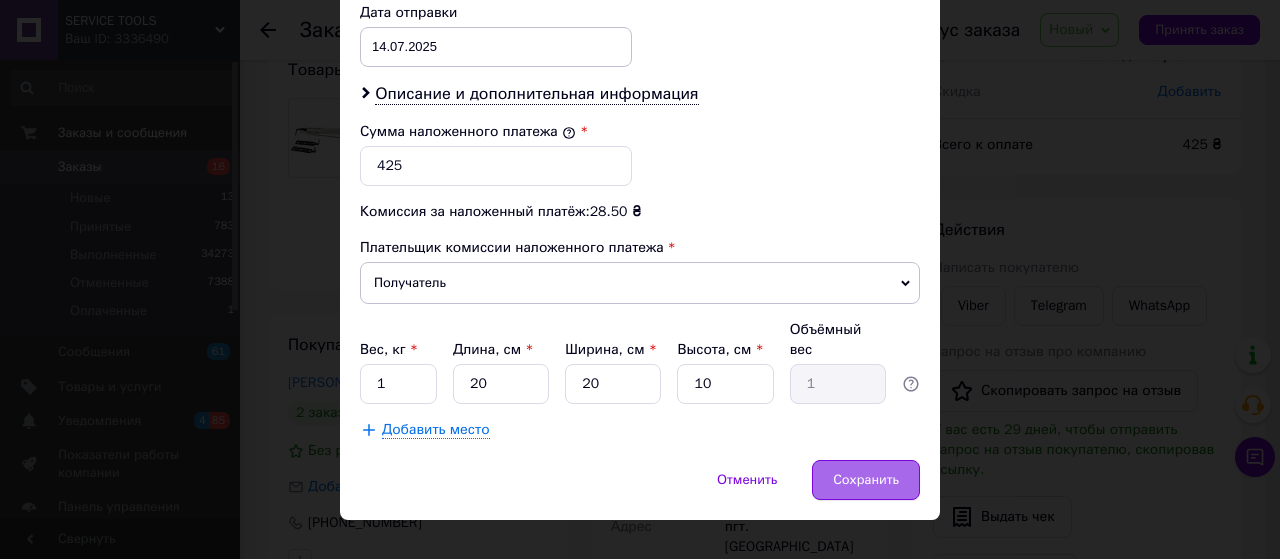 click on "Сохранить" at bounding box center (866, 480) 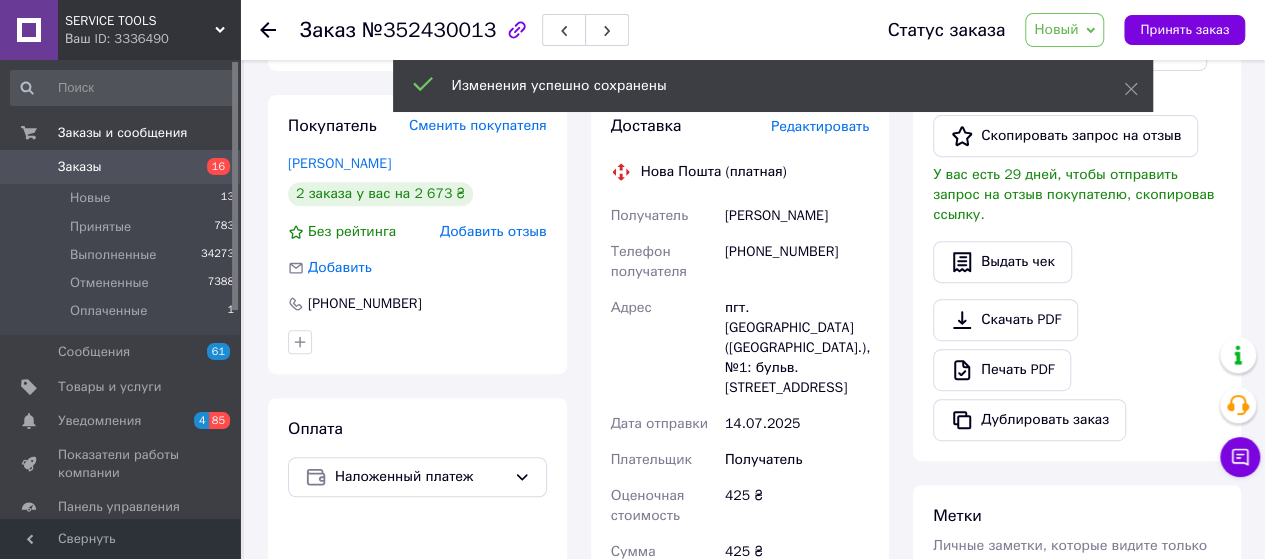 scroll, scrollTop: 800, scrollLeft: 0, axis: vertical 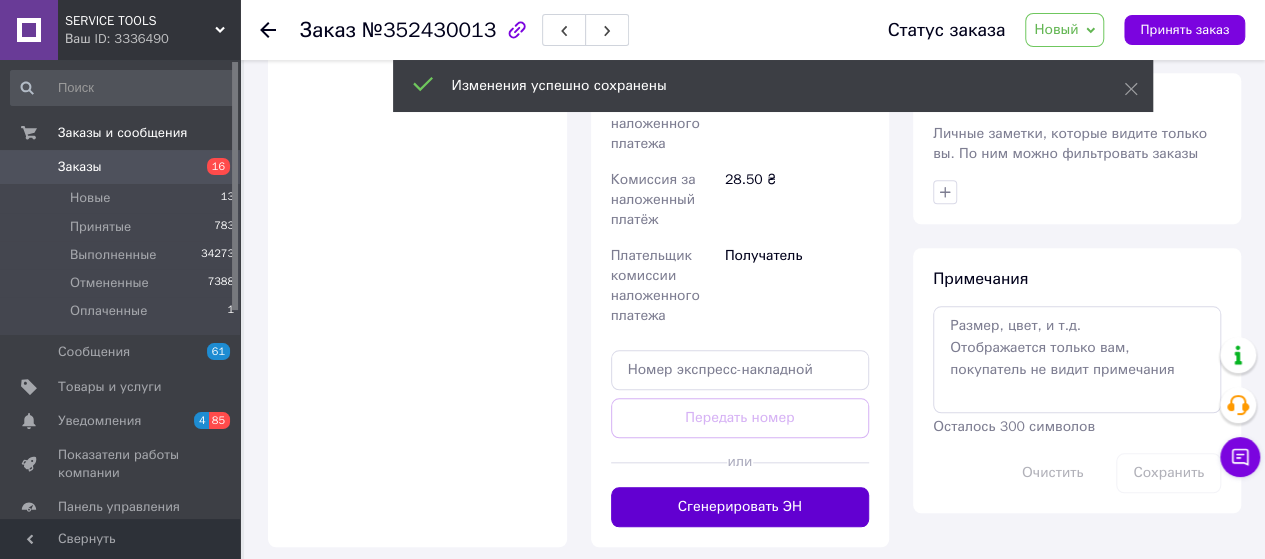 click on "Сгенерировать ЭН" at bounding box center [740, 507] 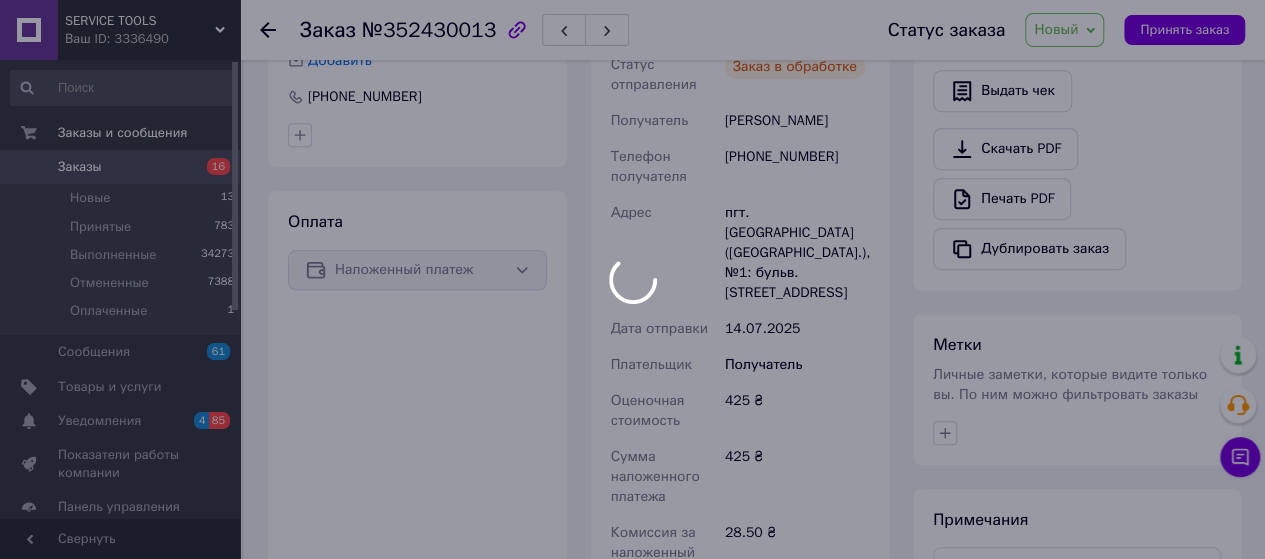 scroll, scrollTop: 266, scrollLeft: 0, axis: vertical 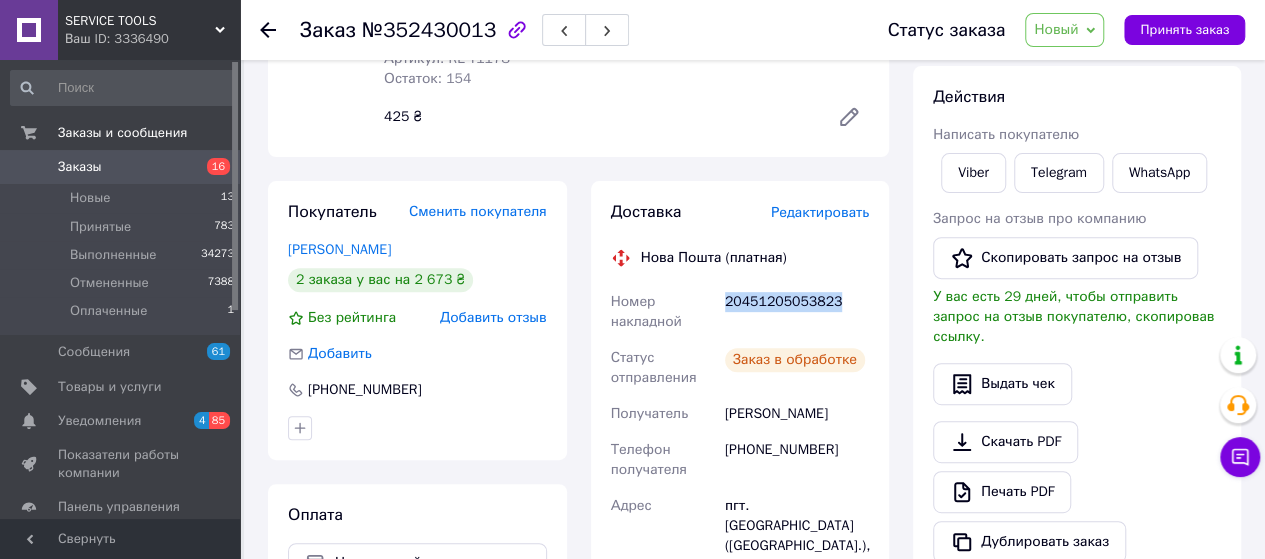 drag, startPoint x: 722, startPoint y: 300, endPoint x: 834, endPoint y: 305, distance: 112.11155 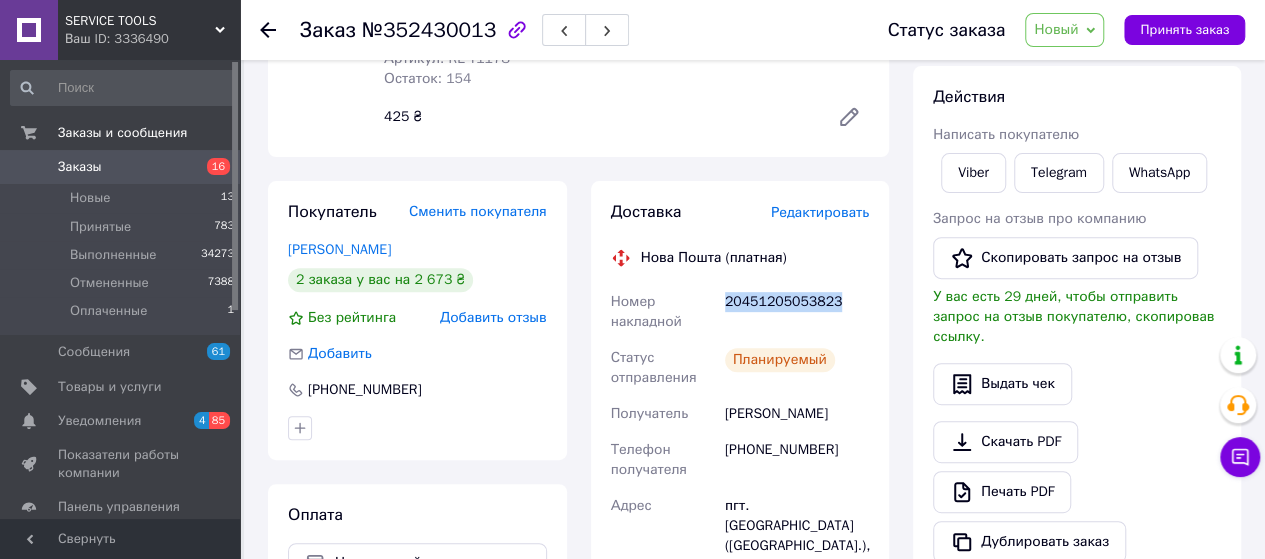 scroll, scrollTop: 0, scrollLeft: 0, axis: both 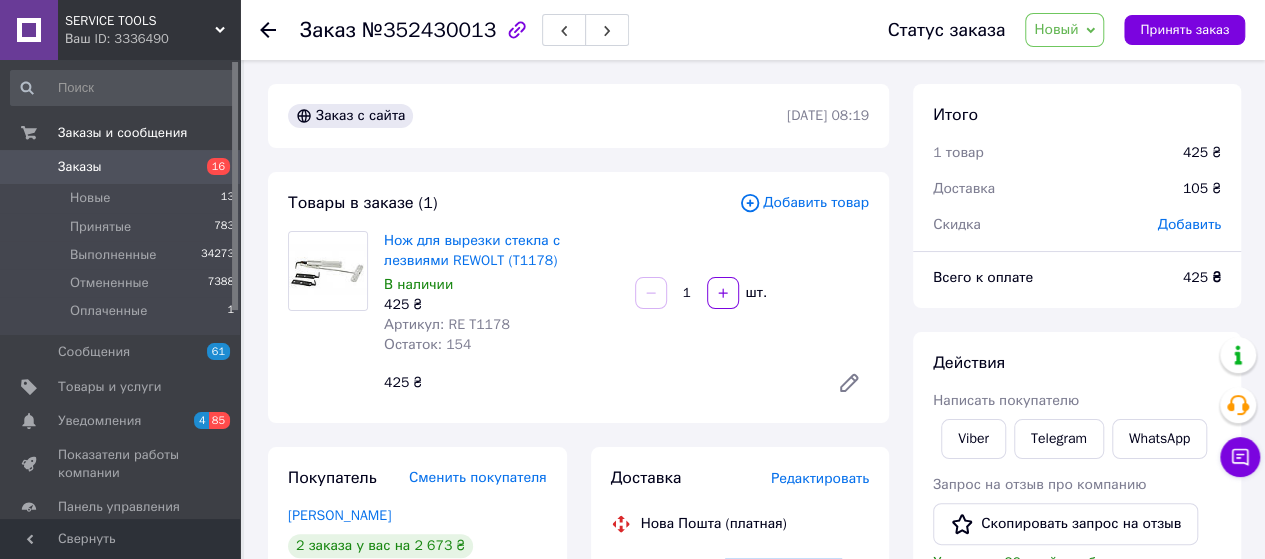 click on "Новый" at bounding box center [1056, 29] 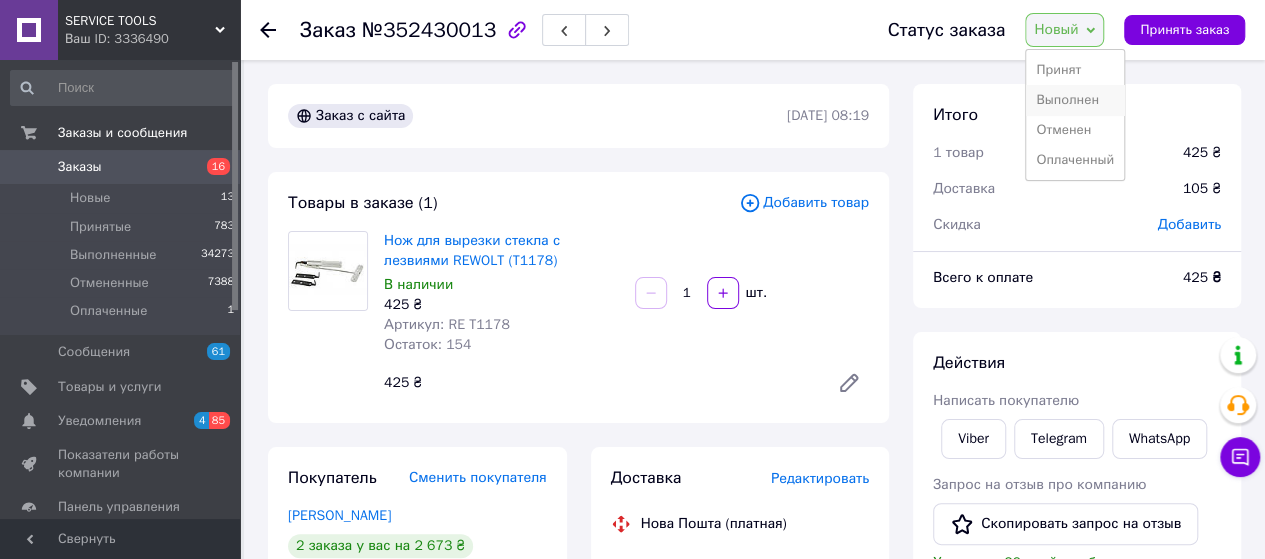 click on "Выполнен" at bounding box center [1075, 100] 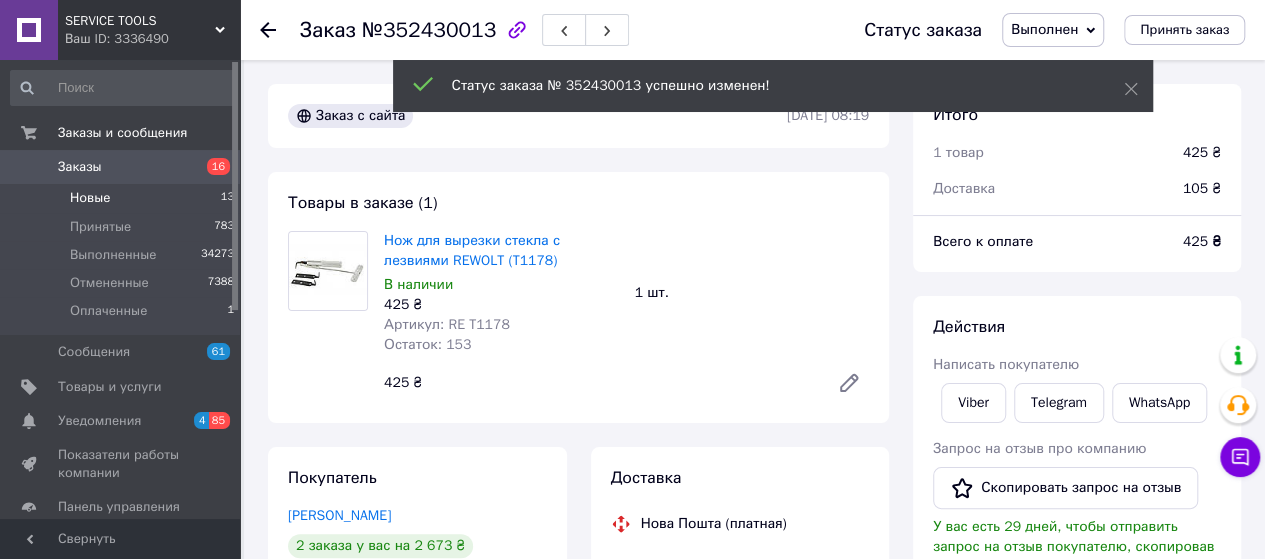 click on "Новые" at bounding box center [90, 198] 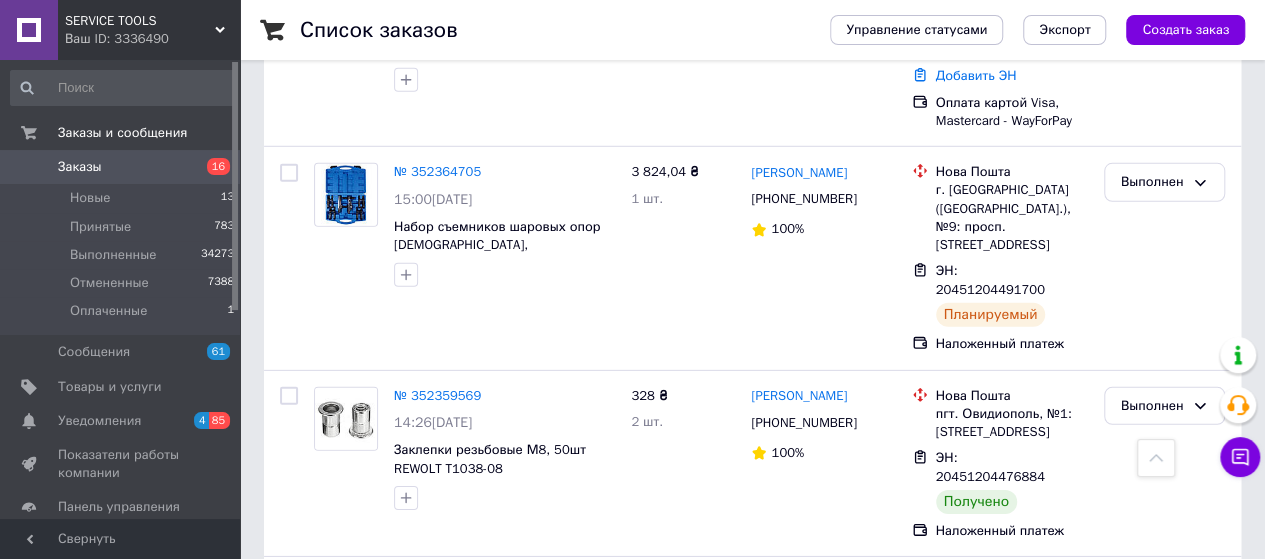 scroll, scrollTop: 2933, scrollLeft: 0, axis: vertical 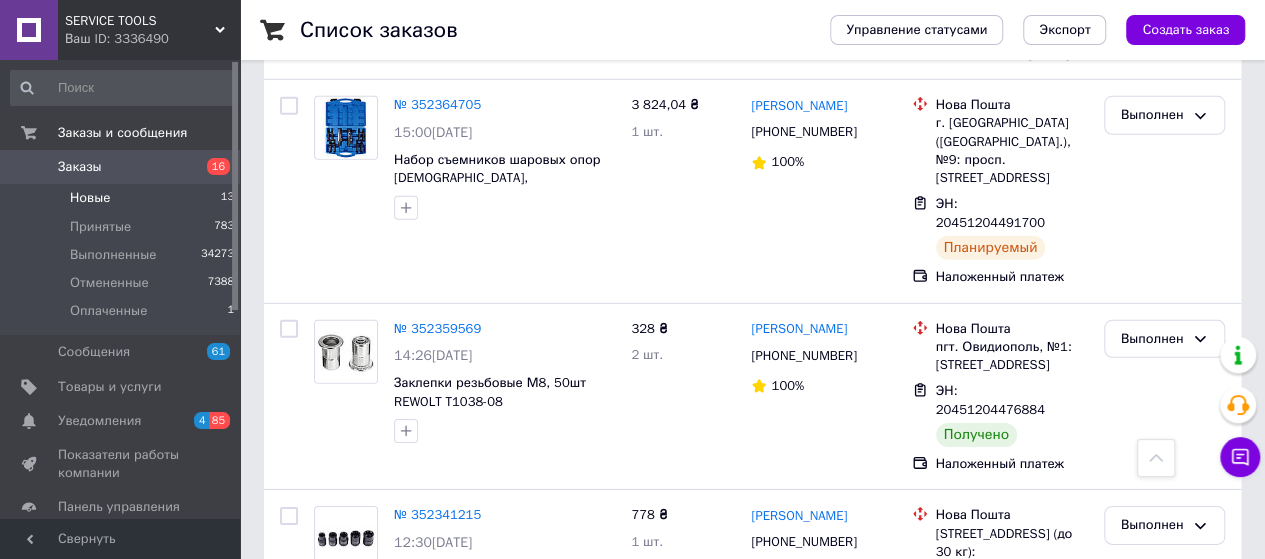 click on "Новые" at bounding box center [90, 198] 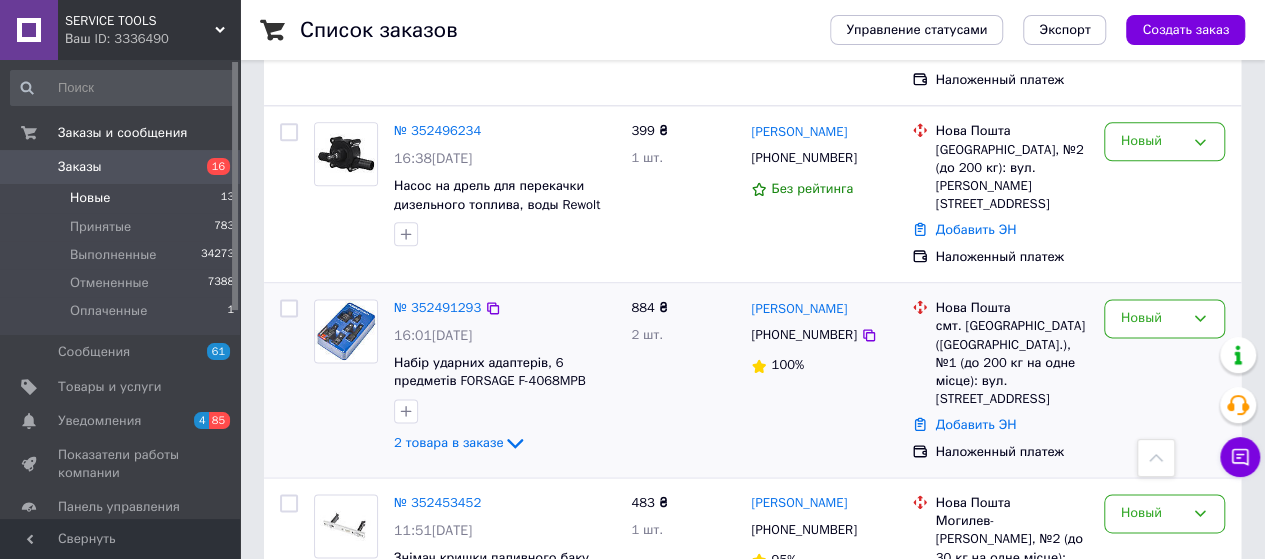 scroll, scrollTop: 999, scrollLeft: 0, axis: vertical 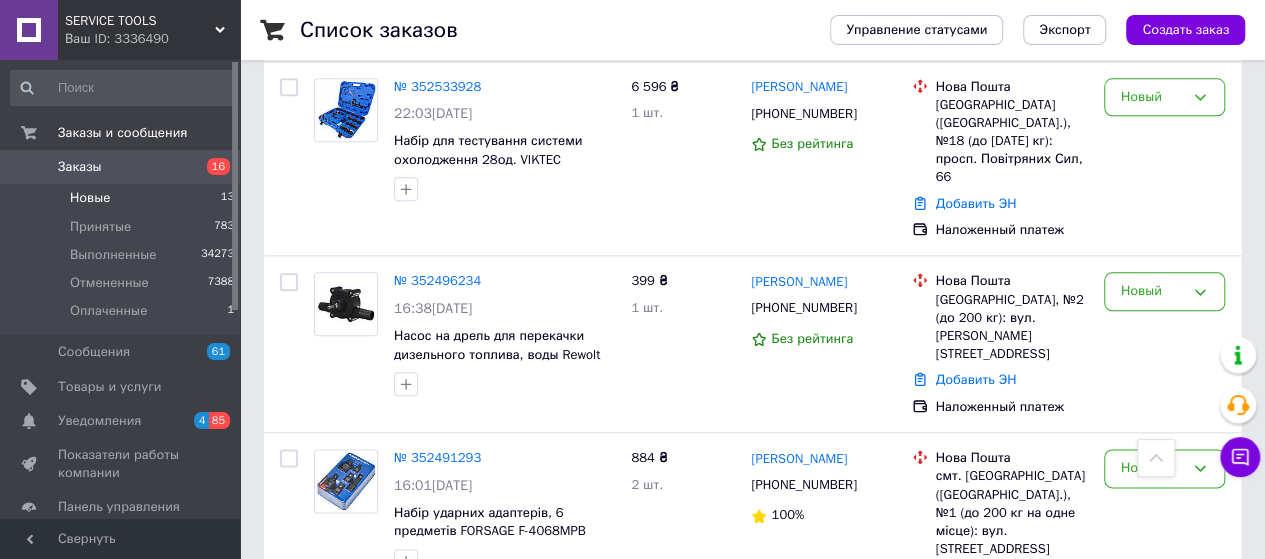 click on "№ 352453452" at bounding box center (437, 652) 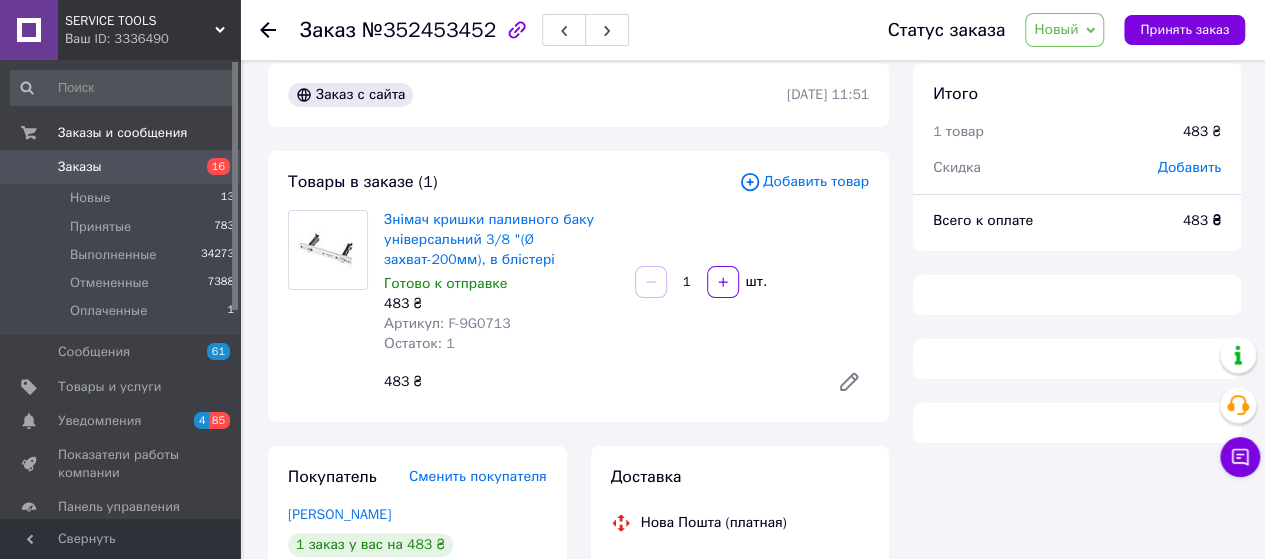 scroll, scrollTop: 0, scrollLeft: 0, axis: both 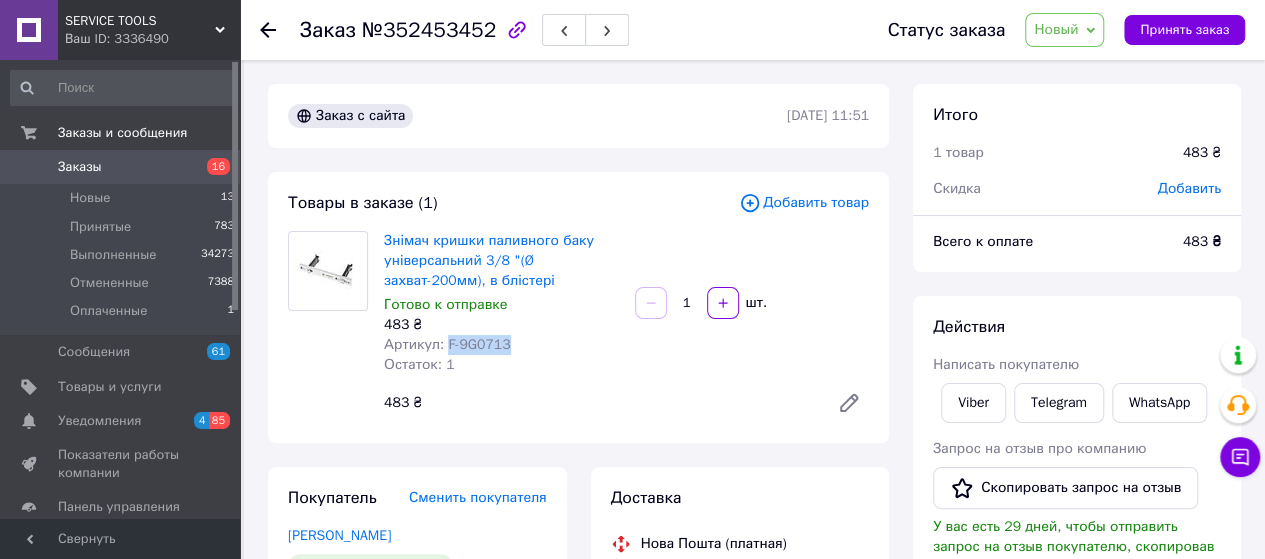 drag, startPoint x: 506, startPoint y: 345, endPoint x: 445, endPoint y: 346, distance: 61.008198 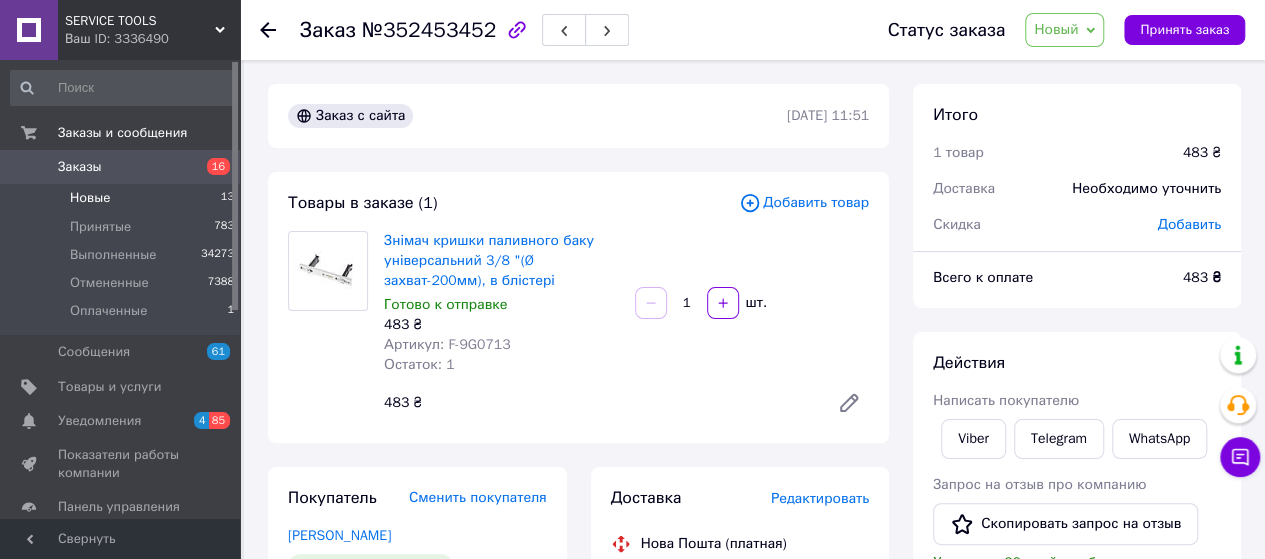 click on "Новые" at bounding box center [90, 198] 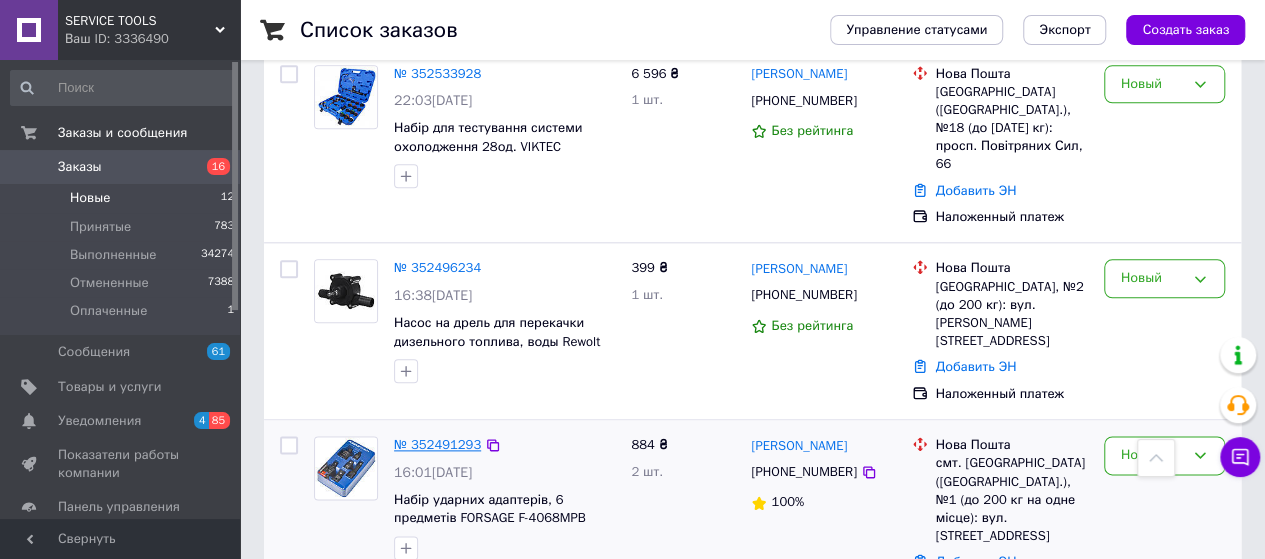 click on "№ 352491293" at bounding box center (437, 444) 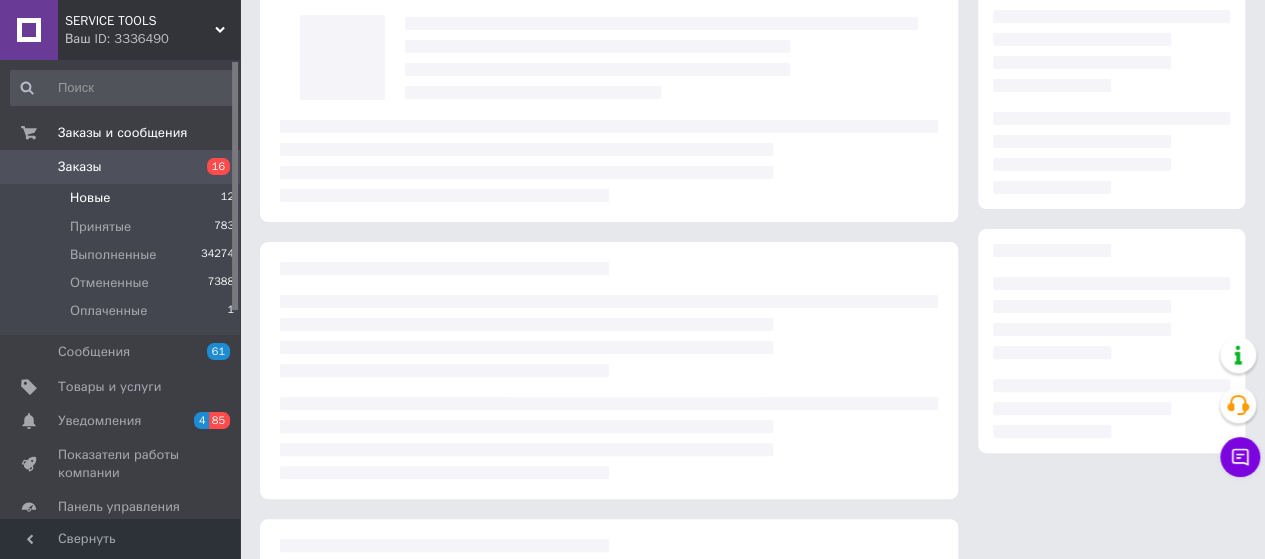 scroll, scrollTop: 0, scrollLeft: 0, axis: both 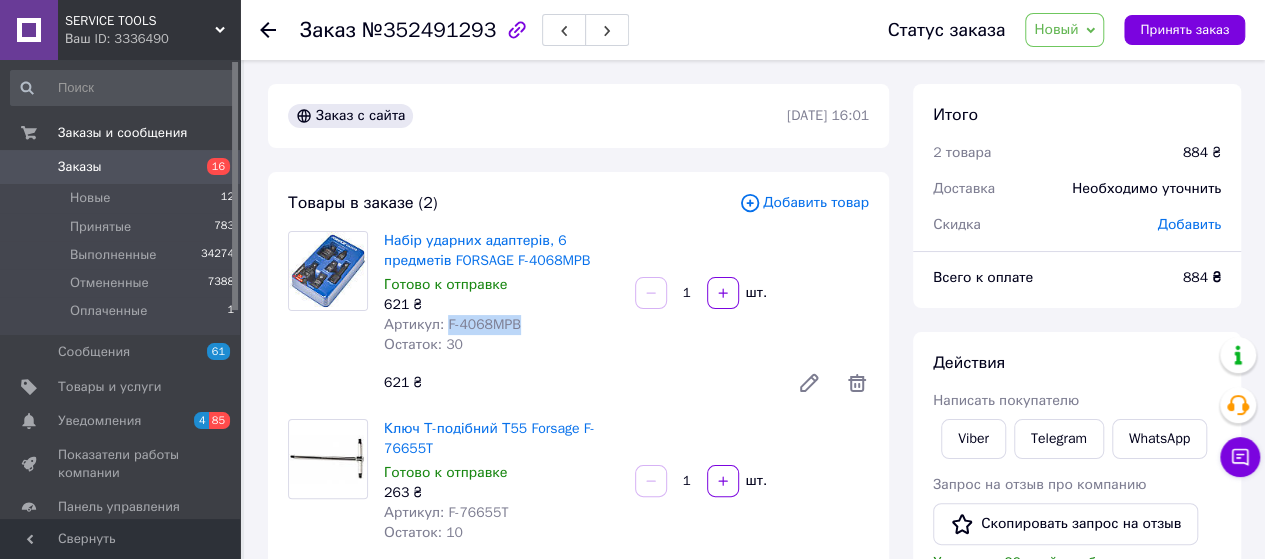 drag, startPoint x: 518, startPoint y: 325, endPoint x: 445, endPoint y: 325, distance: 73 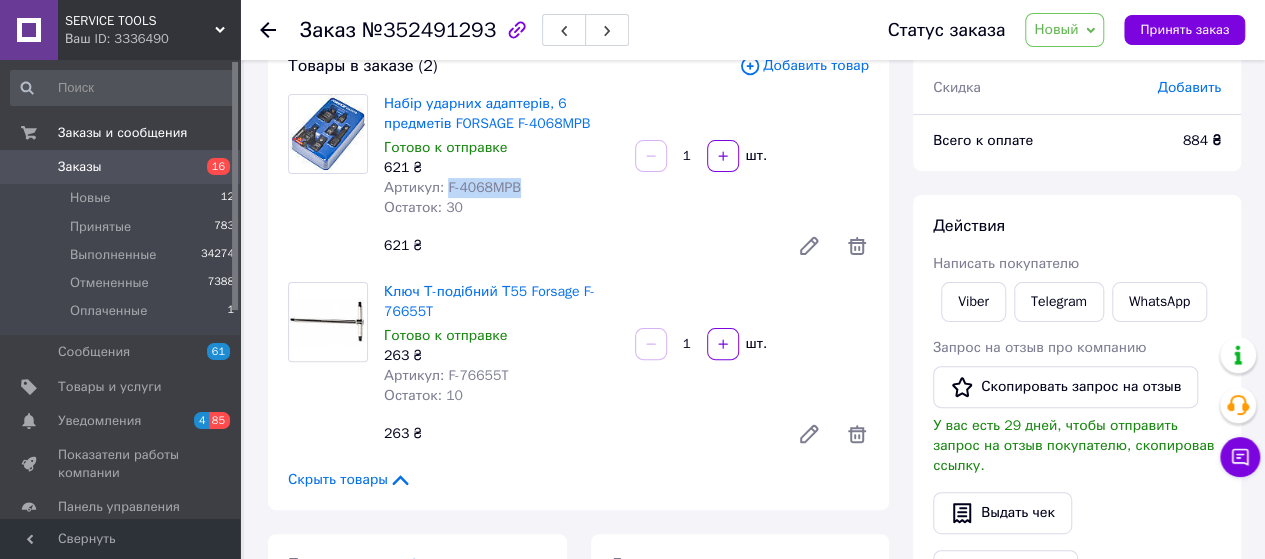 scroll, scrollTop: 266, scrollLeft: 0, axis: vertical 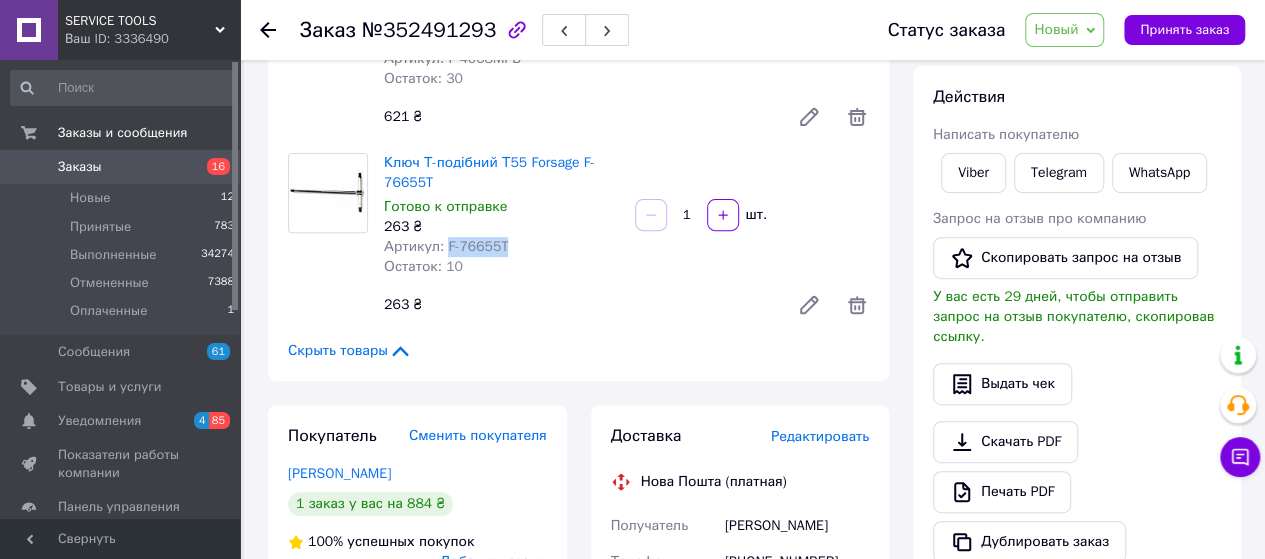 drag, startPoint x: 520, startPoint y: 252, endPoint x: 444, endPoint y: 247, distance: 76.1643 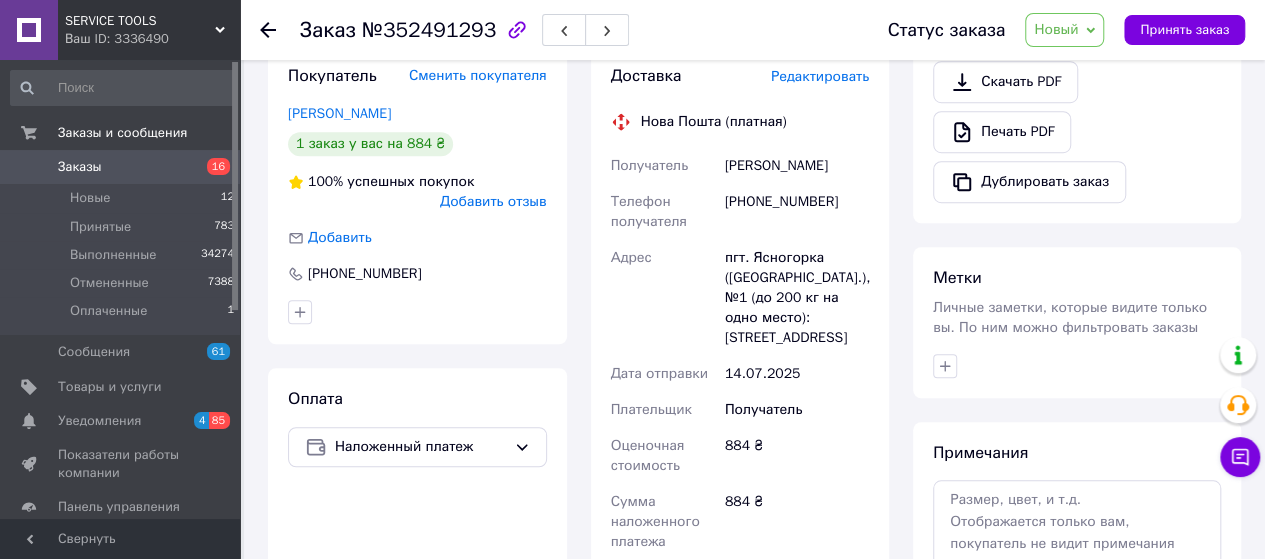 scroll, scrollTop: 666, scrollLeft: 0, axis: vertical 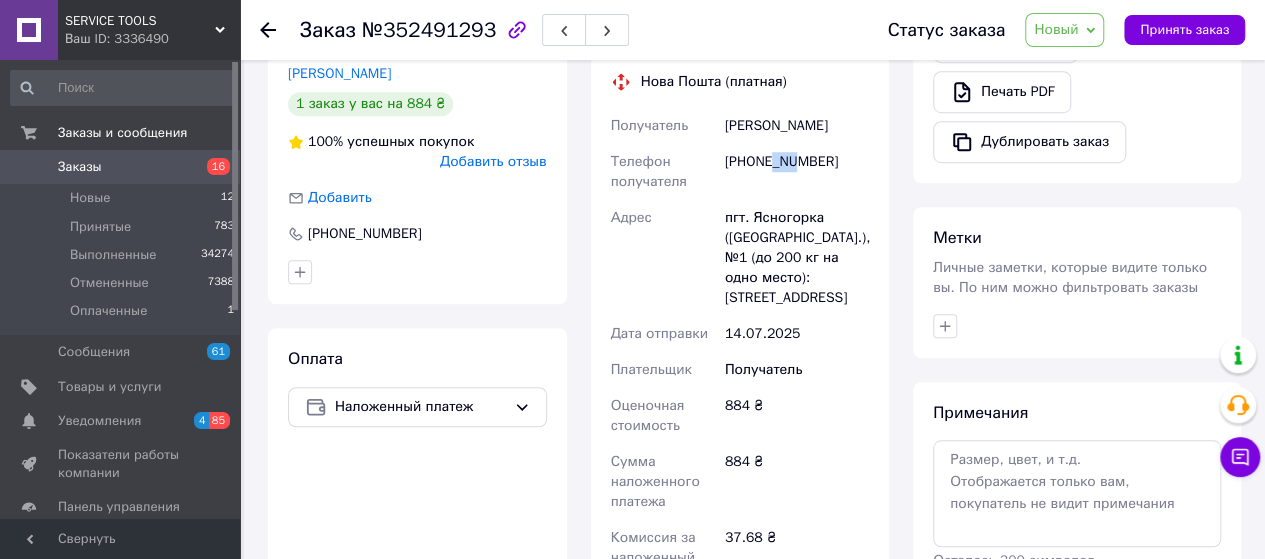drag, startPoint x: 770, startPoint y: 161, endPoint x: 791, endPoint y: 161, distance: 21 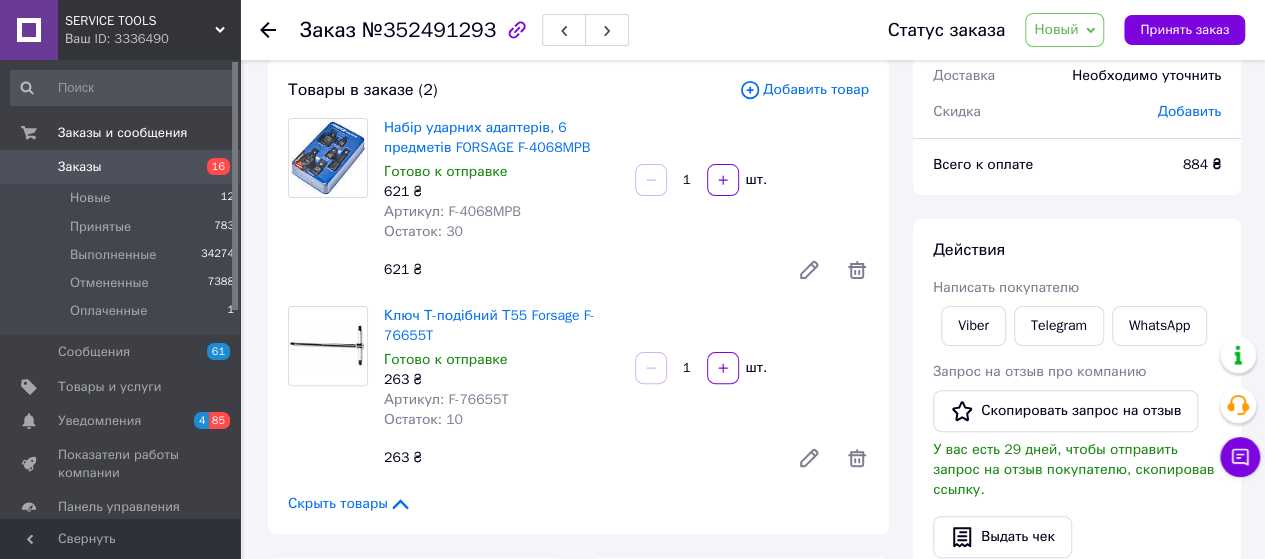 scroll, scrollTop: 0, scrollLeft: 0, axis: both 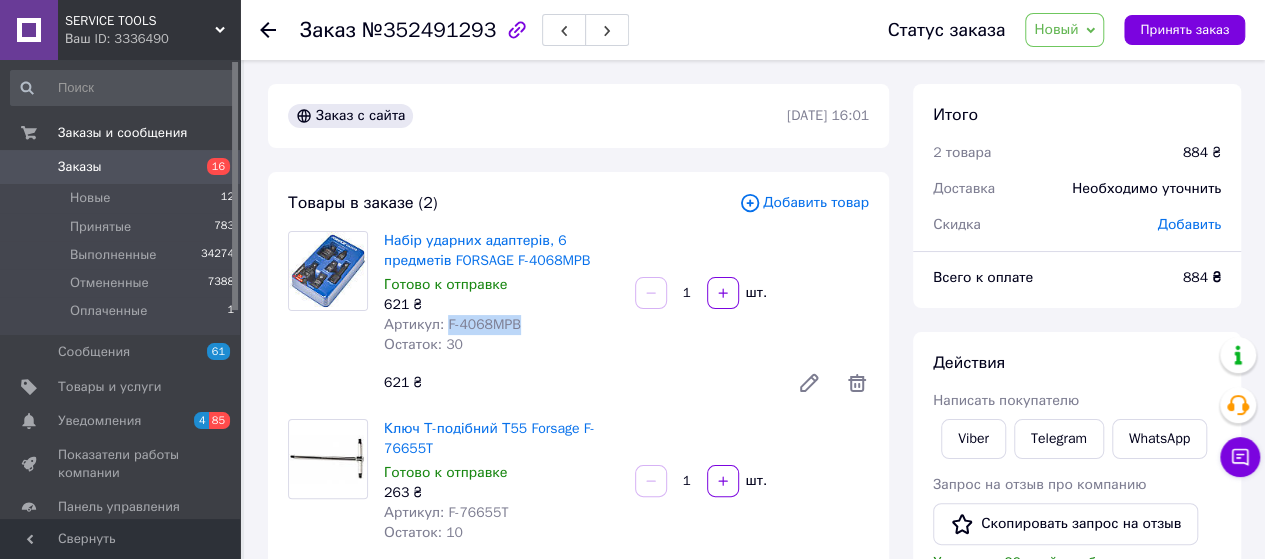 drag, startPoint x: 494, startPoint y: 334, endPoint x: 446, endPoint y: 332, distance: 48.04165 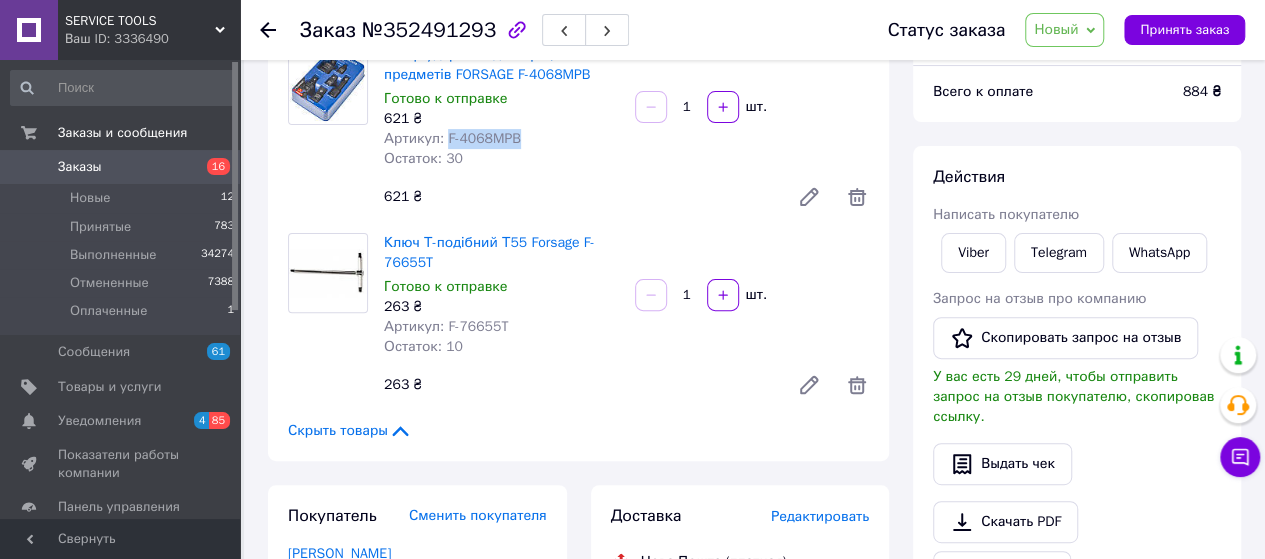 scroll, scrollTop: 200, scrollLeft: 0, axis: vertical 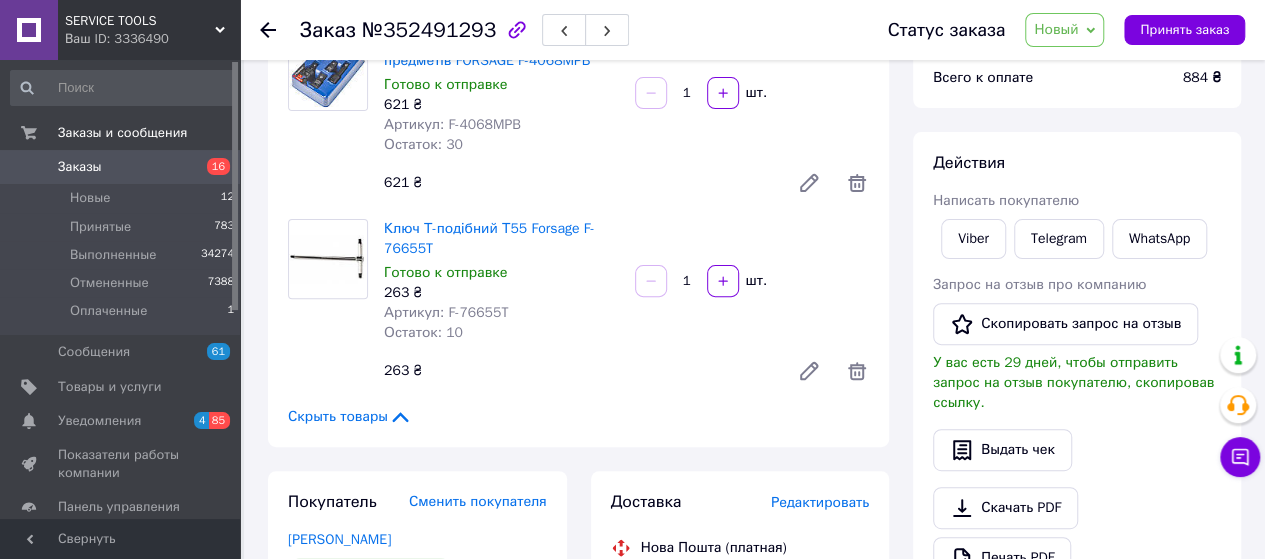 drag, startPoint x: 454, startPoint y: 323, endPoint x: 439, endPoint y: 316, distance: 16.552946 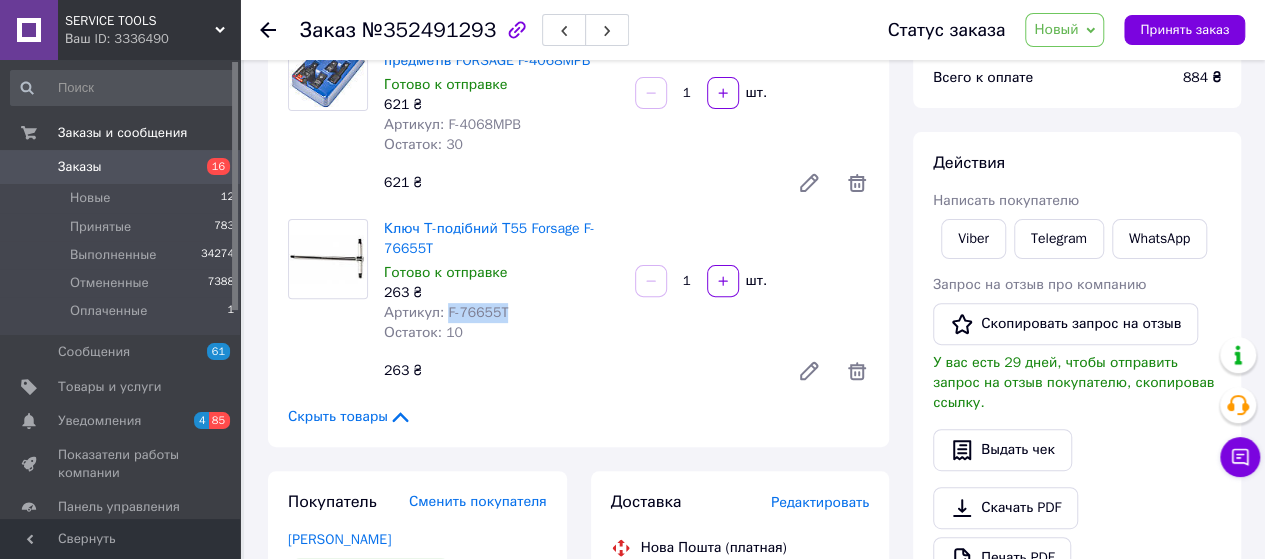 drag, startPoint x: 444, startPoint y: 311, endPoint x: 526, endPoint y: 311, distance: 82 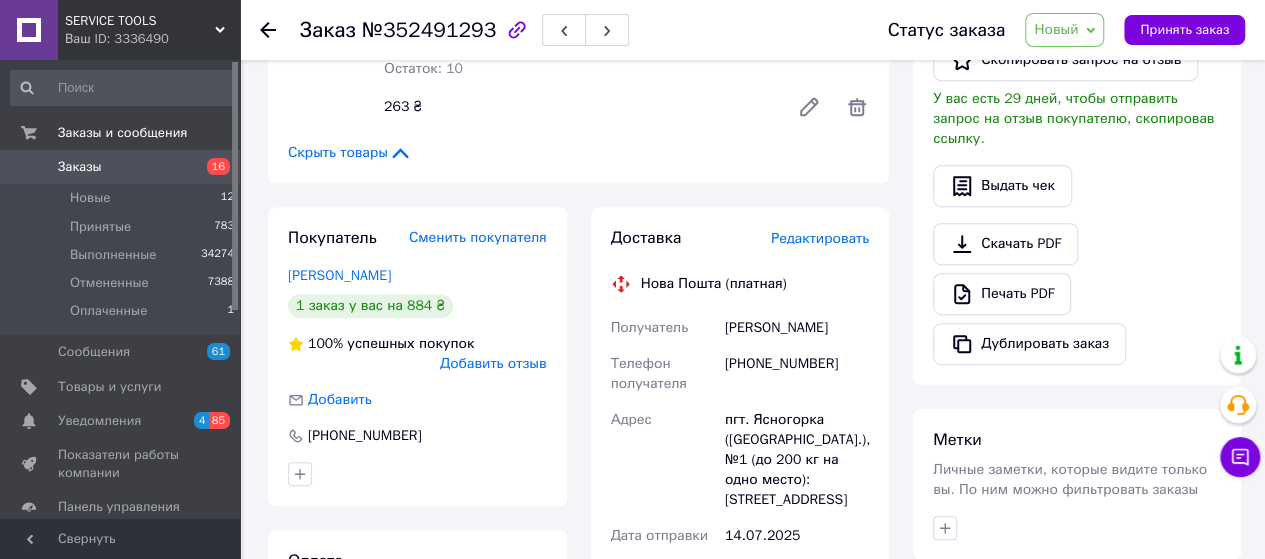 scroll, scrollTop: 533, scrollLeft: 0, axis: vertical 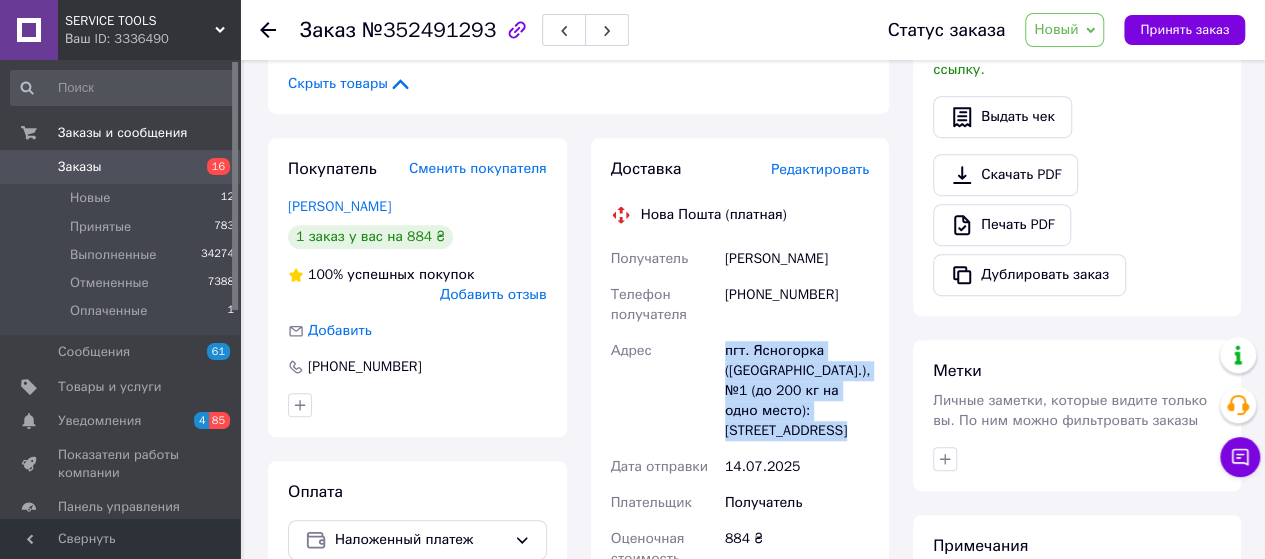 drag, startPoint x: 743, startPoint y: 365, endPoint x: 857, endPoint y: 437, distance: 134.83324 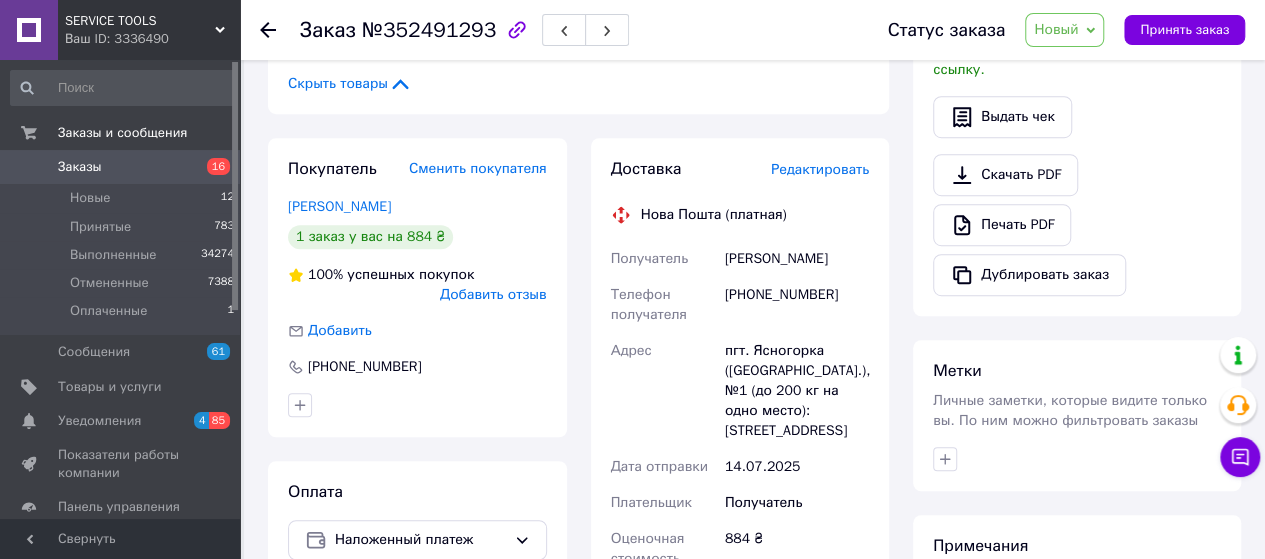 click on "[PHONE_NUMBER]" at bounding box center (797, 305) 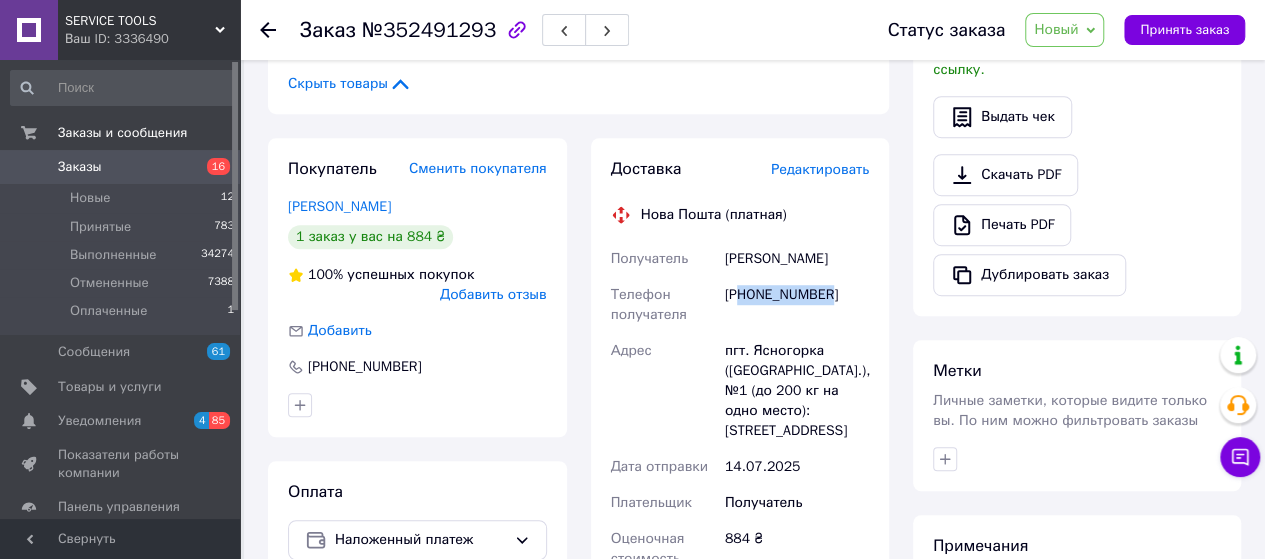 drag, startPoint x: 740, startPoint y: 295, endPoint x: 322, endPoint y: 501, distance: 466.0043 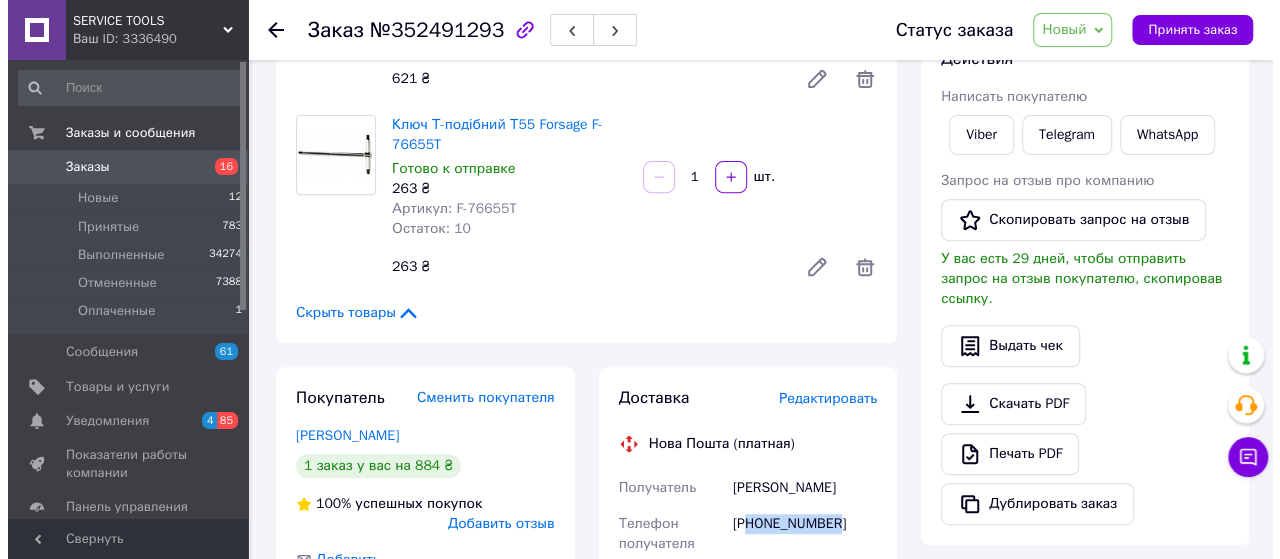 scroll, scrollTop: 400, scrollLeft: 0, axis: vertical 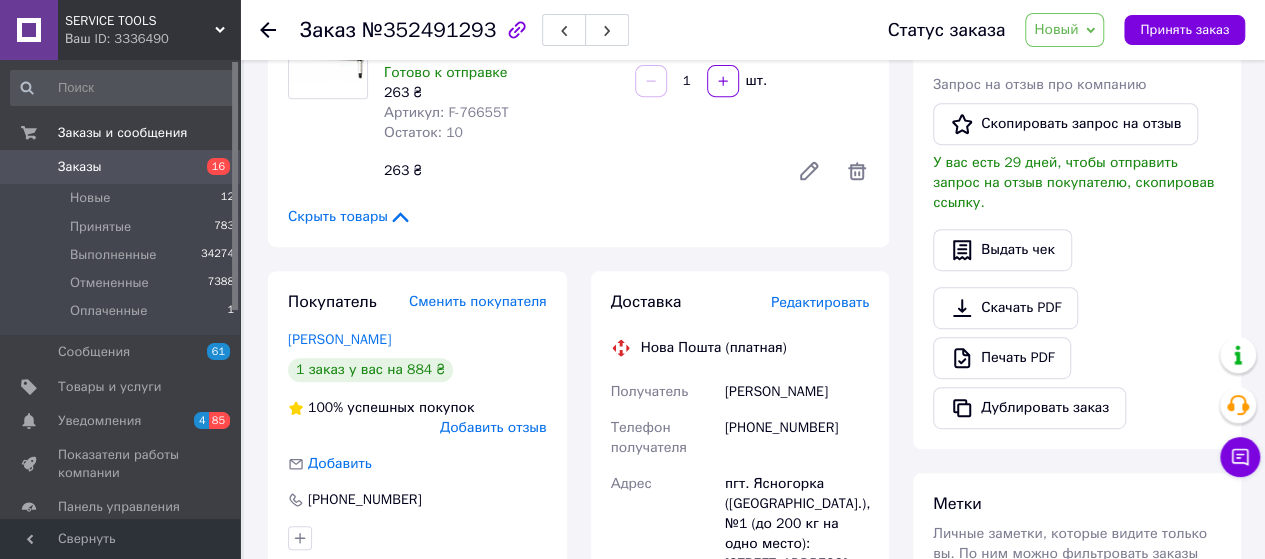 click on "Редактировать" at bounding box center [820, 302] 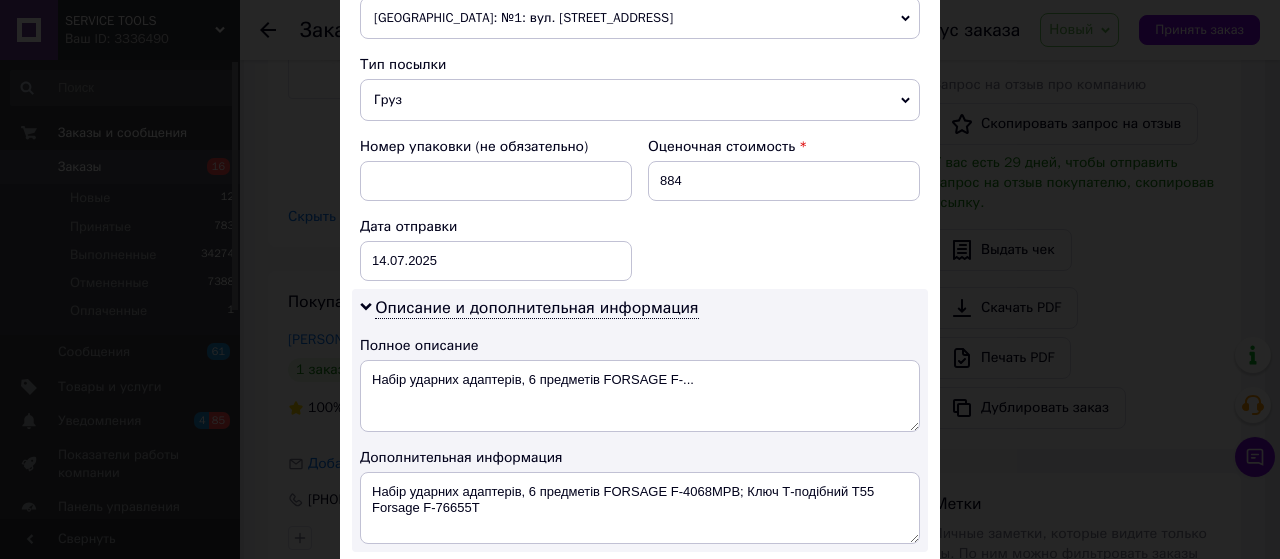 scroll, scrollTop: 646, scrollLeft: 0, axis: vertical 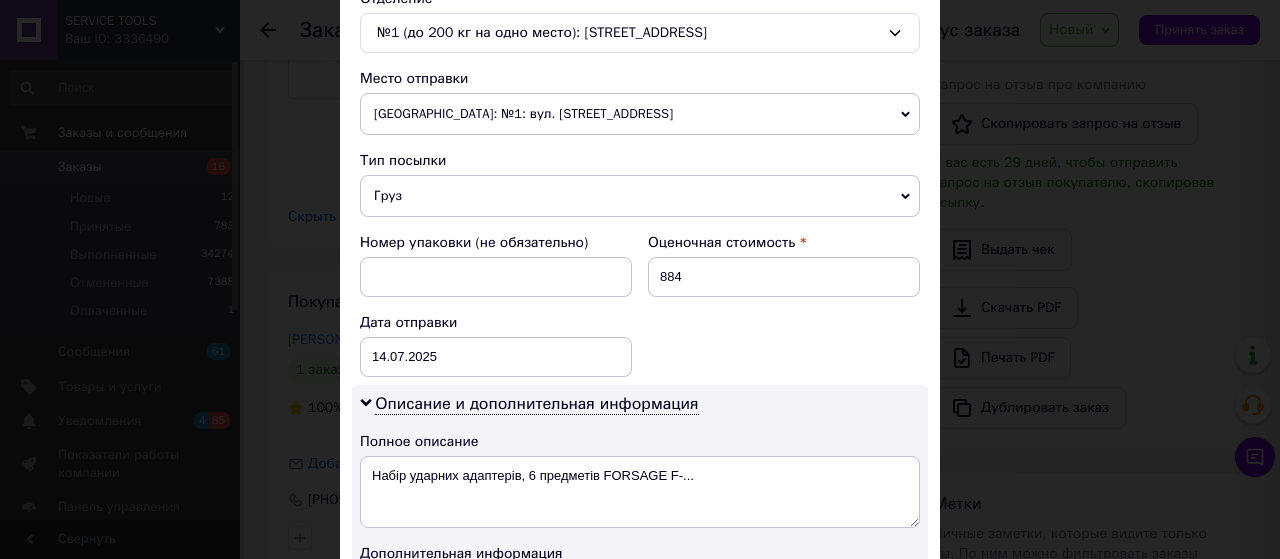 click on "[GEOGRAPHIC_DATA]: №1: вул. [STREET_ADDRESS]" at bounding box center (640, 114) 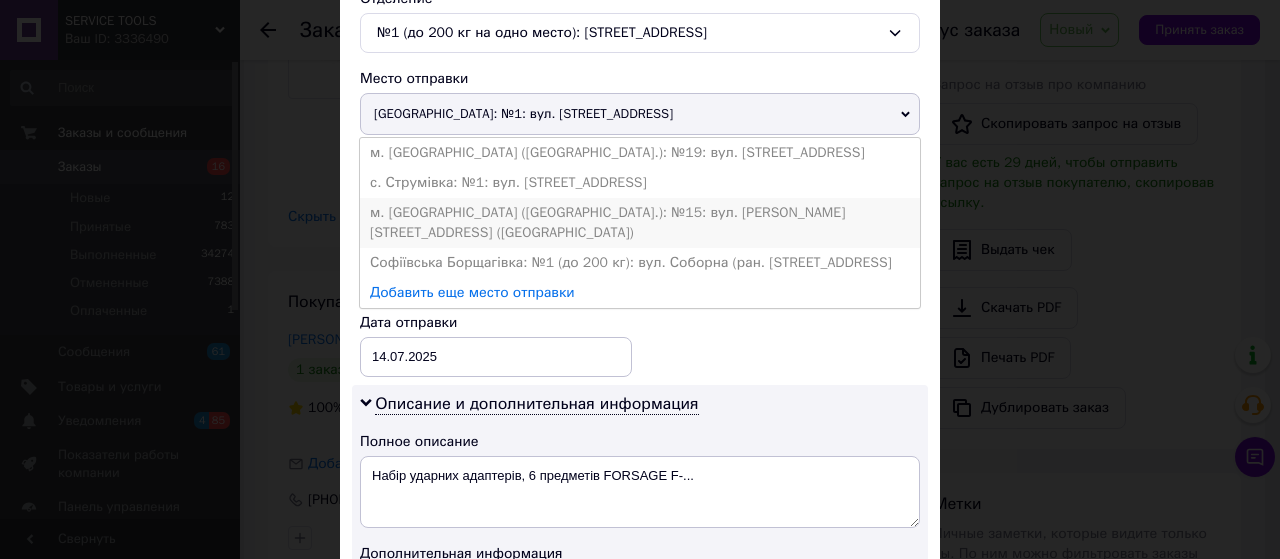 click on "м. [GEOGRAPHIC_DATA] ([GEOGRAPHIC_DATA].): №15: вул. [PERSON_NAME][STREET_ADDRESS] ([GEOGRAPHIC_DATA])" at bounding box center [640, 223] 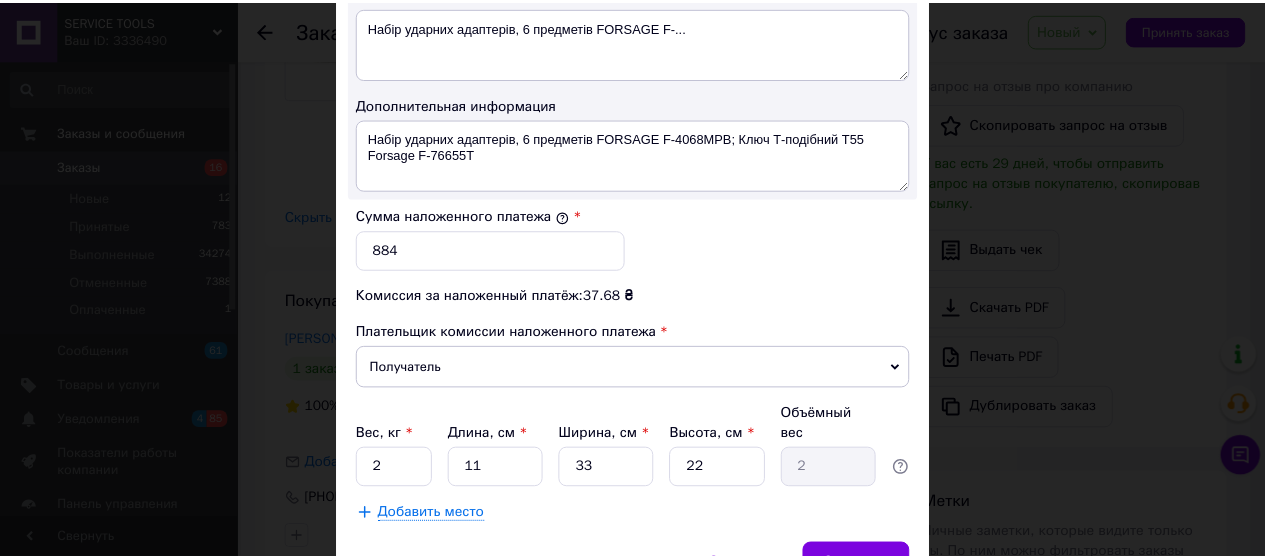 scroll, scrollTop: 1179, scrollLeft: 0, axis: vertical 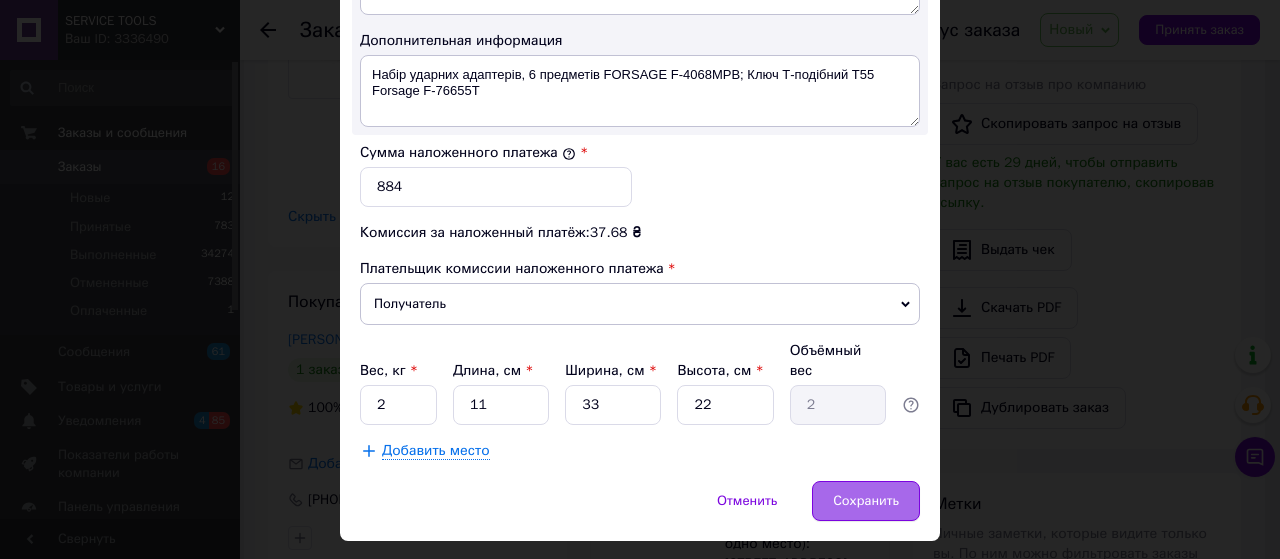 click on "Сохранить" at bounding box center (866, 501) 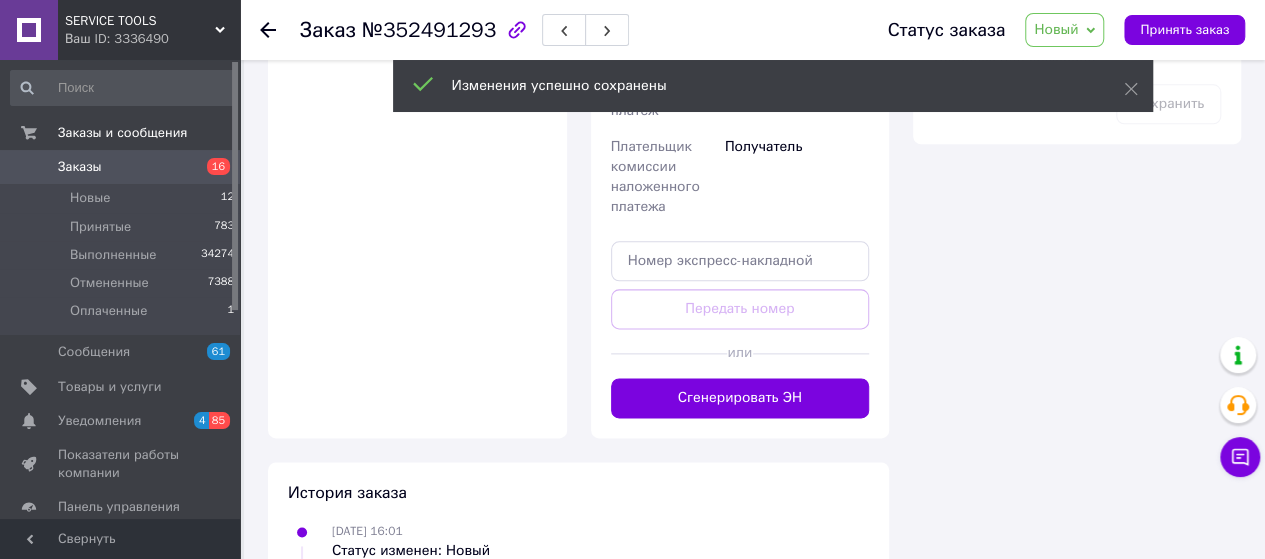 drag, startPoint x: 741, startPoint y: 377, endPoint x: 742, endPoint y: 387, distance: 10.049875 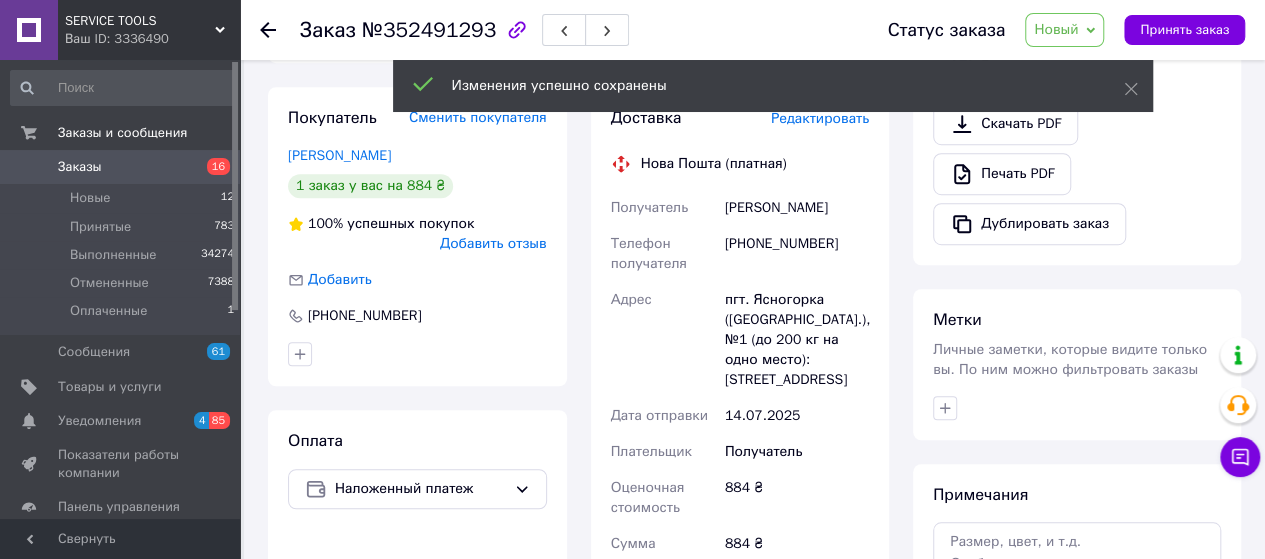 scroll, scrollTop: 466, scrollLeft: 0, axis: vertical 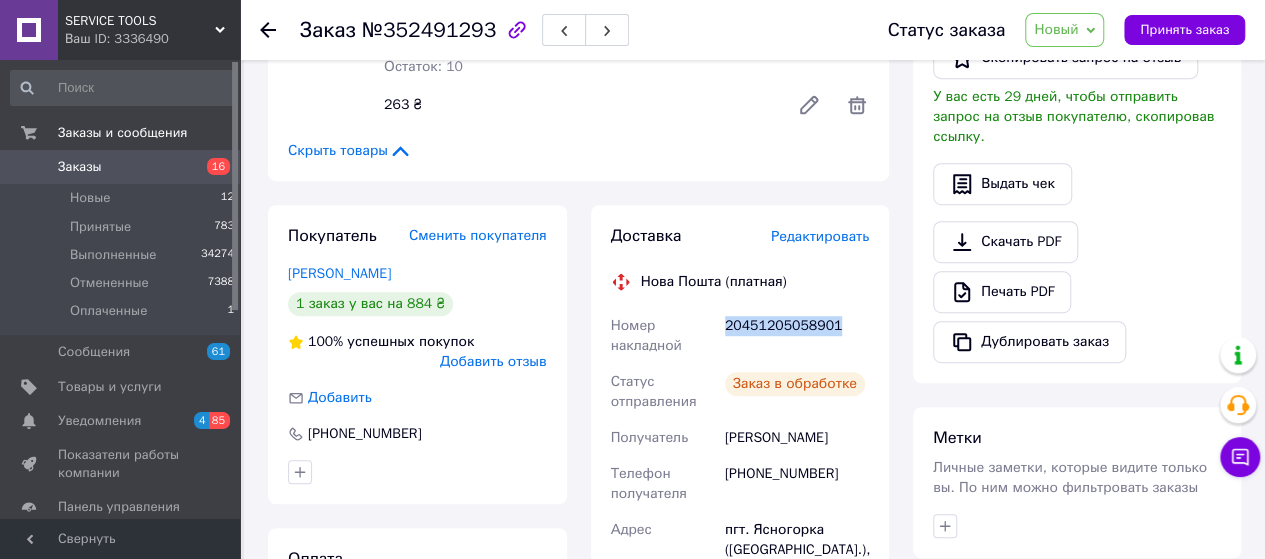 drag, startPoint x: 720, startPoint y: 323, endPoint x: 839, endPoint y: 327, distance: 119.06721 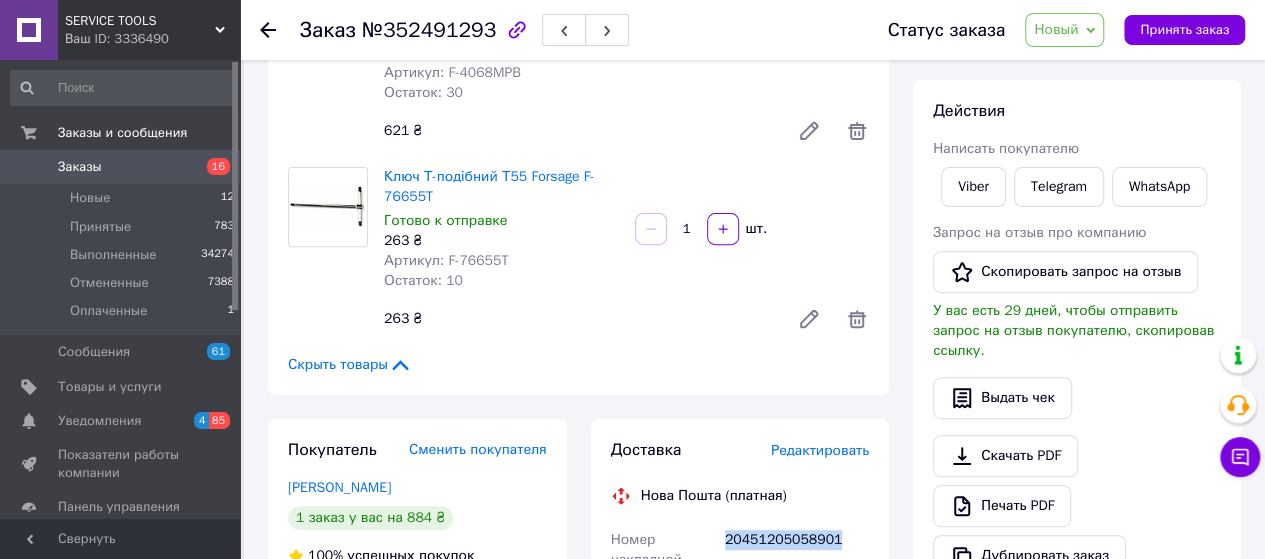 scroll, scrollTop: 66, scrollLeft: 0, axis: vertical 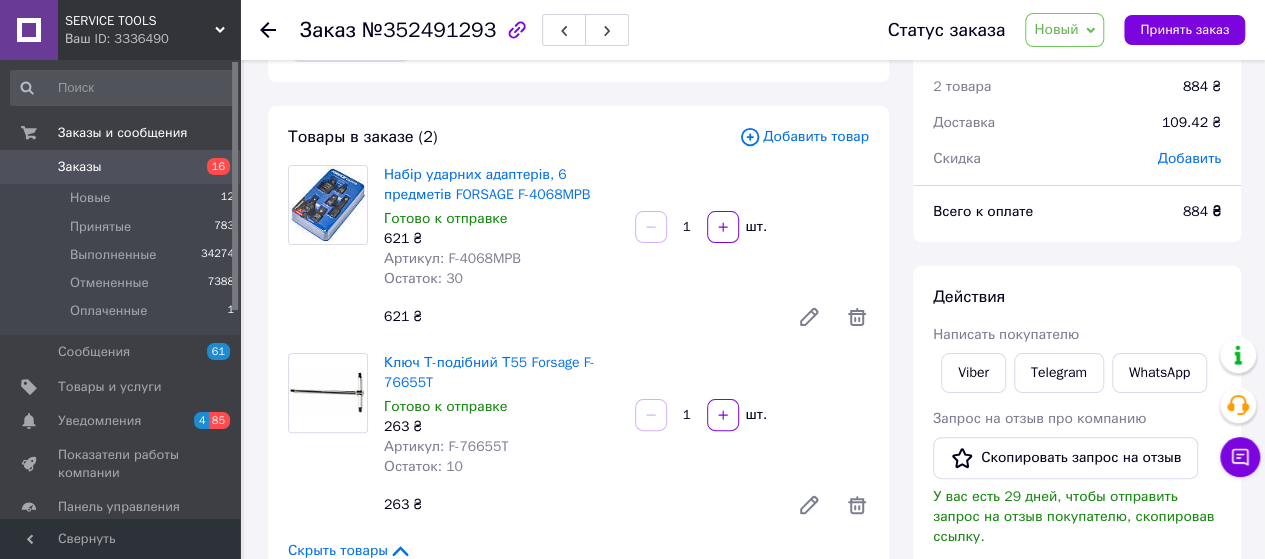 click on "Новый" at bounding box center (1056, 29) 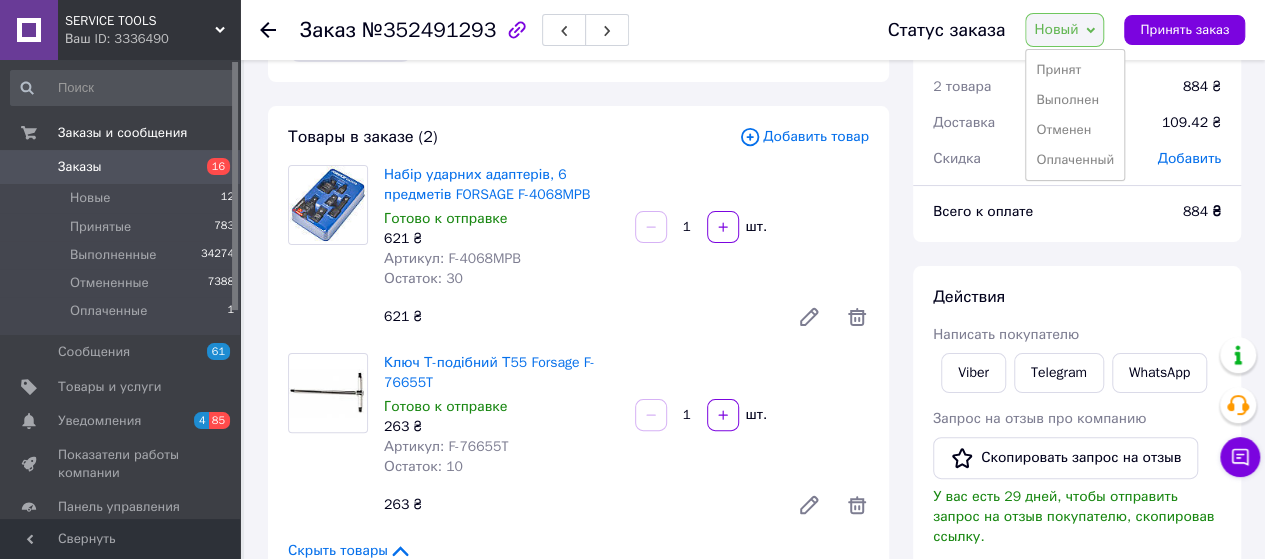 drag, startPoint x: 1052, startPoint y: 85, endPoint x: 727, endPoint y: 39, distance: 328.23923 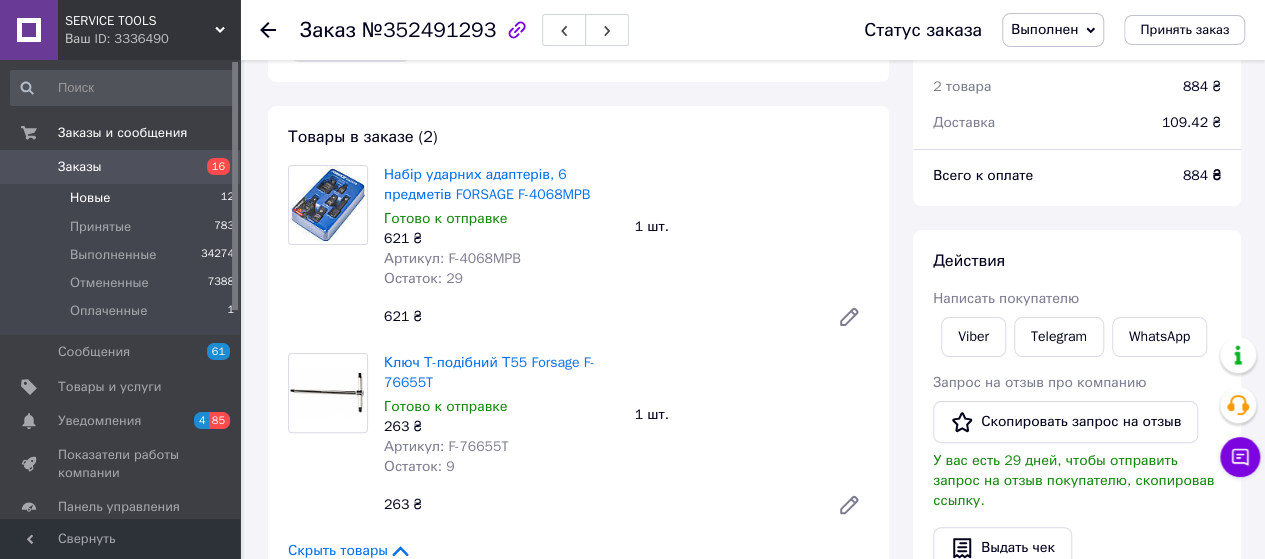 click on "Новые" at bounding box center (90, 198) 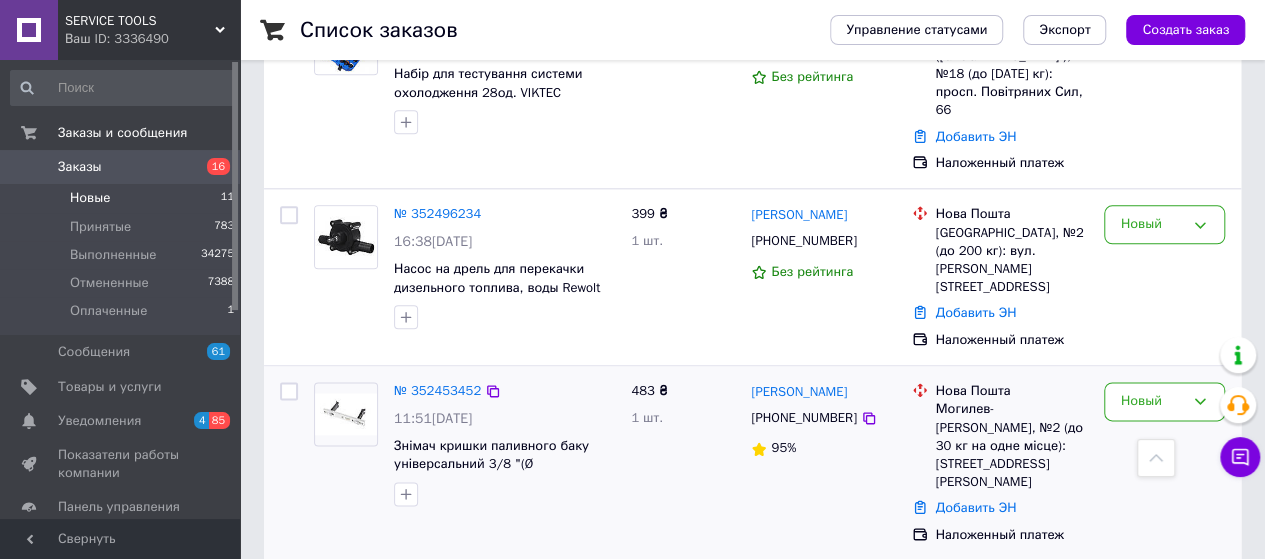 scroll, scrollTop: 933, scrollLeft: 0, axis: vertical 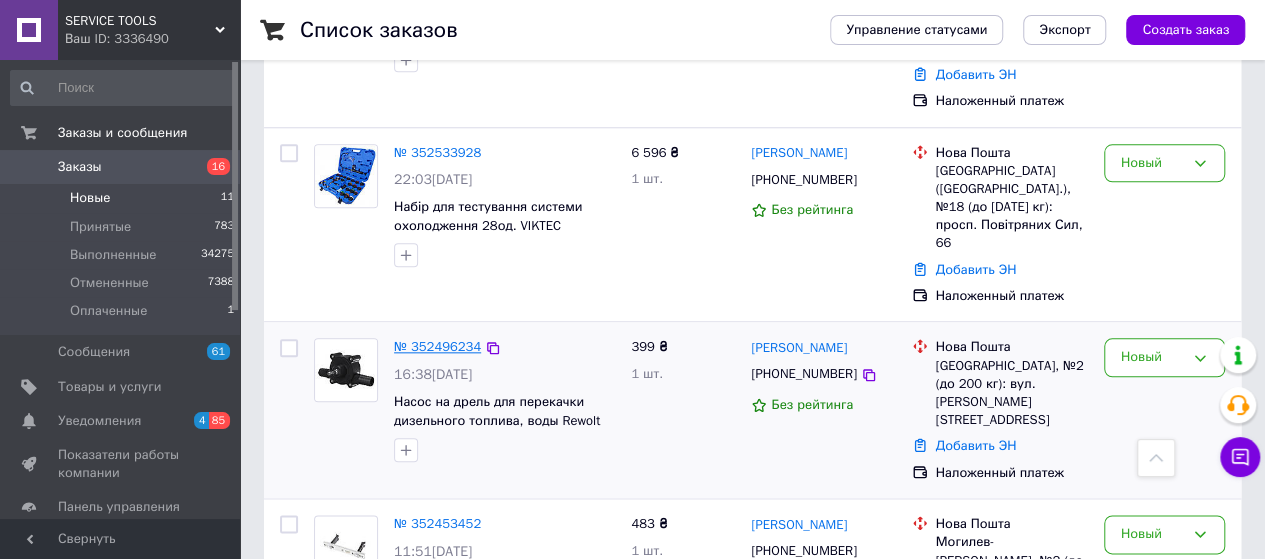 click on "№ 352496234" at bounding box center (437, 346) 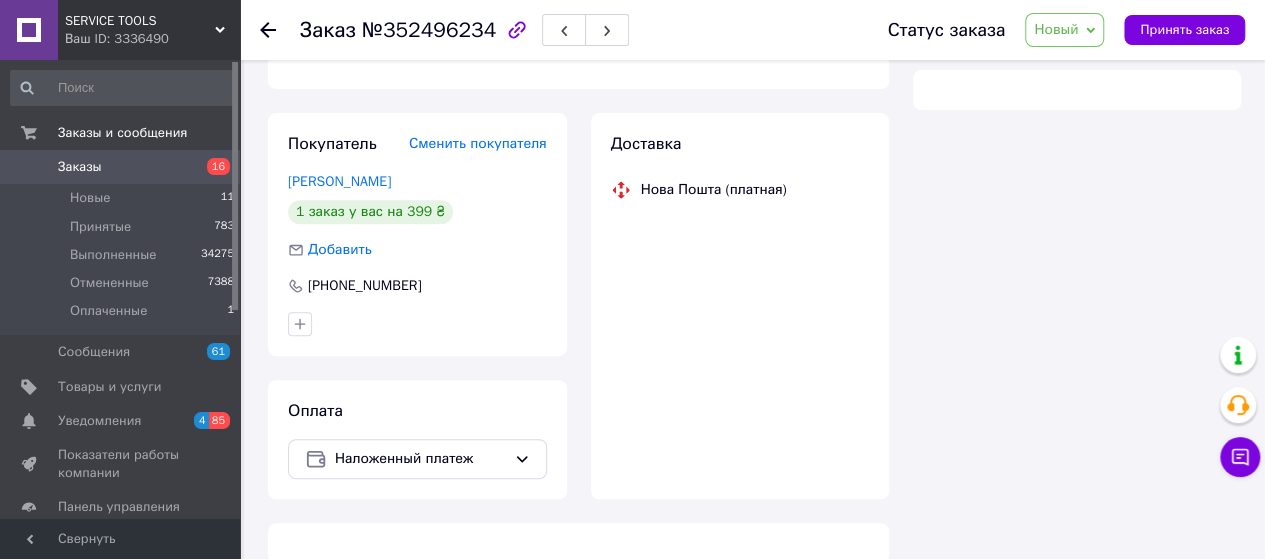 scroll, scrollTop: 382, scrollLeft: 0, axis: vertical 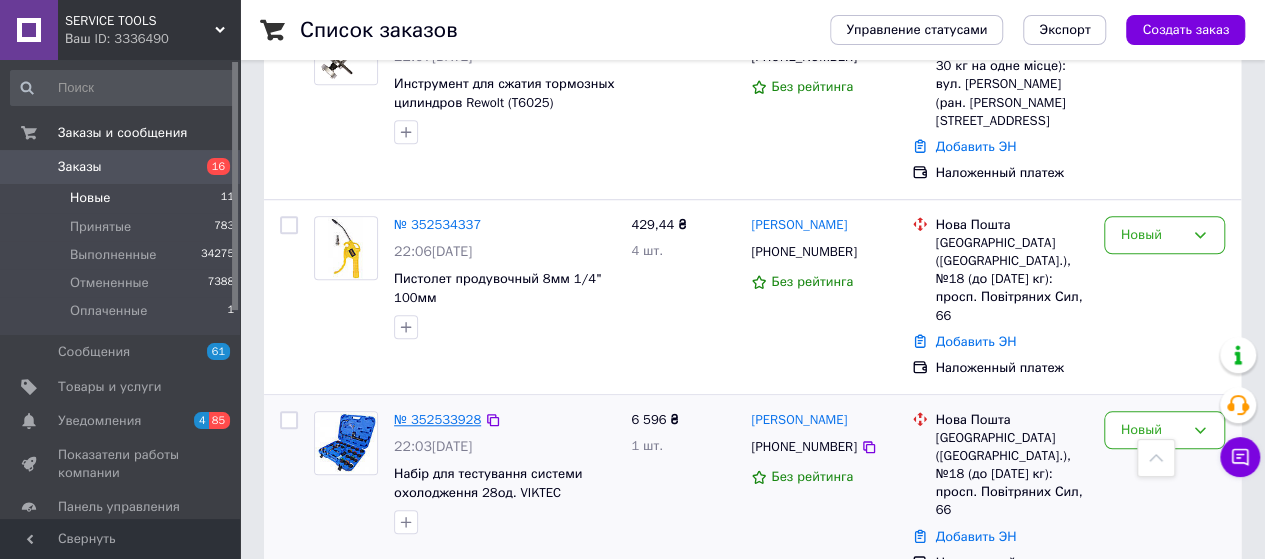 click on "№ 352533928" at bounding box center (437, 419) 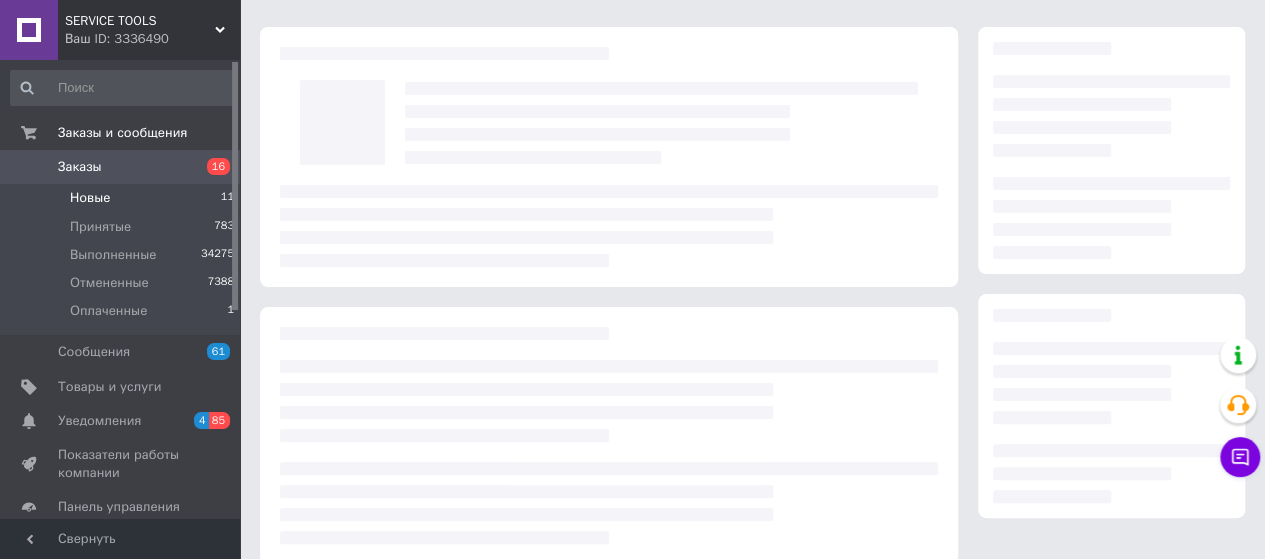 scroll, scrollTop: 0, scrollLeft: 0, axis: both 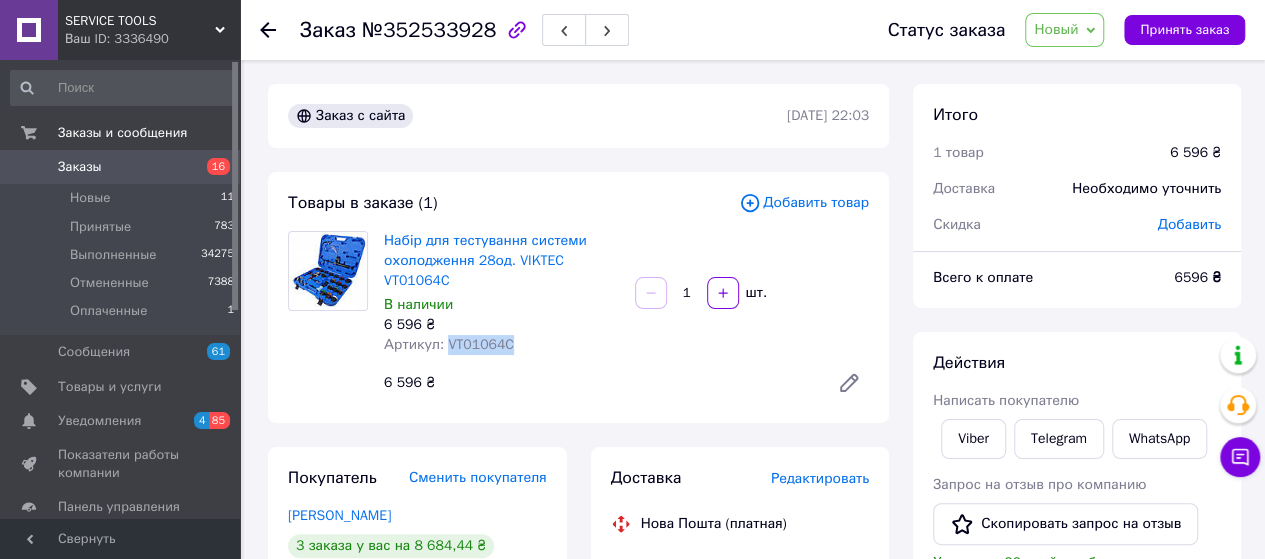 drag, startPoint x: 508, startPoint y: 345, endPoint x: 447, endPoint y: 351, distance: 61.294373 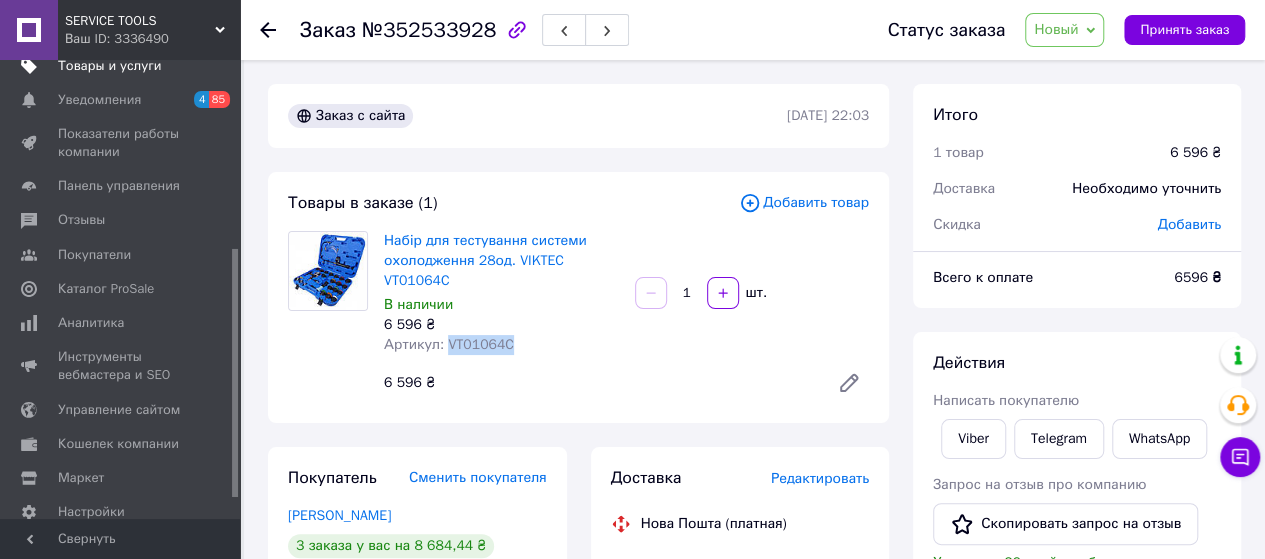 scroll, scrollTop: 383, scrollLeft: 0, axis: vertical 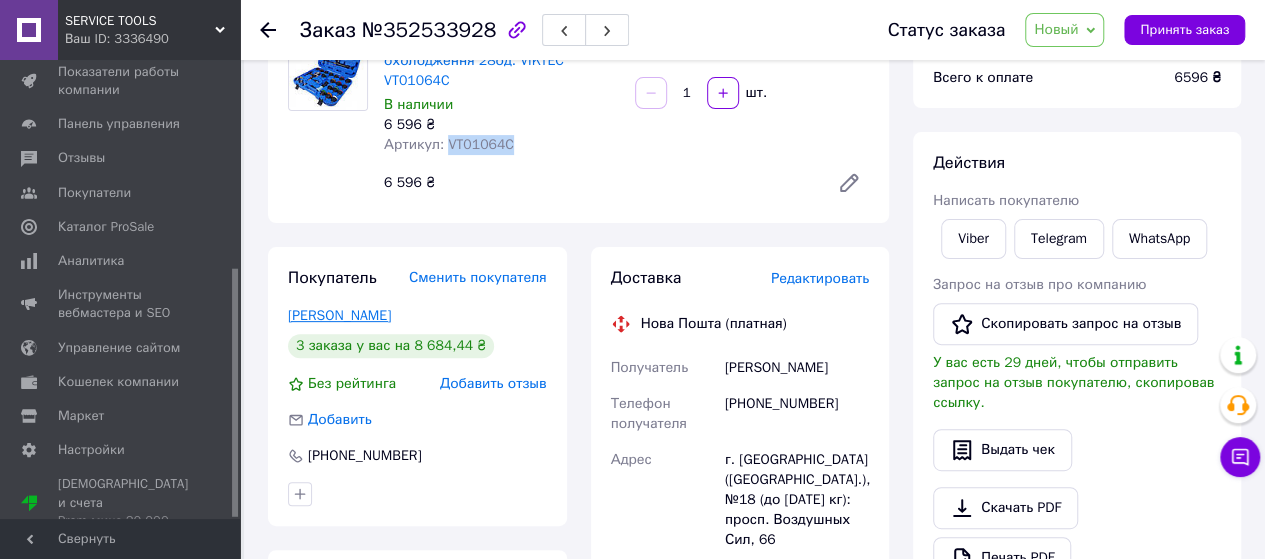 click on "[PERSON_NAME]" at bounding box center [339, 315] 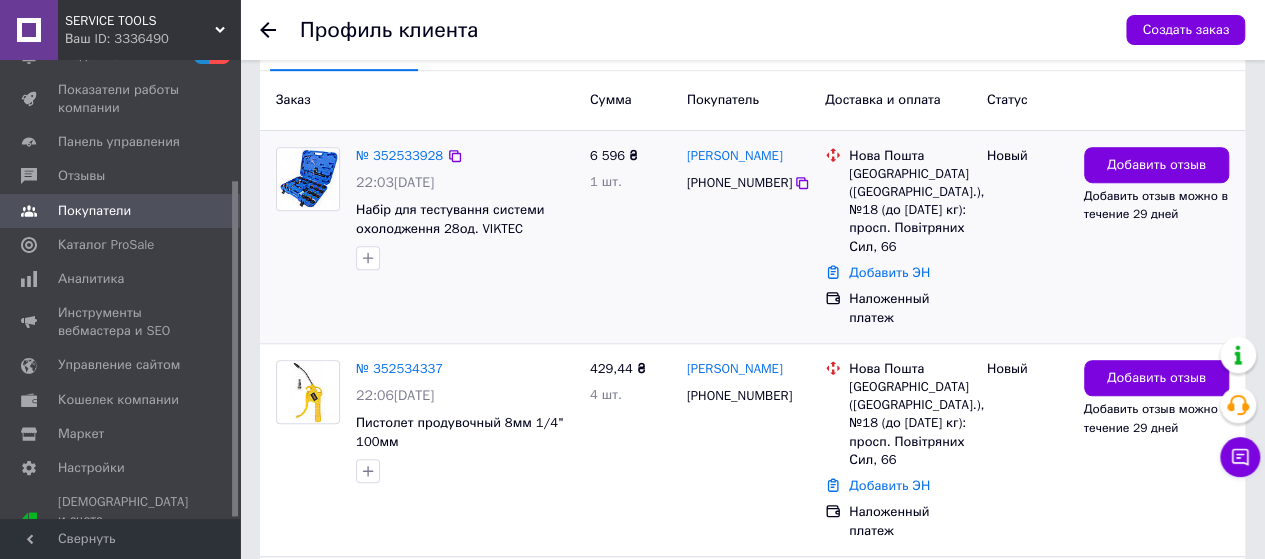 scroll, scrollTop: 477, scrollLeft: 0, axis: vertical 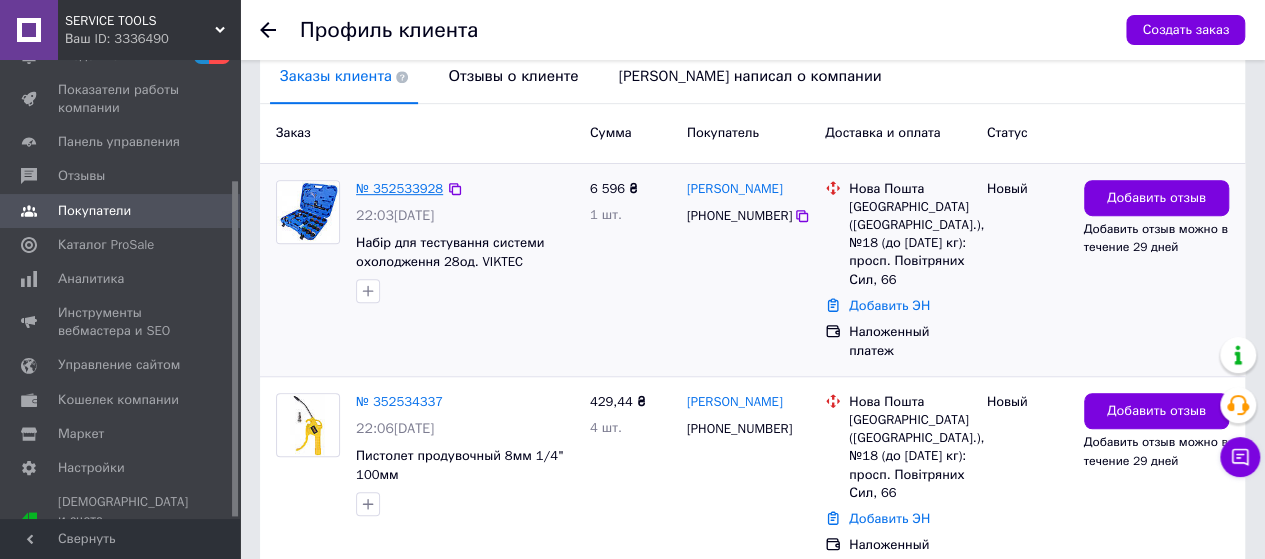 click on "№ 352533928" at bounding box center [399, 188] 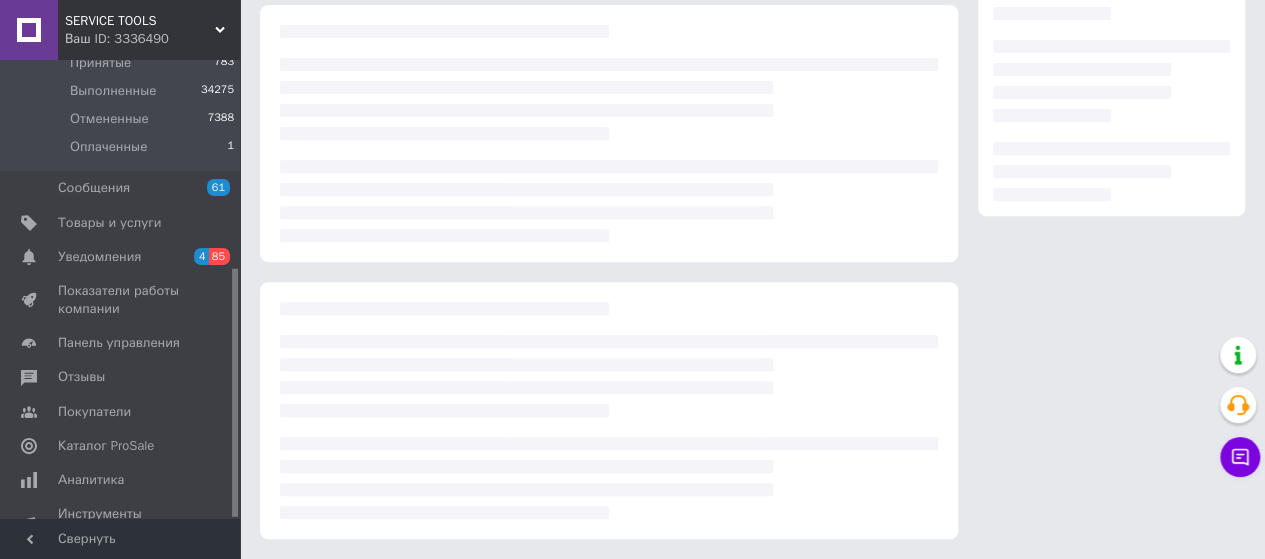 scroll, scrollTop: 0, scrollLeft: 0, axis: both 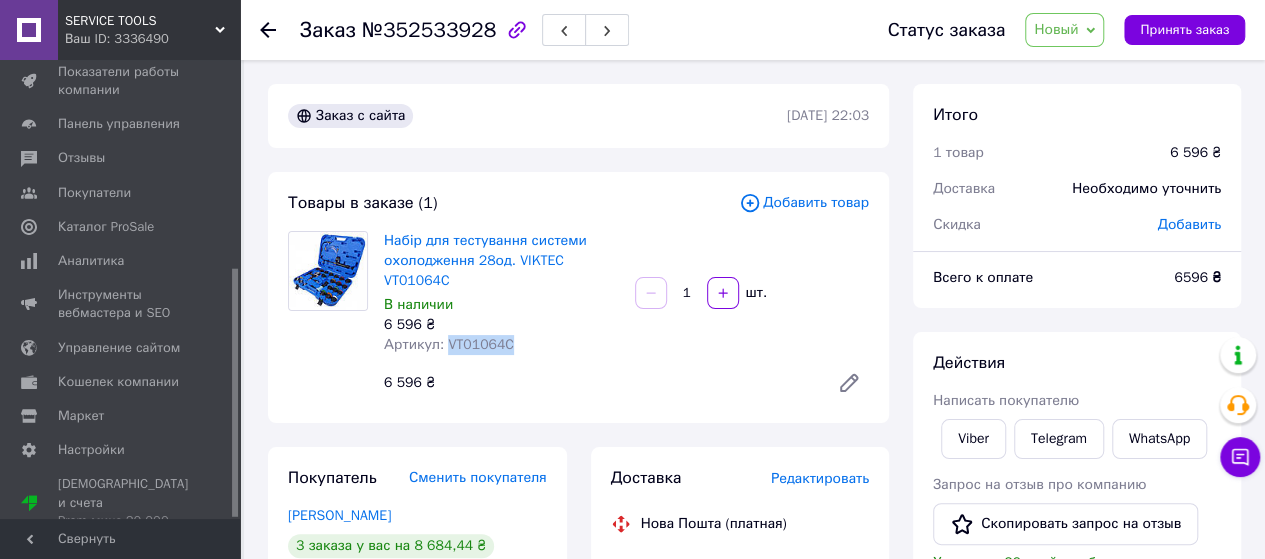drag, startPoint x: 527, startPoint y: 347, endPoint x: 445, endPoint y: 349, distance: 82.02438 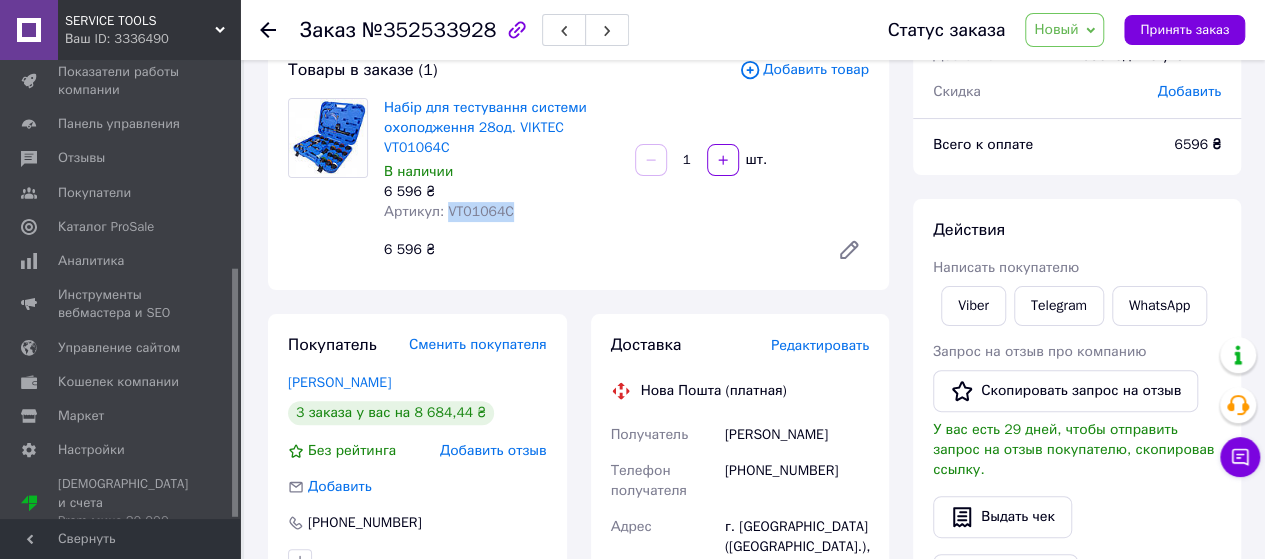 scroll, scrollTop: 200, scrollLeft: 0, axis: vertical 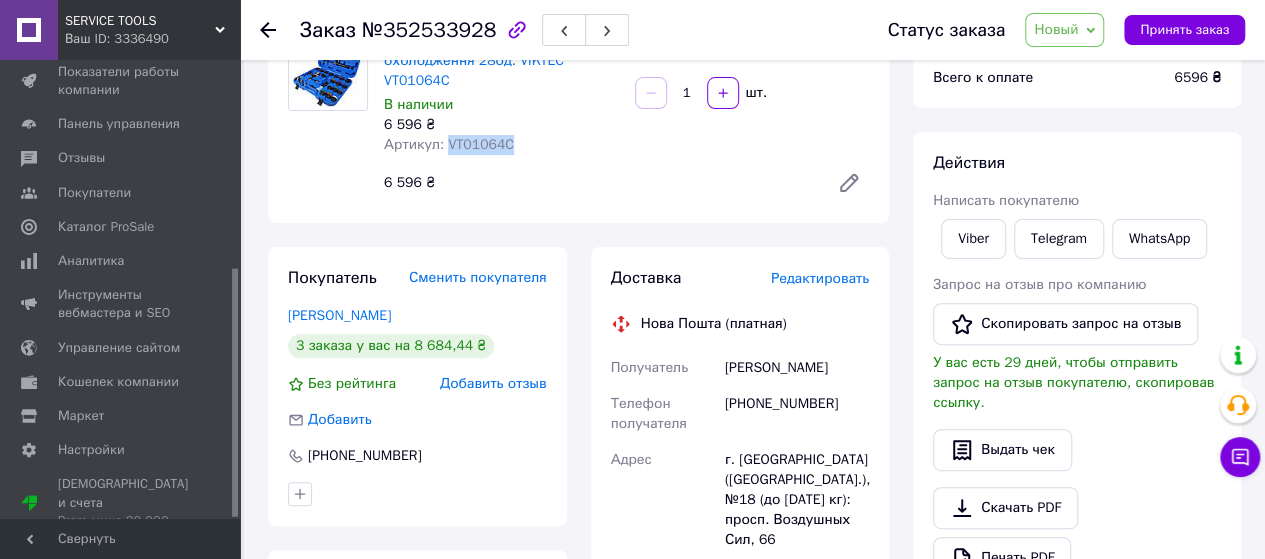 drag, startPoint x: 737, startPoint y: 370, endPoint x: 846, endPoint y: 370, distance: 109 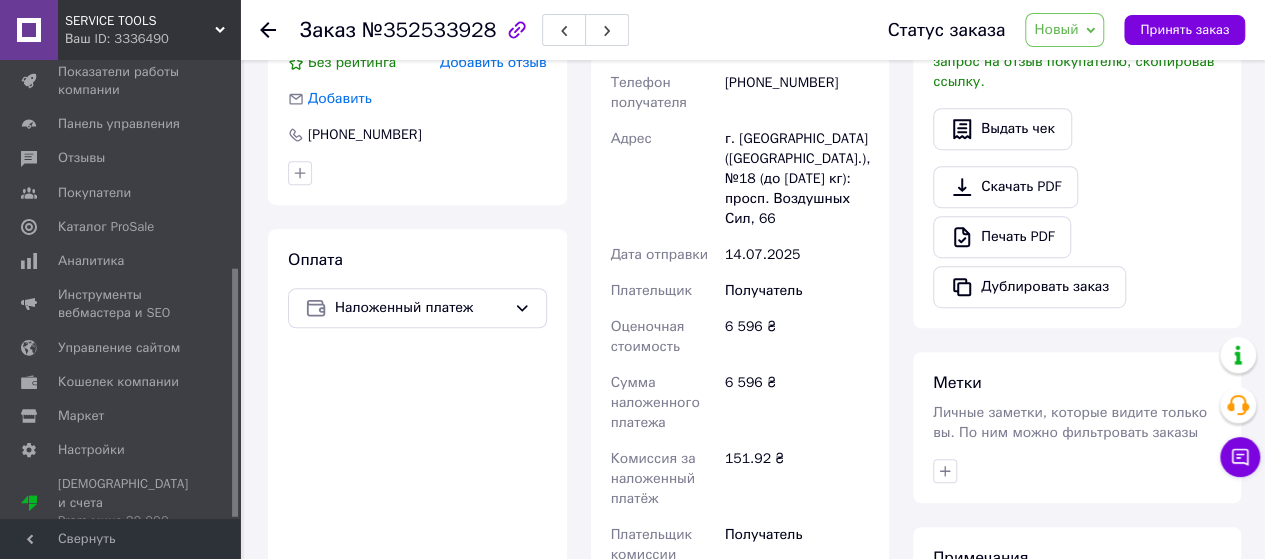 scroll, scrollTop: 533, scrollLeft: 0, axis: vertical 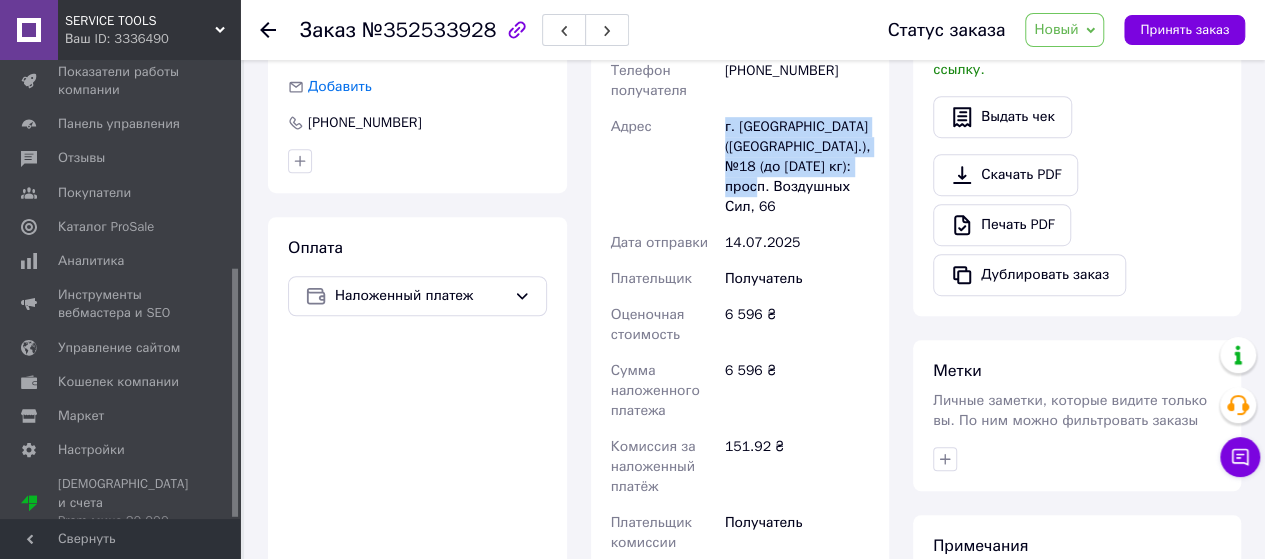 drag, startPoint x: 714, startPoint y: 123, endPoint x: 789, endPoint y: 189, distance: 99.90495 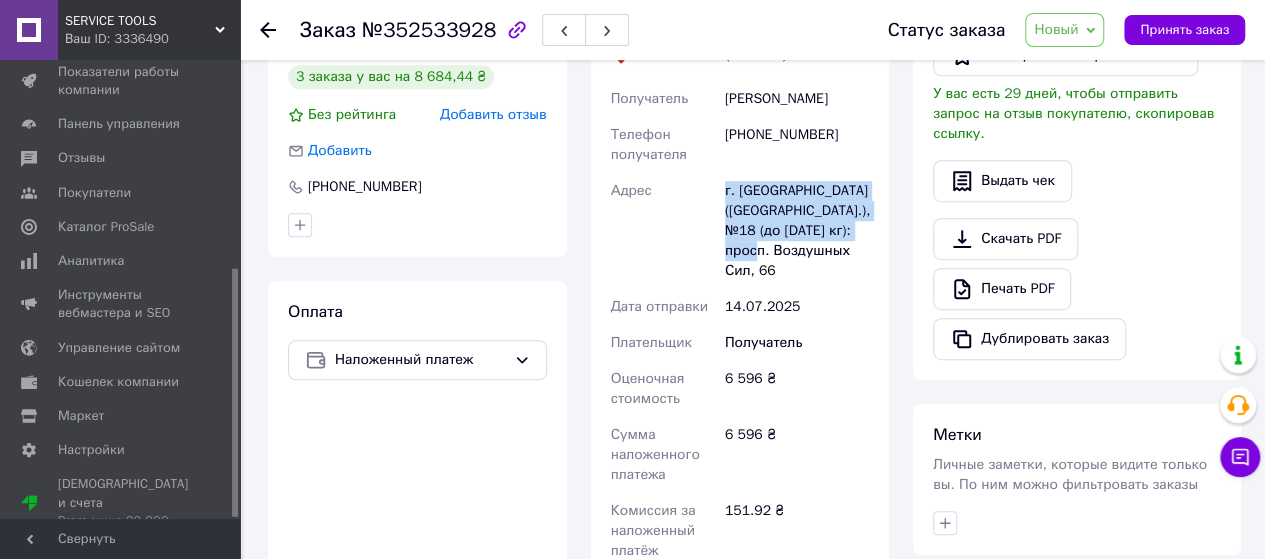 scroll, scrollTop: 400, scrollLeft: 0, axis: vertical 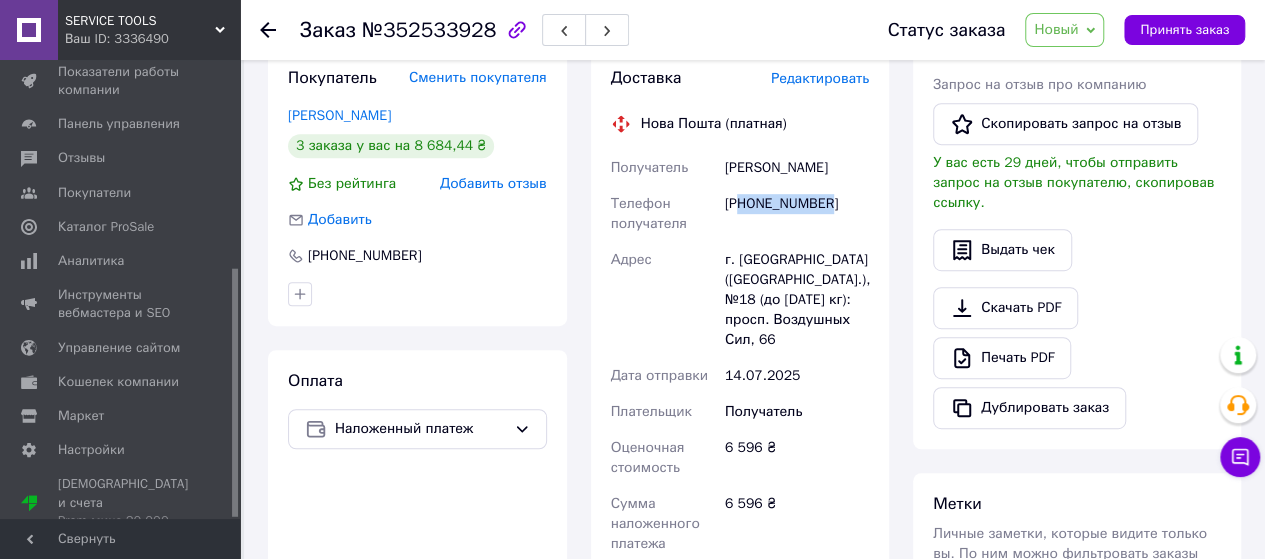 drag, startPoint x: 778, startPoint y: 201, endPoint x: 828, endPoint y: 203, distance: 50.039986 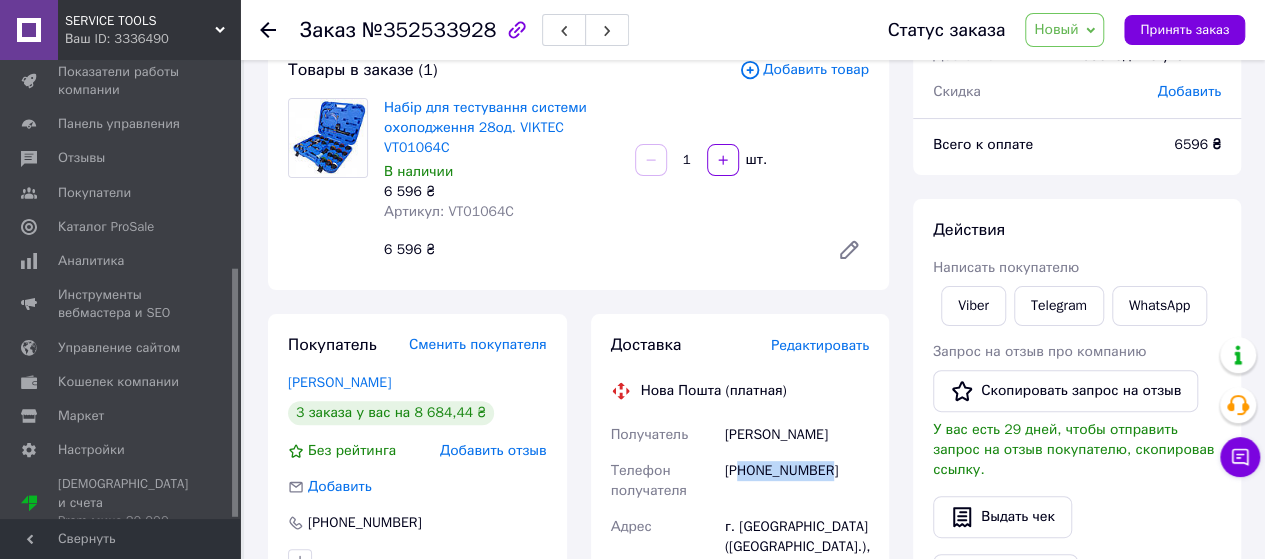 scroll, scrollTop: 333, scrollLeft: 0, axis: vertical 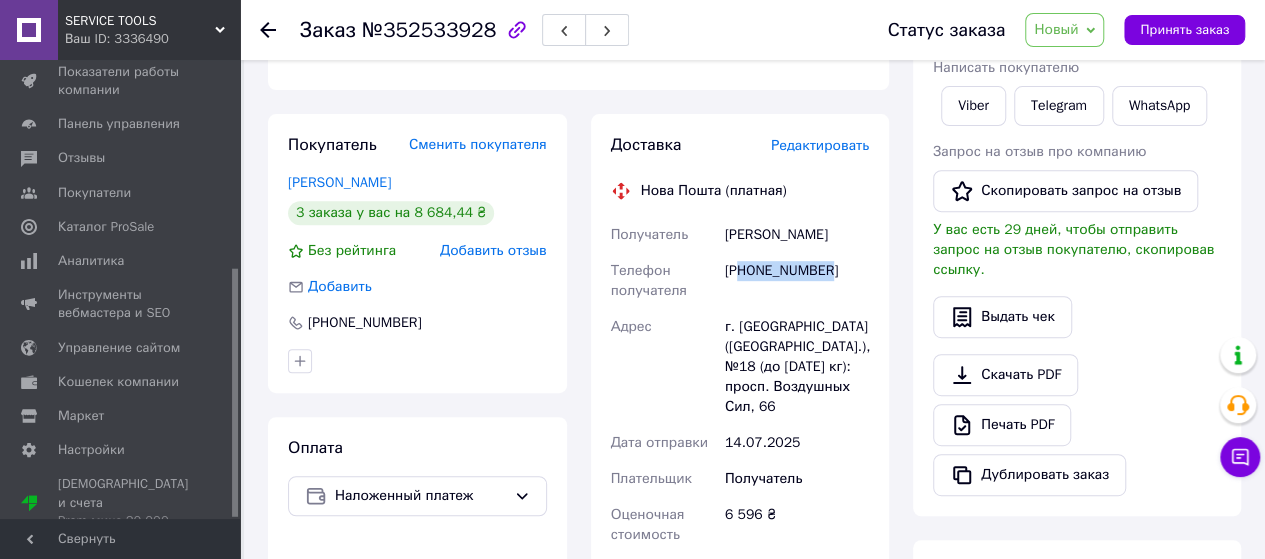 click on "Новый" at bounding box center [1064, 30] 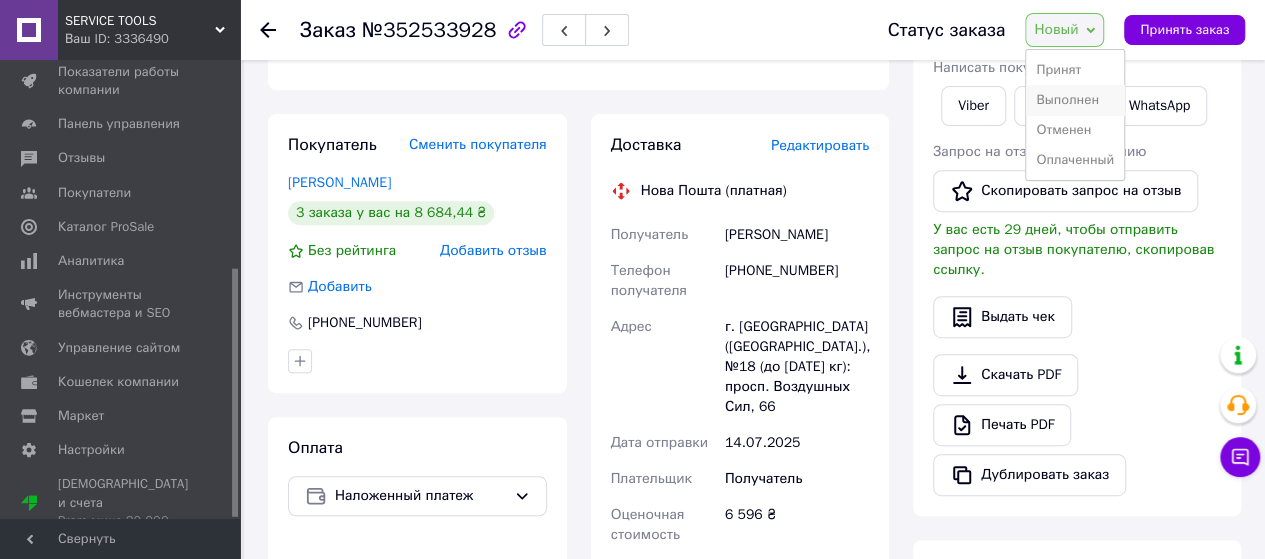 click on "Выполнен" at bounding box center (1075, 100) 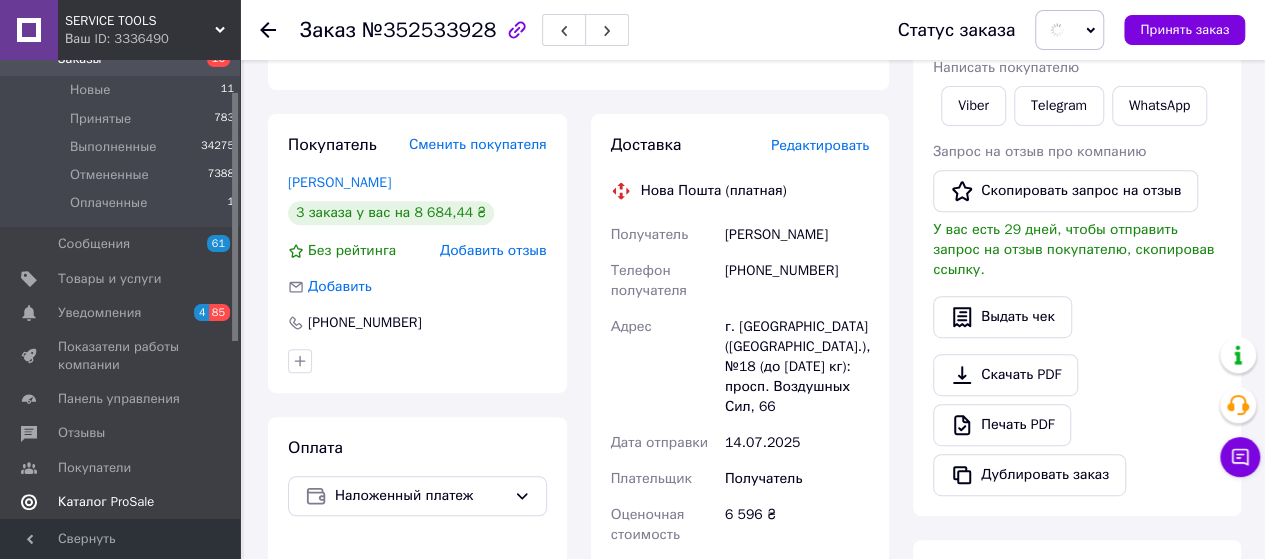 scroll, scrollTop: 0, scrollLeft: 0, axis: both 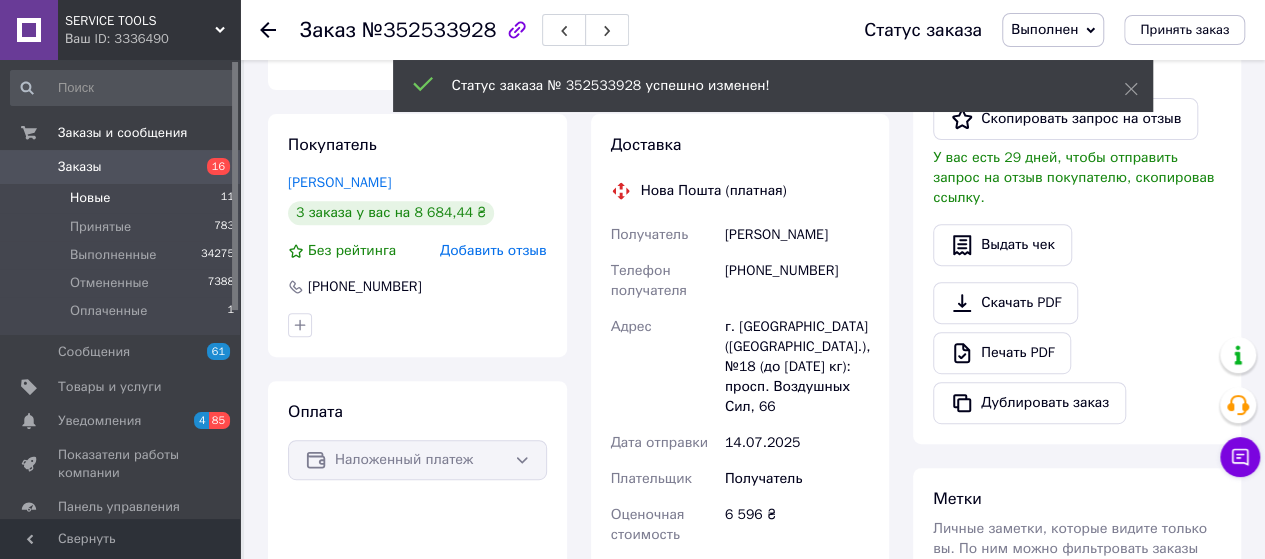 click on "Новые" at bounding box center [90, 198] 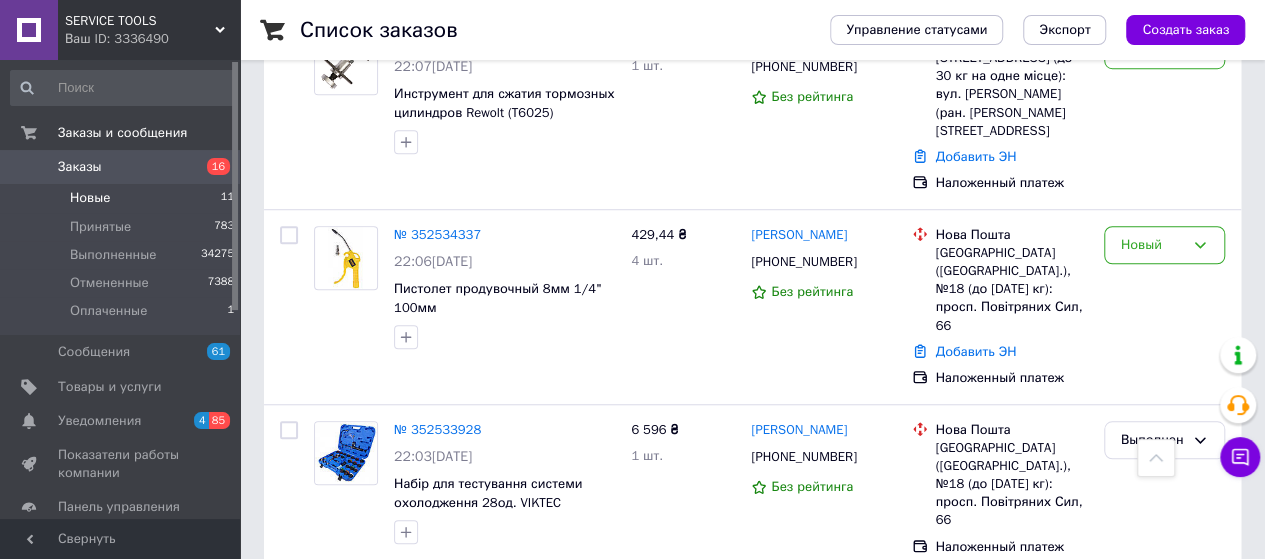 scroll, scrollTop: 600, scrollLeft: 0, axis: vertical 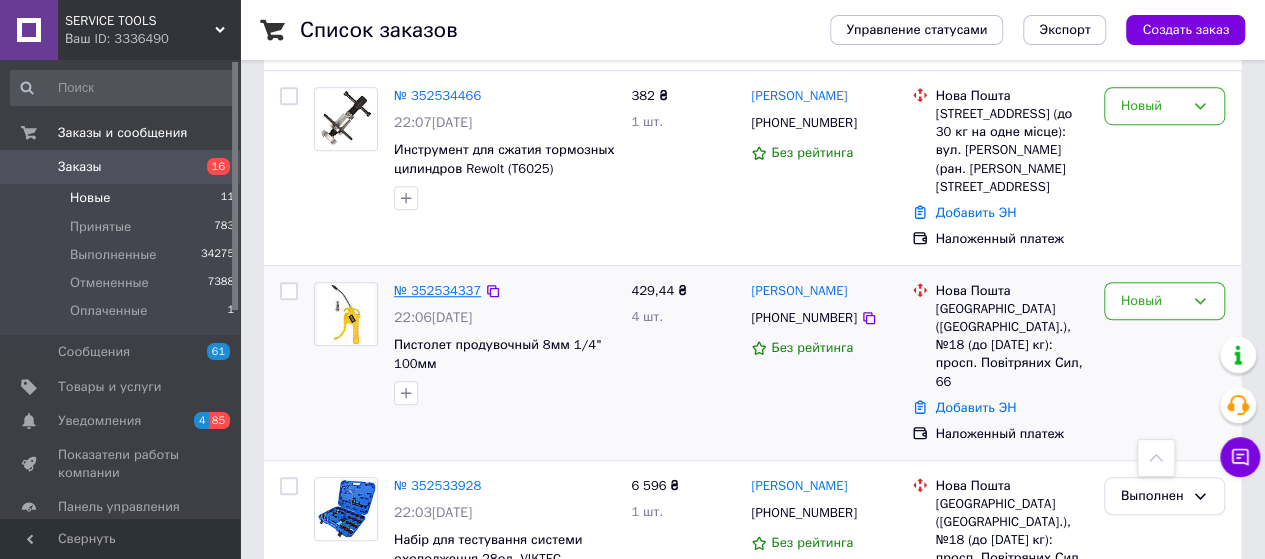 click on "№ 352534337" at bounding box center [437, 290] 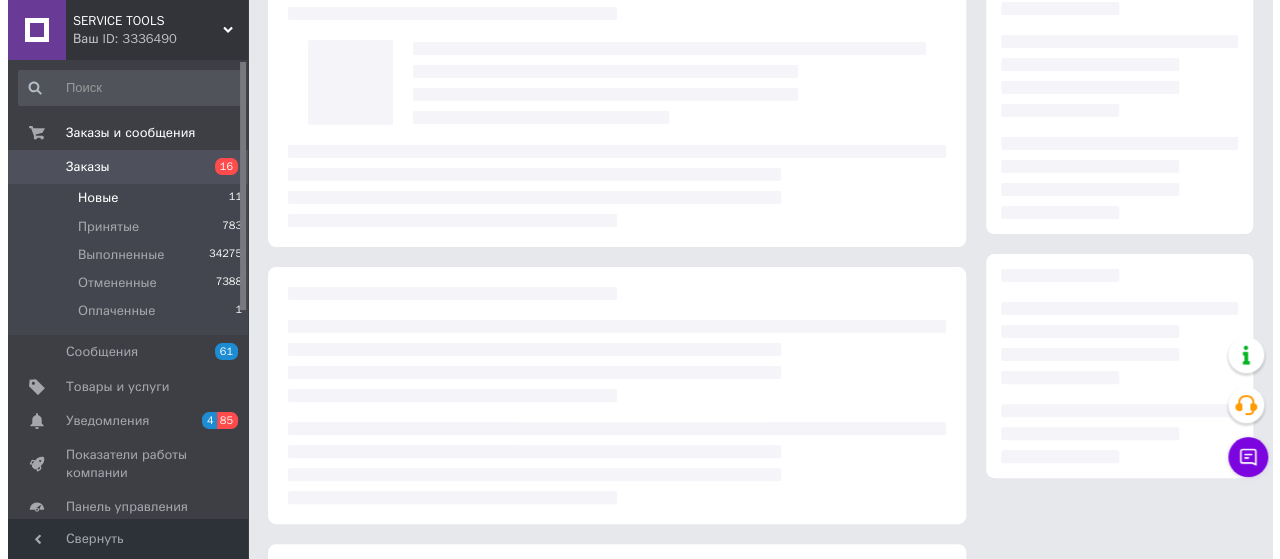 scroll, scrollTop: 0, scrollLeft: 0, axis: both 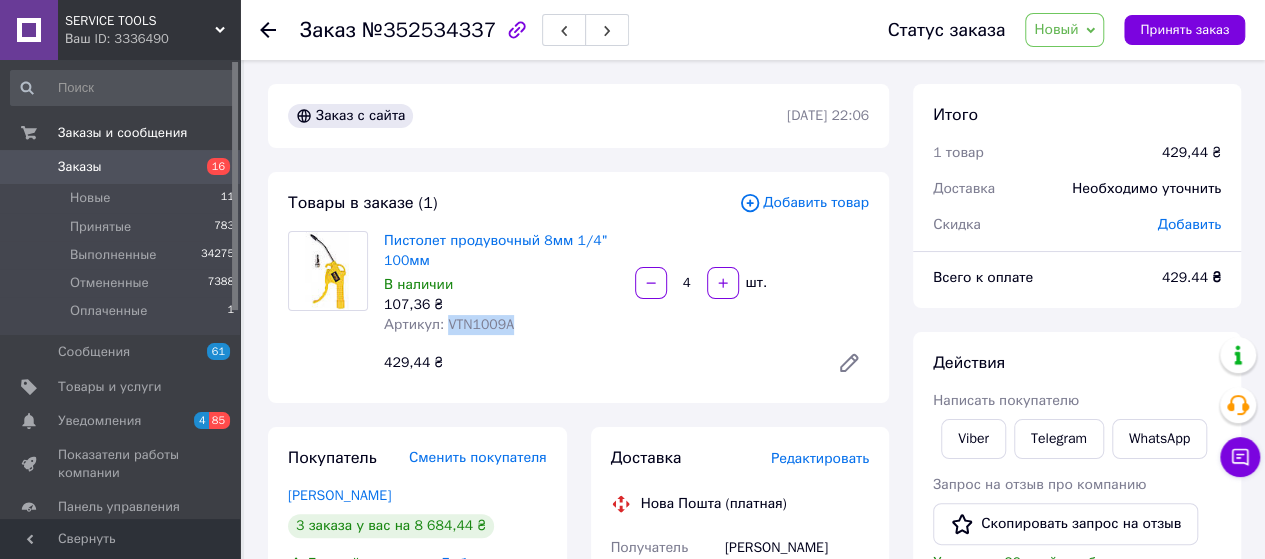 drag, startPoint x: 478, startPoint y: 329, endPoint x: 446, endPoint y: 327, distance: 32.06244 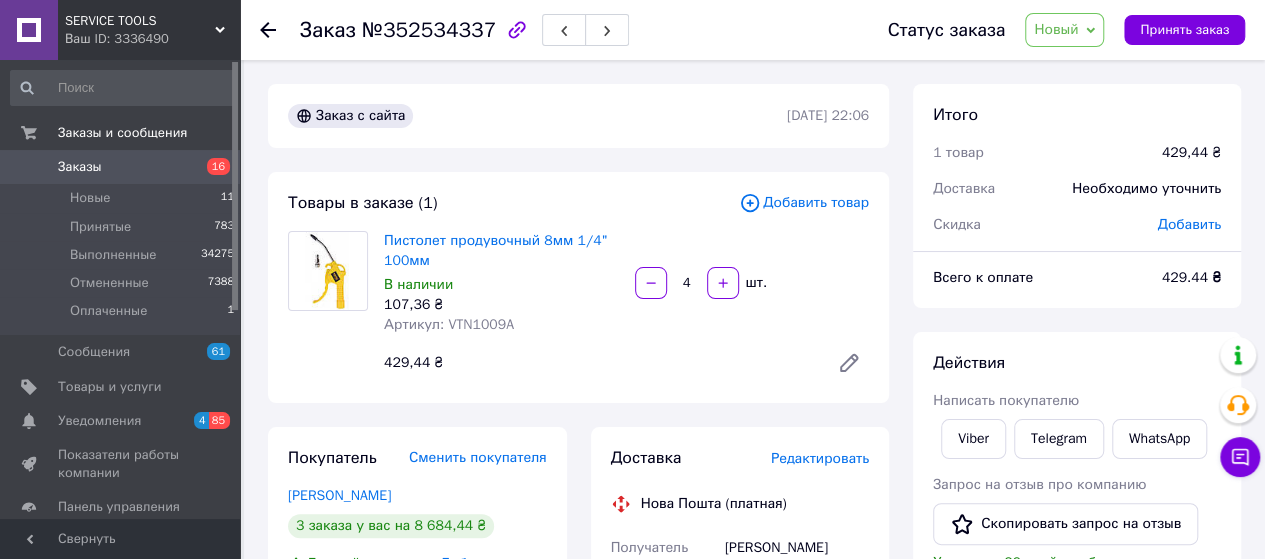 click on "Редактировать" at bounding box center (820, 458) 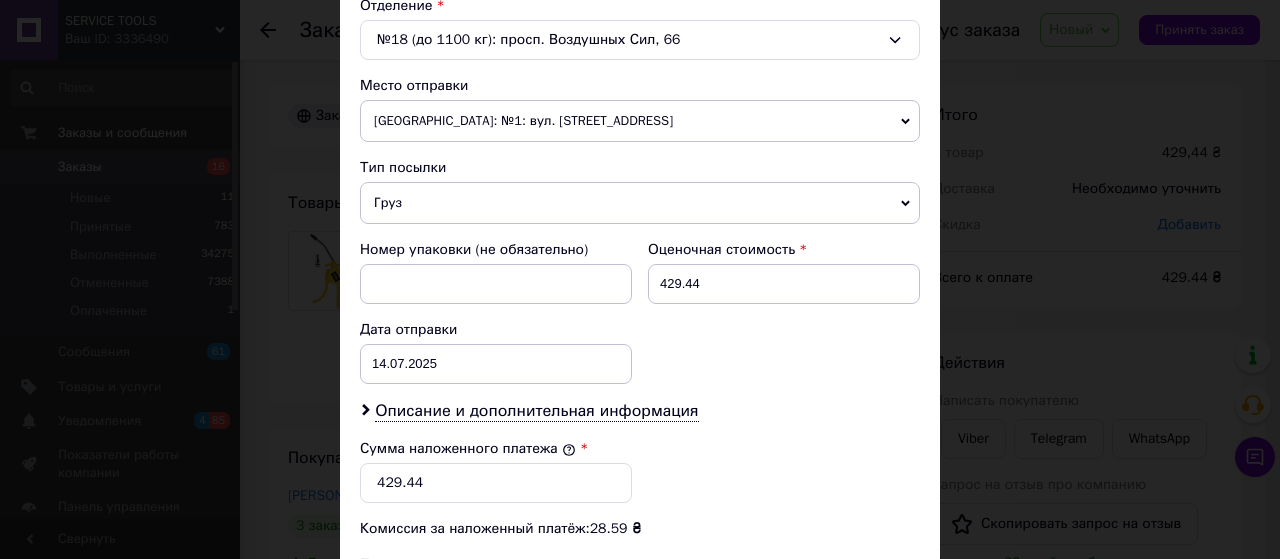 scroll, scrollTop: 800, scrollLeft: 0, axis: vertical 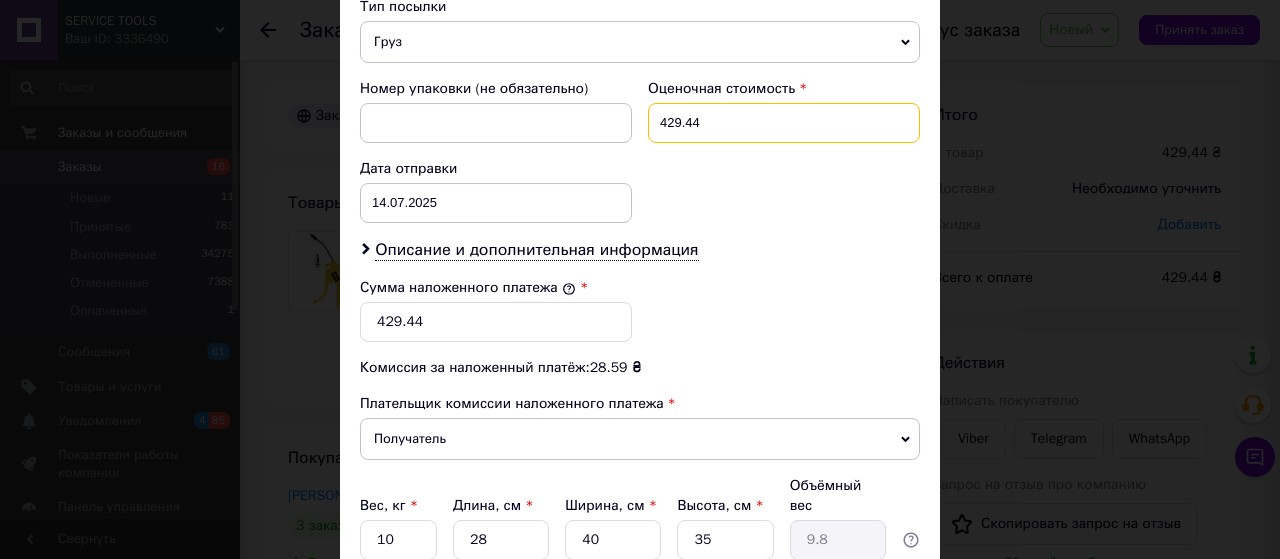 drag, startPoint x: 719, startPoint y: 113, endPoint x: 758, endPoint y: 115, distance: 39.051247 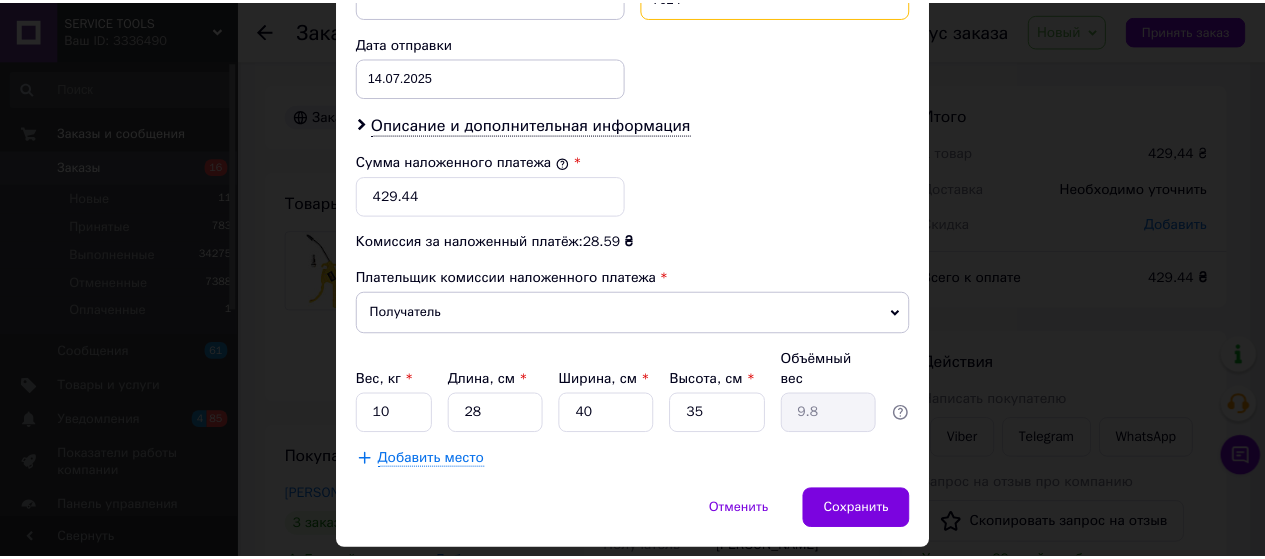 scroll, scrollTop: 956, scrollLeft: 0, axis: vertical 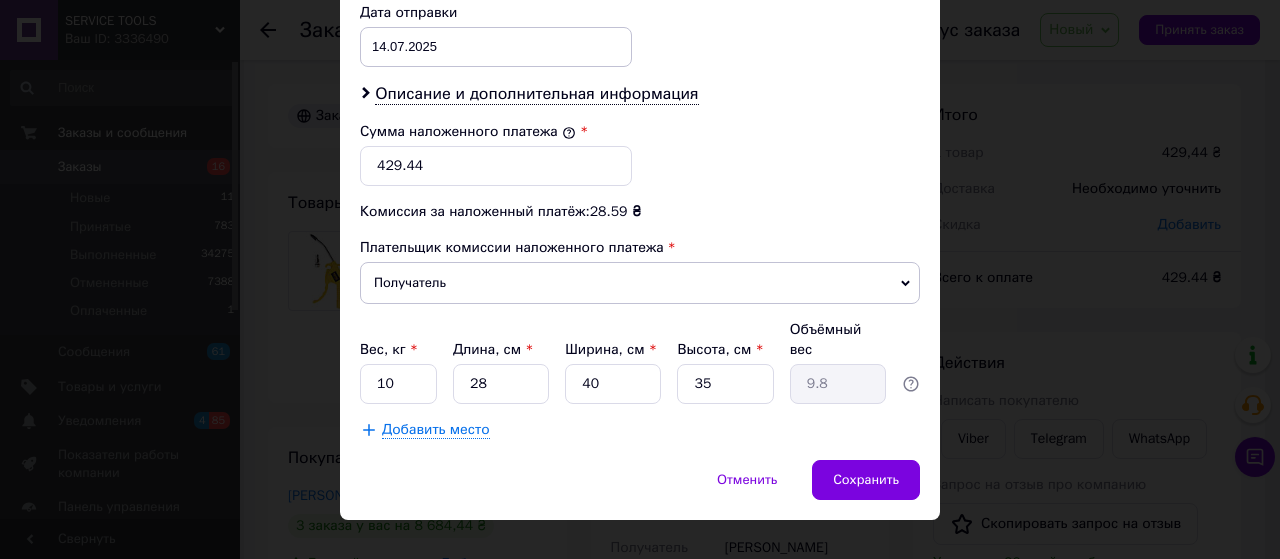 type on "7024" 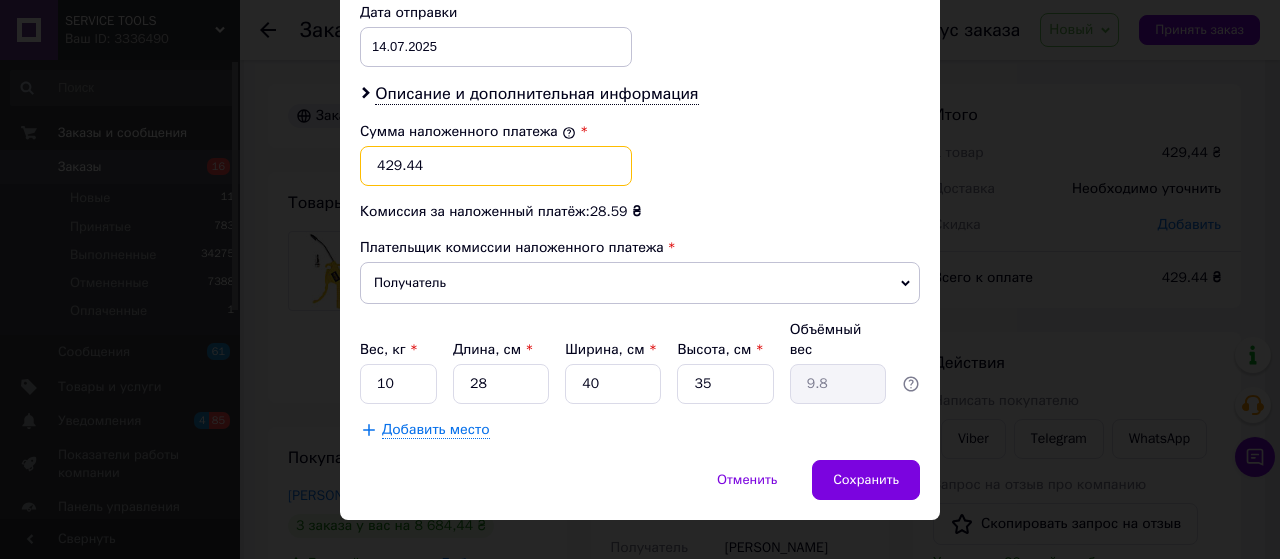 drag, startPoint x: 382, startPoint y: 157, endPoint x: 474, endPoint y: 157, distance: 92 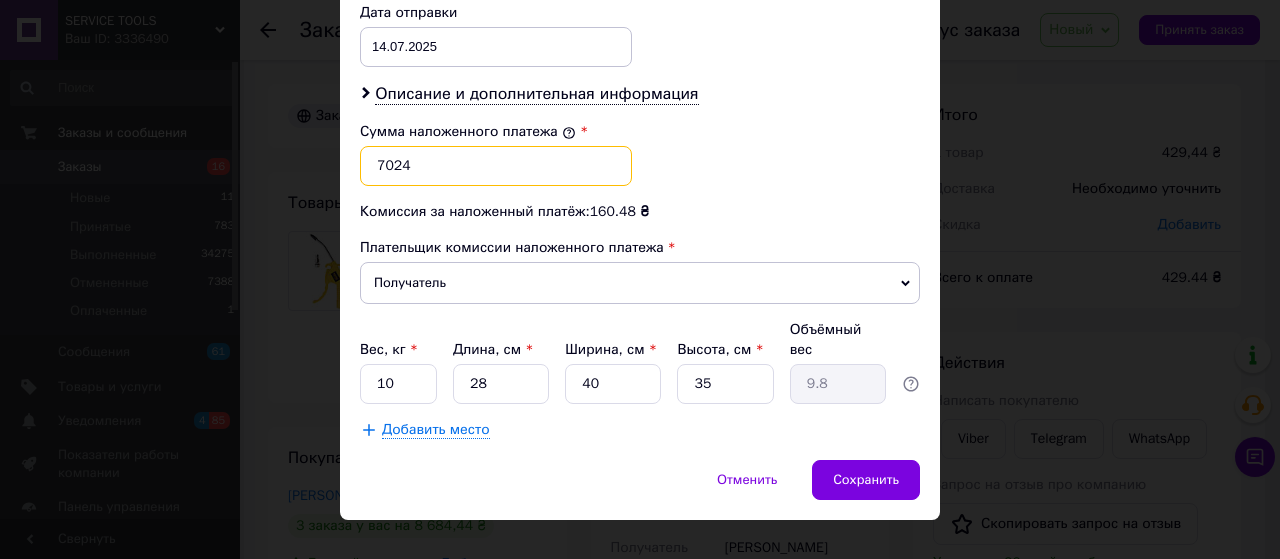 type on "7024" 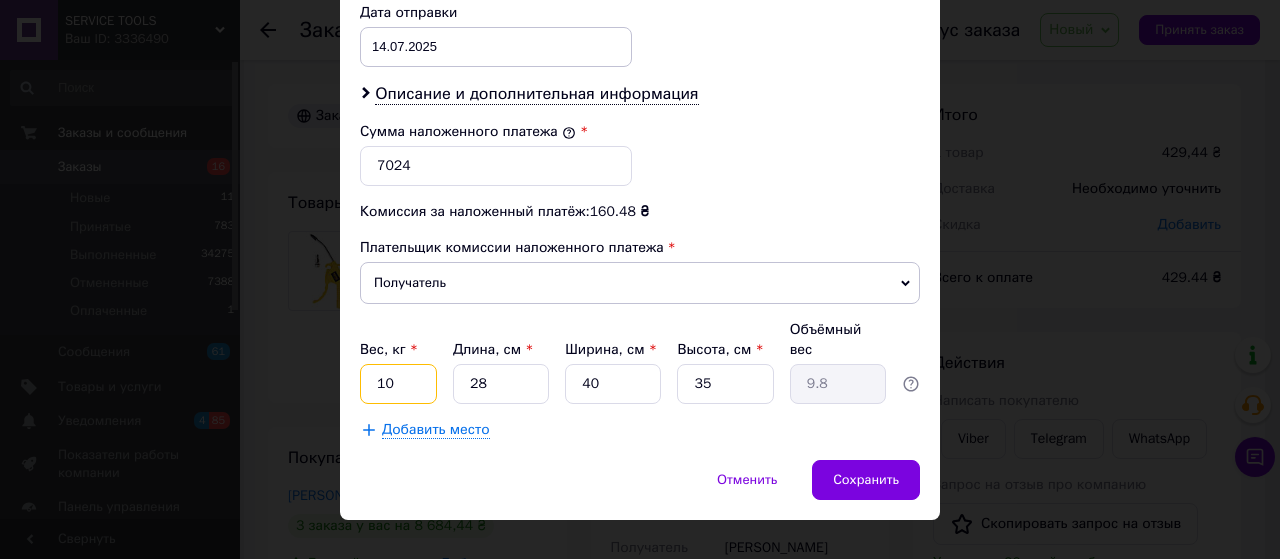 click on "10" at bounding box center [398, 384] 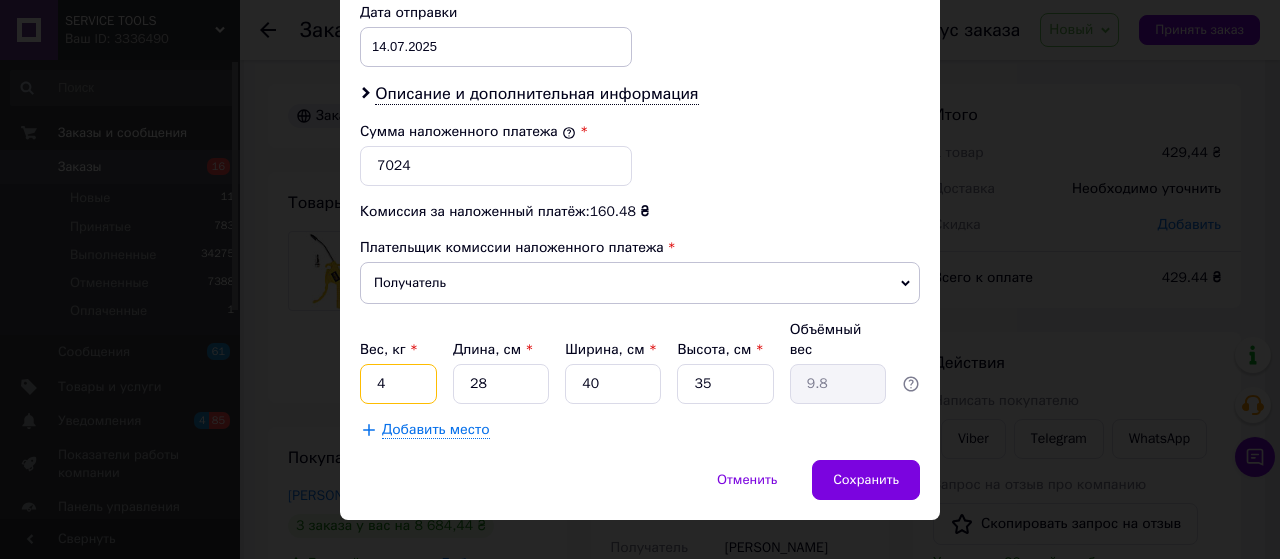 type on "4" 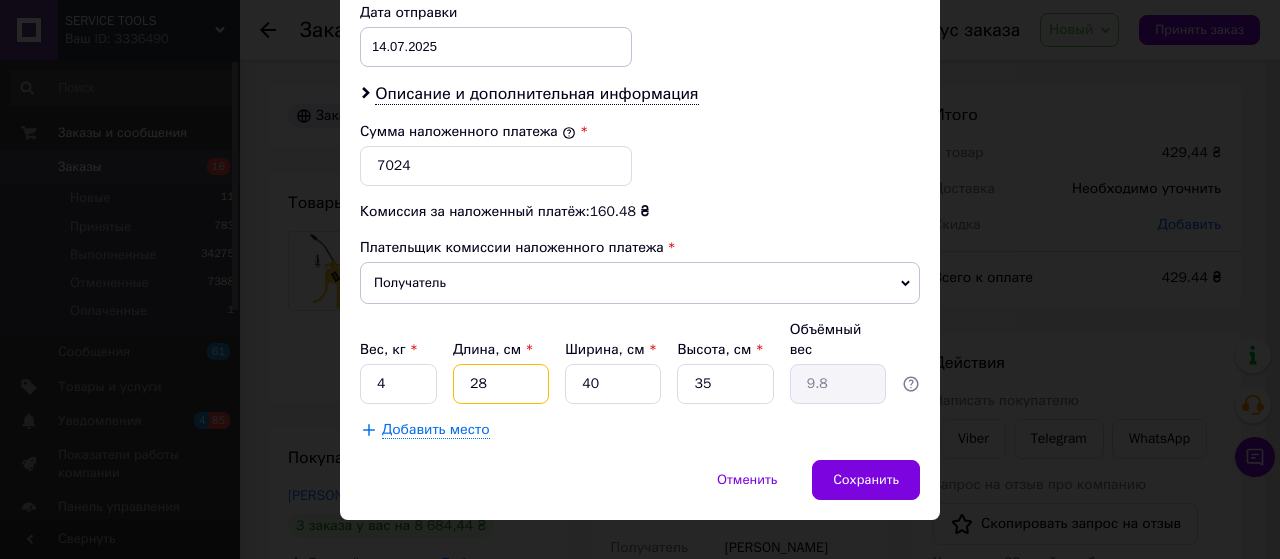 drag, startPoint x: 461, startPoint y: 351, endPoint x: 498, endPoint y: 351, distance: 37 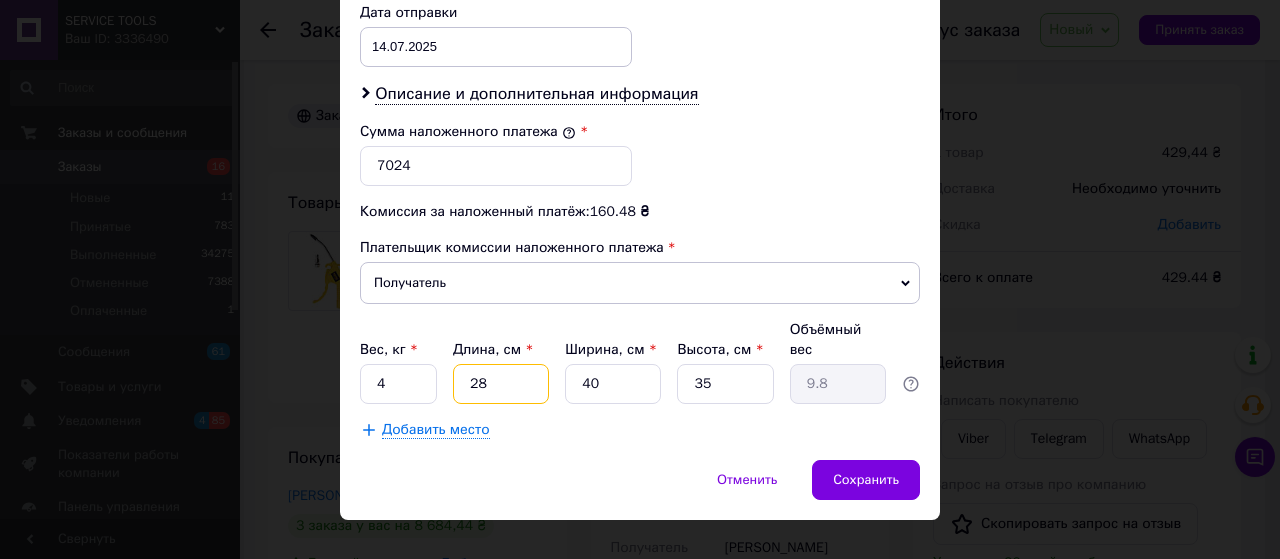 type on "6" 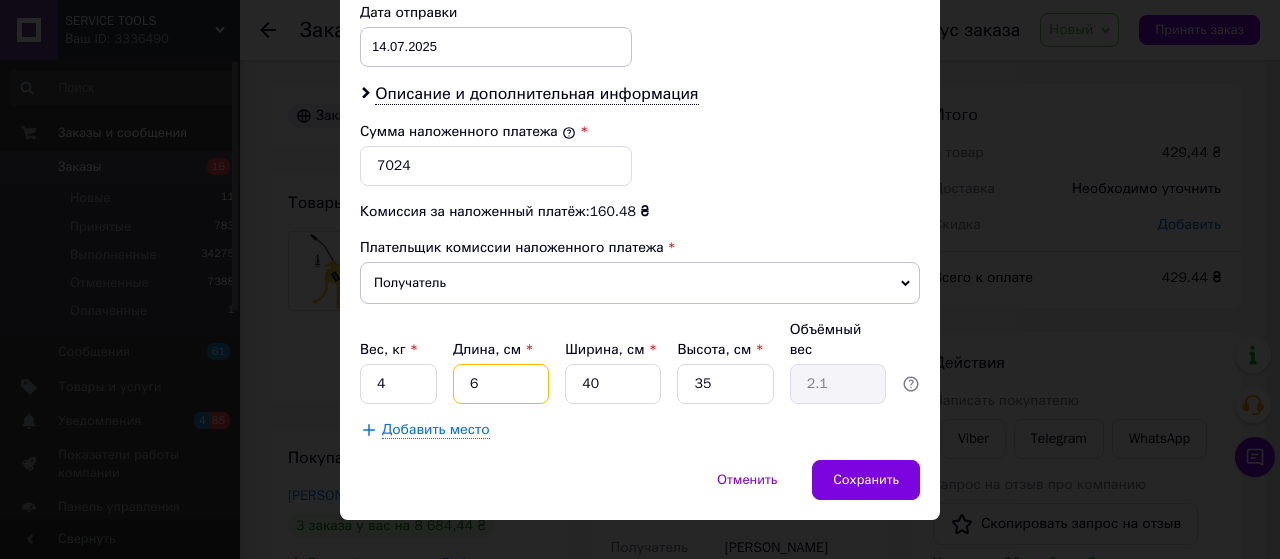 drag, startPoint x: 468, startPoint y: 355, endPoint x: 494, endPoint y: 354, distance: 26.019224 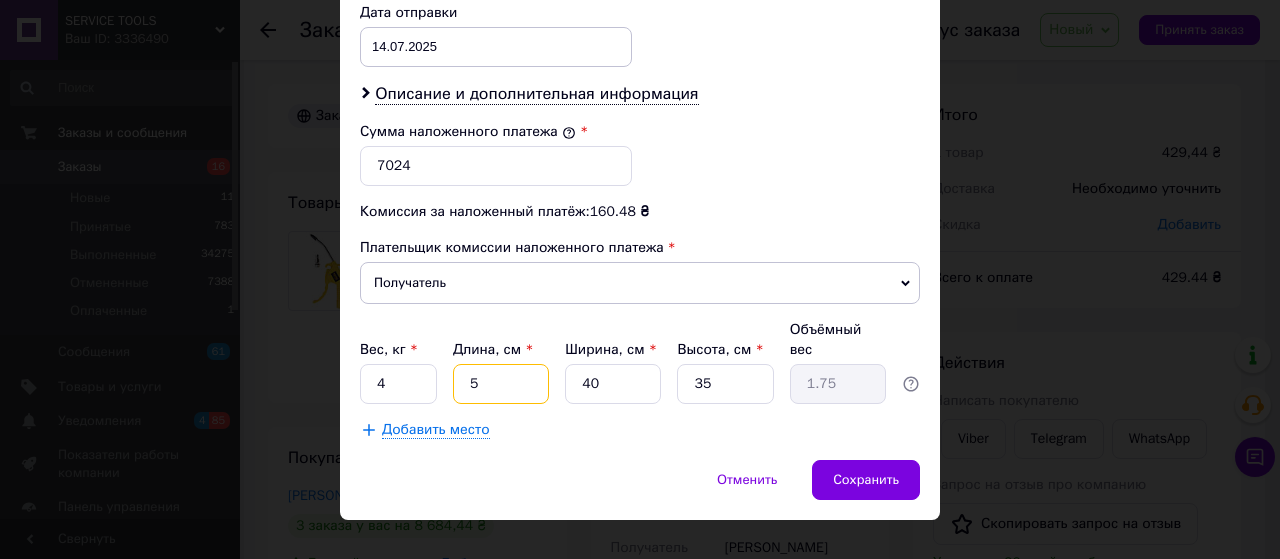 type on "56" 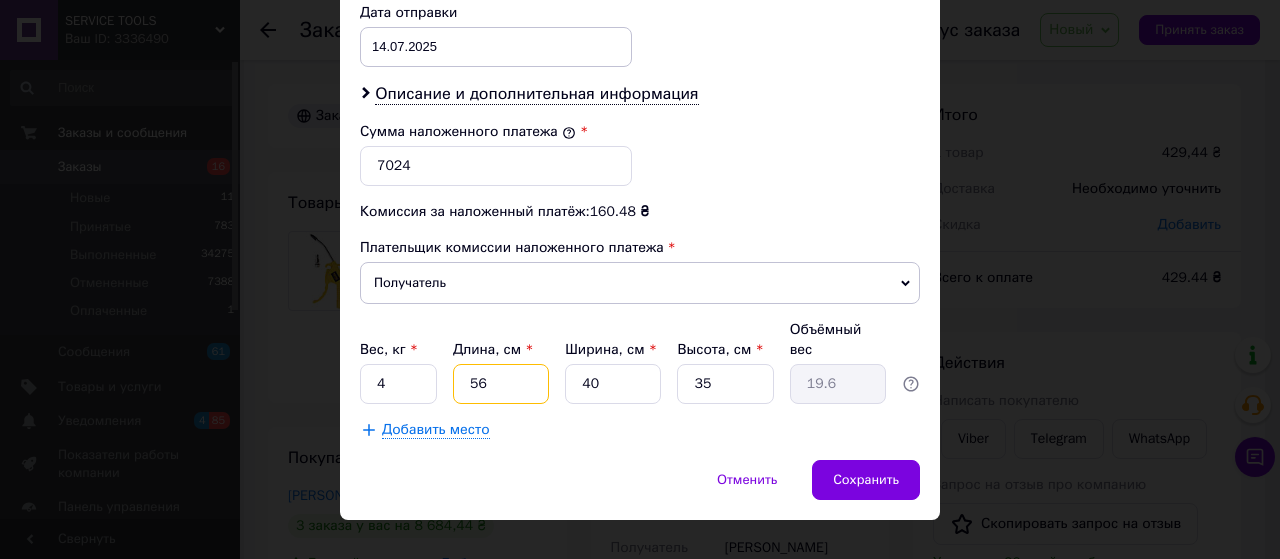 type on "56" 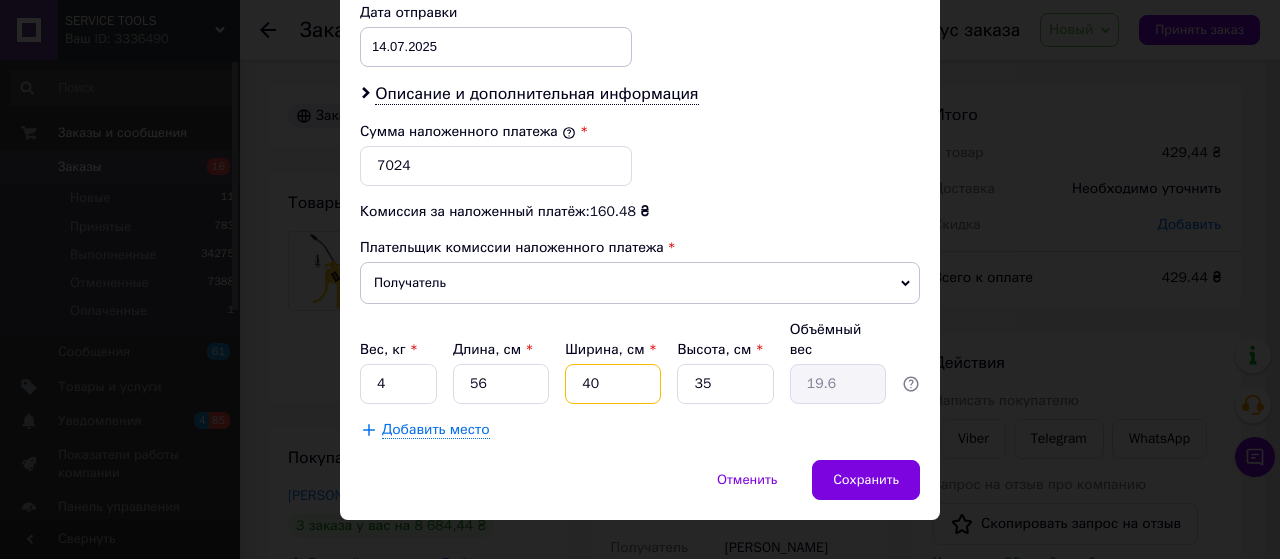 drag, startPoint x: 580, startPoint y: 349, endPoint x: 614, endPoint y: 349, distance: 34 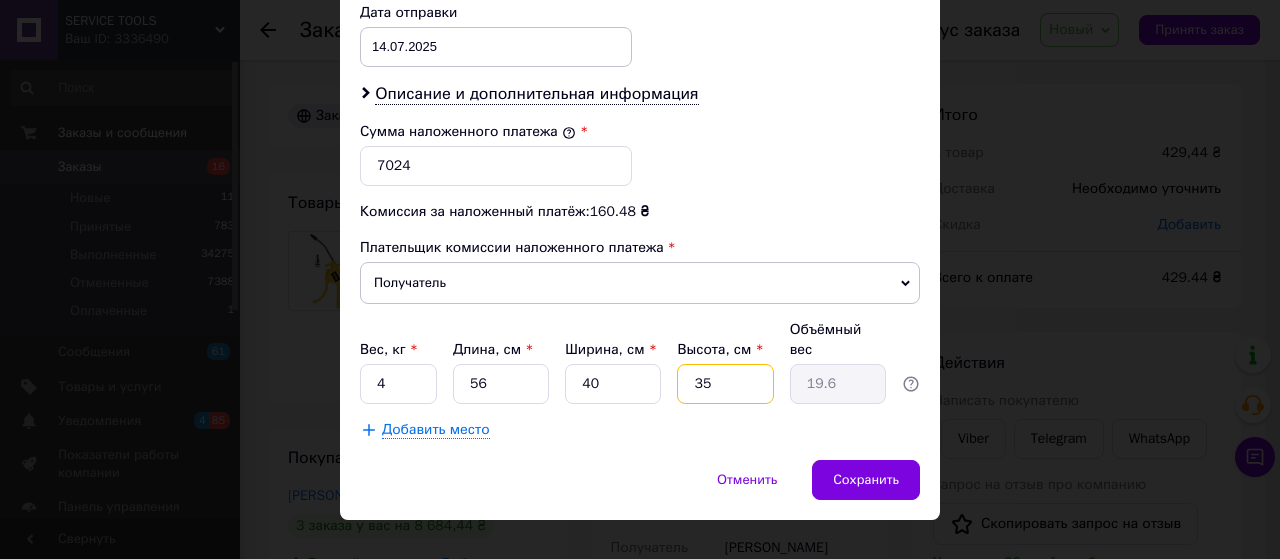 drag, startPoint x: 694, startPoint y: 350, endPoint x: 718, endPoint y: 350, distance: 24 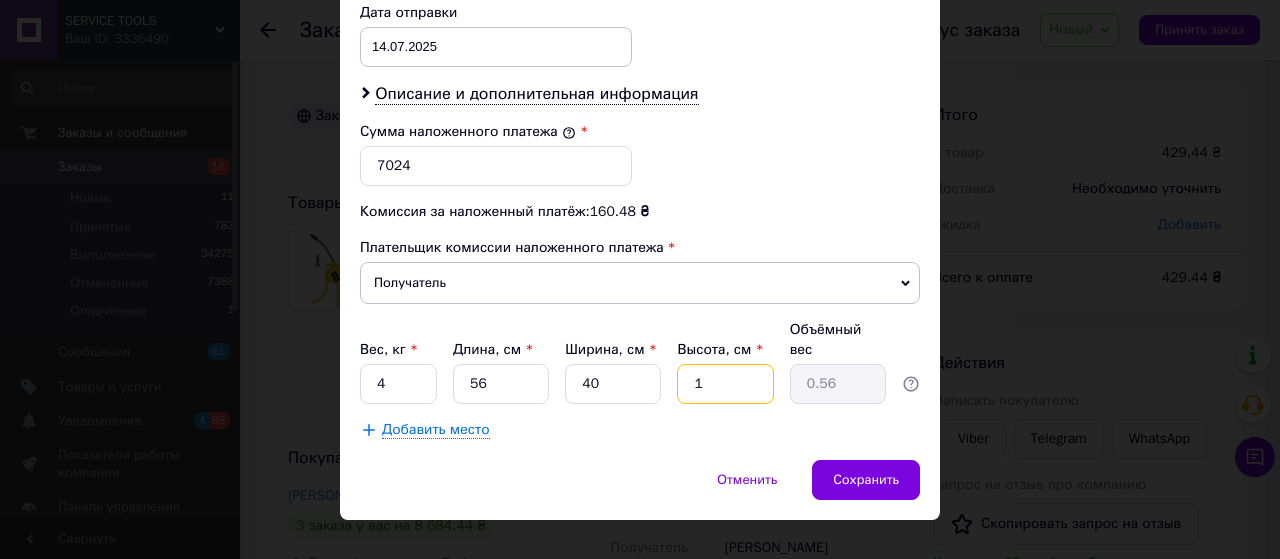 type on "14" 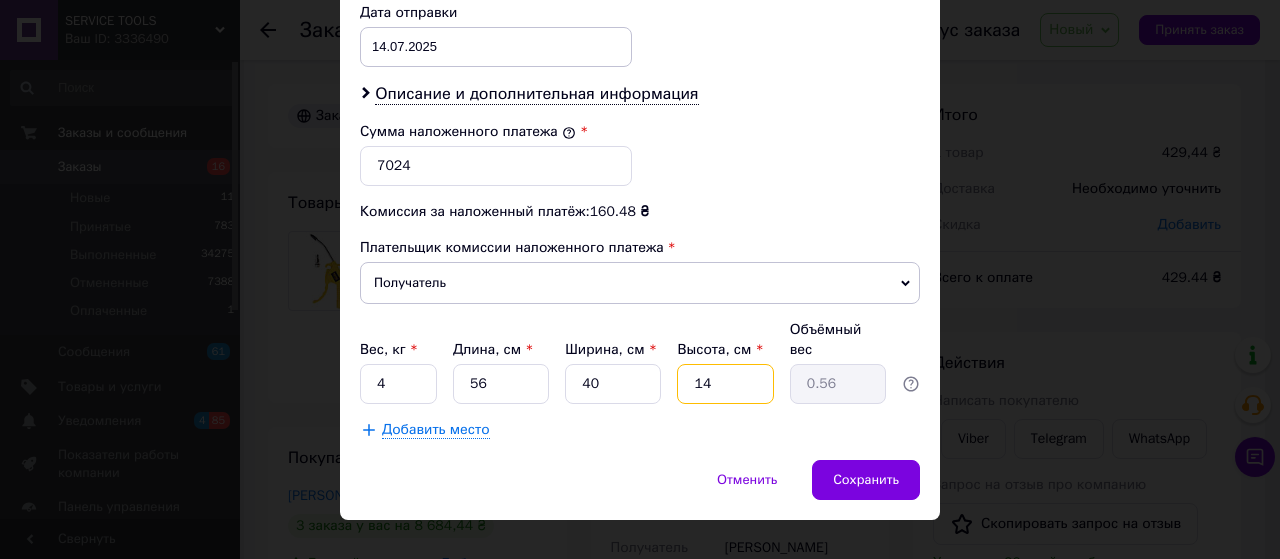 type on "7.84" 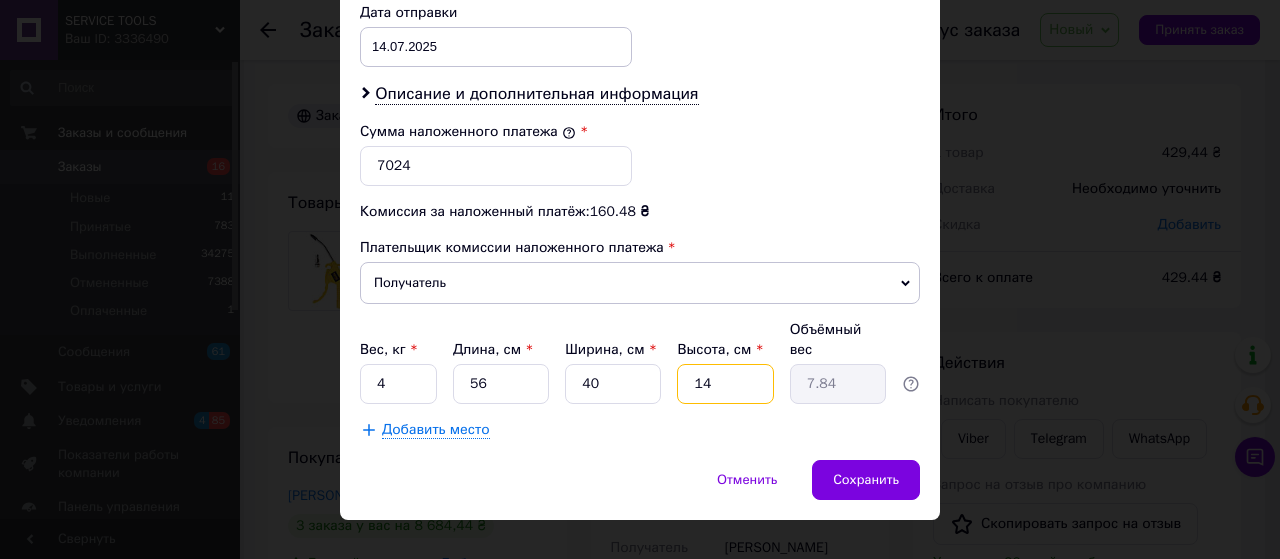 type on "14" 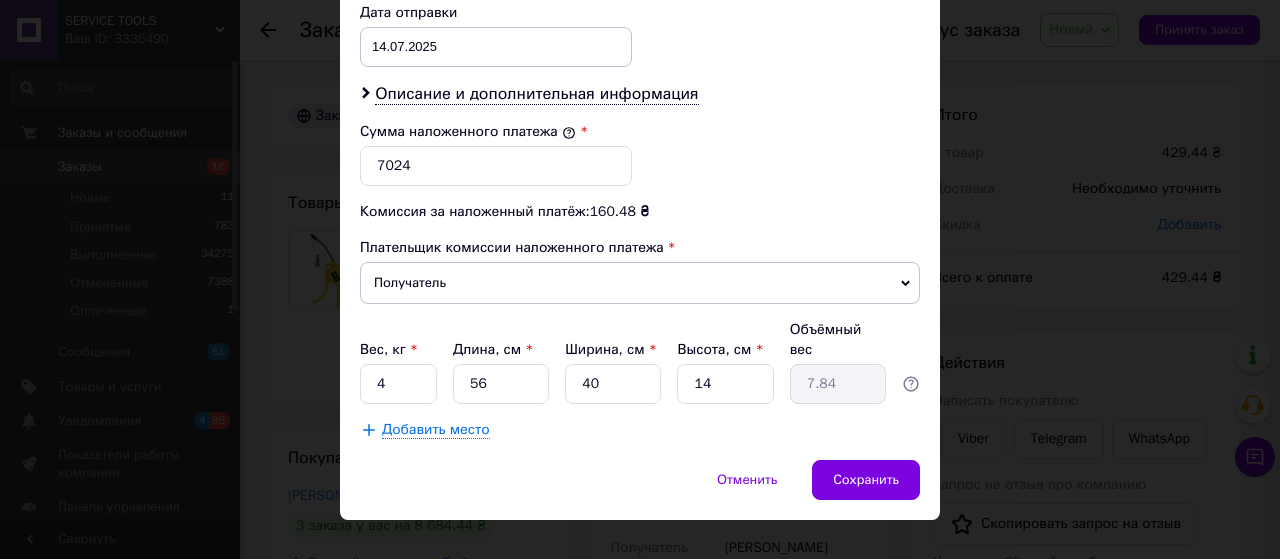 click on "Добавить место" at bounding box center (640, 430) 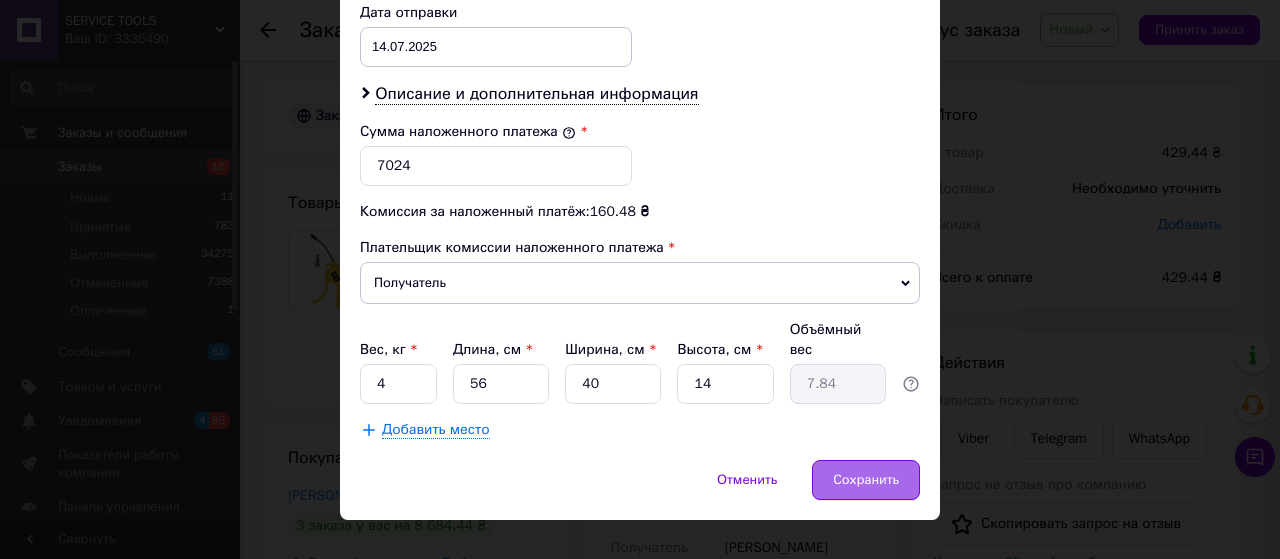 click on "Сохранить" at bounding box center [866, 480] 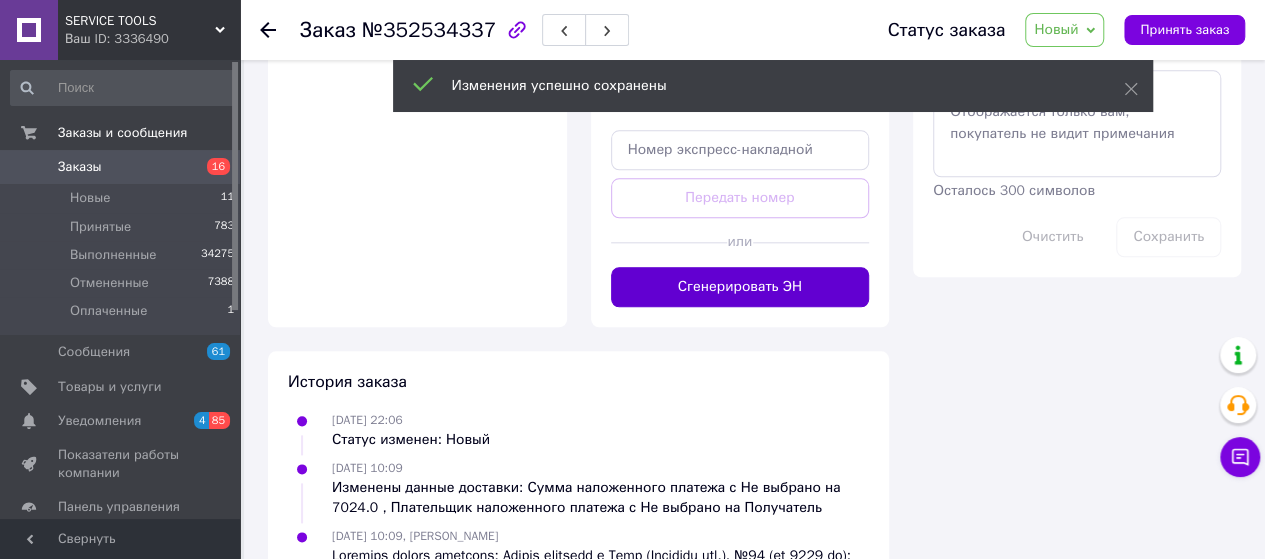 click on "Сгенерировать ЭН" at bounding box center [740, 287] 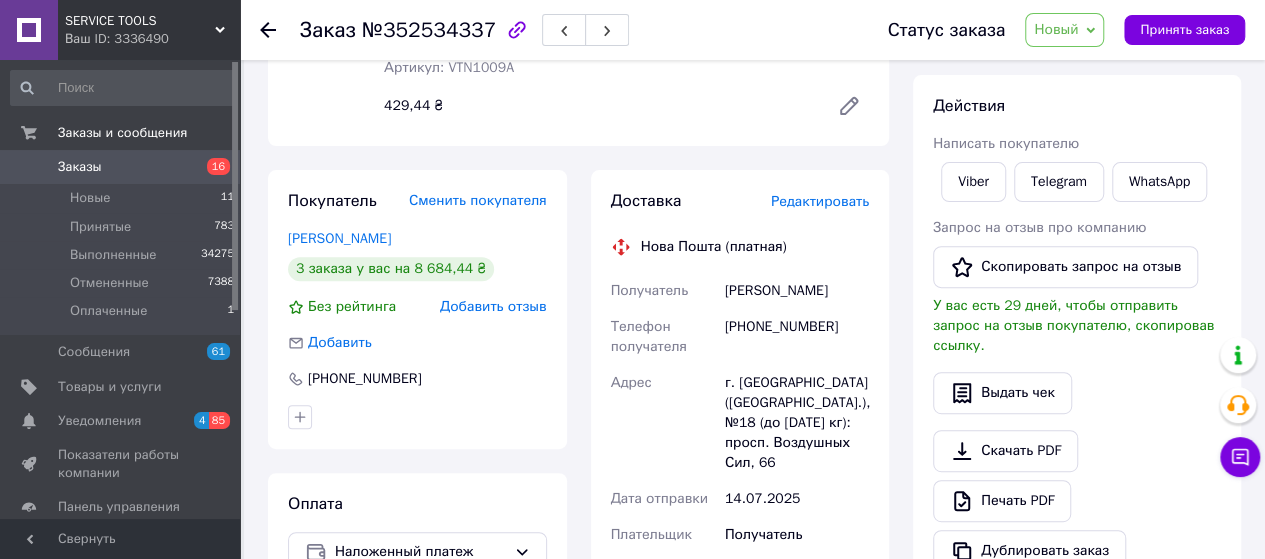 scroll, scrollTop: 333, scrollLeft: 0, axis: vertical 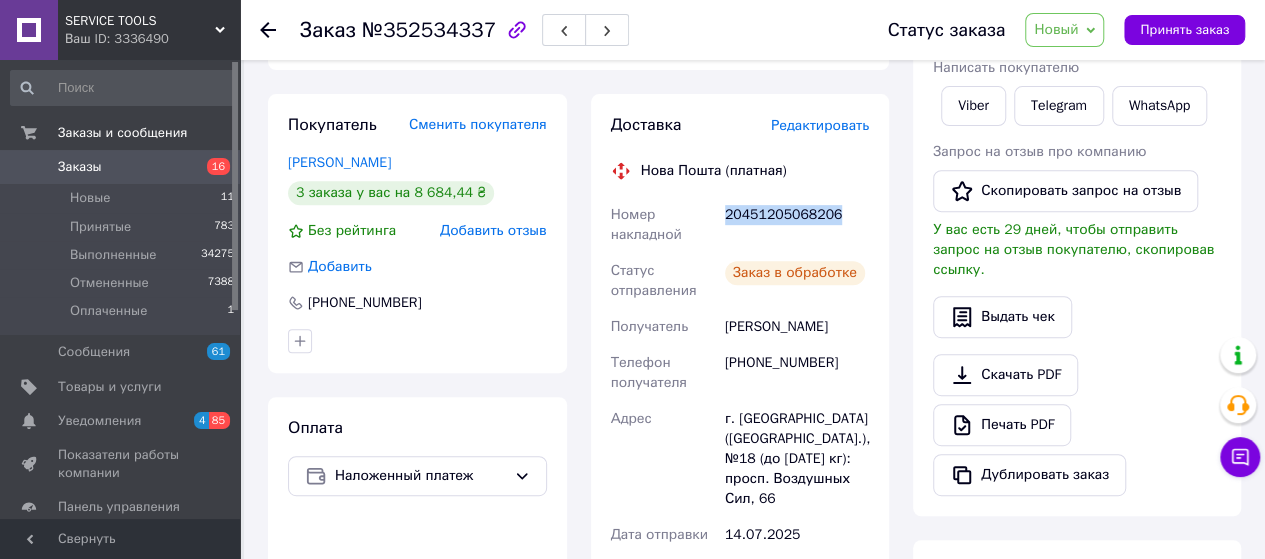 drag, startPoint x: 726, startPoint y: 214, endPoint x: 834, endPoint y: 215, distance: 108.00463 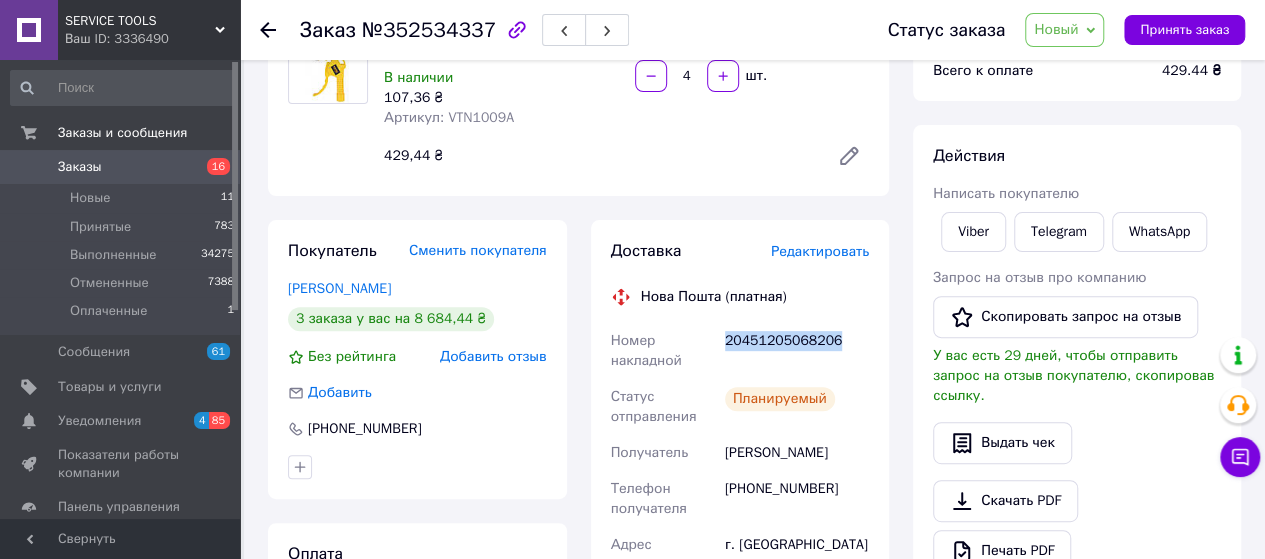 scroll, scrollTop: 66, scrollLeft: 0, axis: vertical 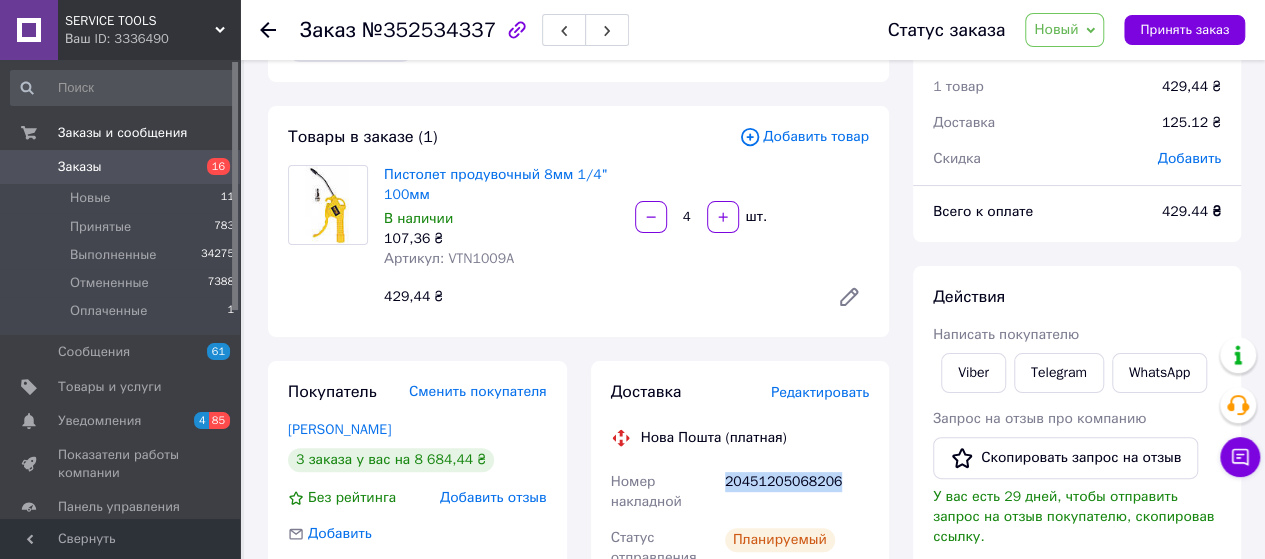 click on "Новый" at bounding box center [1056, 29] 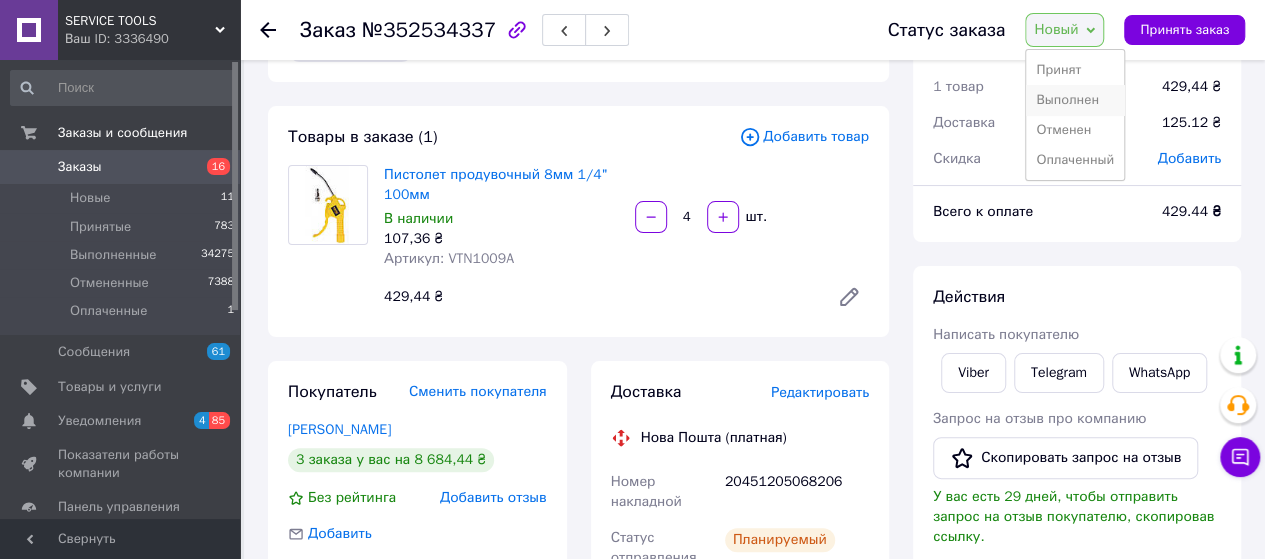 click on "Выполнен" at bounding box center [1075, 100] 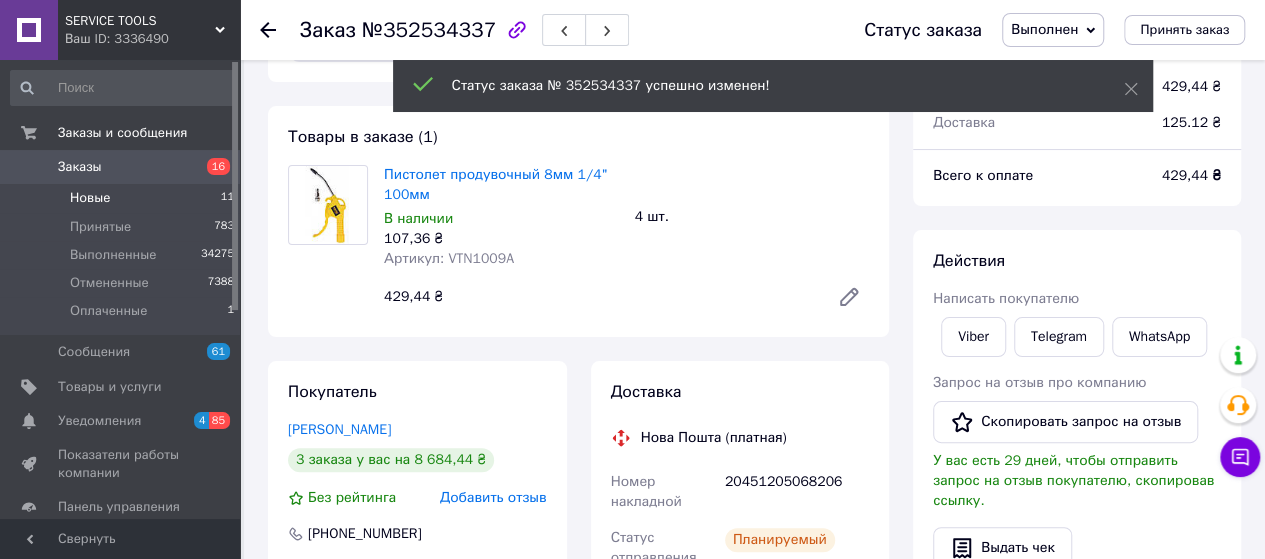 click on "Новые" at bounding box center (90, 198) 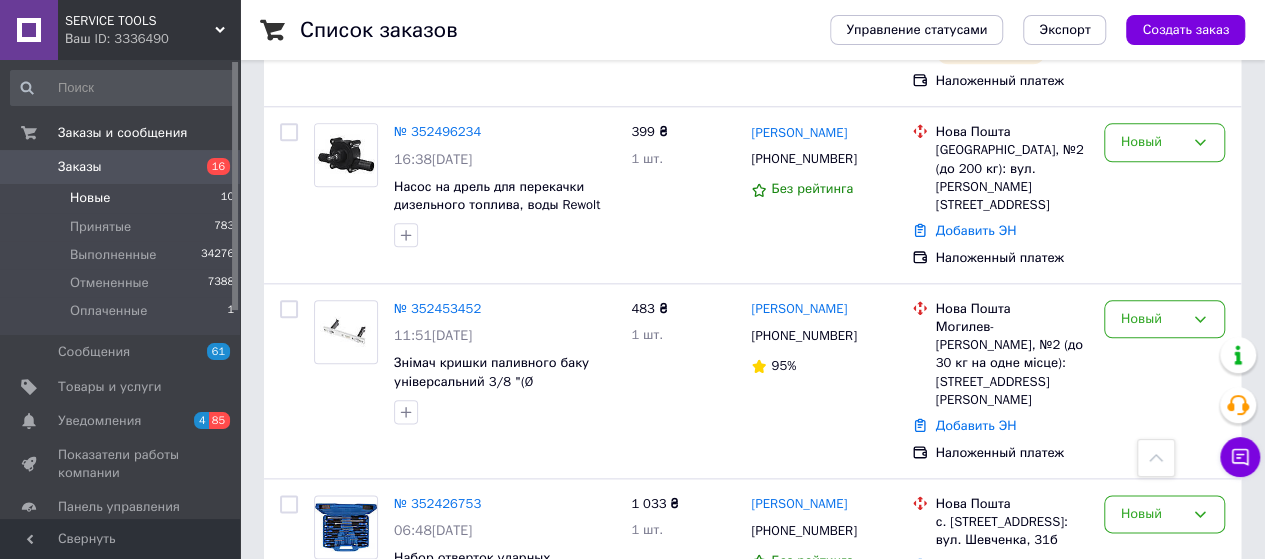 scroll, scrollTop: 932, scrollLeft: 0, axis: vertical 